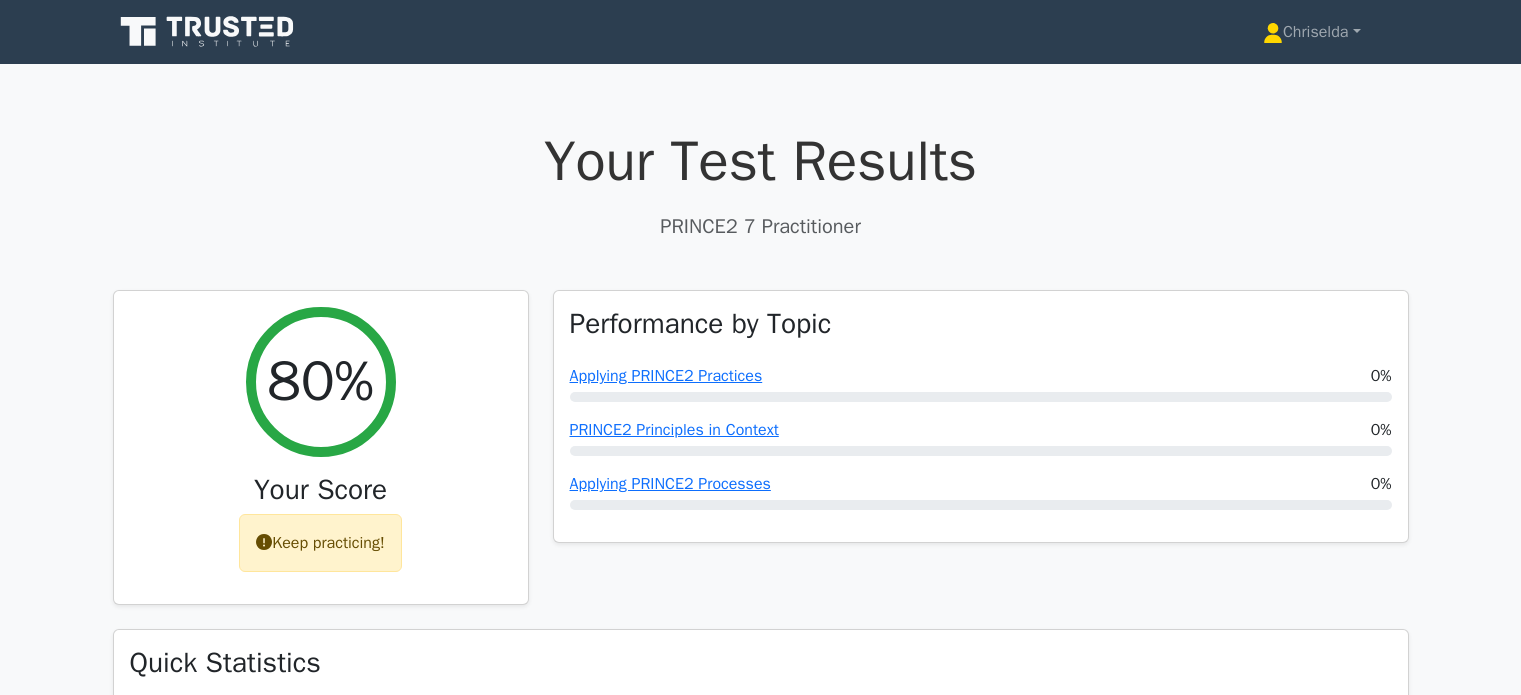scroll, scrollTop: 0, scrollLeft: 0, axis: both 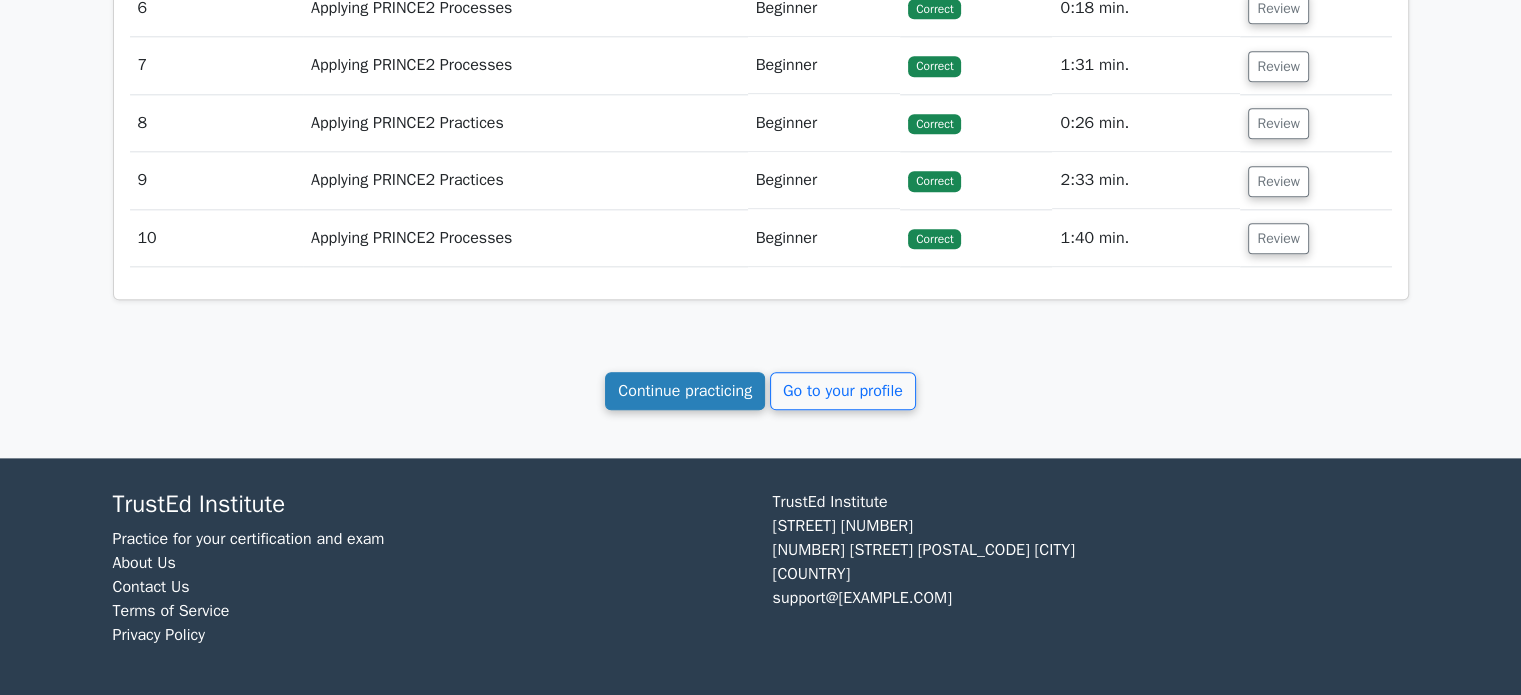 click on "Continue practicing" at bounding box center (685, 391) 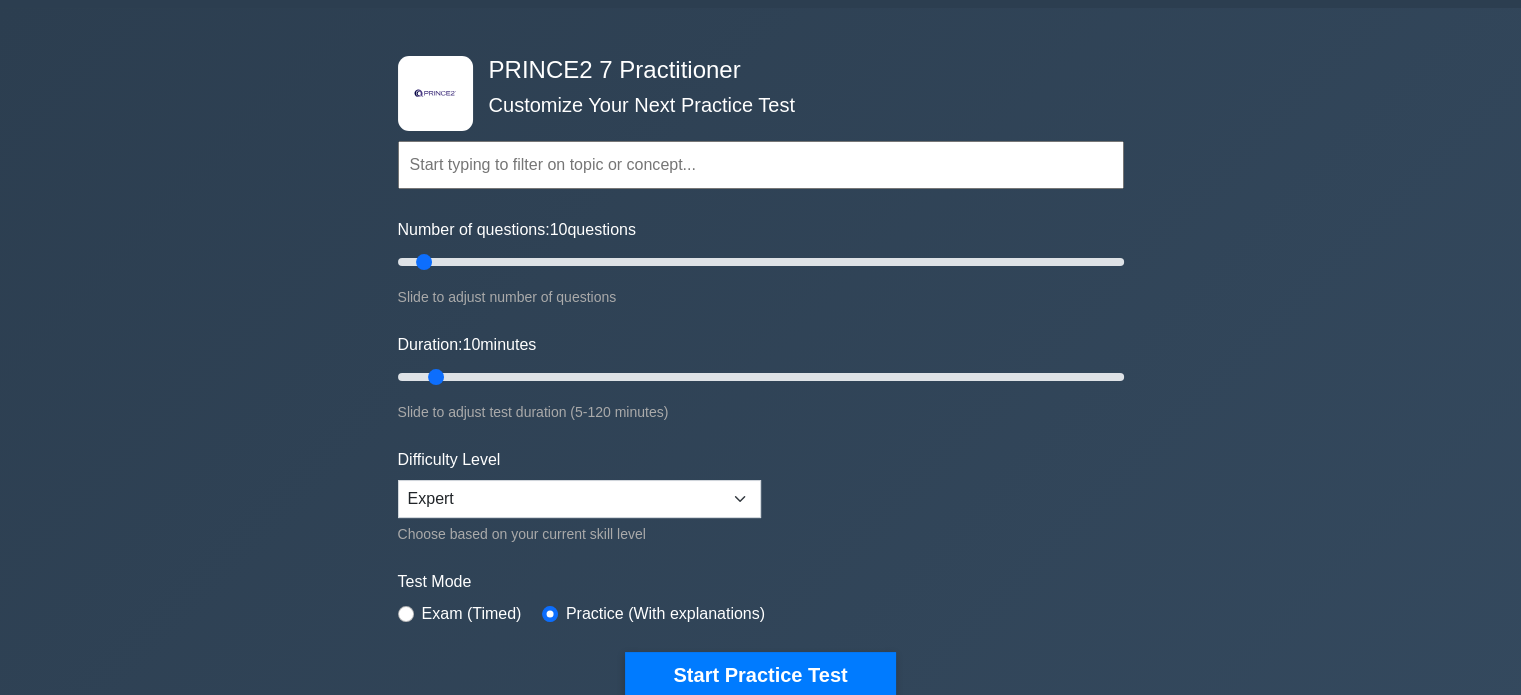 scroll, scrollTop: 0, scrollLeft: 0, axis: both 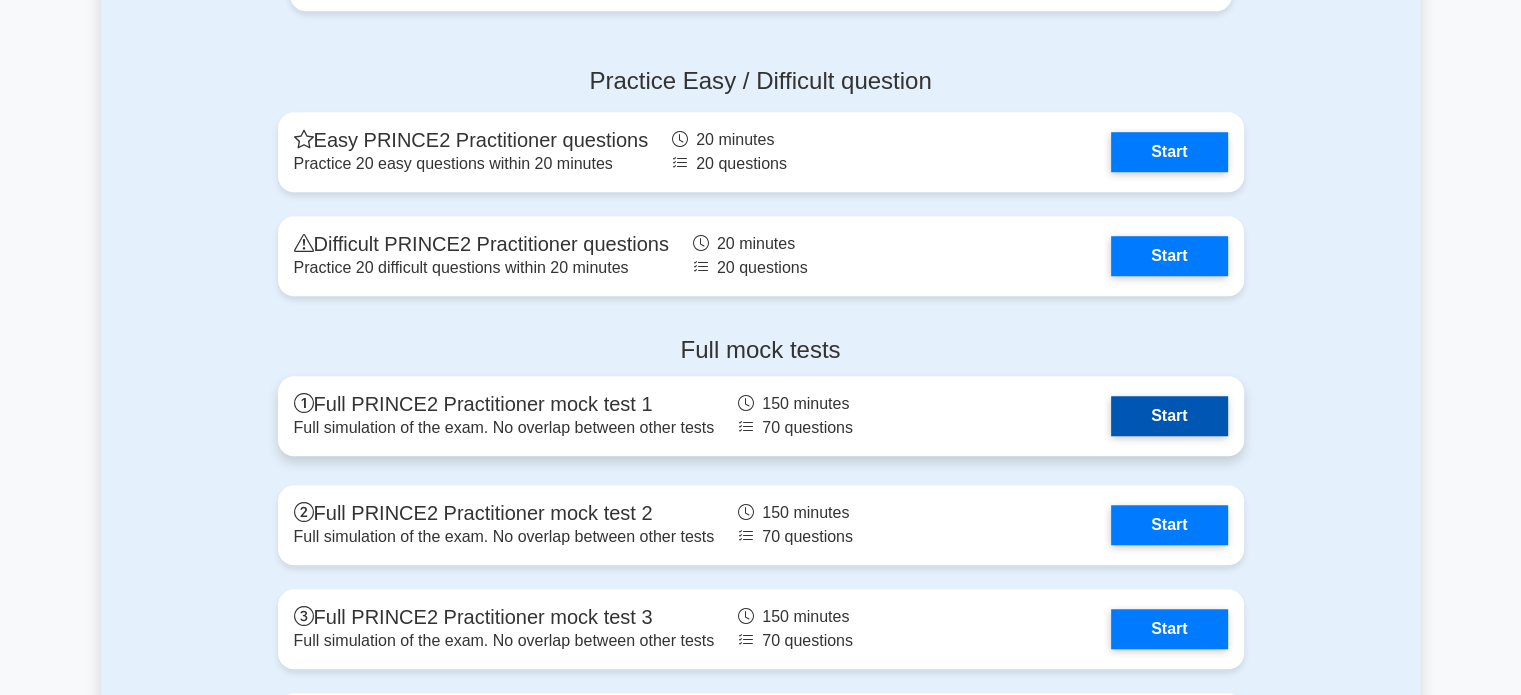 click on "Start" at bounding box center [1169, 416] 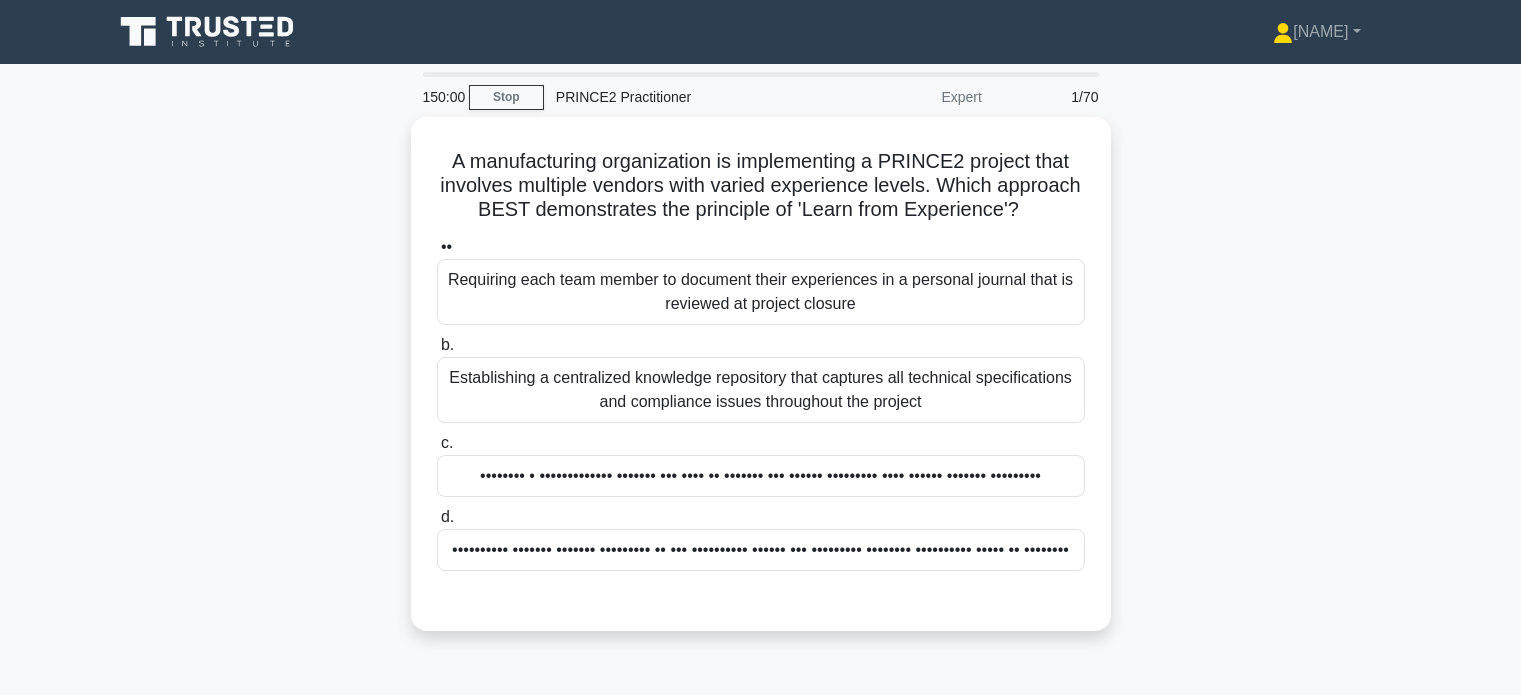 scroll, scrollTop: 0, scrollLeft: 0, axis: both 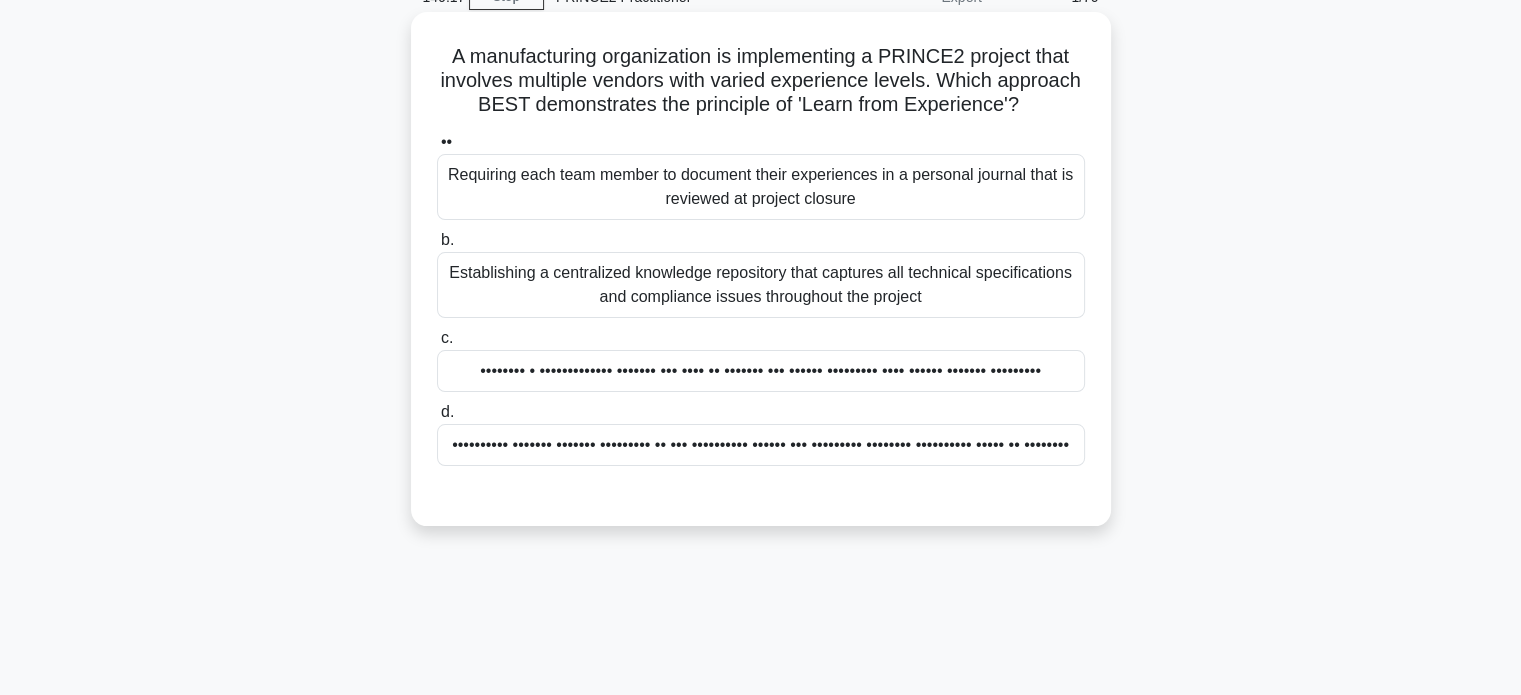 click on "•••••••••• ••••••• ••••••• ••••••••• •• ••• •••••••••• •••••• ••• ••••••••• •••••••• •••••••••• ••••• •• ••••••••" at bounding box center [761, 445] 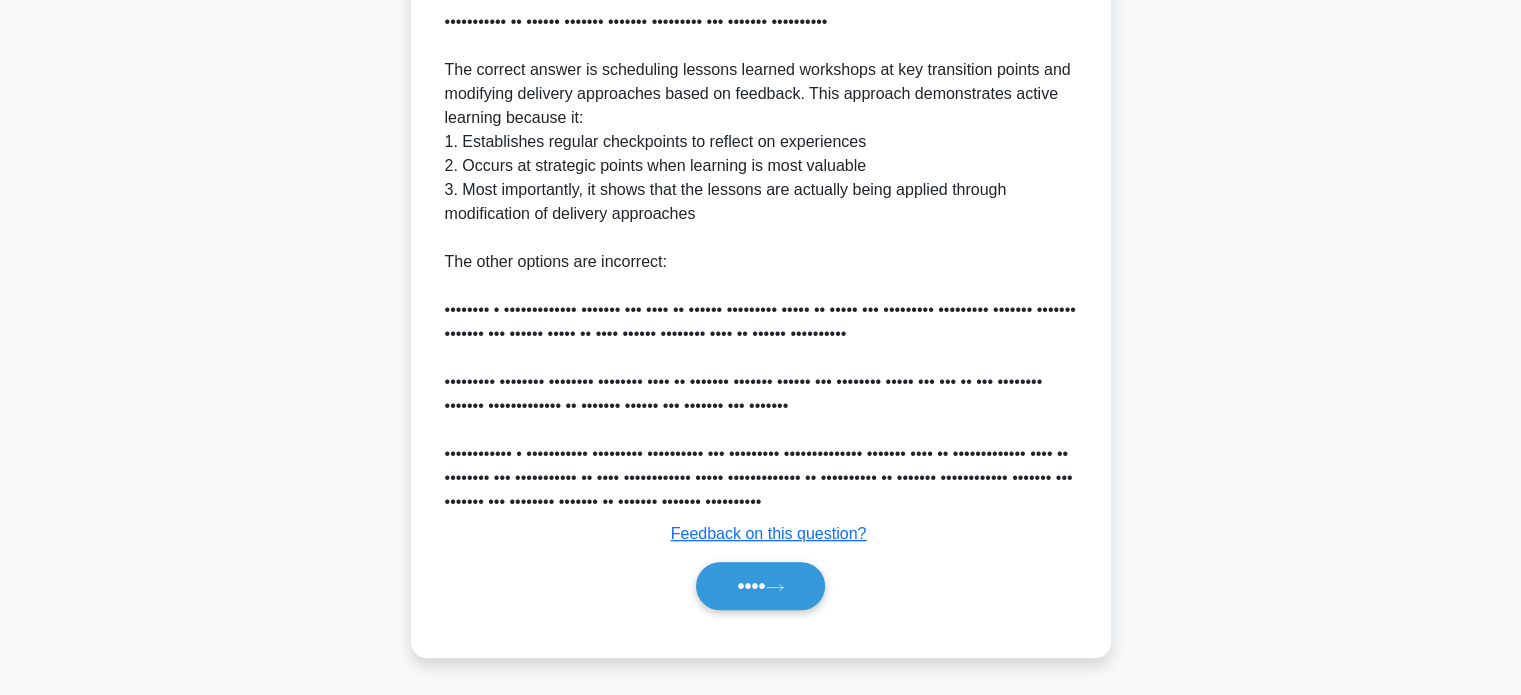 scroll, scrollTop: 800, scrollLeft: 0, axis: vertical 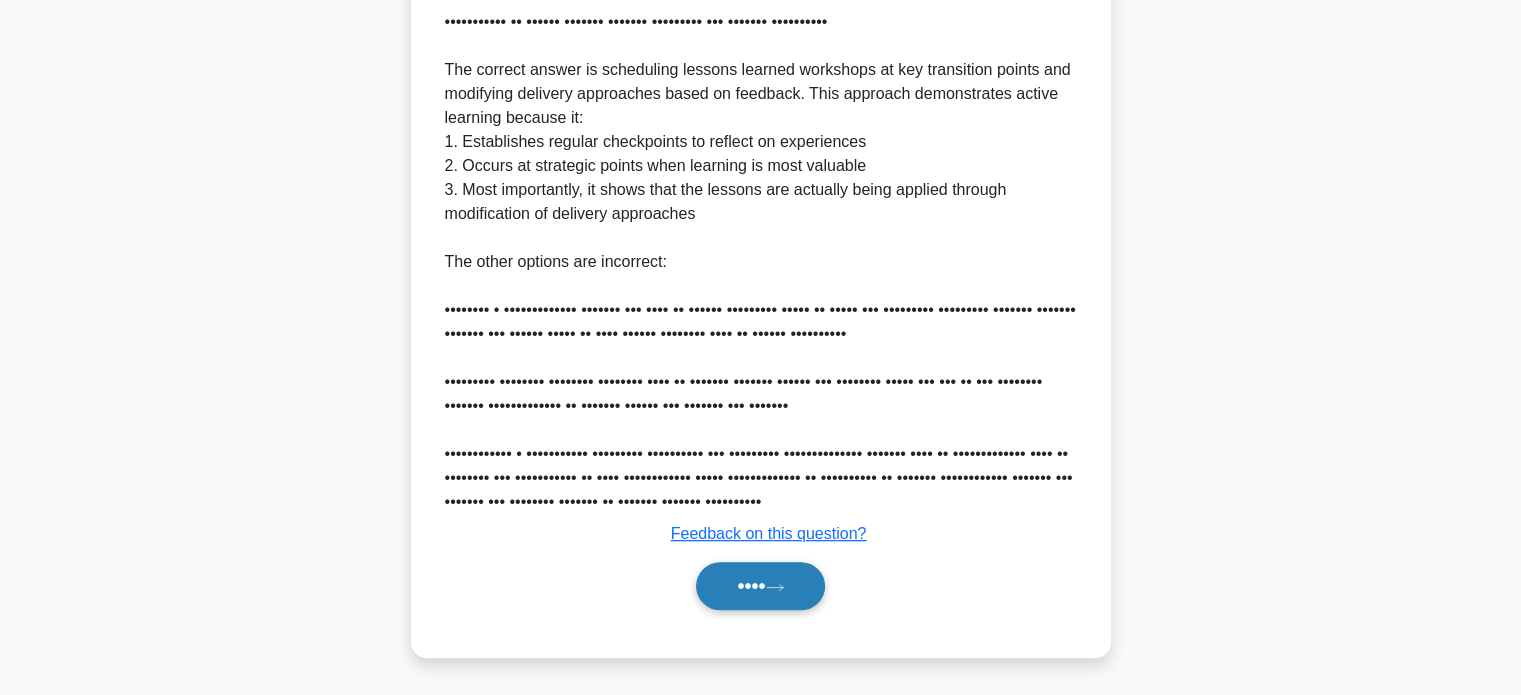 click on "••••" at bounding box center [760, 586] 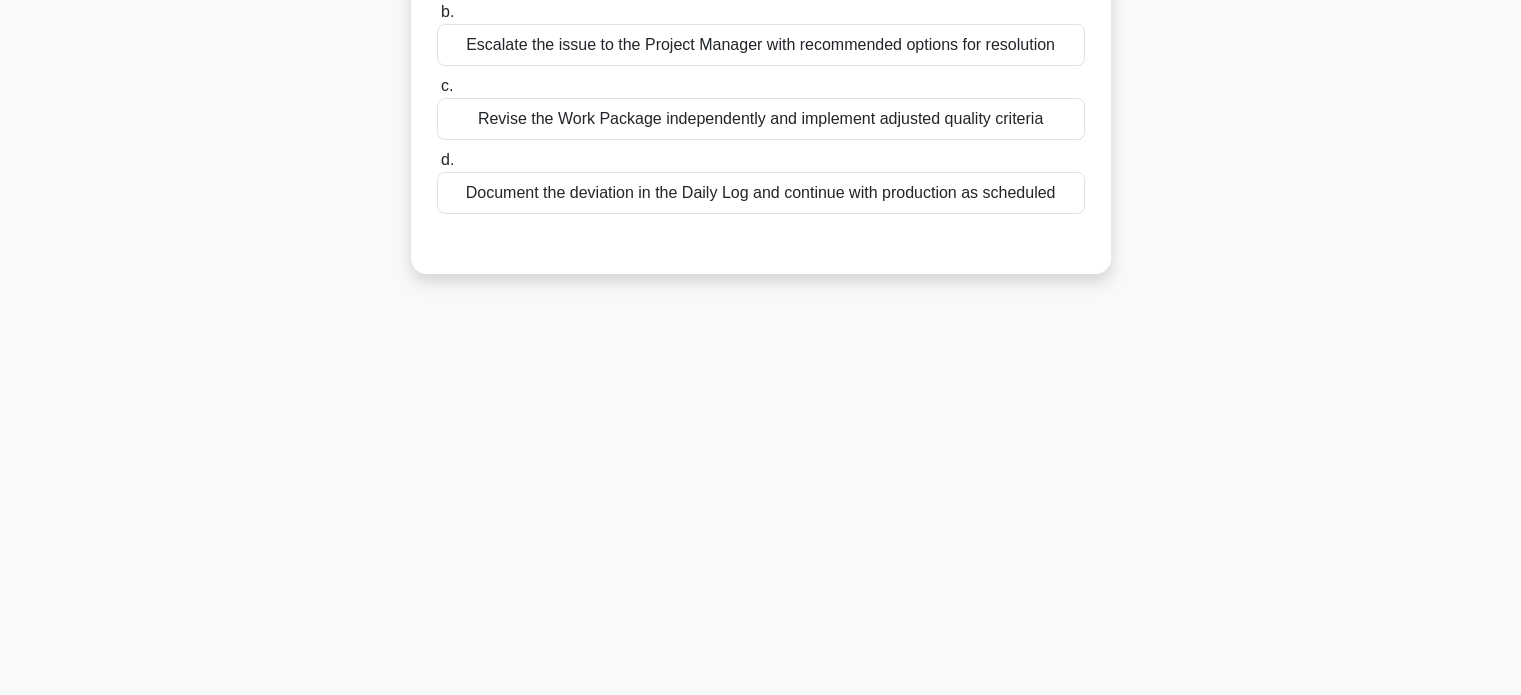 scroll, scrollTop: 0, scrollLeft: 0, axis: both 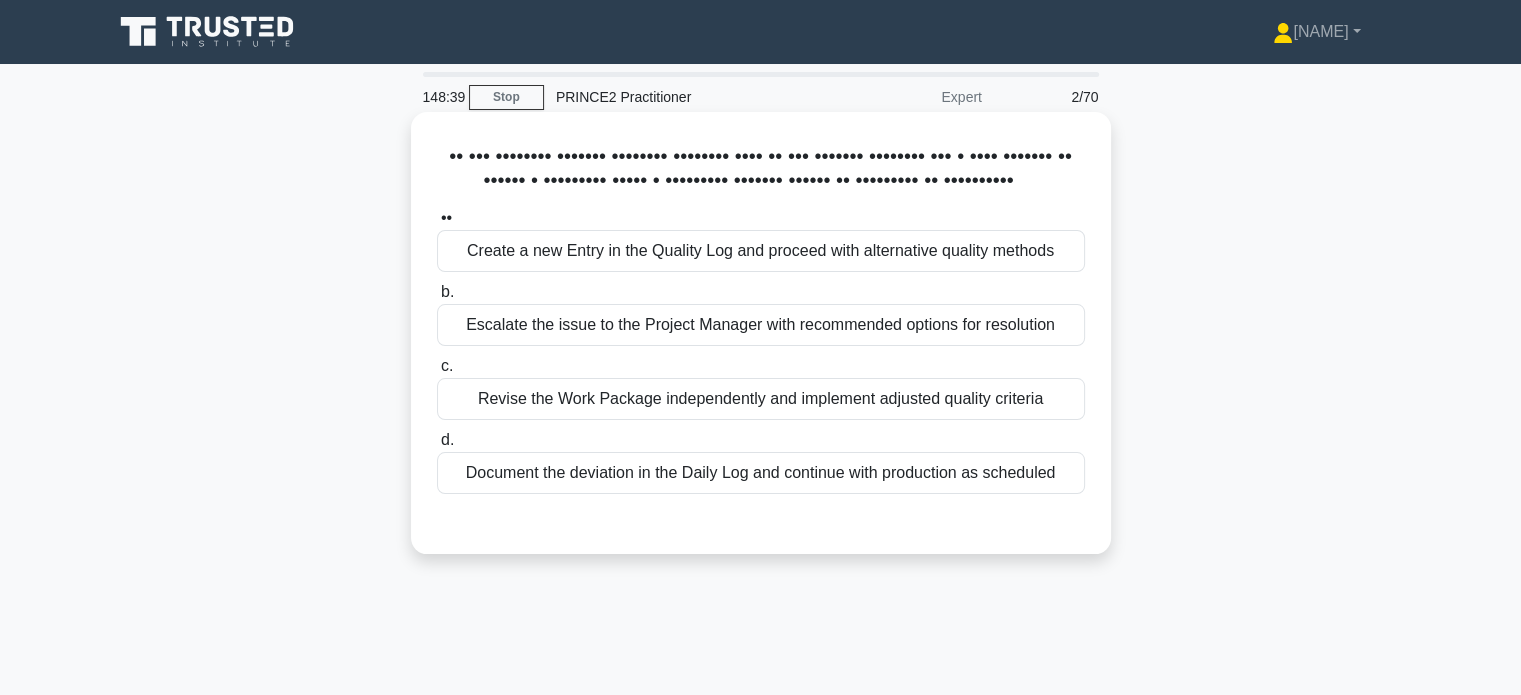 click on "Escalate the issue to the Project Manager with recommended options for resolution" at bounding box center [761, 325] 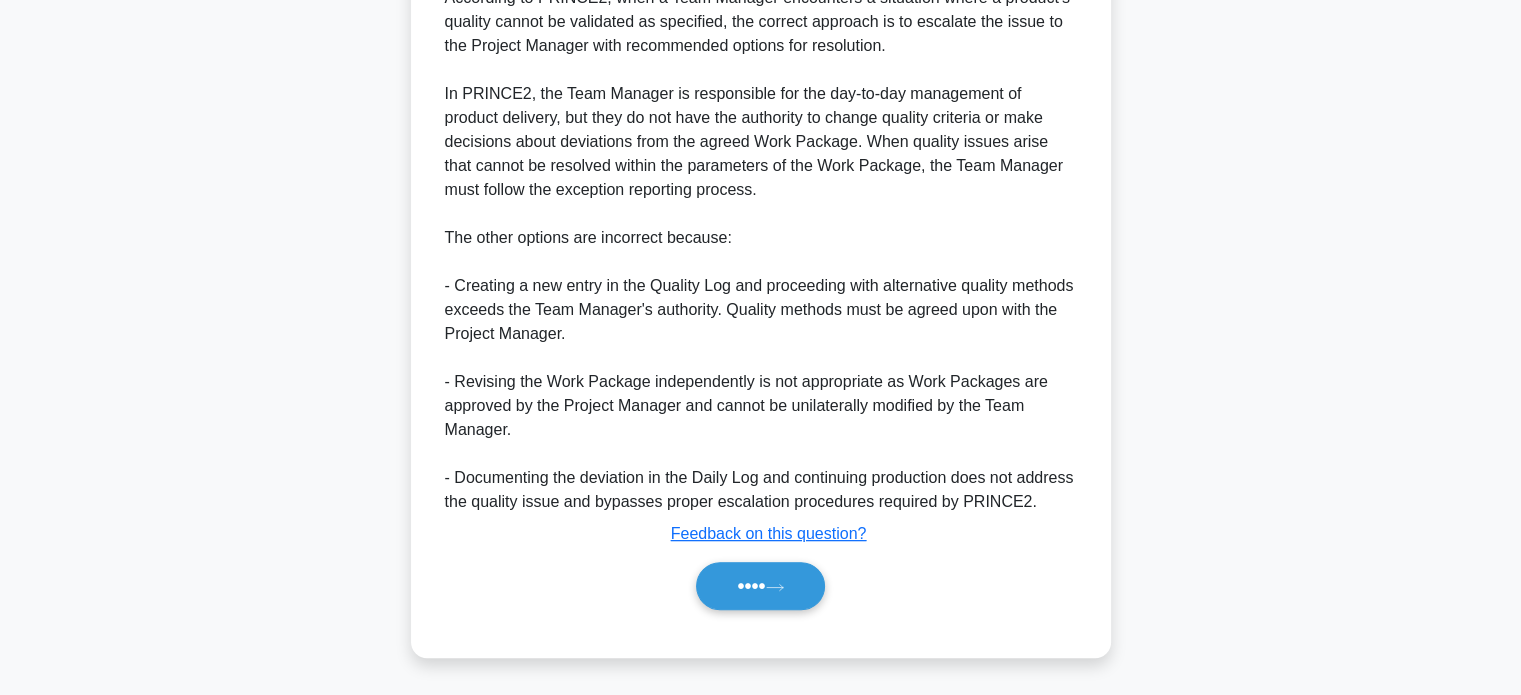 scroll, scrollTop: 632, scrollLeft: 0, axis: vertical 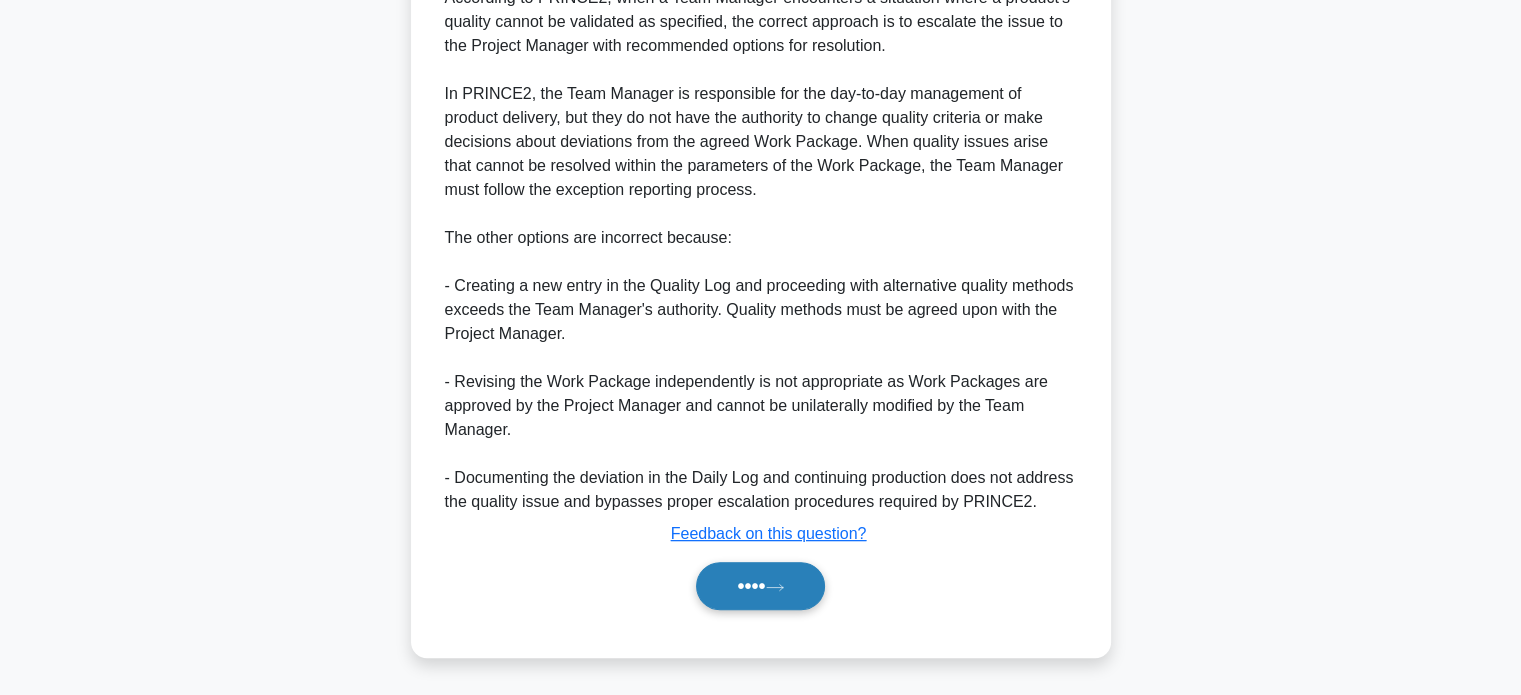 click on "••••" at bounding box center [760, 586] 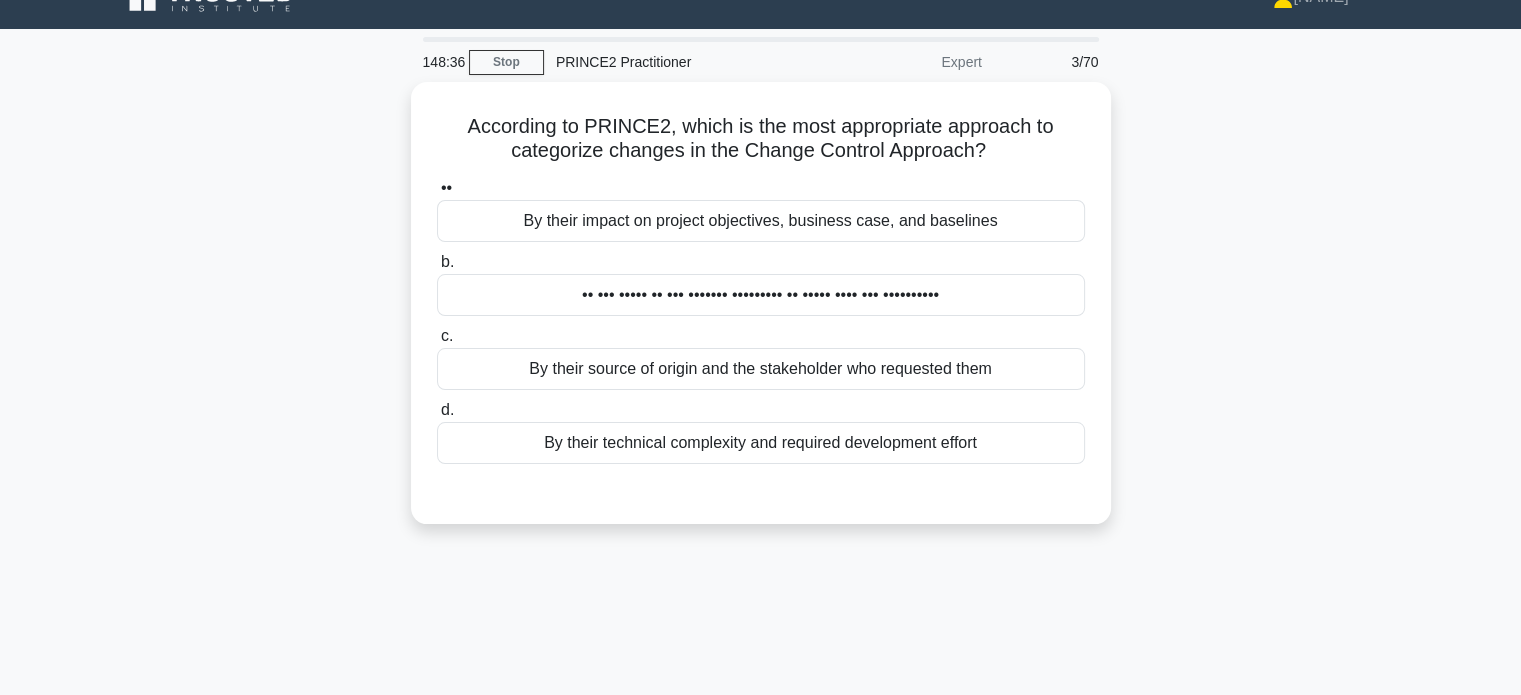 scroll, scrollTop: 0, scrollLeft: 0, axis: both 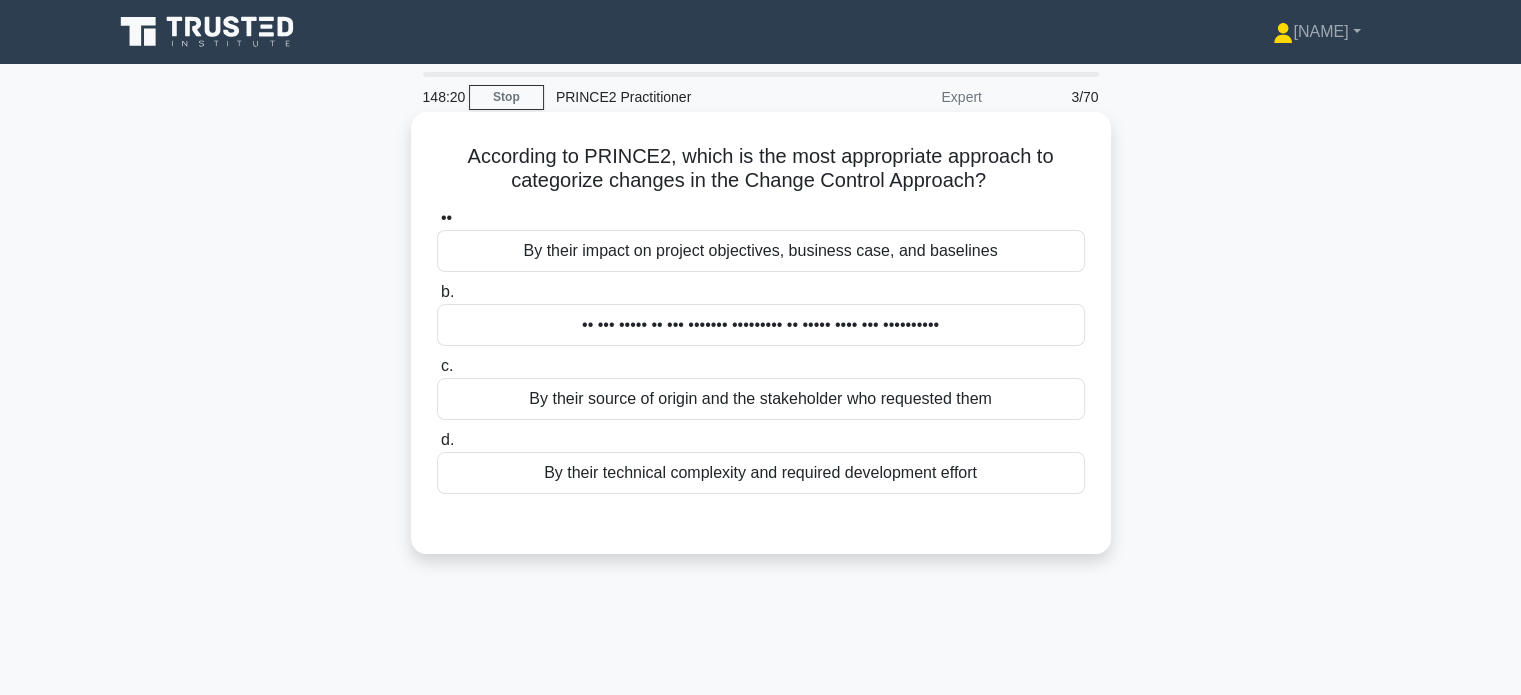 click on "By their impact on project objectives, business case, and baselines" at bounding box center [761, 251] 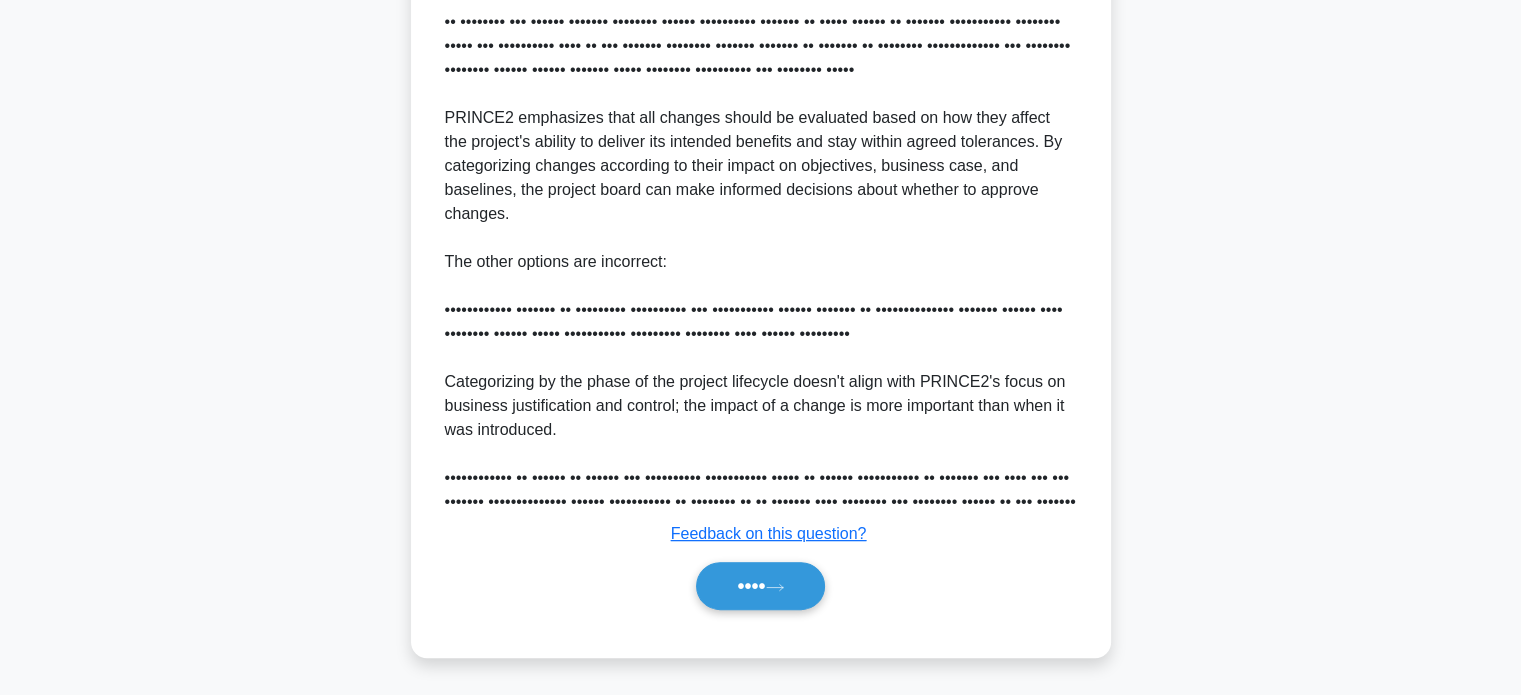 scroll, scrollTop: 600, scrollLeft: 0, axis: vertical 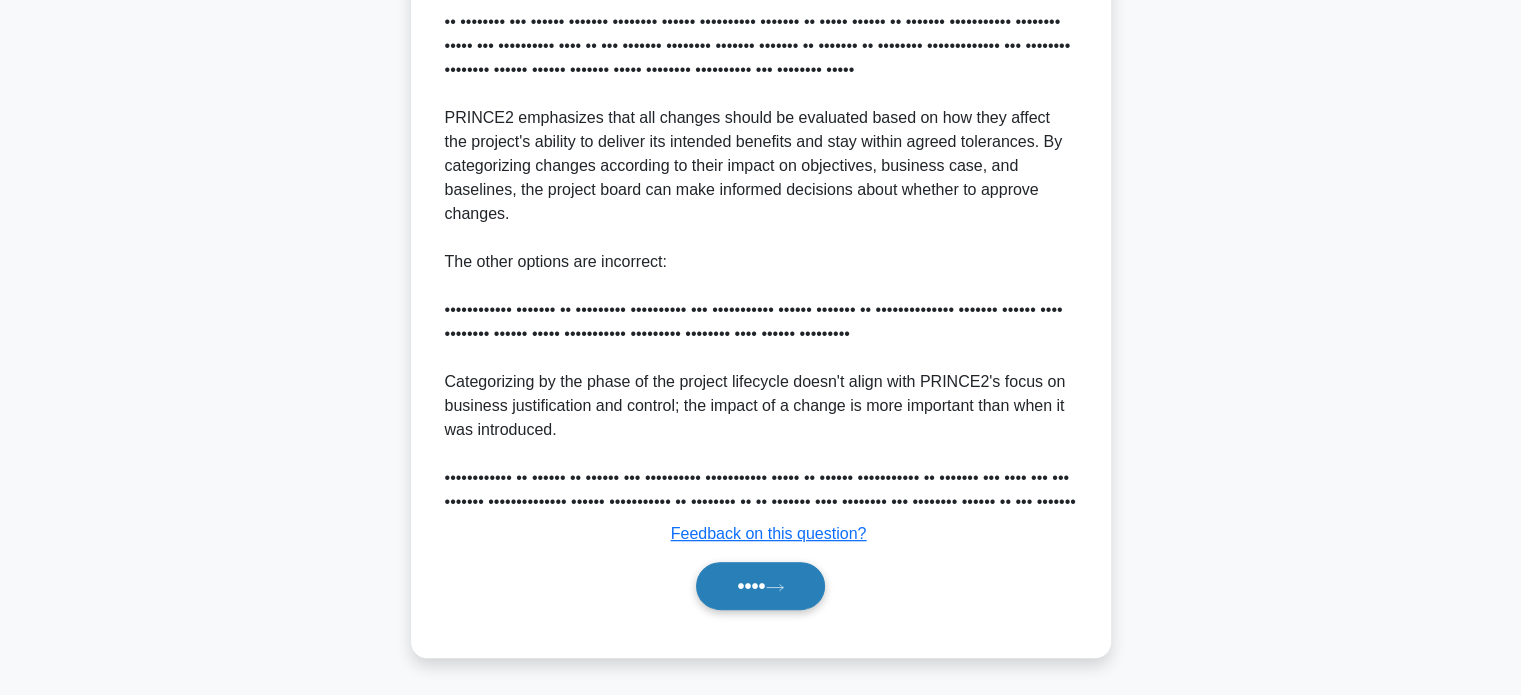 click on "••••" at bounding box center [760, 586] 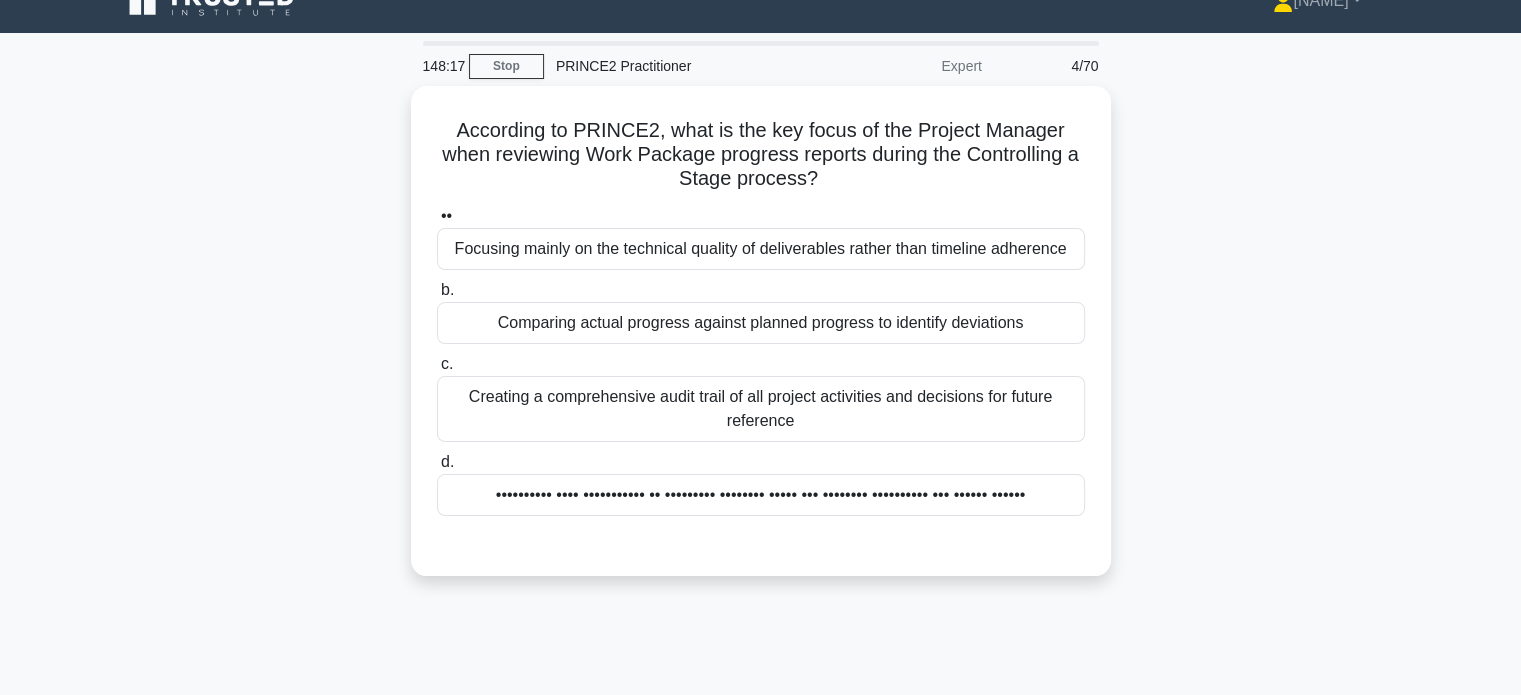 scroll, scrollTop: 0, scrollLeft: 0, axis: both 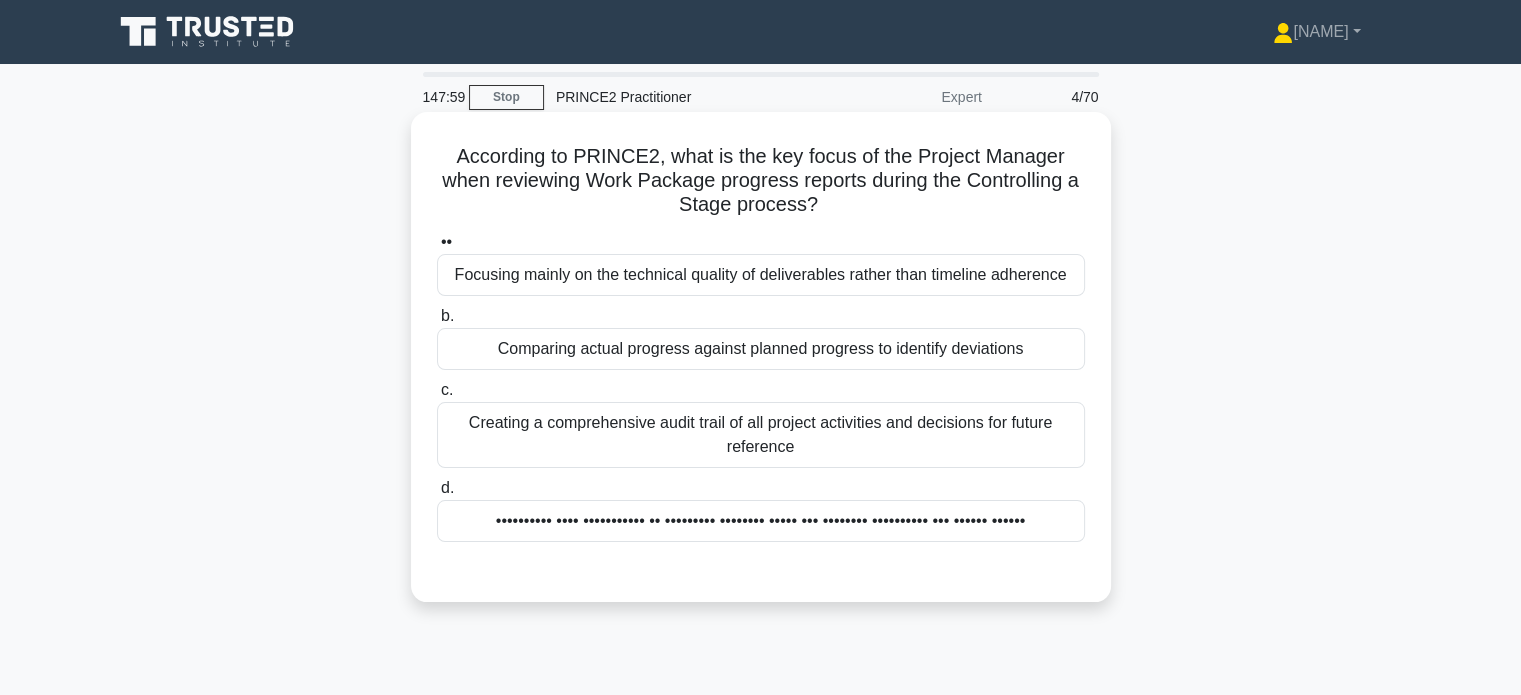 click on "Comparing actual progress against planned progress to identify deviations" at bounding box center (761, 349) 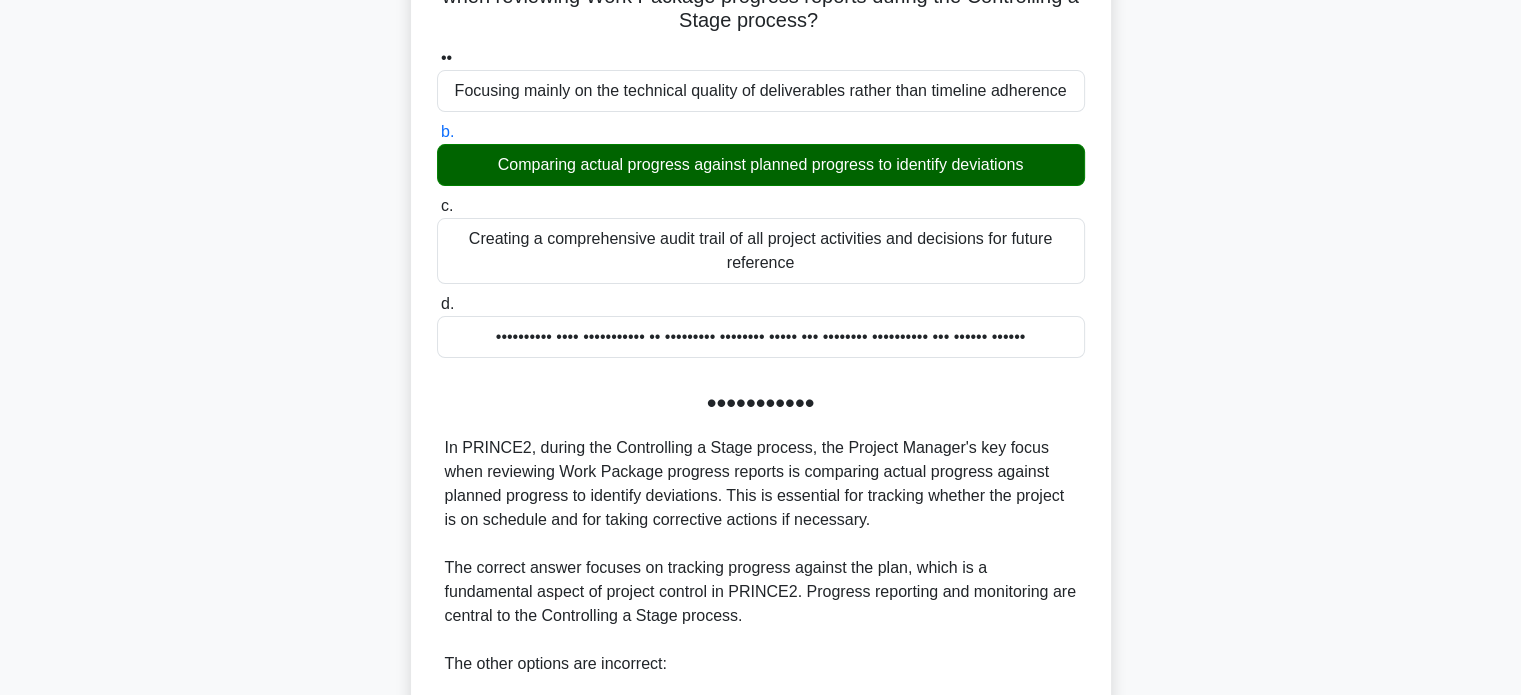 scroll, scrollTop: 600, scrollLeft: 0, axis: vertical 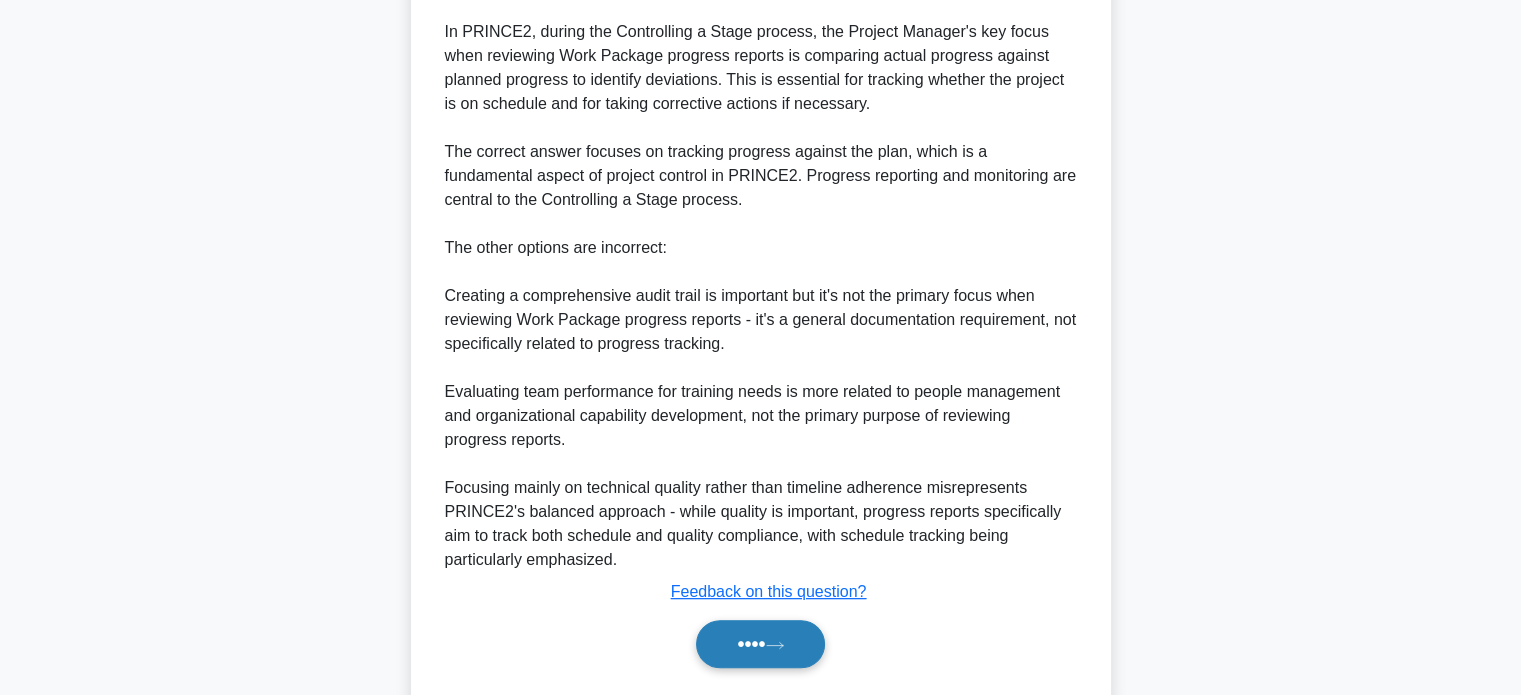 click on "••••" at bounding box center (760, 644) 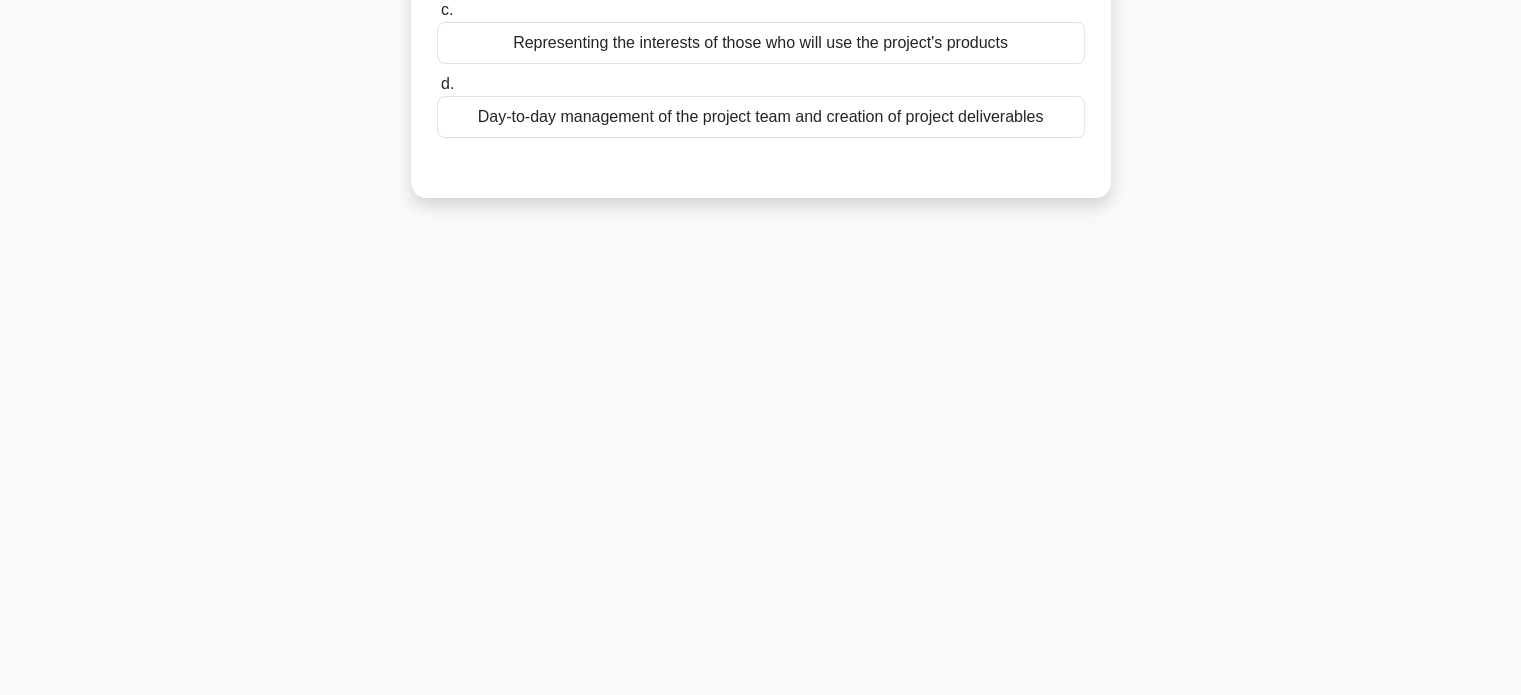 scroll, scrollTop: 0, scrollLeft: 0, axis: both 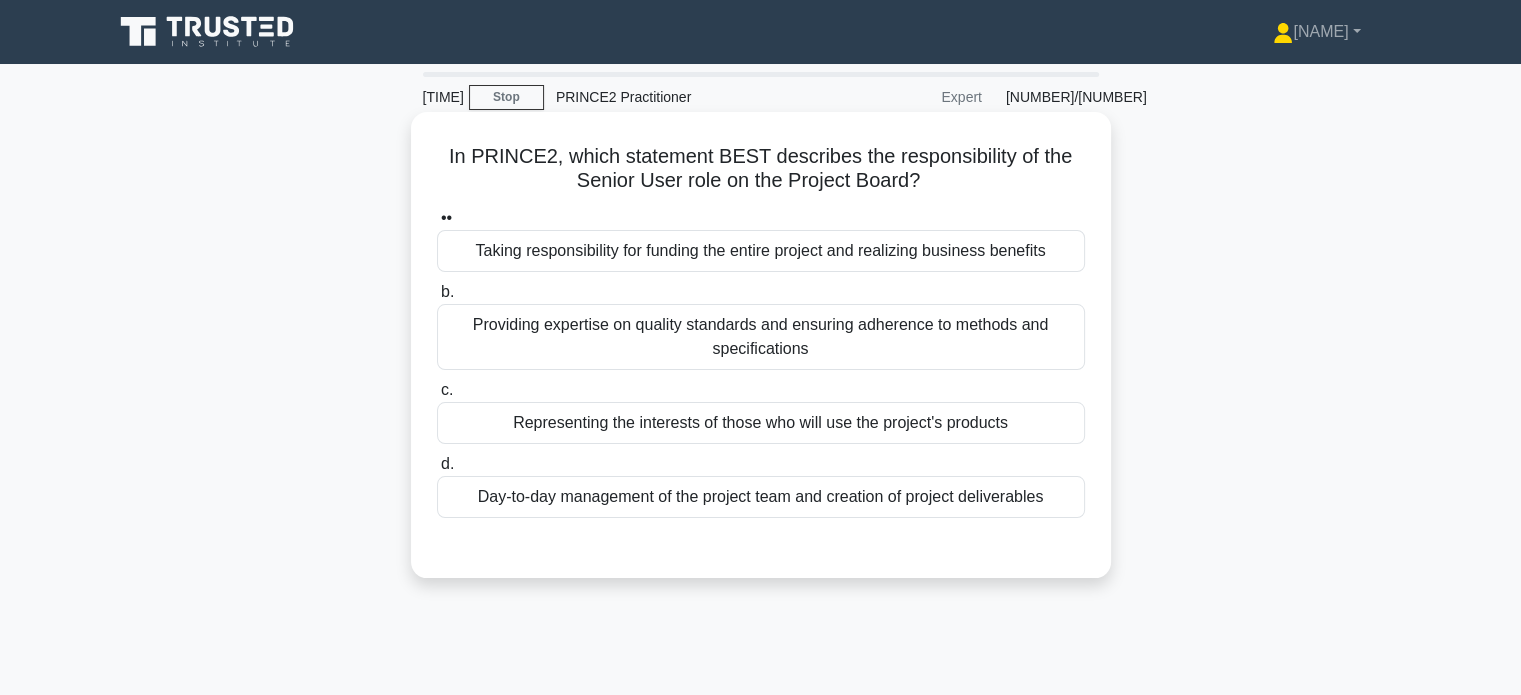 click on "Representing the interests of those who will use the project's products" at bounding box center (761, 423) 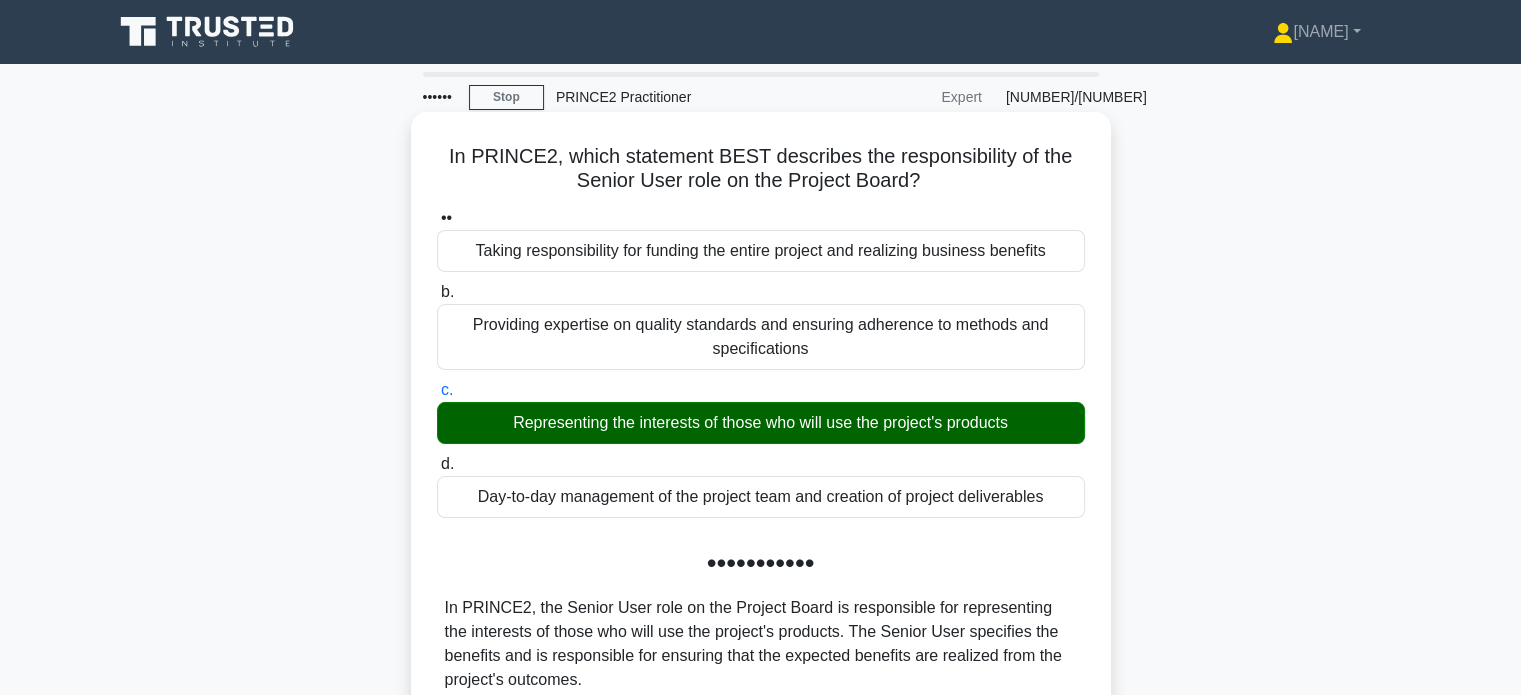 scroll, scrollTop: 512, scrollLeft: 0, axis: vertical 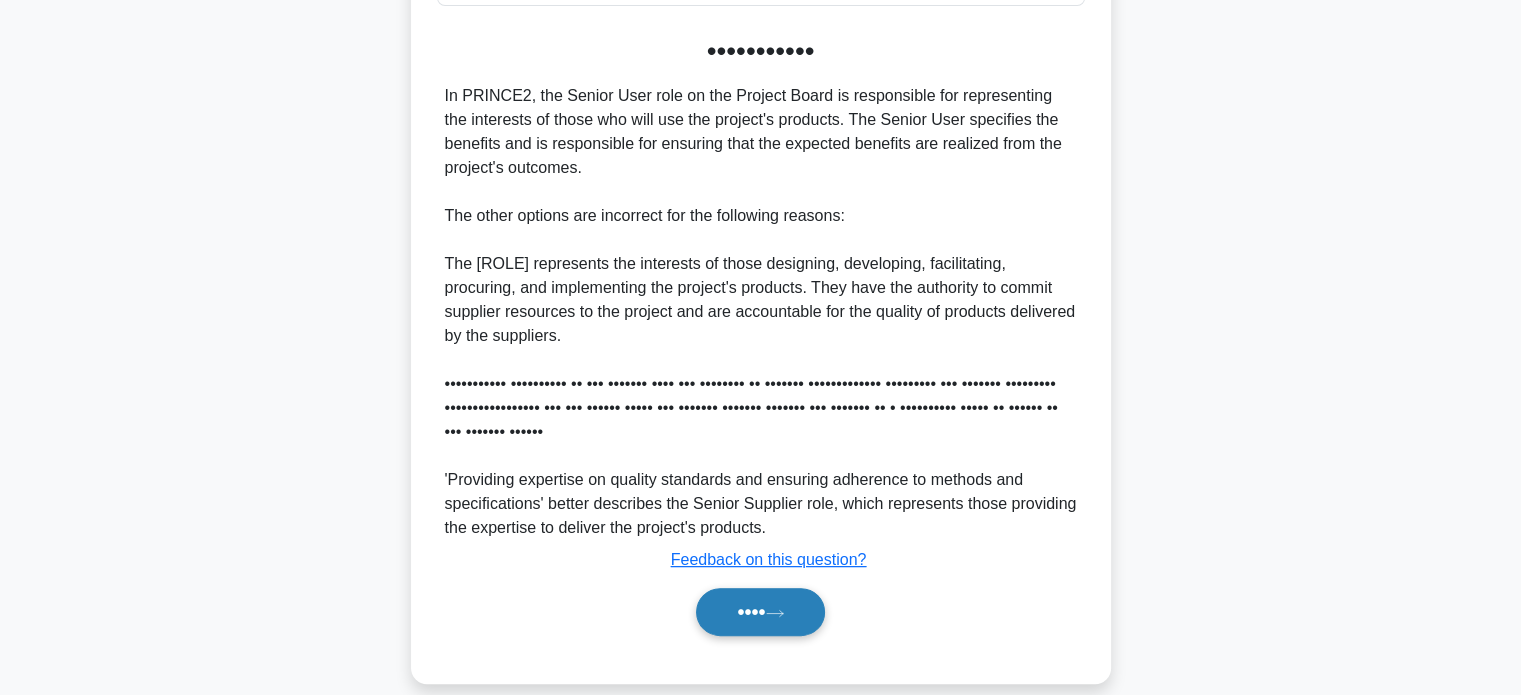 click on "••••" at bounding box center (760, 612) 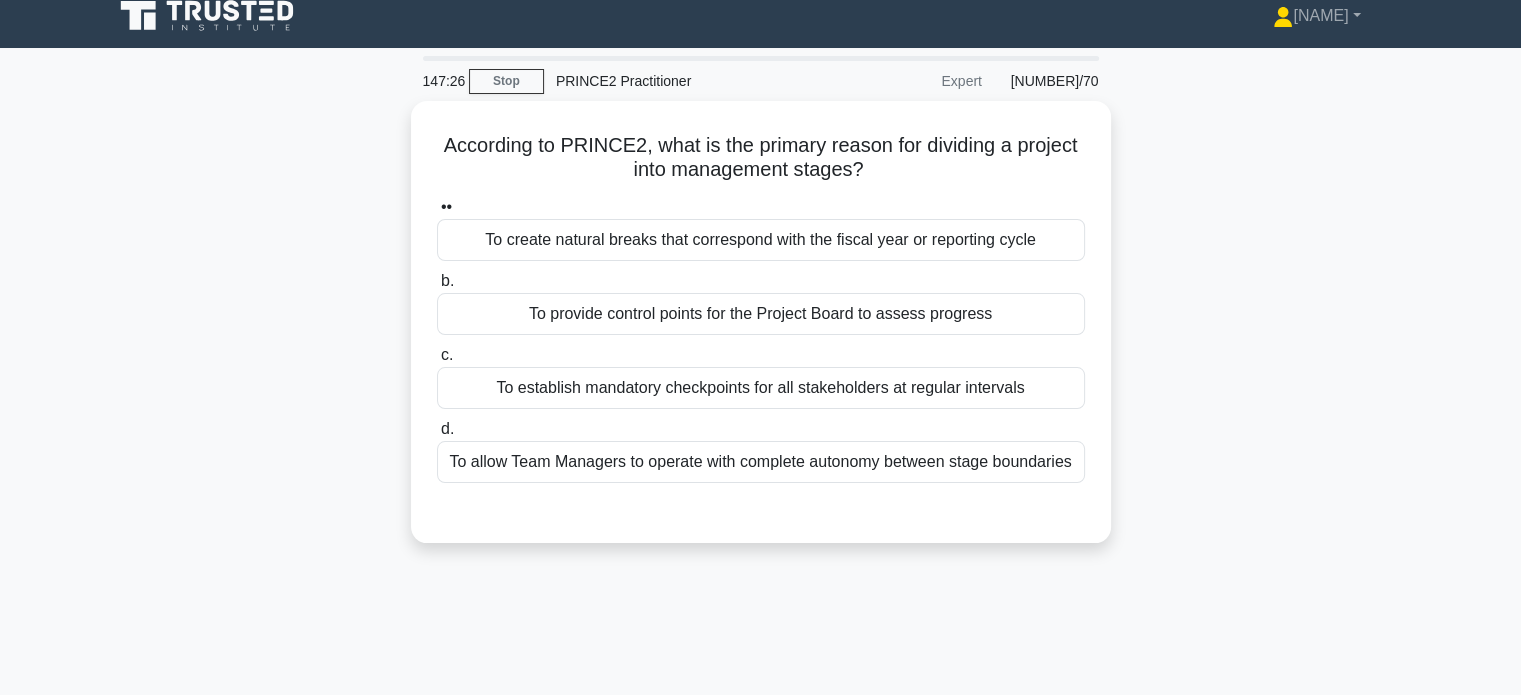 scroll, scrollTop: 0, scrollLeft: 0, axis: both 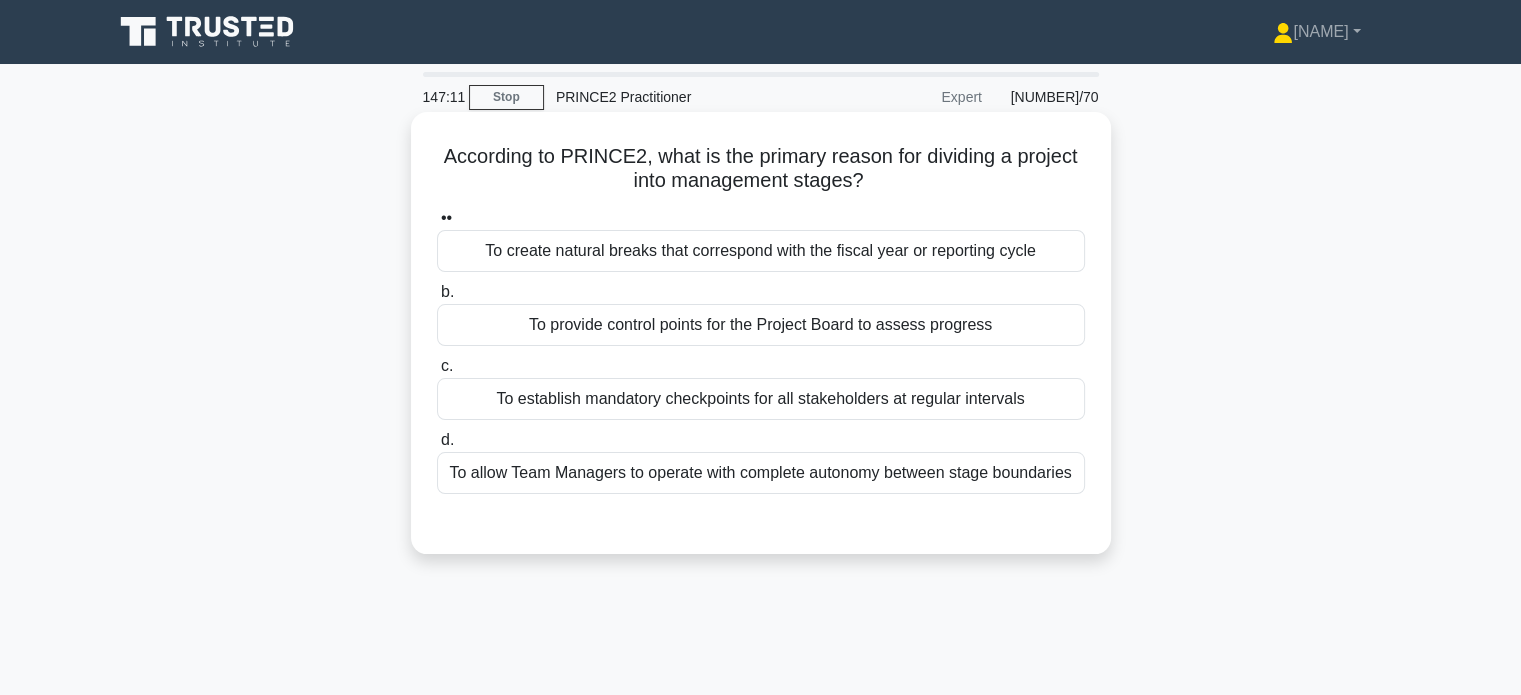 click on "b.
To provide control points for the Project Board to assess progress" at bounding box center (761, 313) 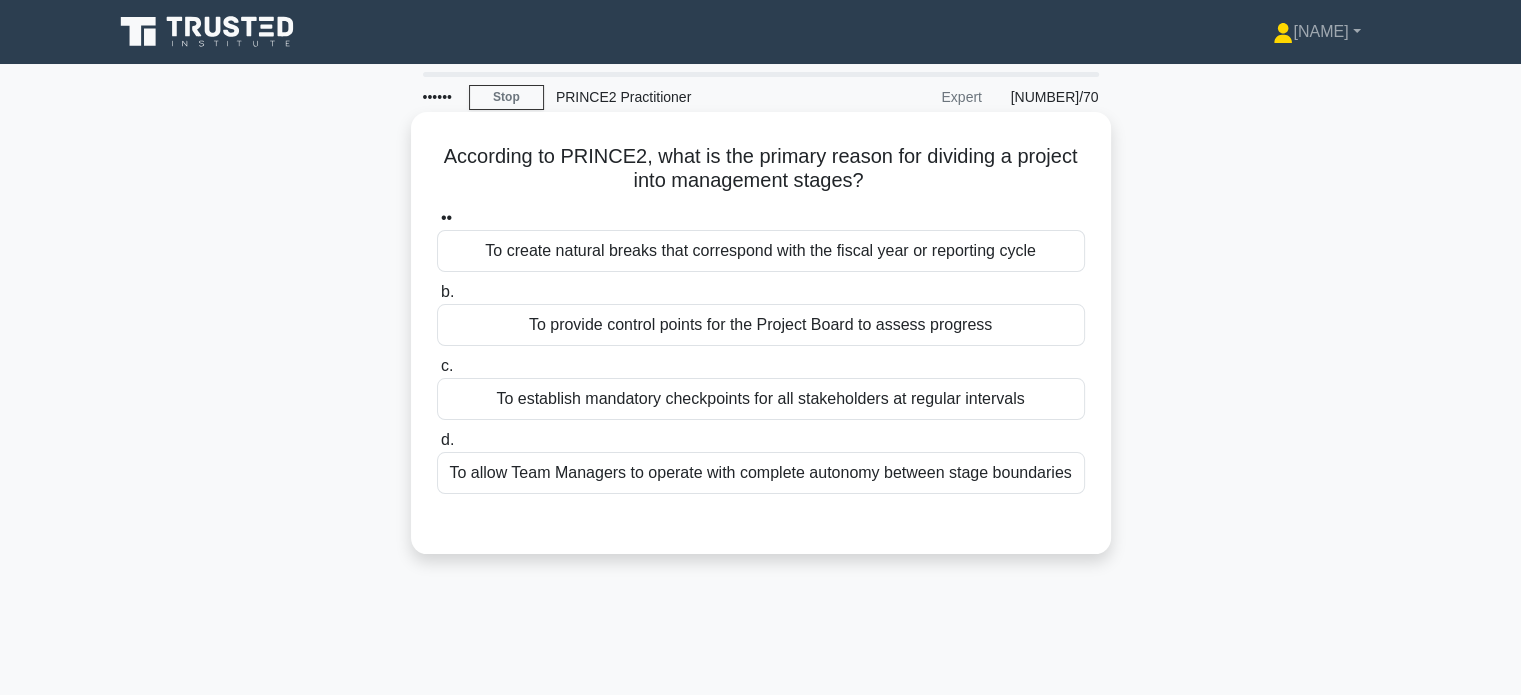click on "••
•• •••••• ••••••• •••••• •••• •••••••••• •••• ••• •••••• •••• •• ••••••••• •••••
••
•• ••••••• ••••••• •••••• ••• ••• ••••••• ••••• •• •••••• ••••••••
•• ••" at bounding box center (761, 350) 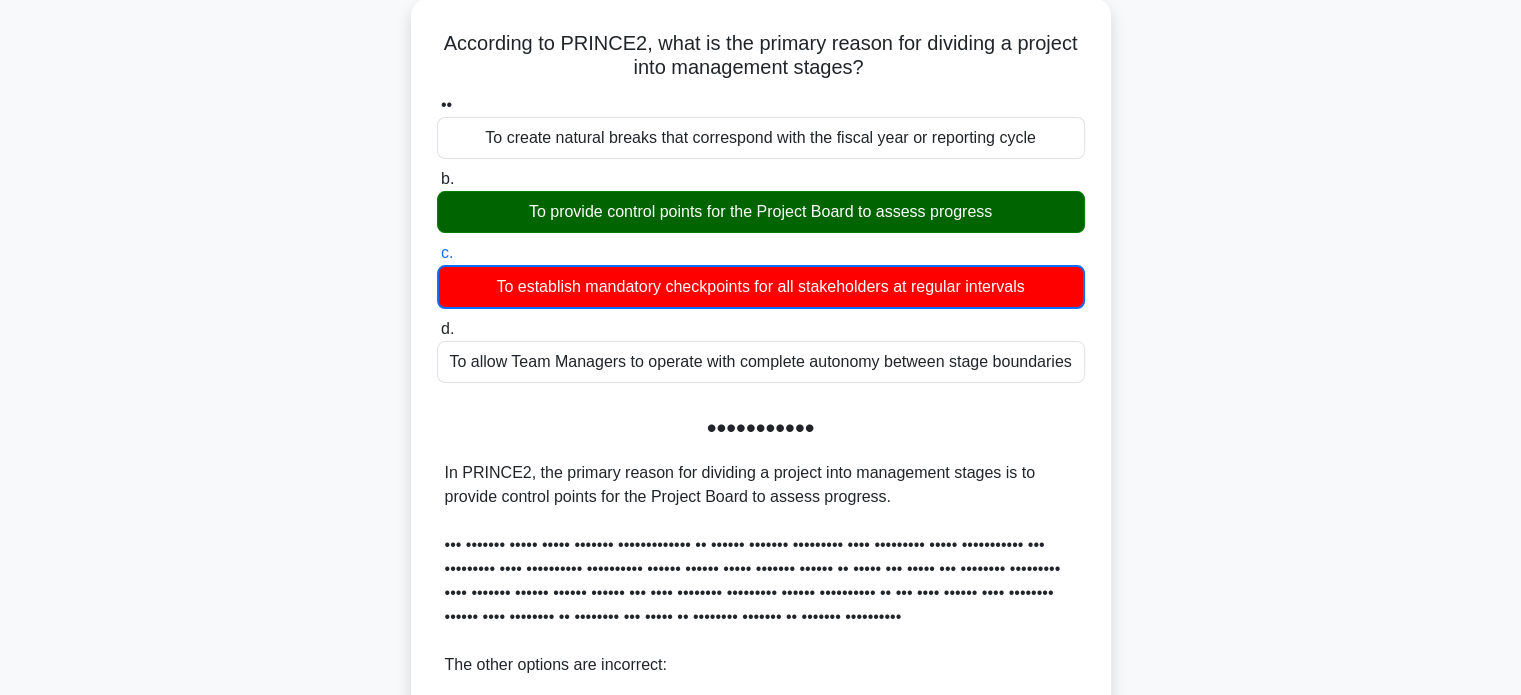 scroll, scrollTop: 634, scrollLeft: 0, axis: vertical 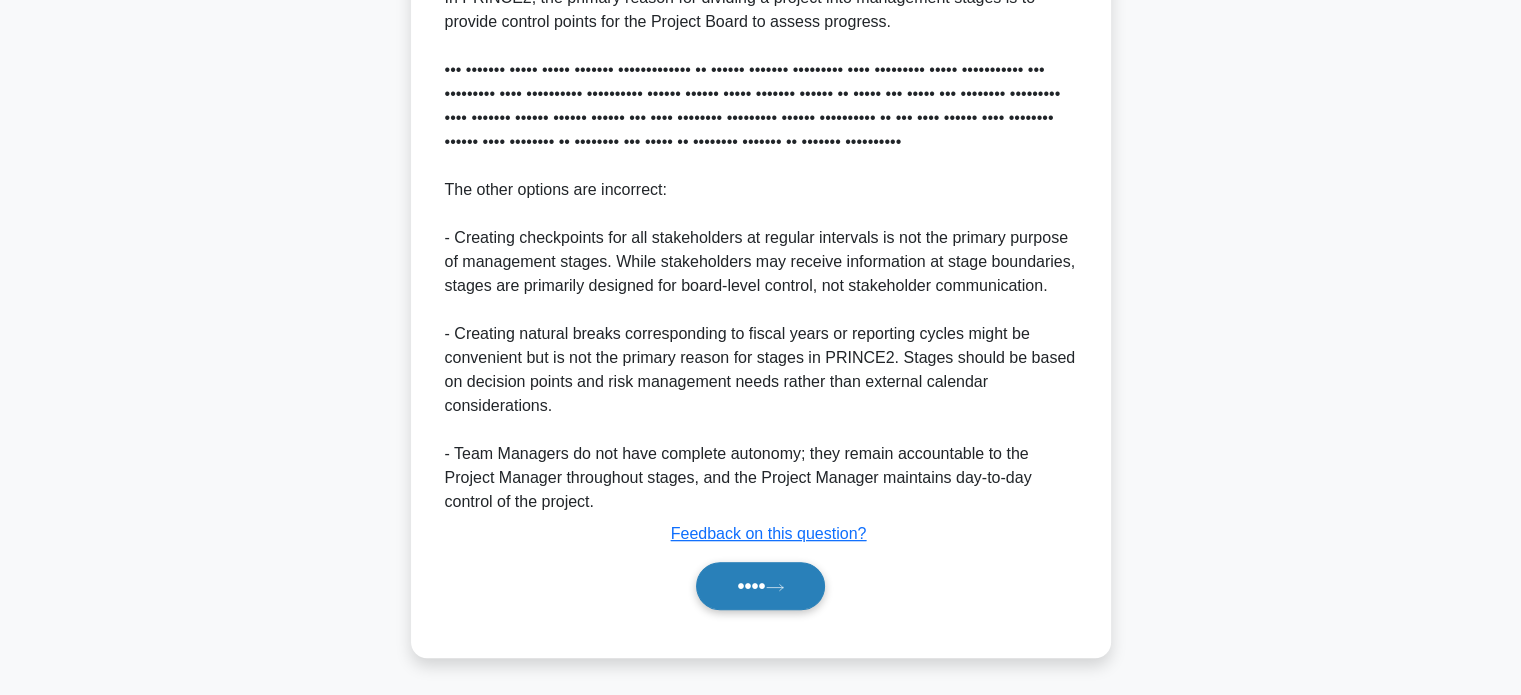 click on "••••" at bounding box center (760, 586) 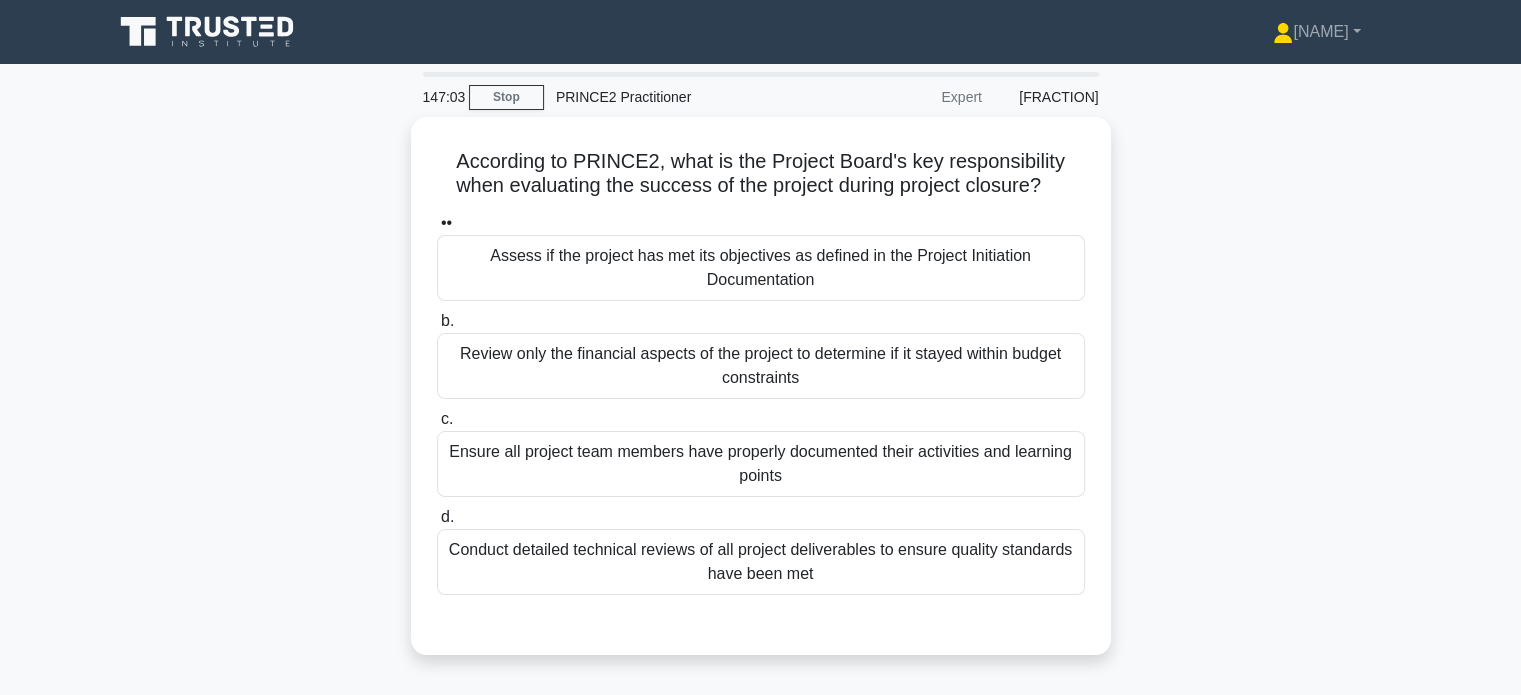 scroll, scrollTop: 0, scrollLeft: 0, axis: both 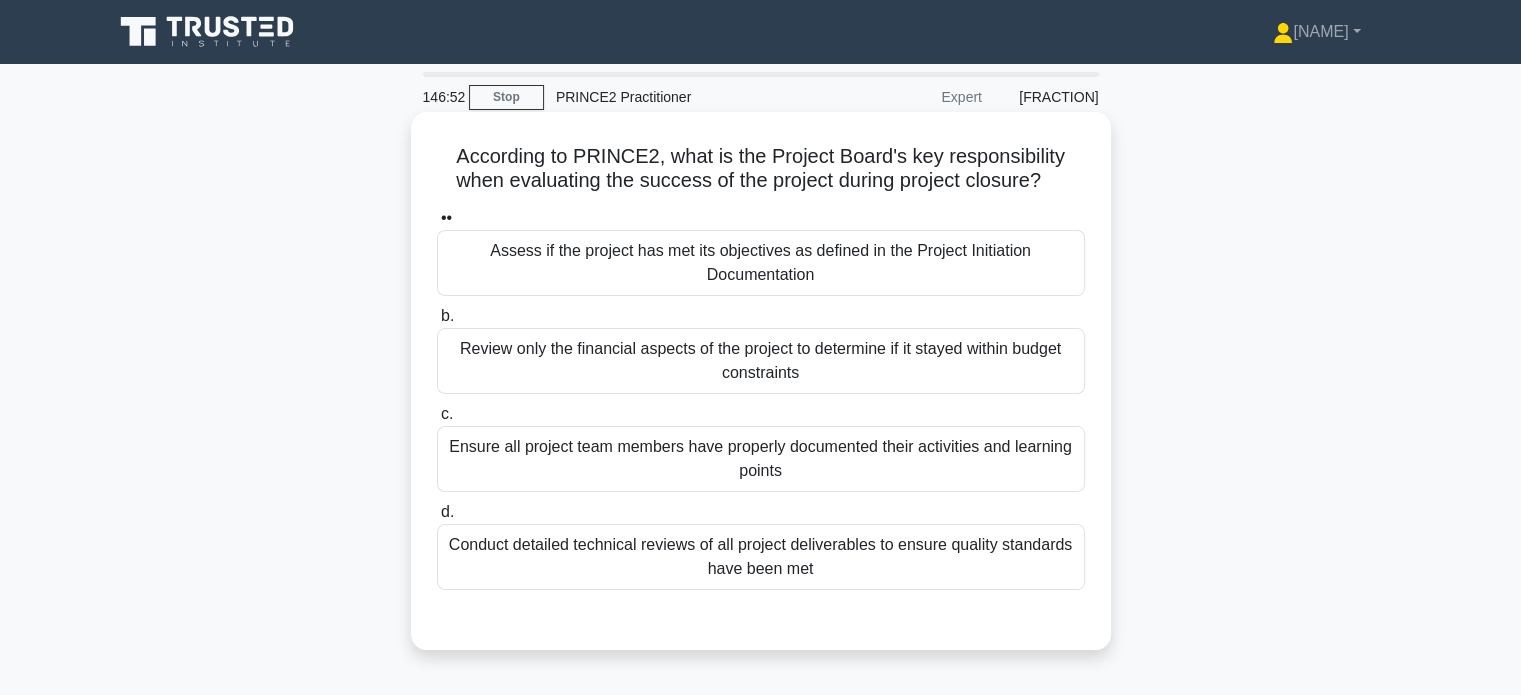 click on "Assess if the project has met its objectives as defined in the Project Initiation Documentation" at bounding box center (761, 263) 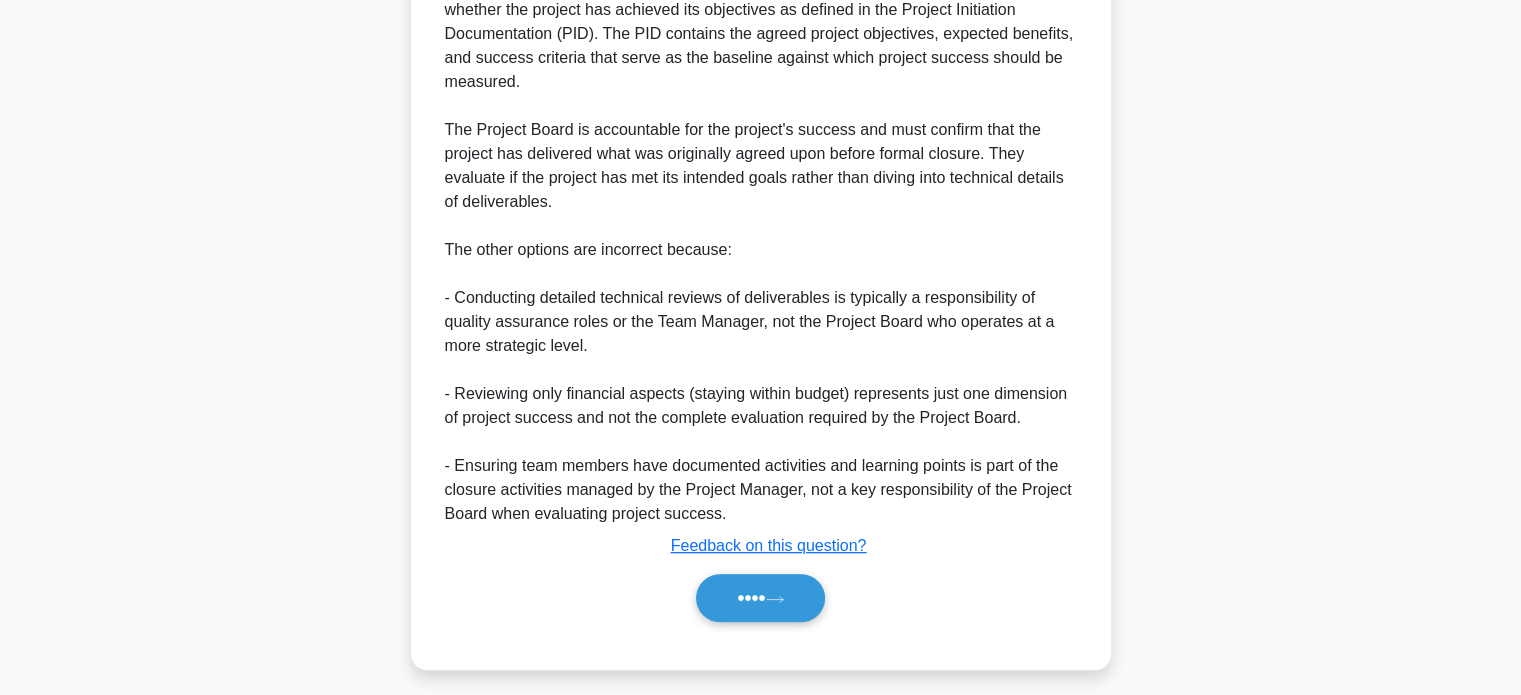 scroll, scrollTop: 700, scrollLeft: 0, axis: vertical 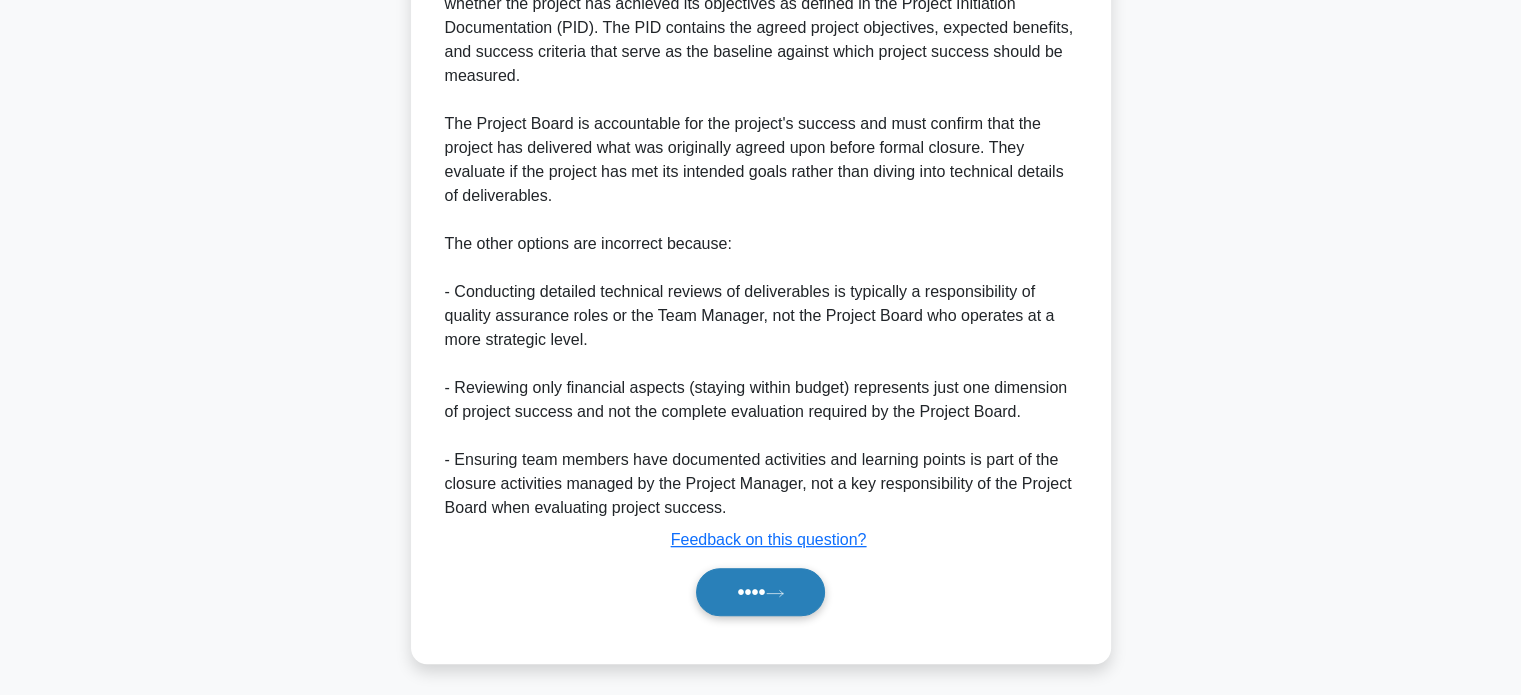 click on "••••" at bounding box center [760, 592] 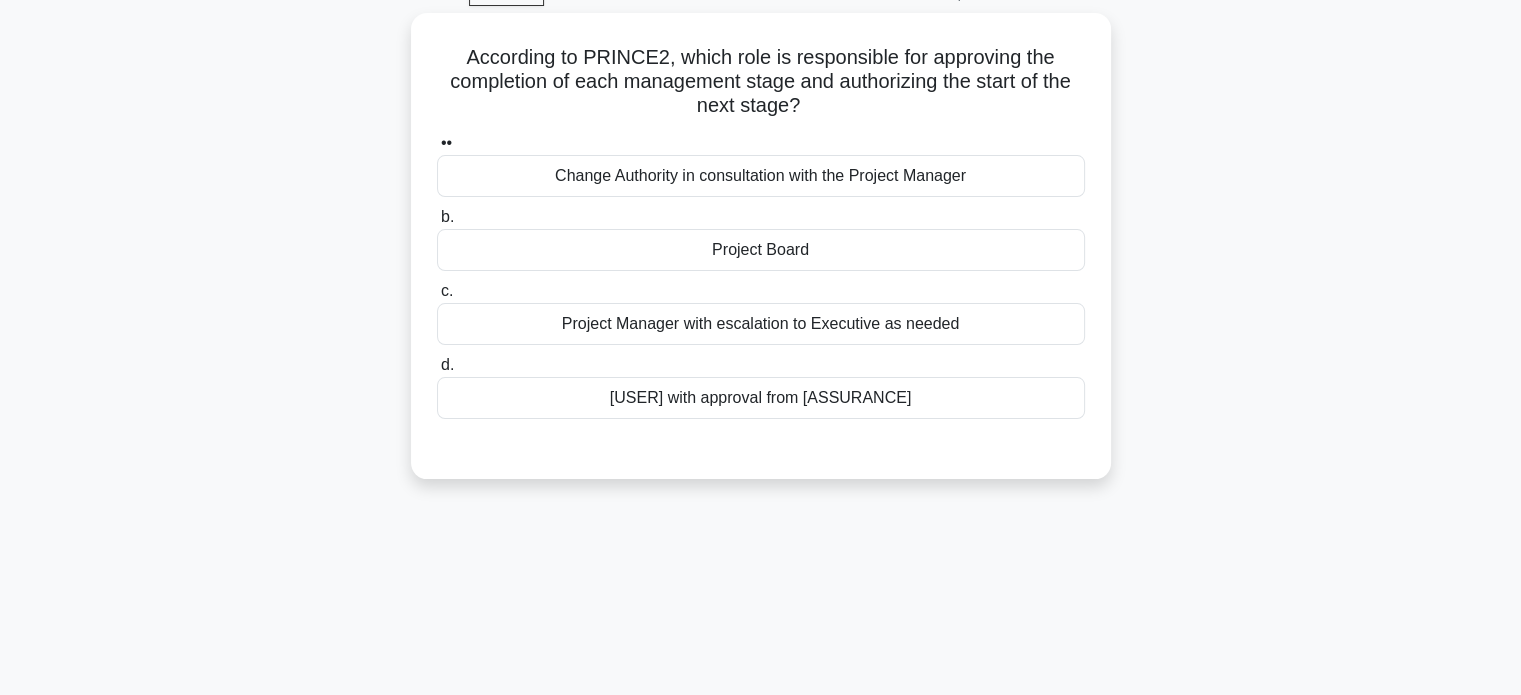 scroll, scrollTop: 0, scrollLeft: 0, axis: both 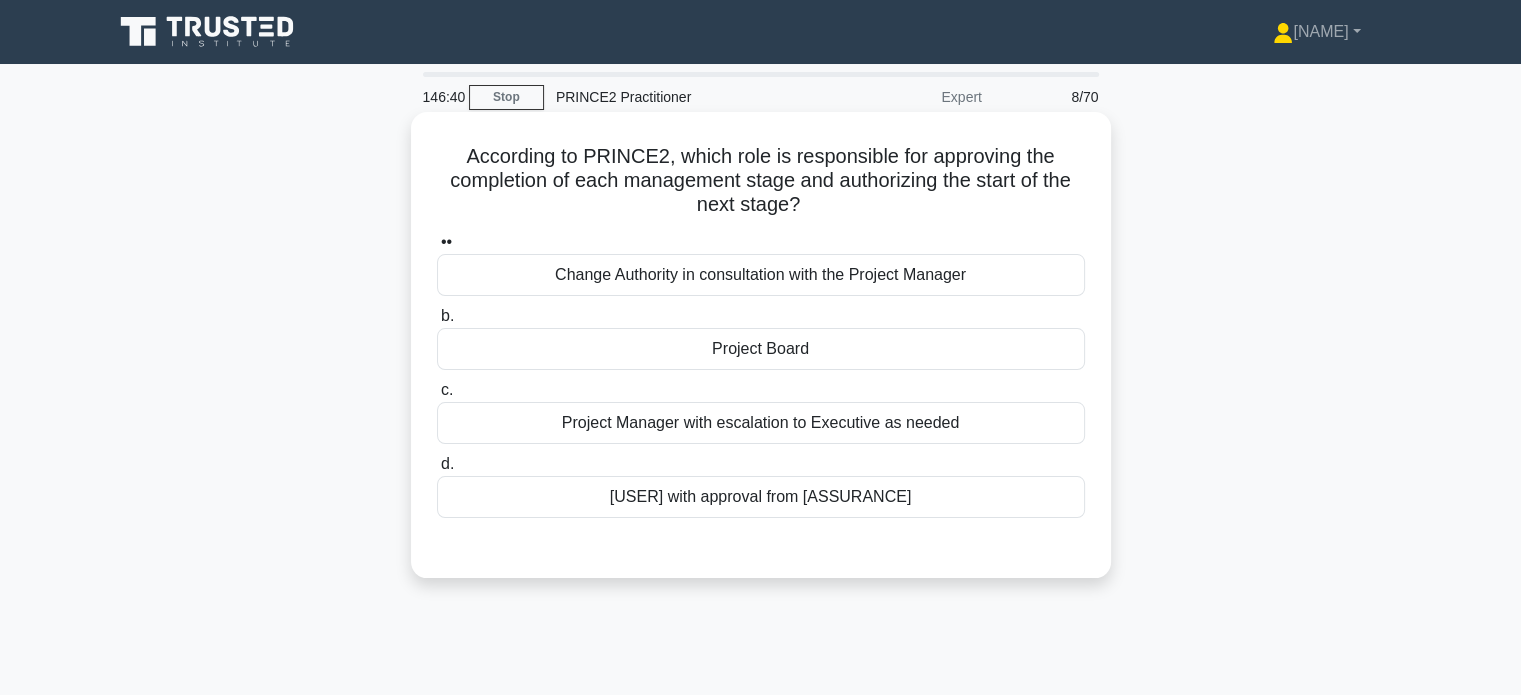 click on "Project Board" at bounding box center (761, 349) 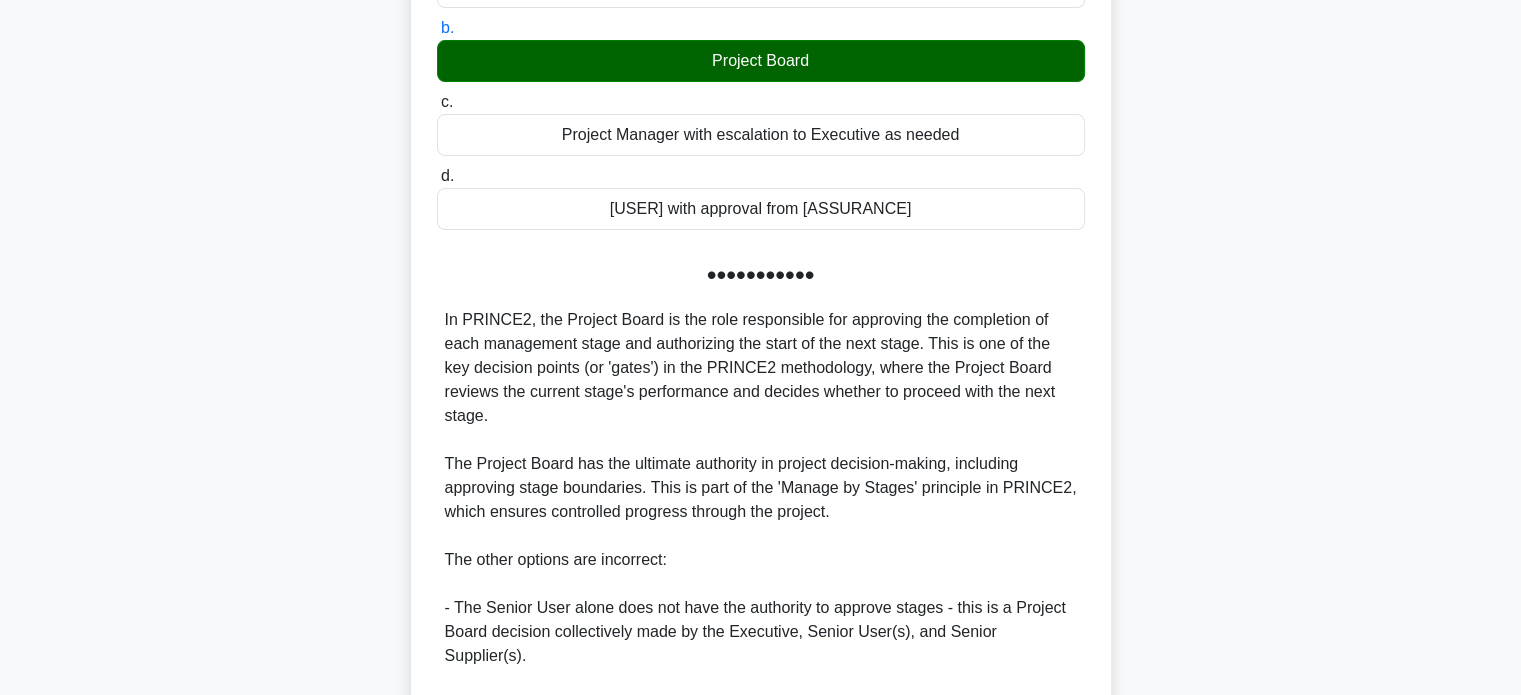 scroll, scrollTop: 560, scrollLeft: 0, axis: vertical 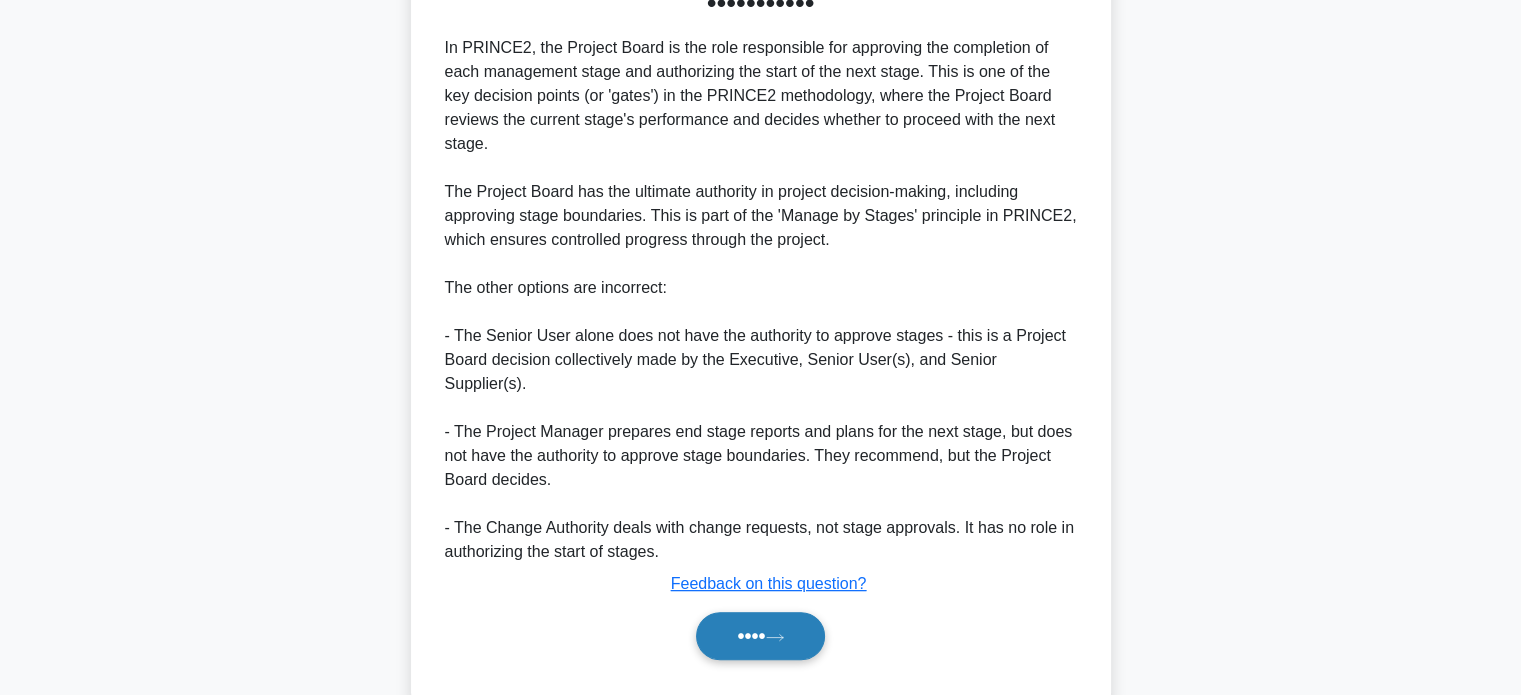 click on "••••" at bounding box center (760, 636) 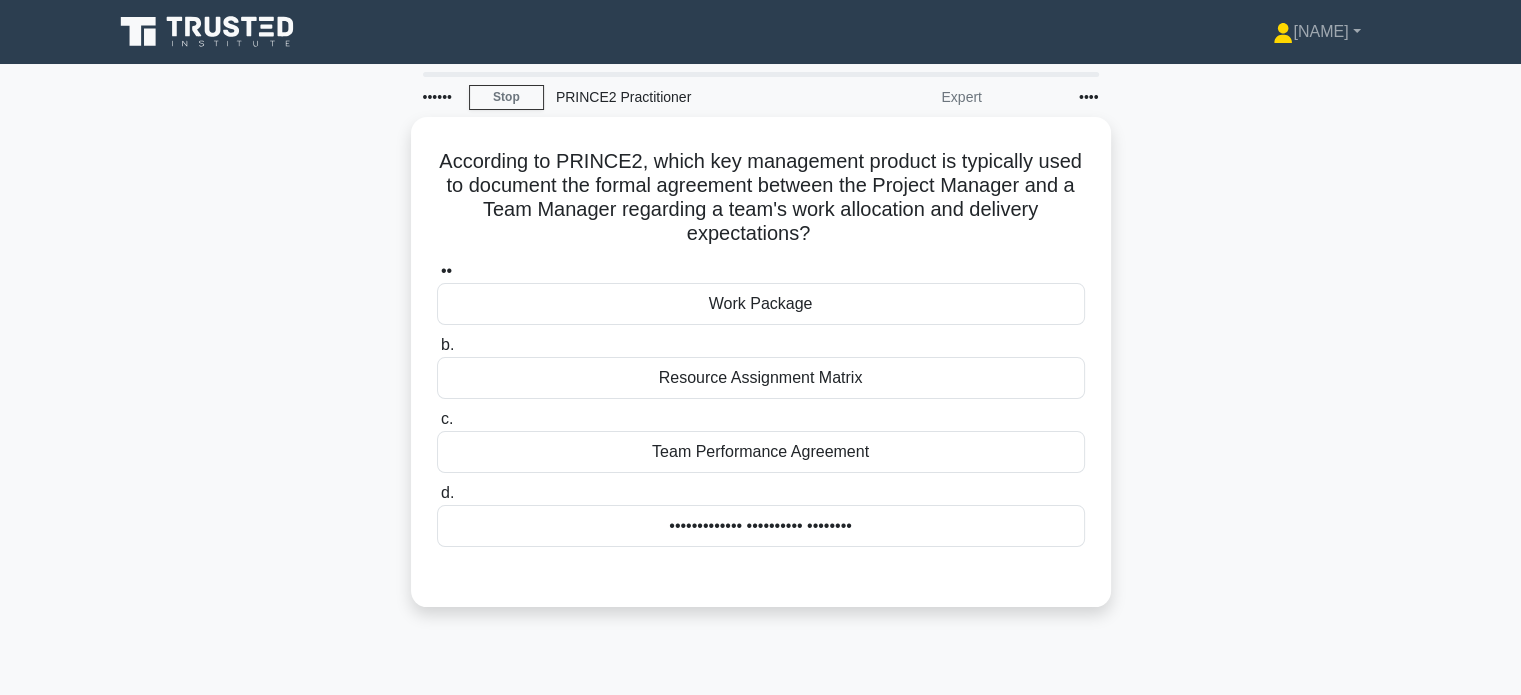 scroll, scrollTop: 0, scrollLeft: 0, axis: both 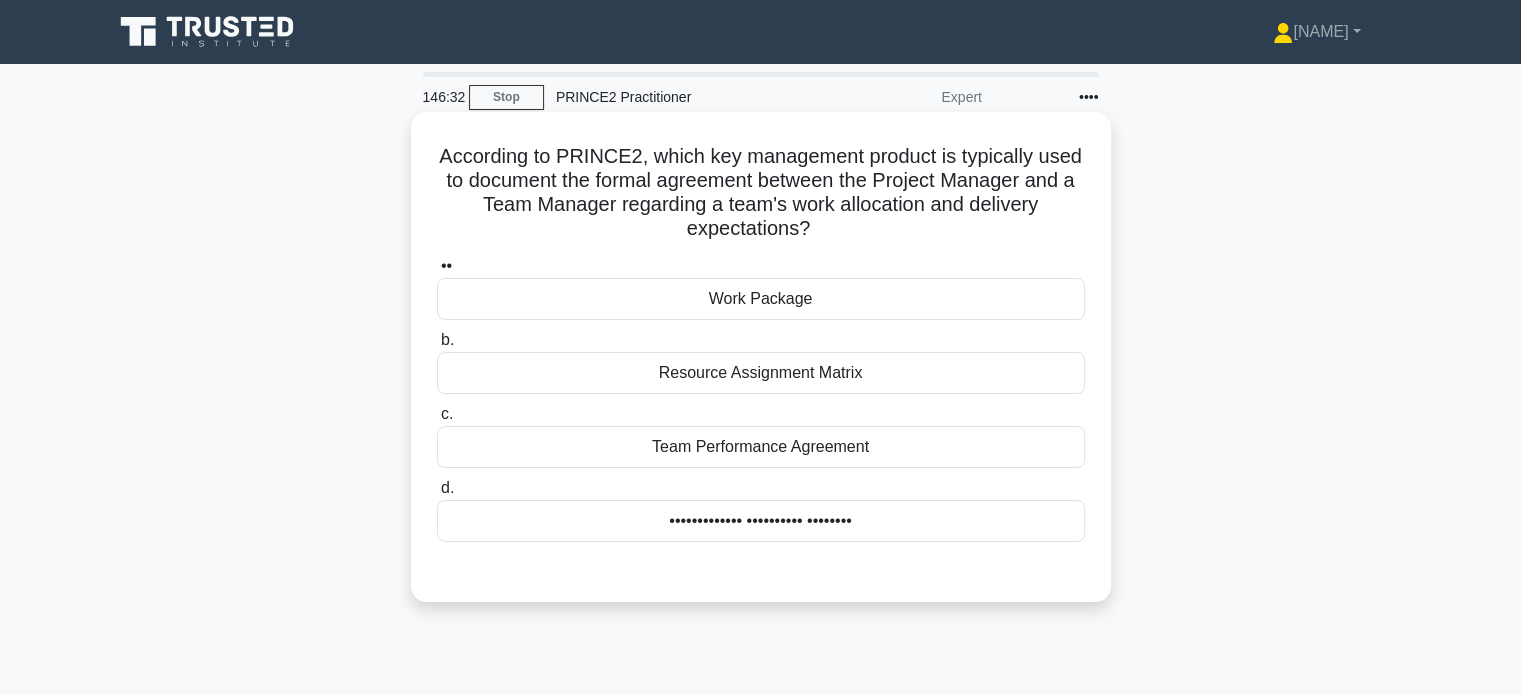 click on "Work Package" at bounding box center [761, 299] 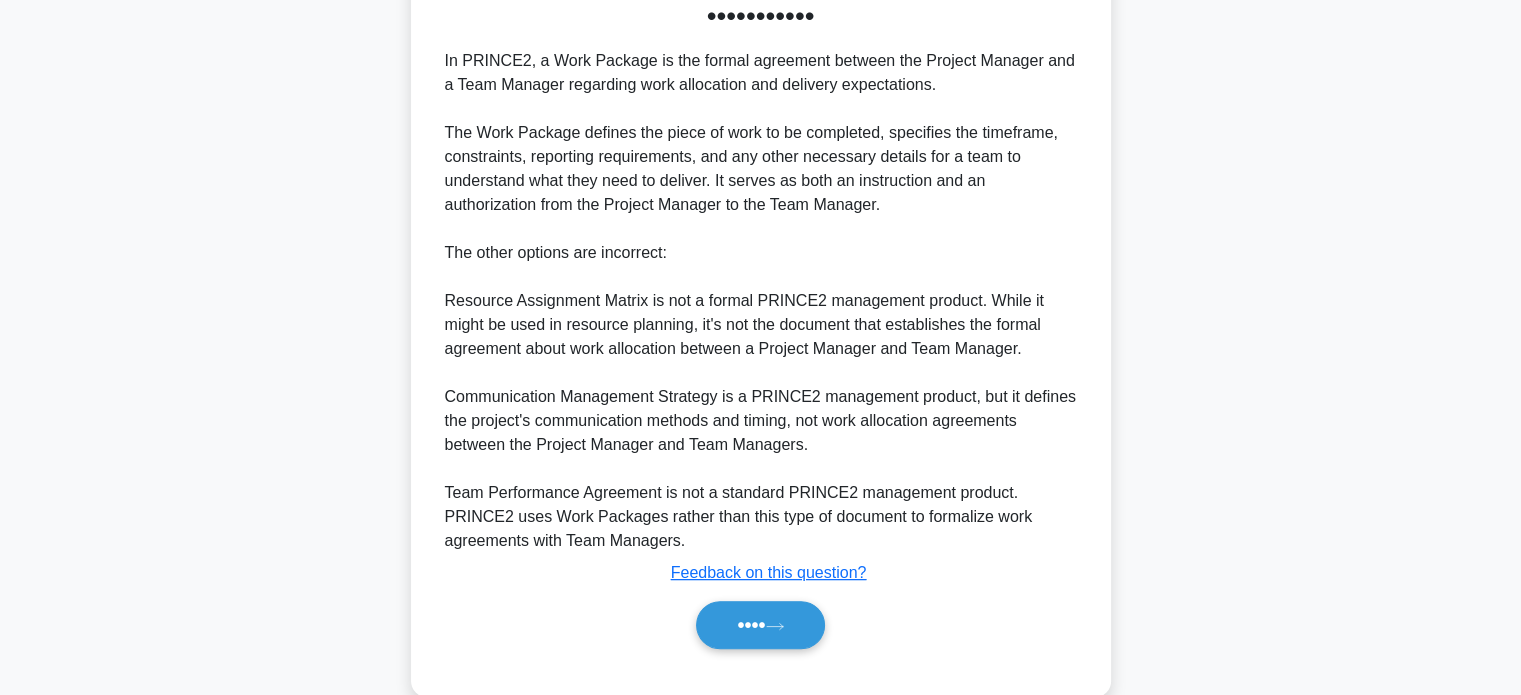 scroll, scrollTop: 600, scrollLeft: 0, axis: vertical 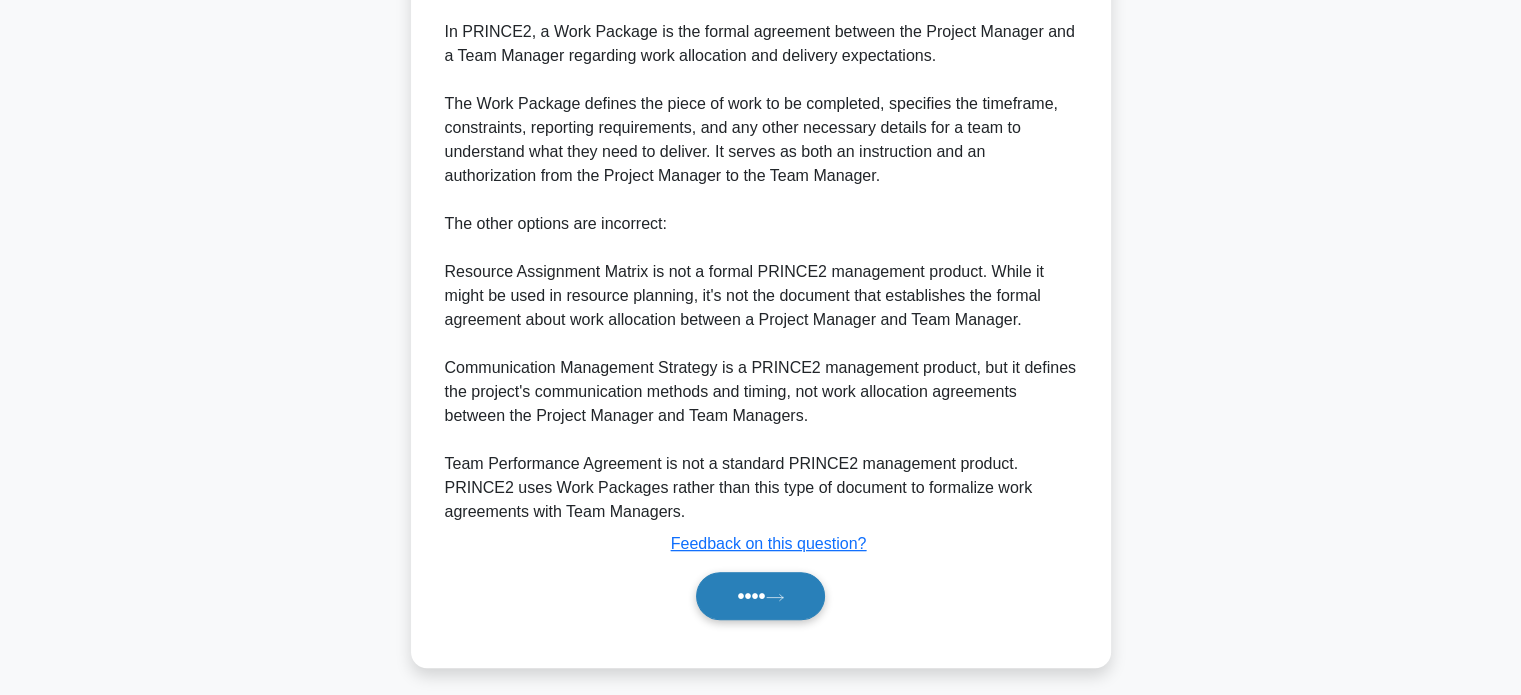 click on "••••" at bounding box center [760, 596] 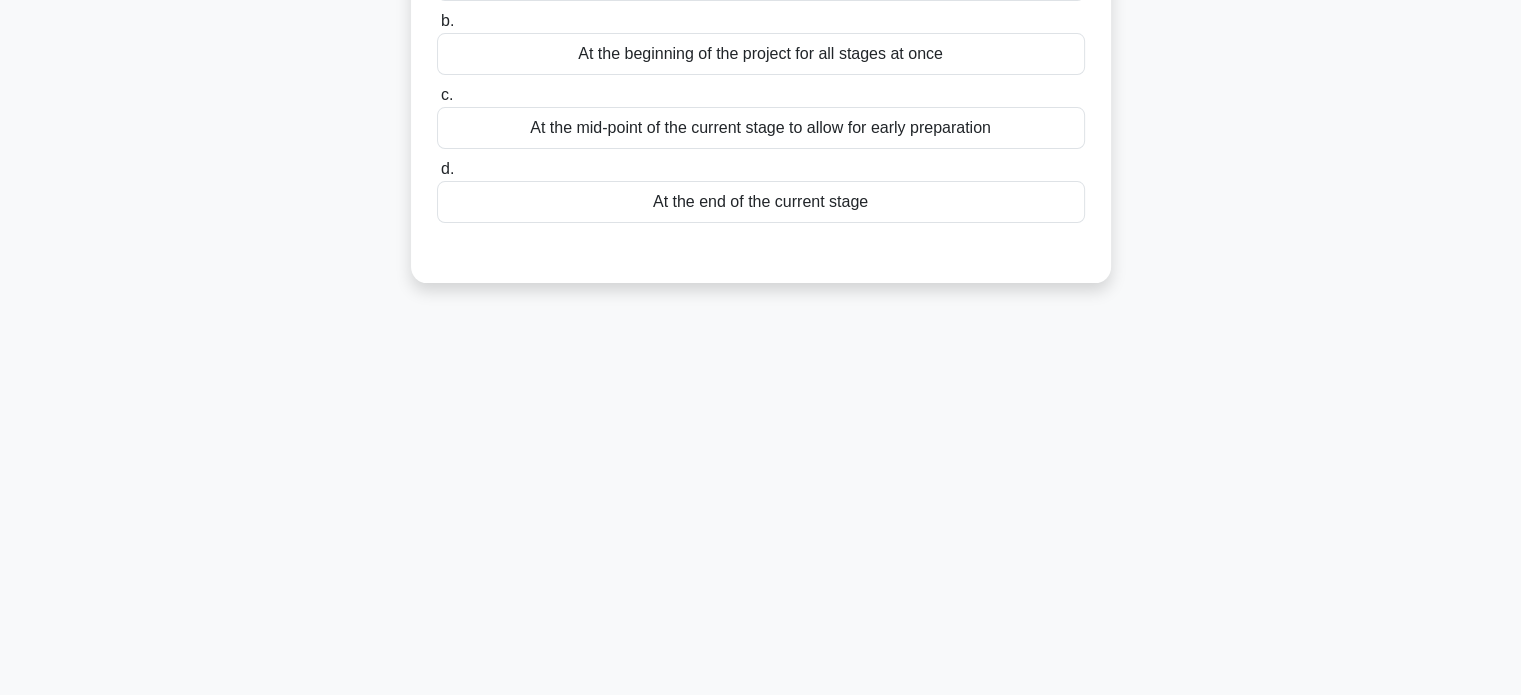 scroll, scrollTop: 0, scrollLeft: 0, axis: both 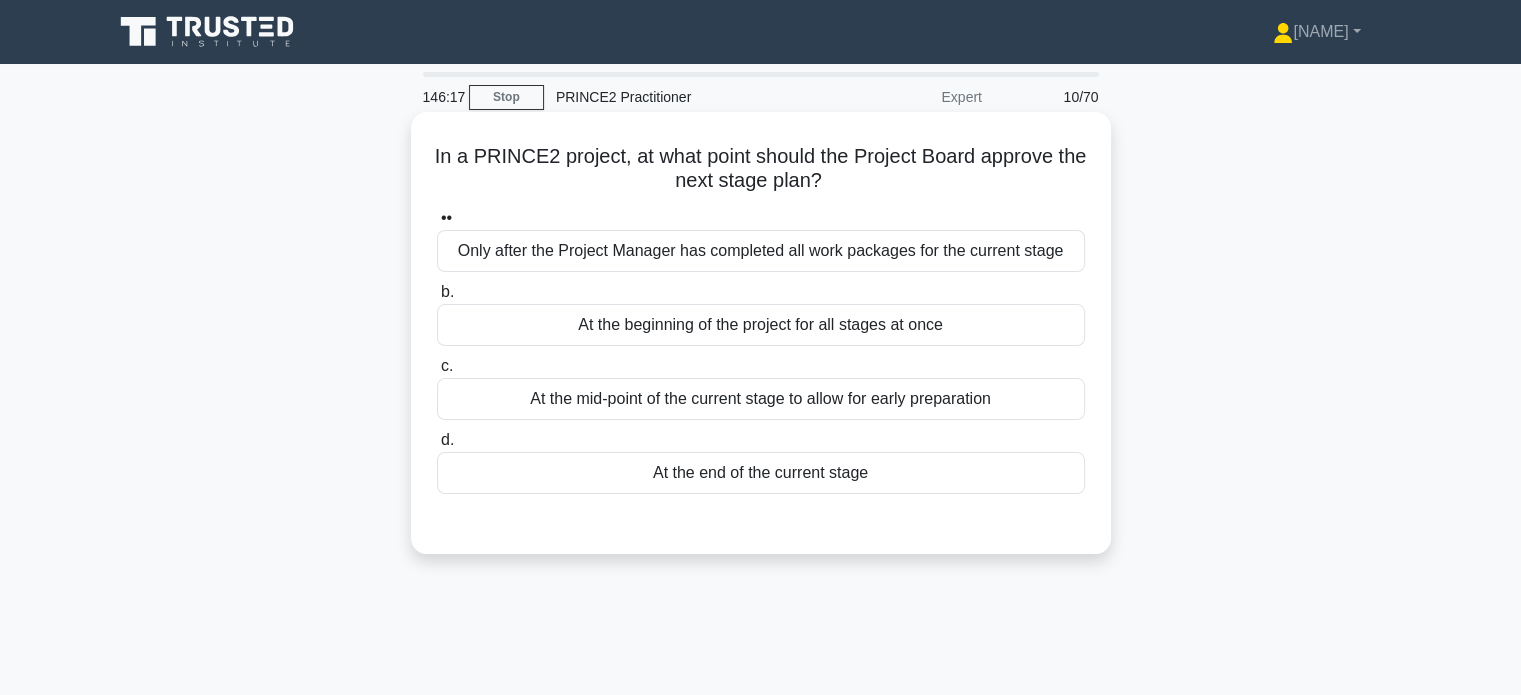 click on "At the end of the current stage" at bounding box center (761, 473) 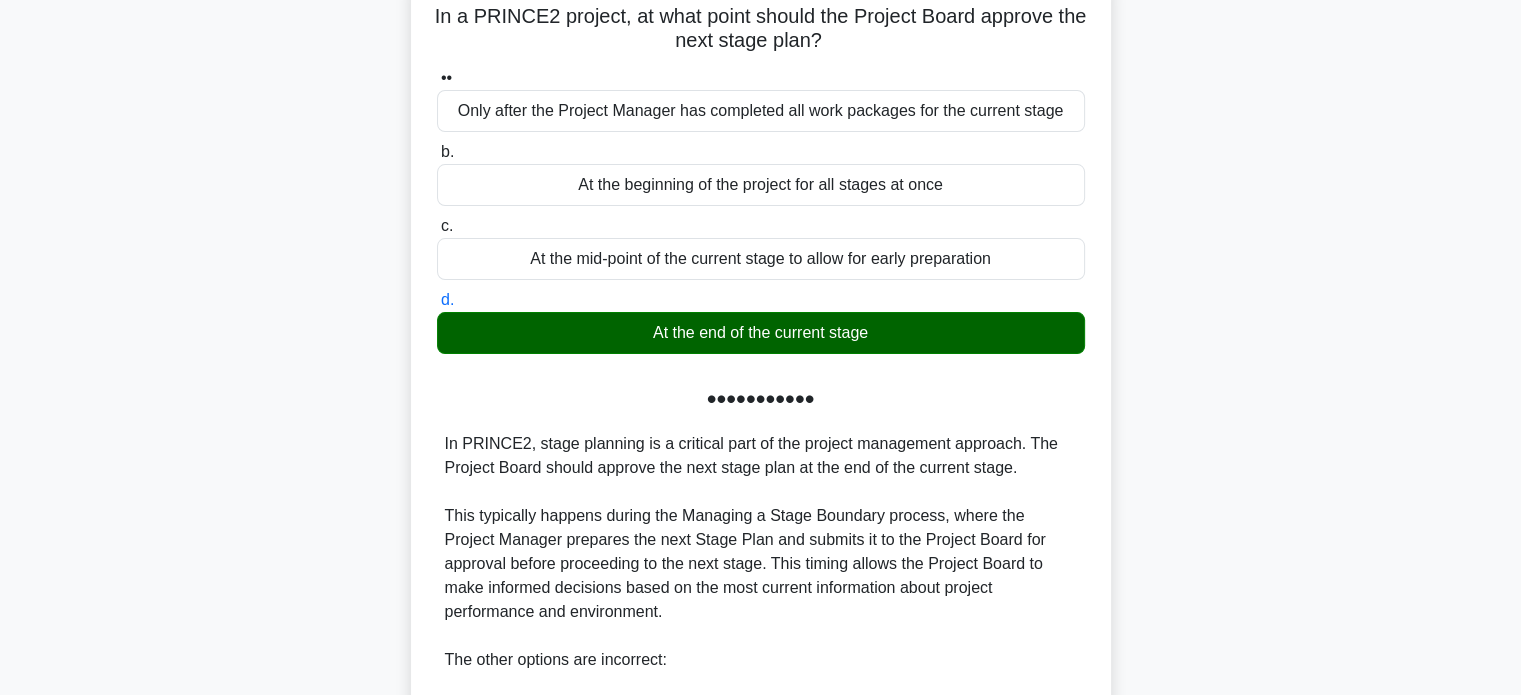 scroll, scrollTop: 500, scrollLeft: 0, axis: vertical 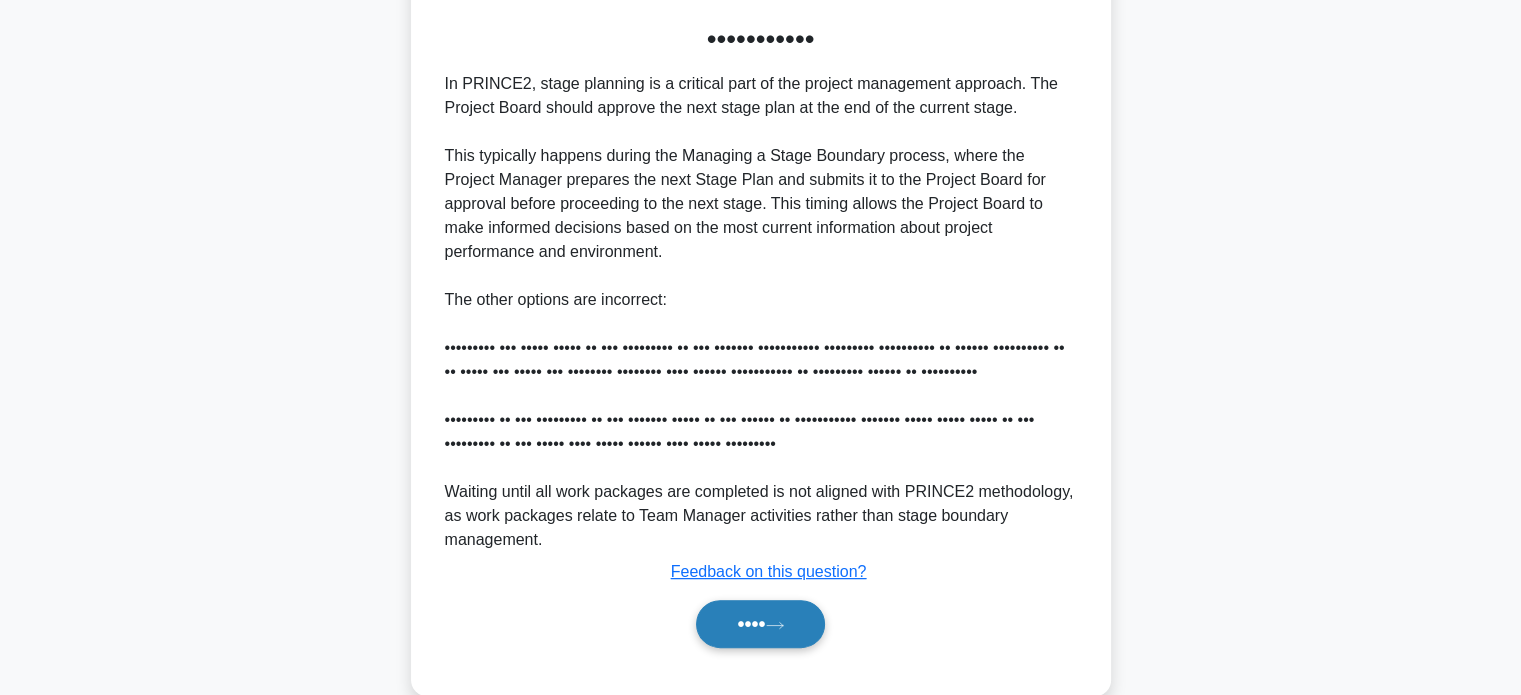 click on "••••" at bounding box center [760, 624] 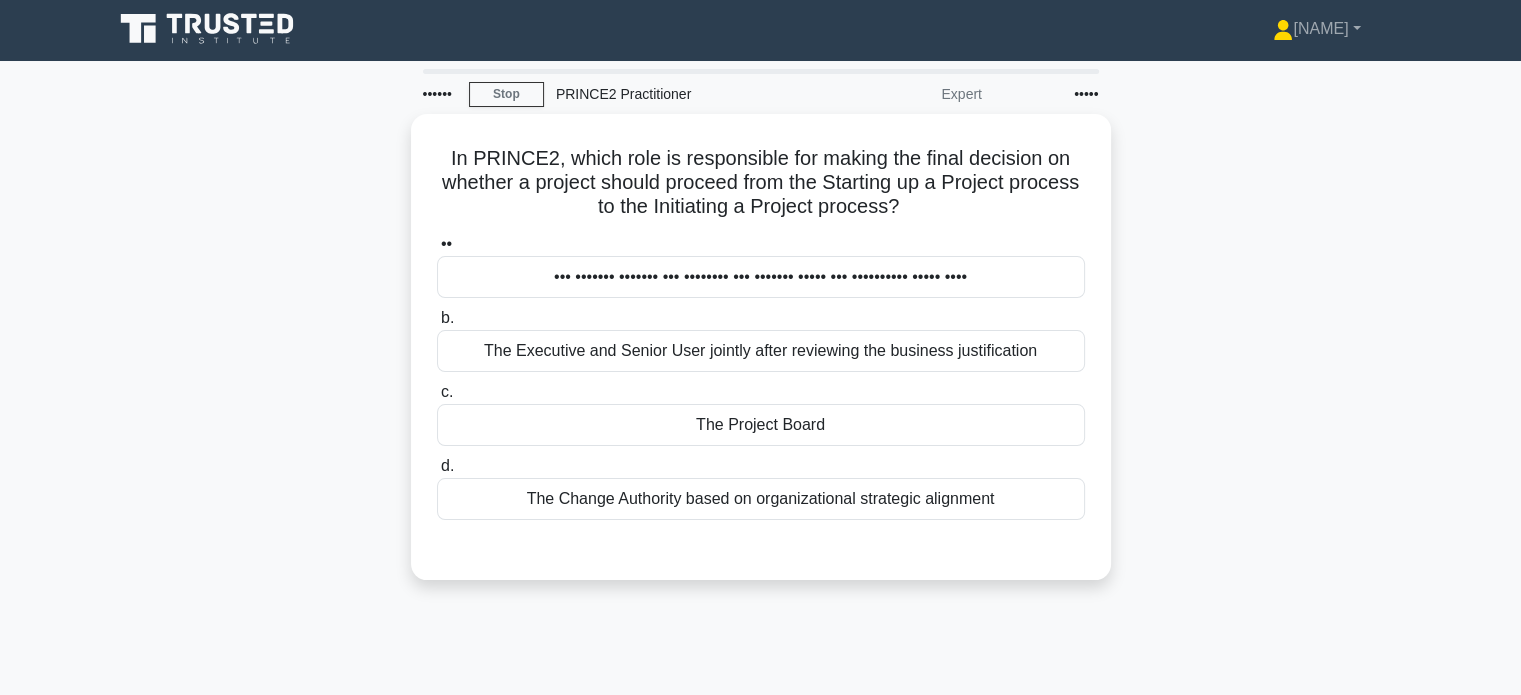 scroll, scrollTop: 0, scrollLeft: 0, axis: both 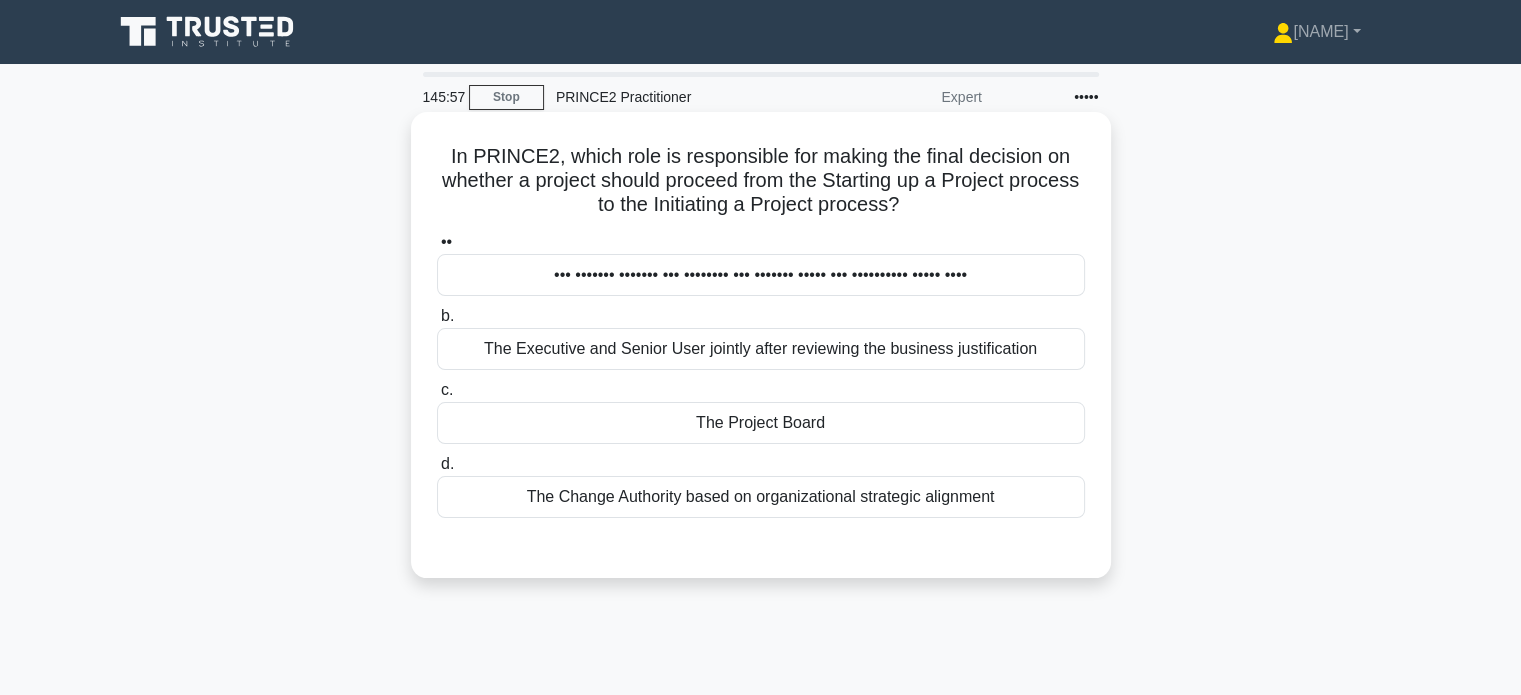 click on "The Project Board" at bounding box center (761, 423) 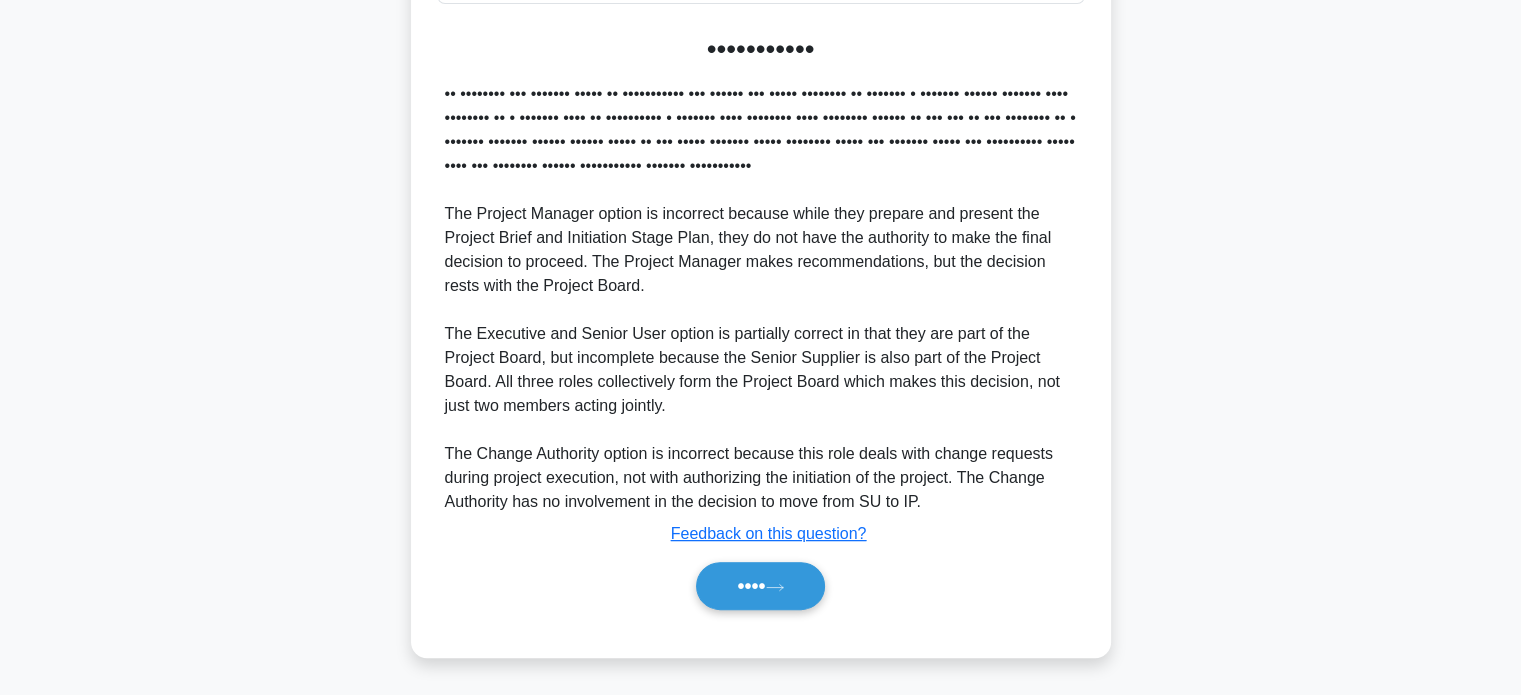 scroll, scrollTop: 536, scrollLeft: 0, axis: vertical 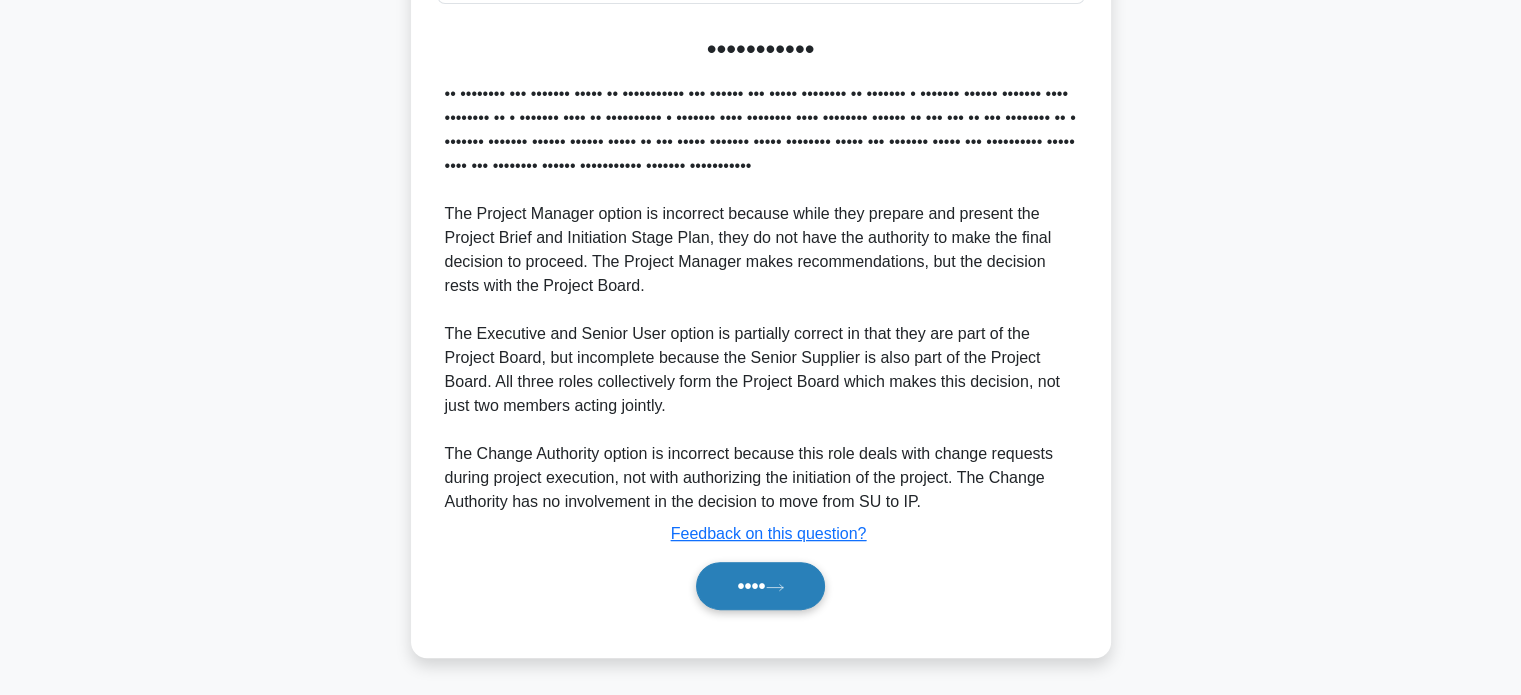 click on "••••" at bounding box center [760, 586] 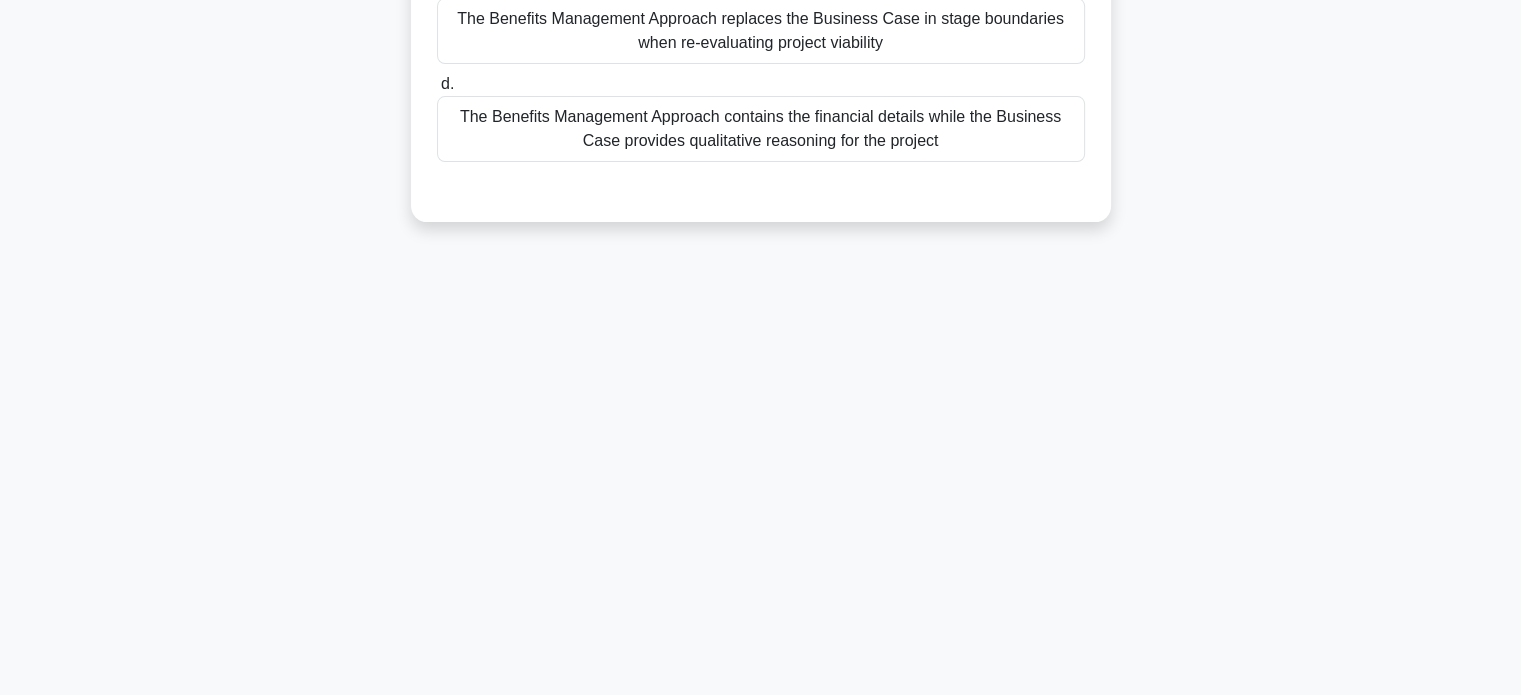 scroll, scrollTop: 0, scrollLeft: 0, axis: both 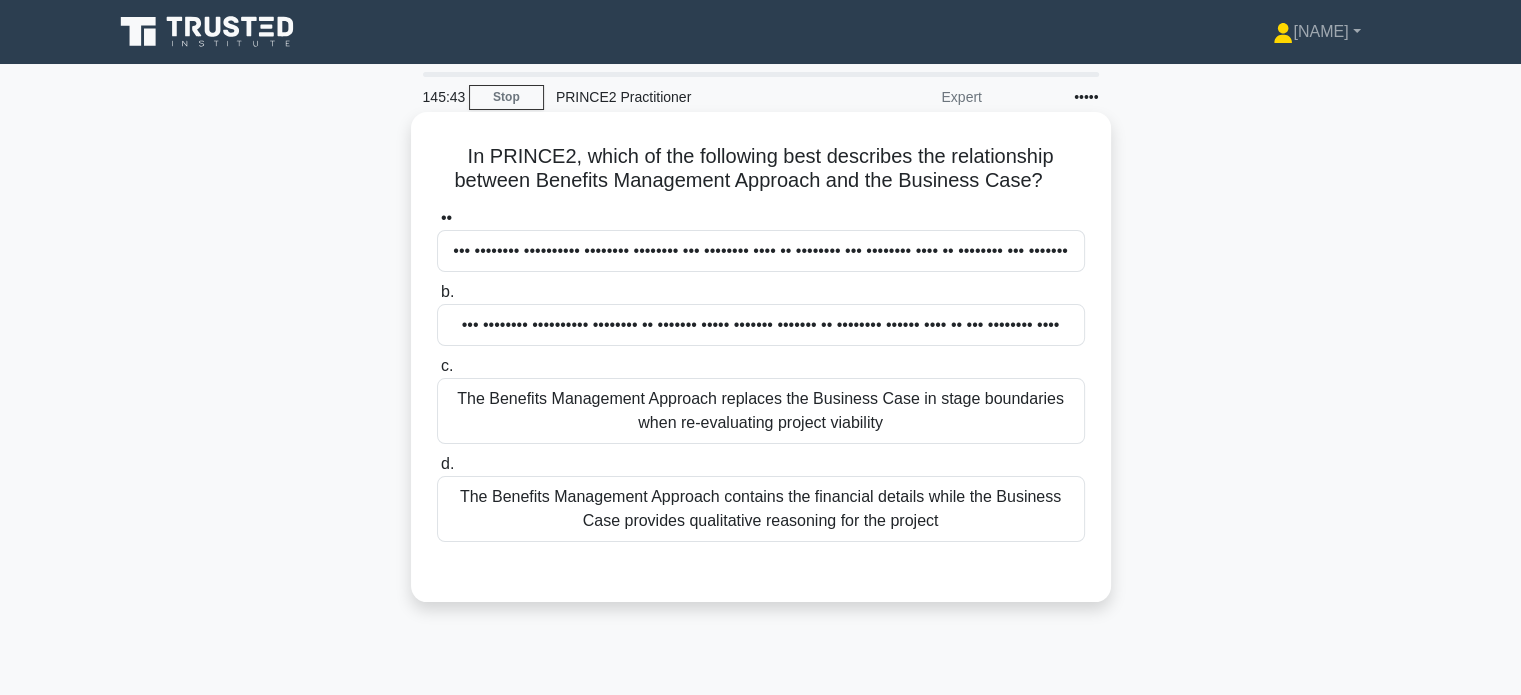 click on "••• •••••••• •••••••••• •••••••• •••••••• ••• •••••••• •••• •• •••••••• ••• •••••••• •••• •• •••••••• ••• •••••••" at bounding box center [761, 251] 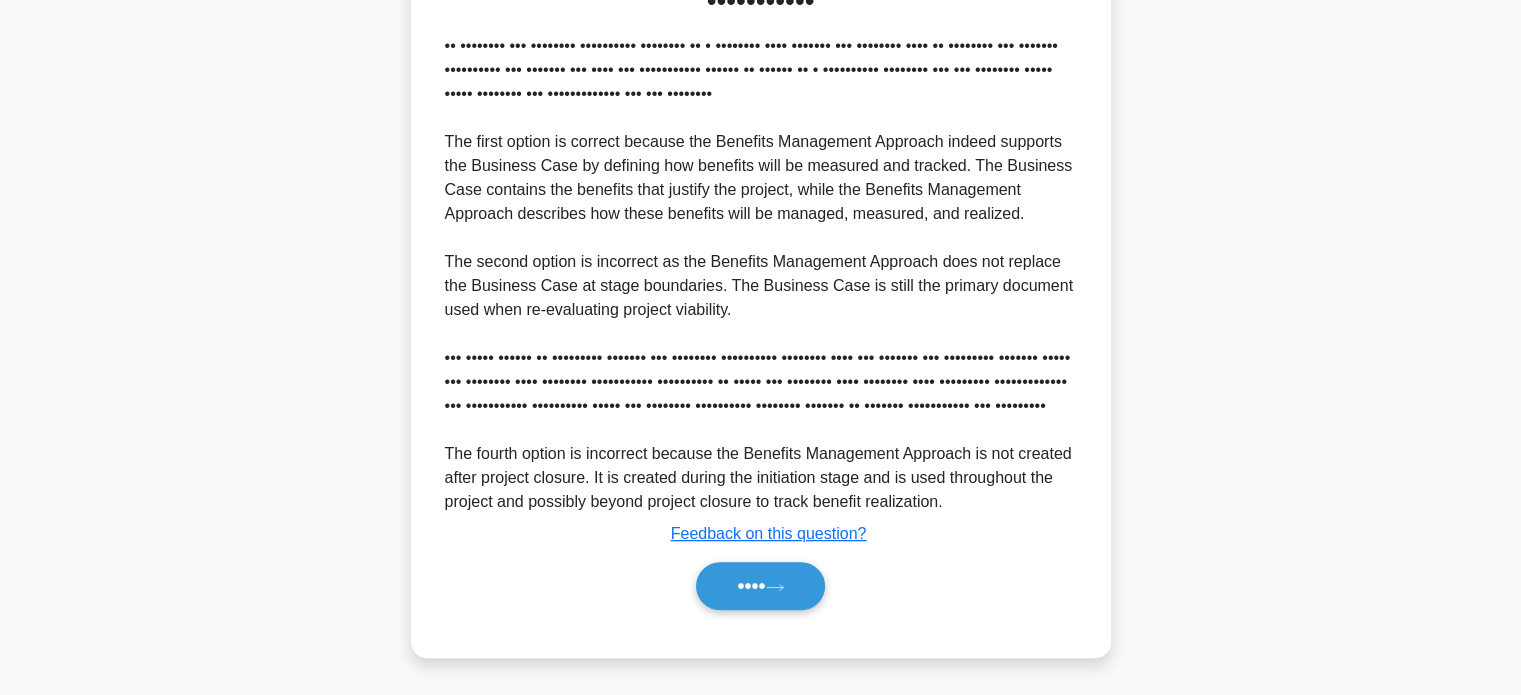 scroll, scrollTop: 600, scrollLeft: 0, axis: vertical 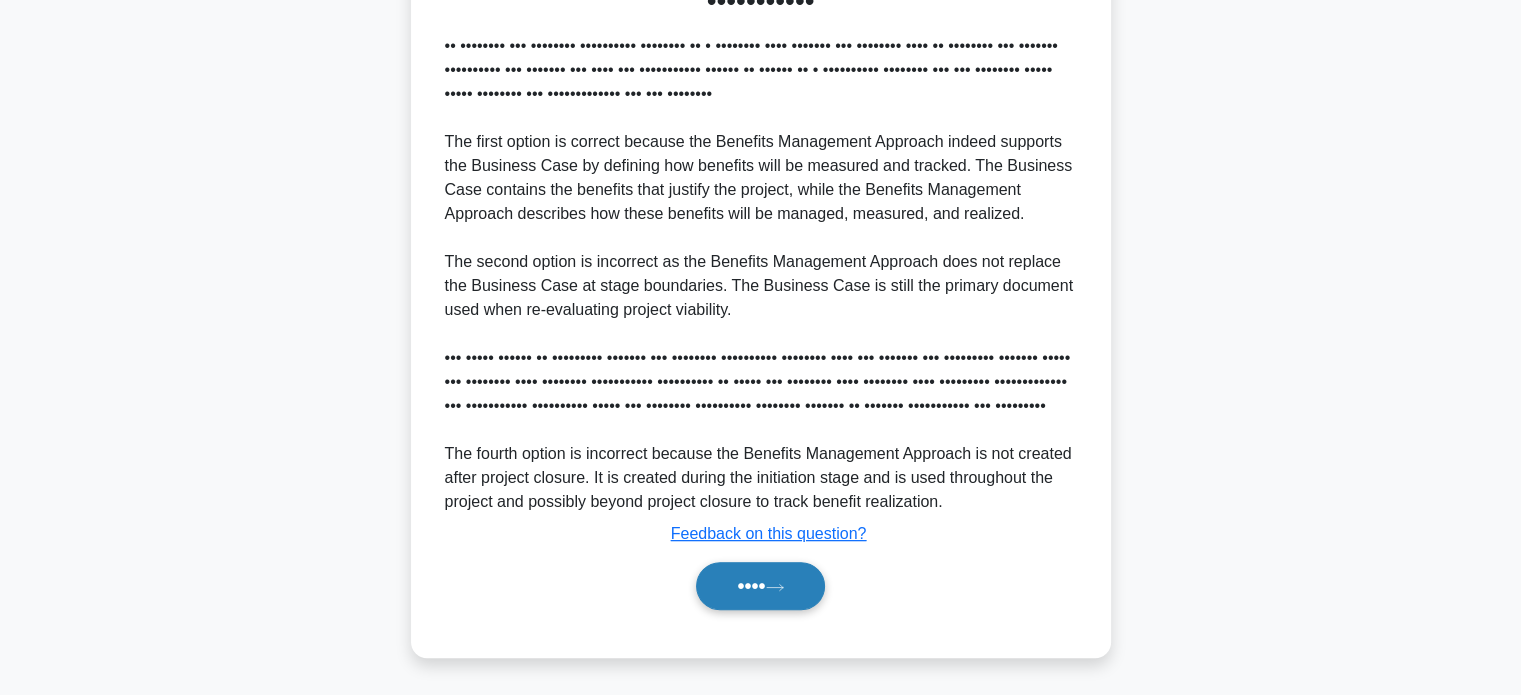 click on "••••" at bounding box center (760, 586) 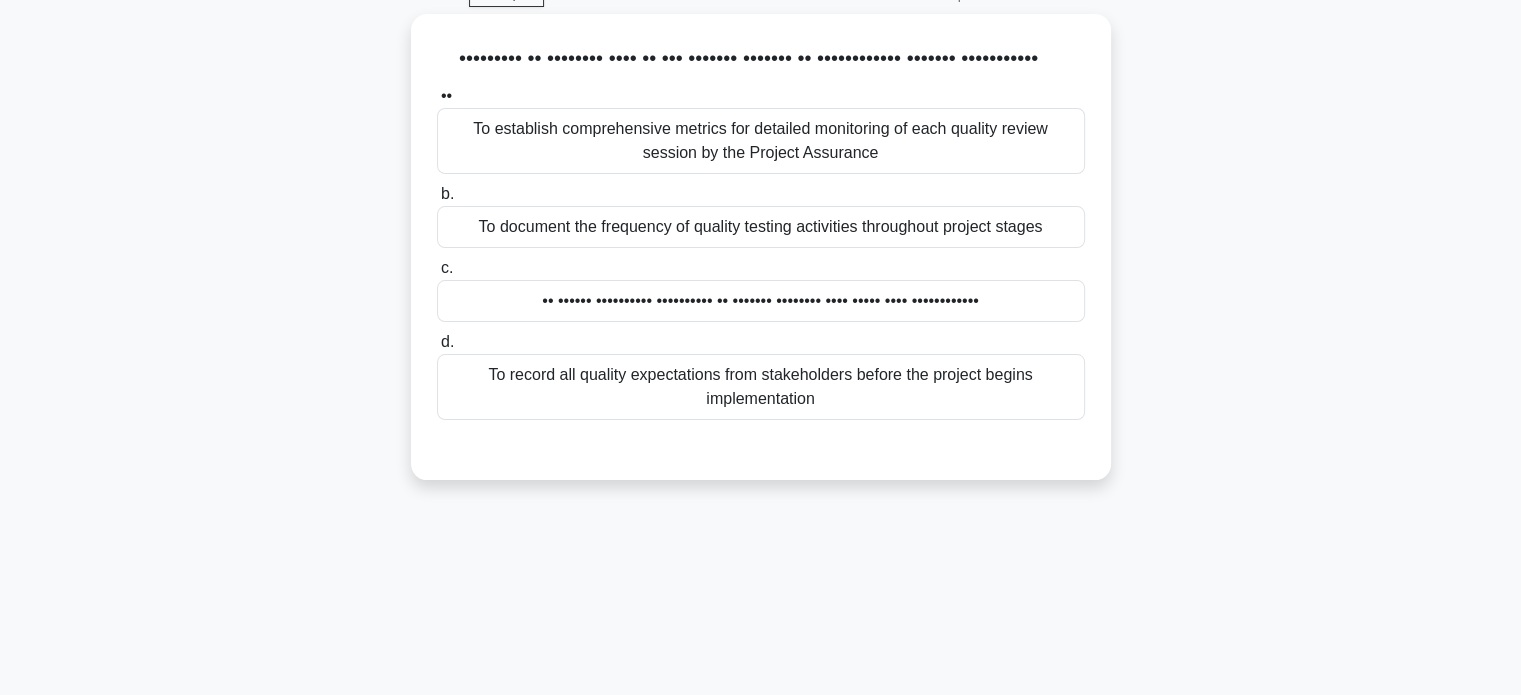 scroll, scrollTop: 85, scrollLeft: 0, axis: vertical 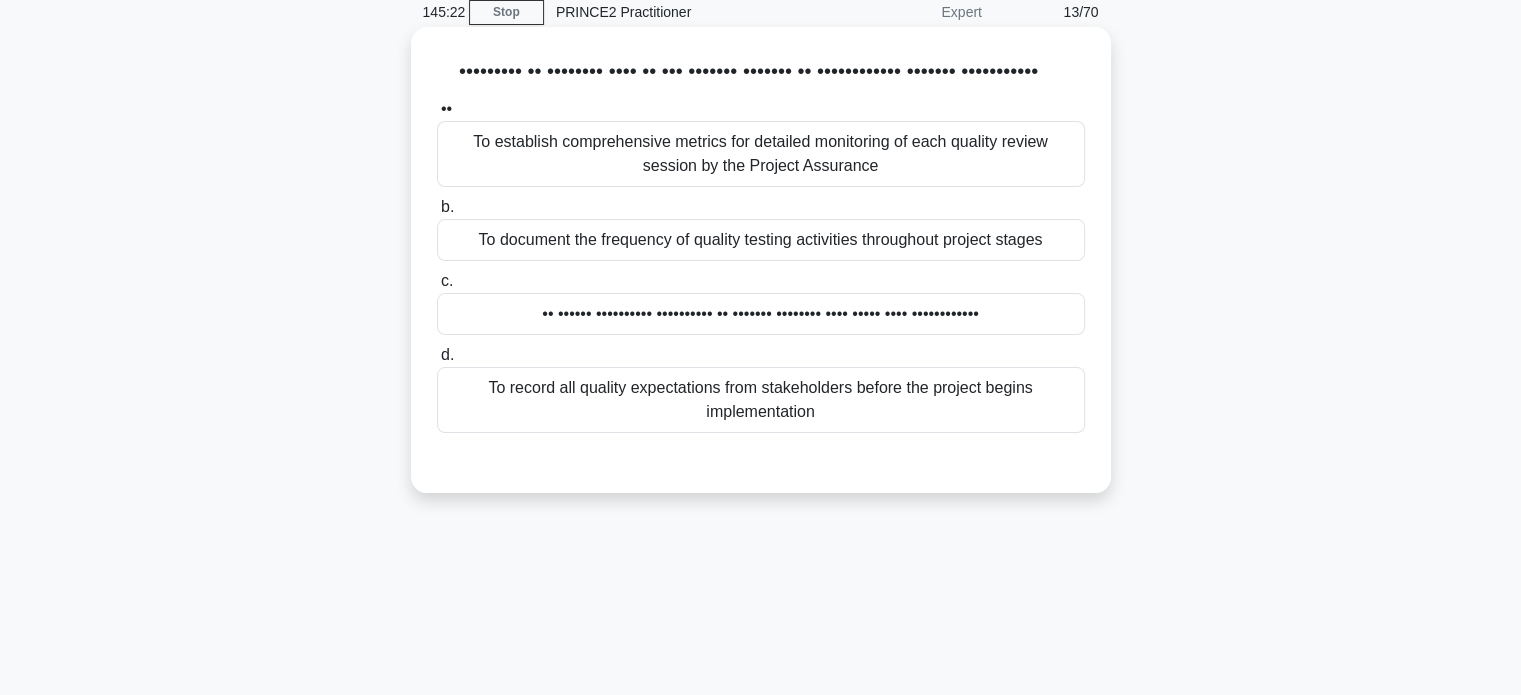 click on "•• •••••• •••••••••• •••••••••• •• ••••••• •••••••• •••• ••••• •••• ••••••••••••" at bounding box center (761, 314) 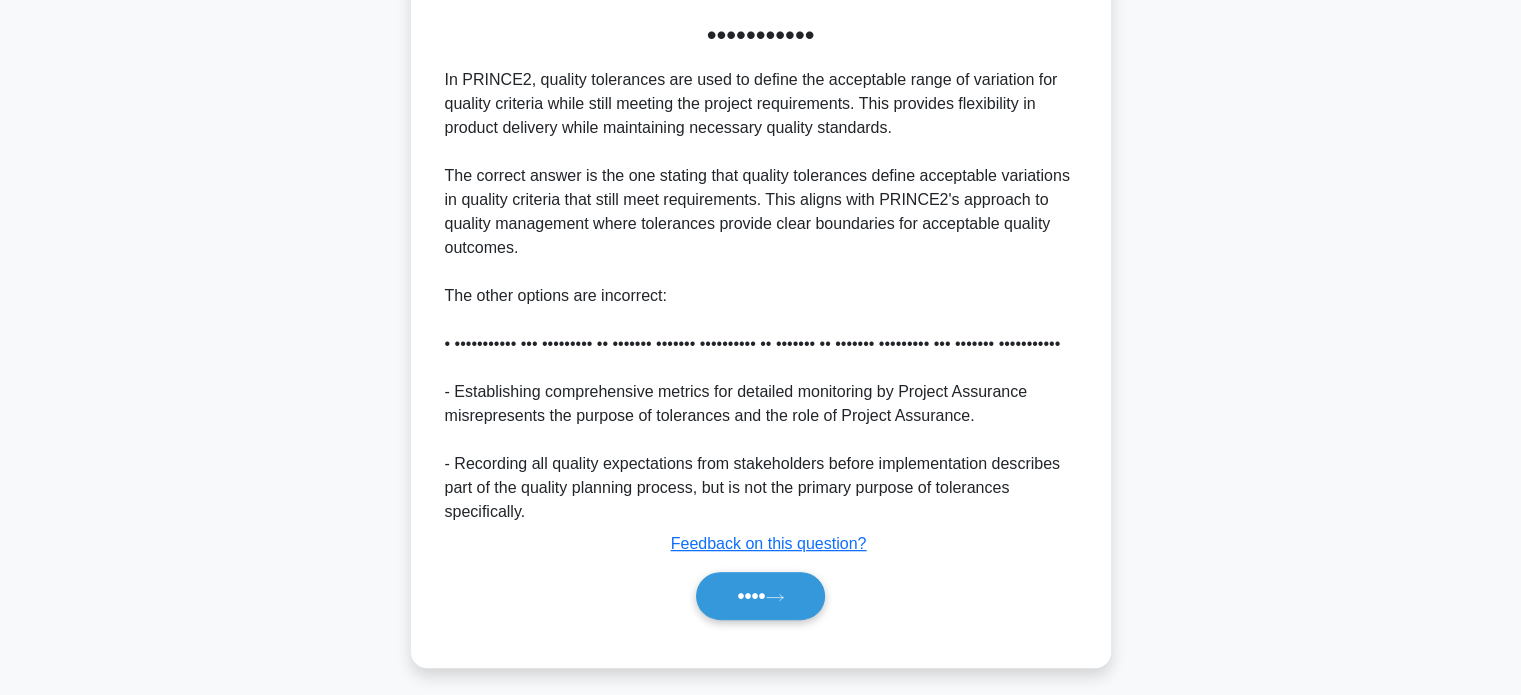 scroll, scrollTop: 584, scrollLeft: 0, axis: vertical 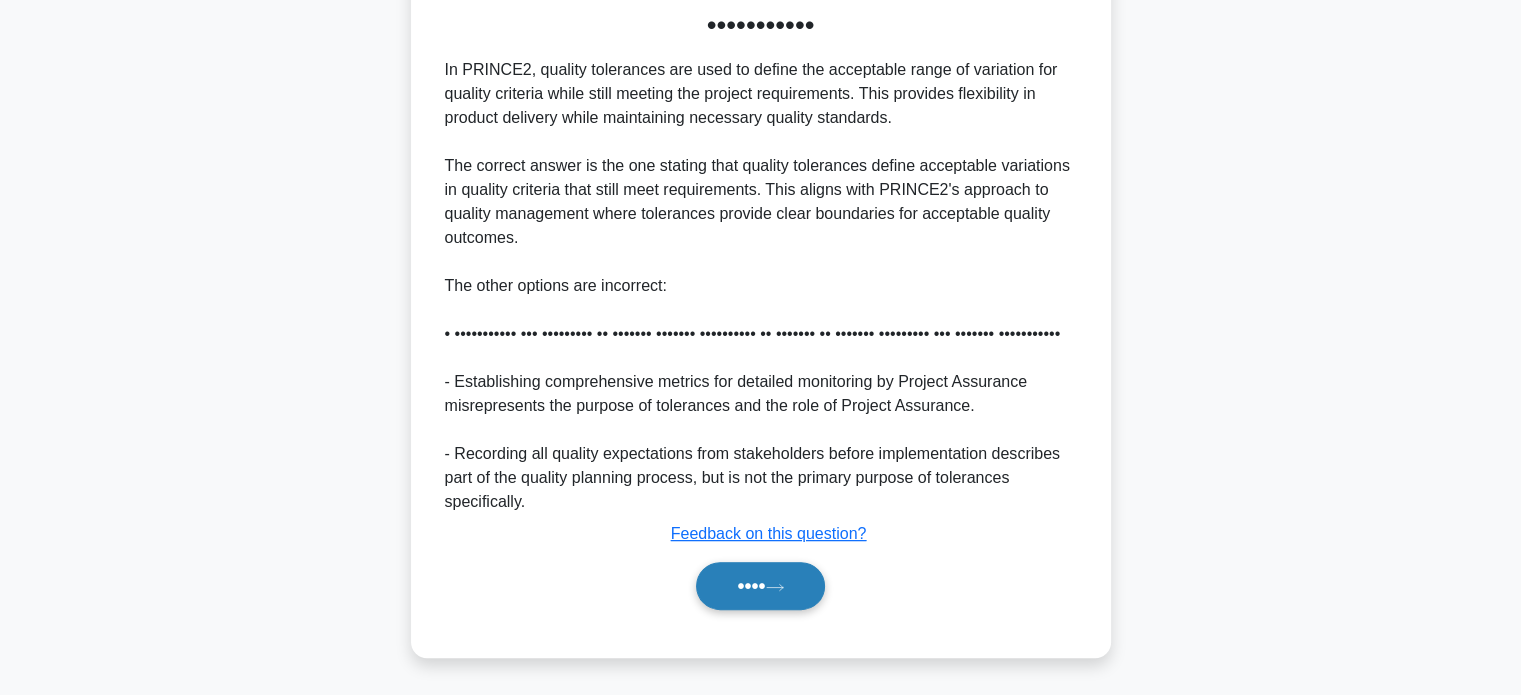 click on "••••" at bounding box center (760, 586) 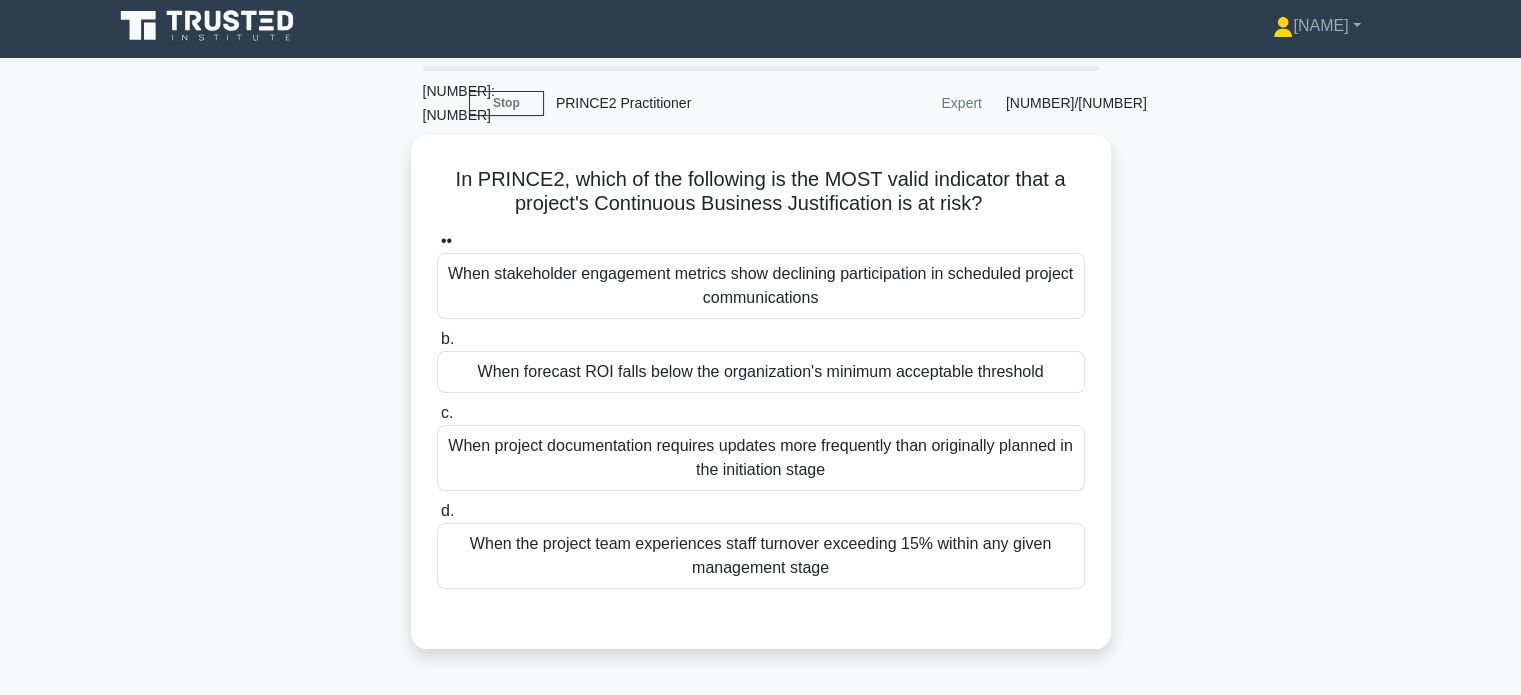 scroll, scrollTop: 0, scrollLeft: 0, axis: both 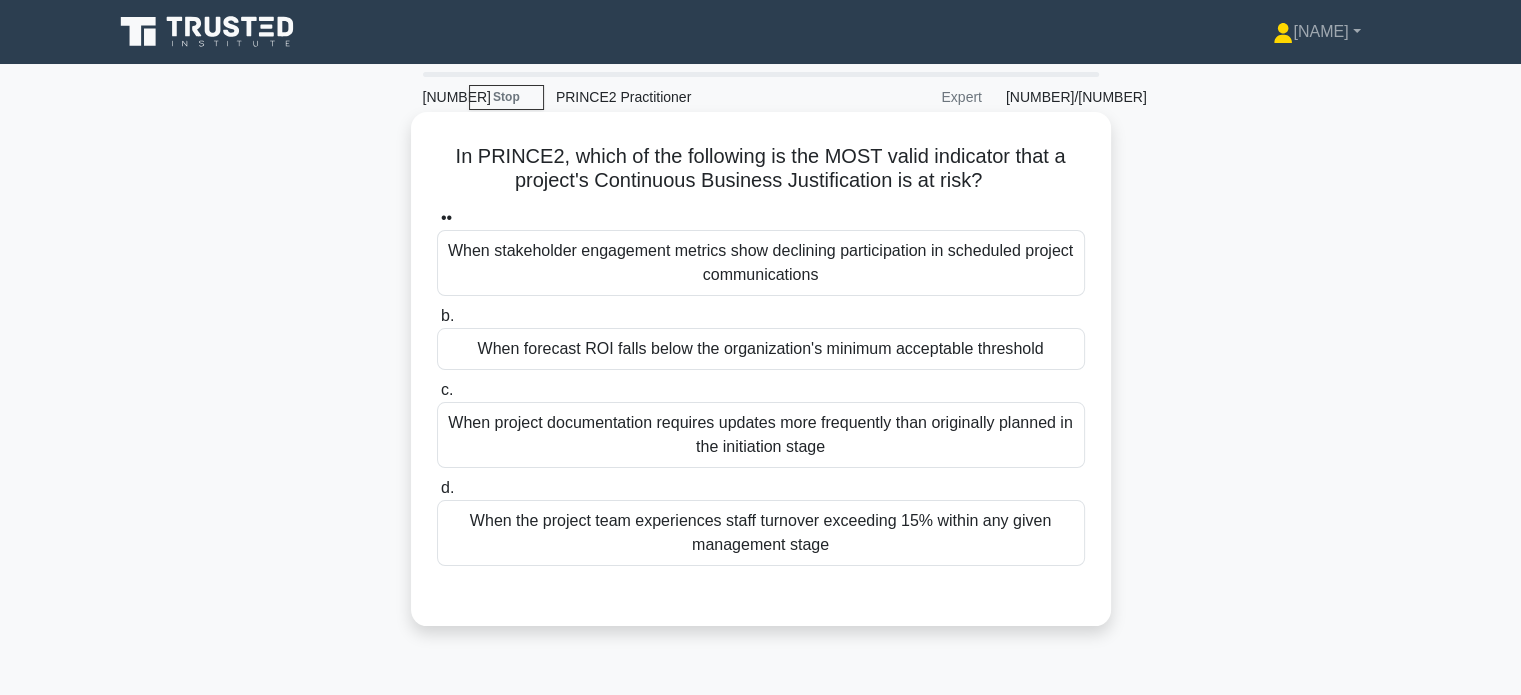 click on "When project documentation requires updates more frequently than originally planned in the initiation stage" at bounding box center (761, 435) 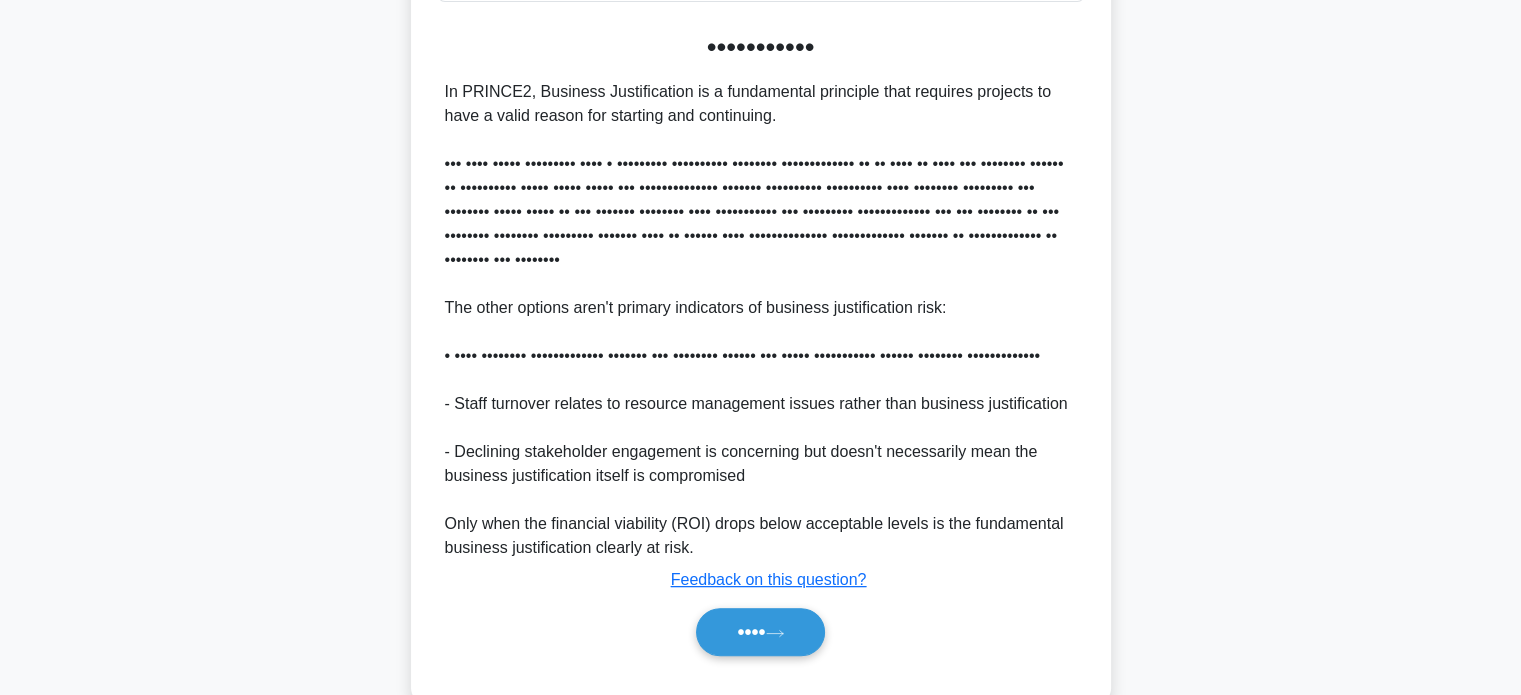 scroll, scrollTop: 600, scrollLeft: 0, axis: vertical 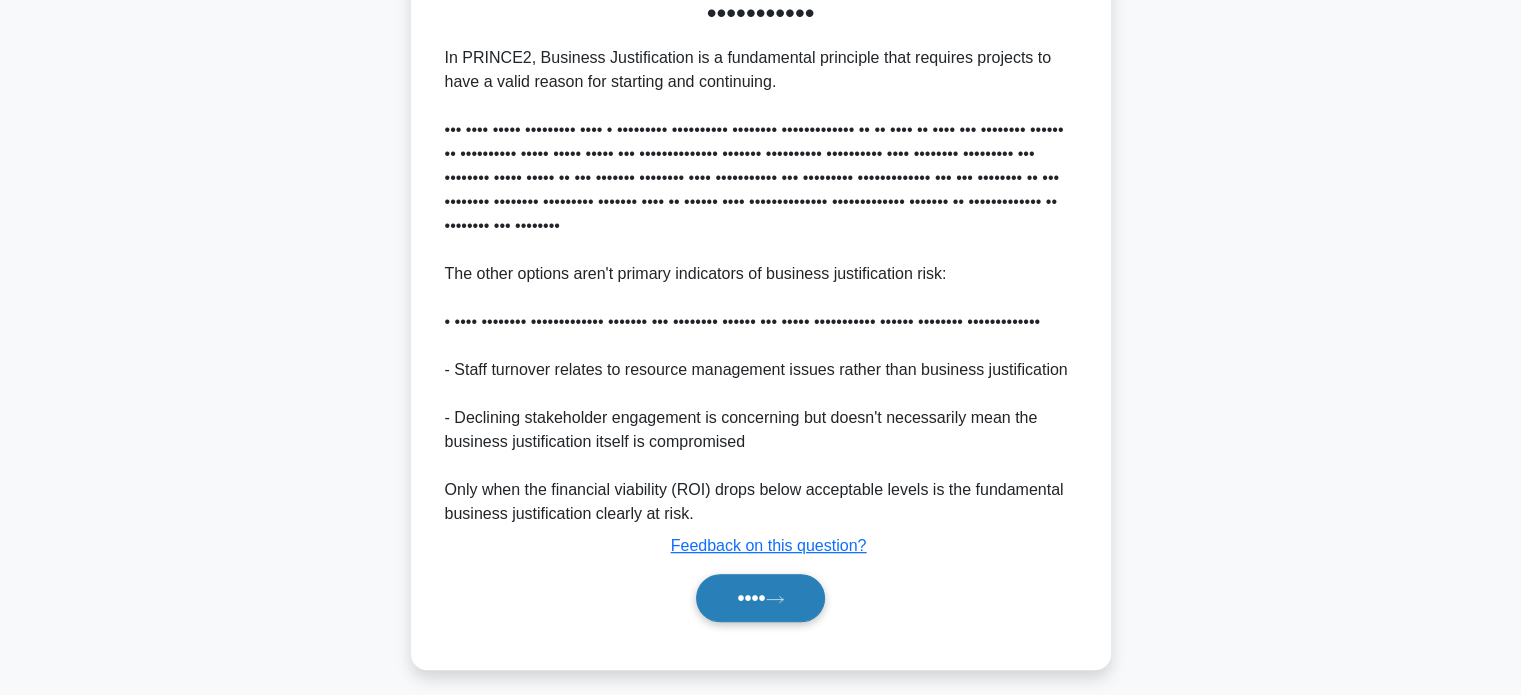 click on "••••" at bounding box center (760, 598) 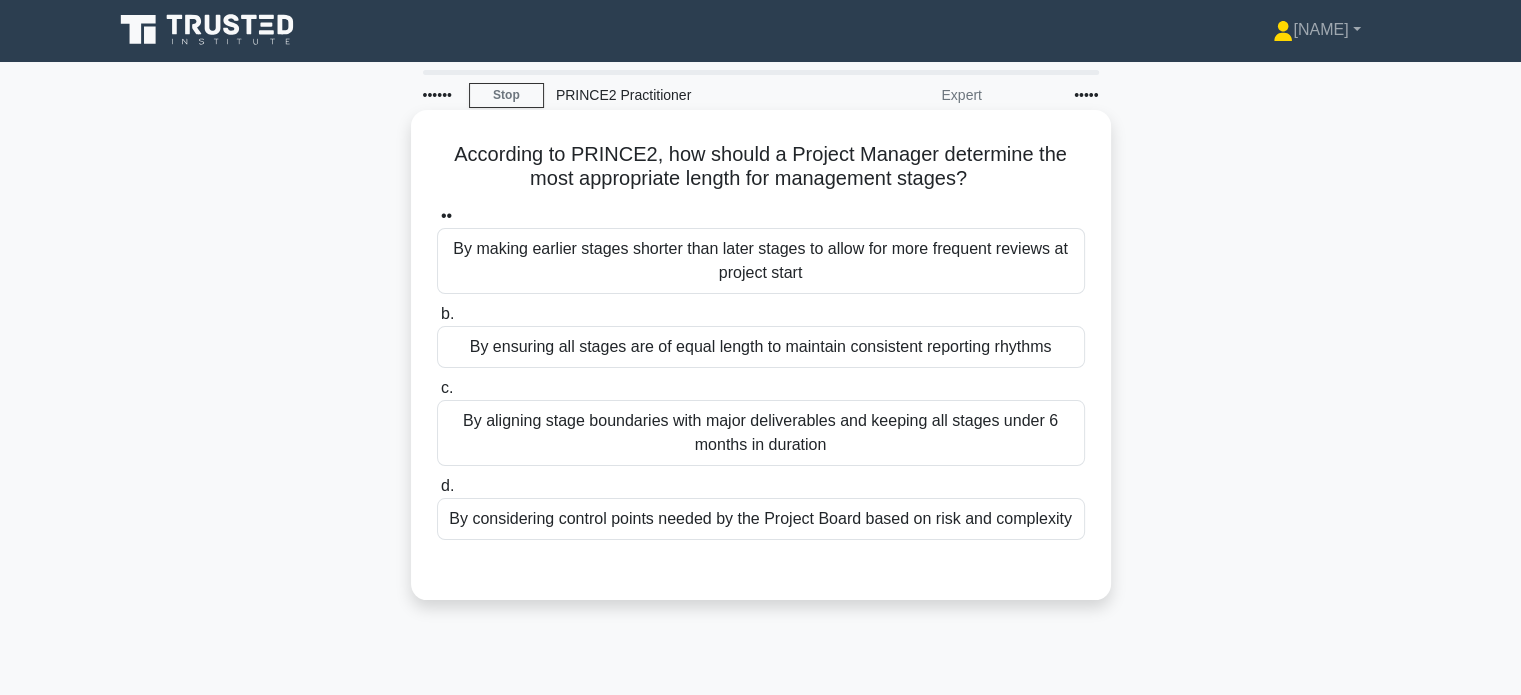 scroll, scrollTop: 0, scrollLeft: 0, axis: both 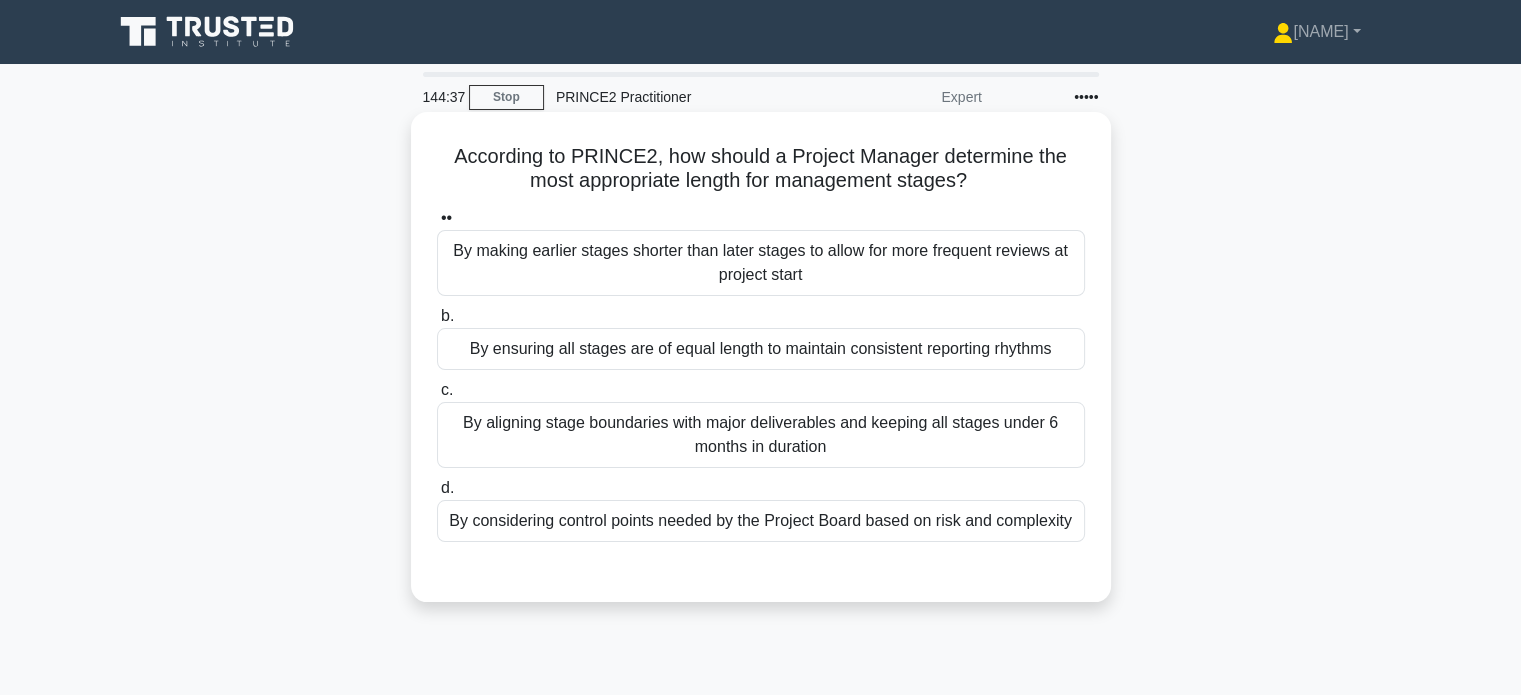 click on "By considering control points needed by the Project Board based on risk and complexity" at bounding box center (761, 521) 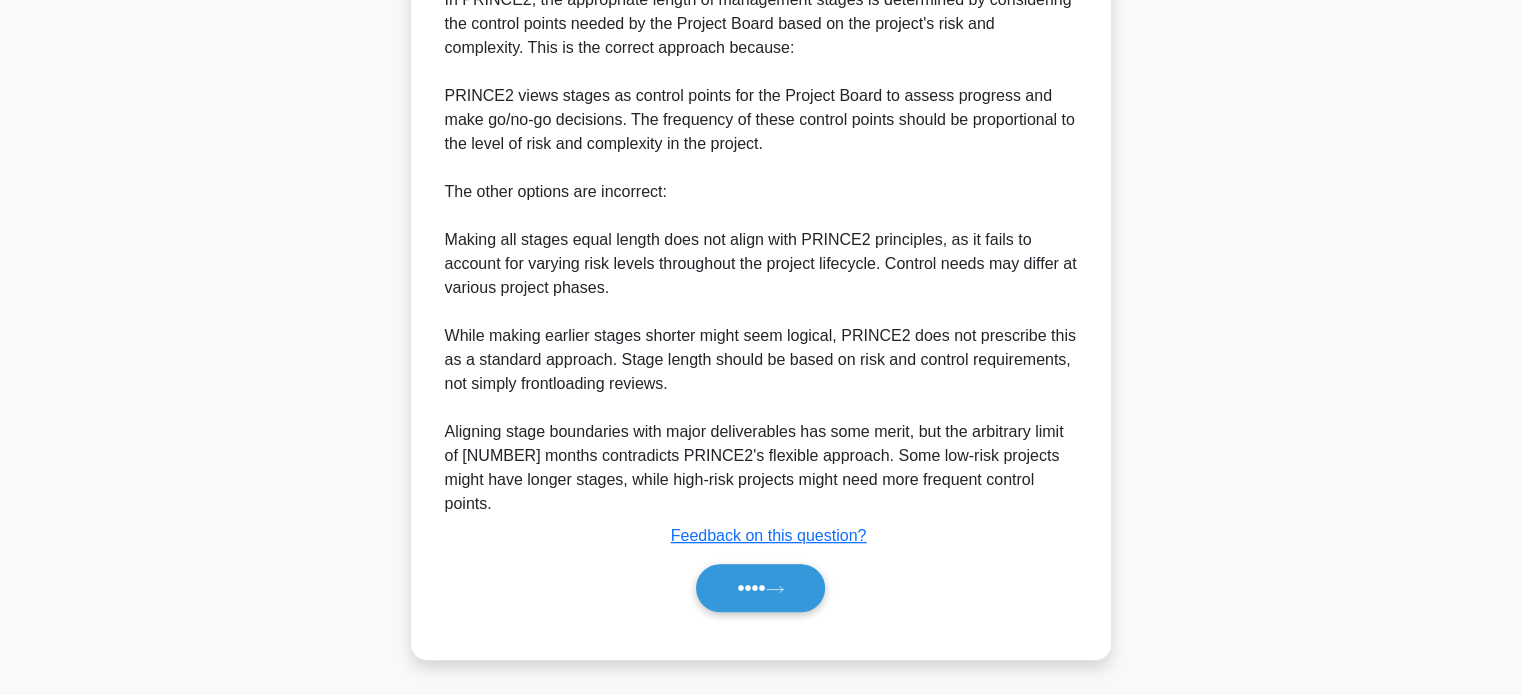 scroll, scrollTop: 632, scrollLeft: 0, axis: vertical 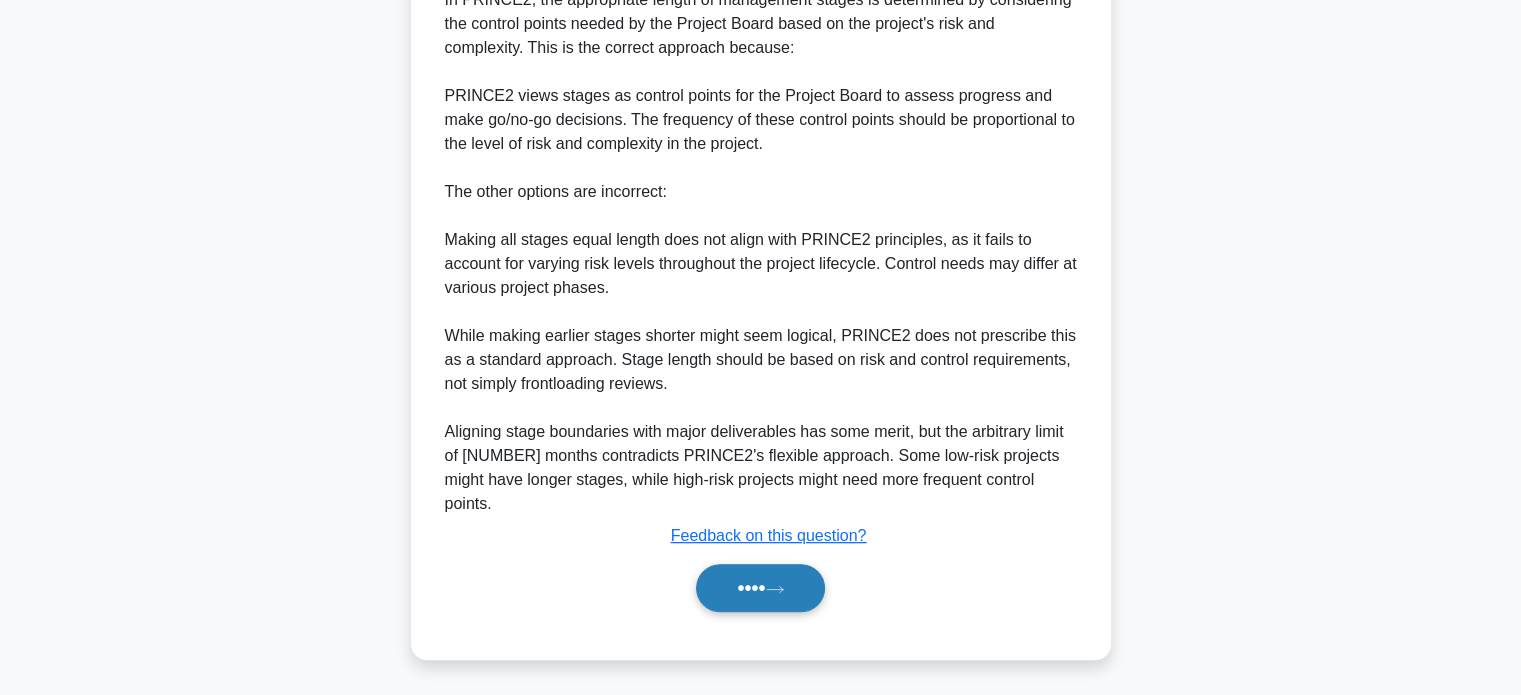 click on "••••" at bounding box center [760, 588] 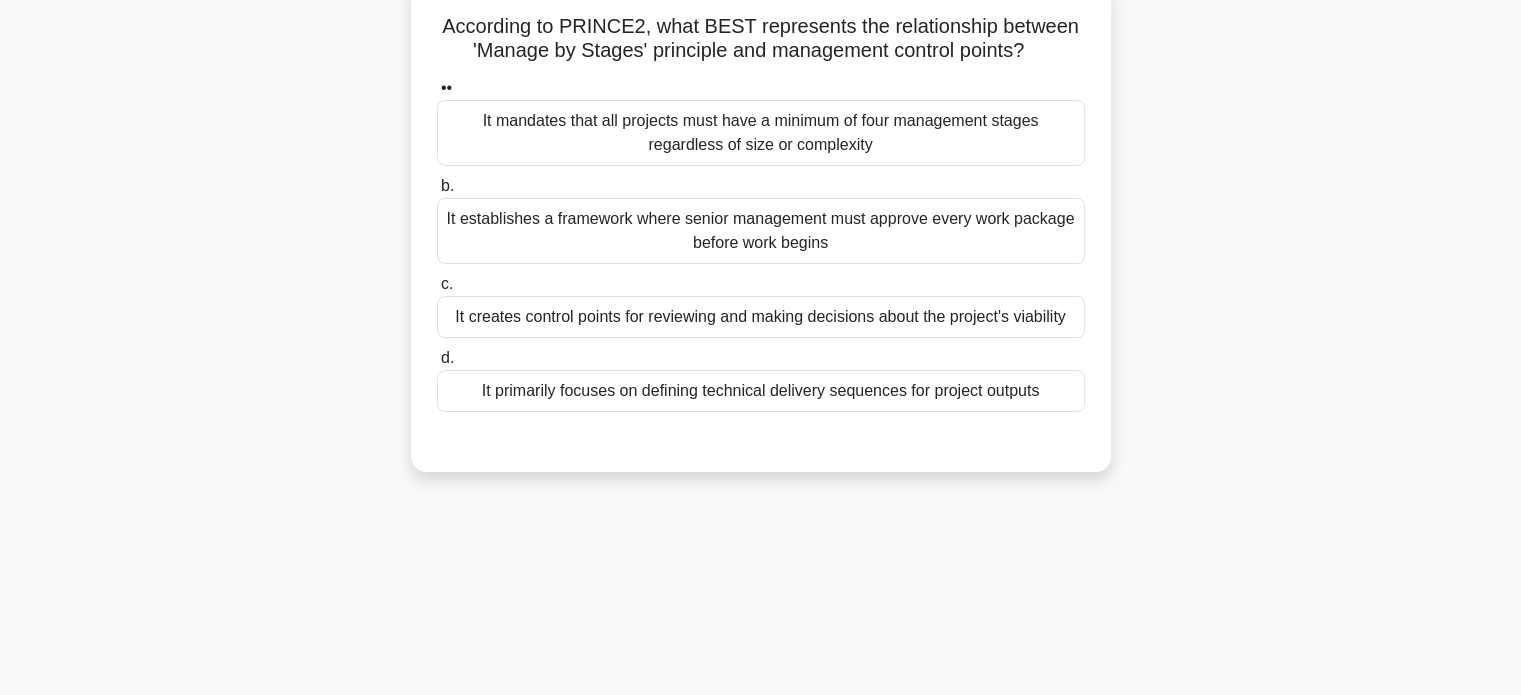 scroll, scrollTop: 87, scrollLeft: 0, axis: vertical 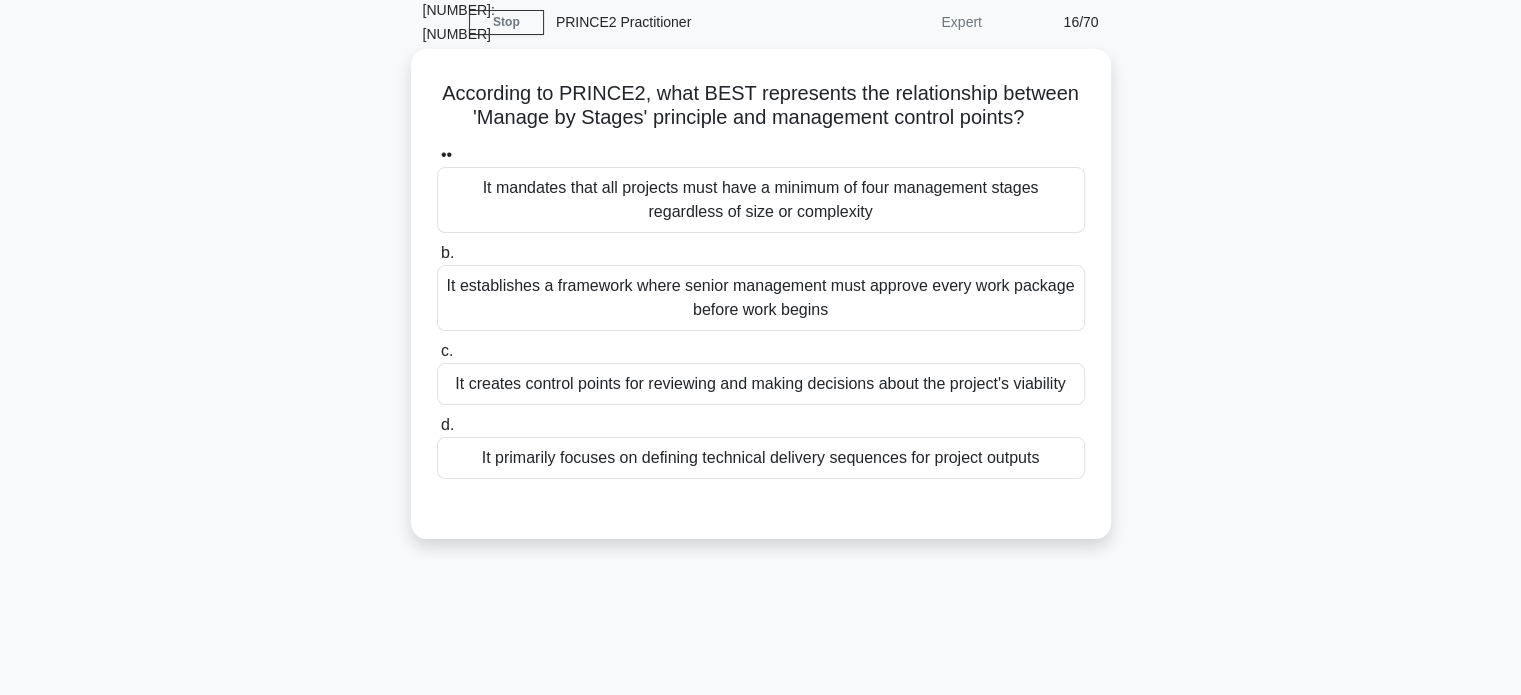 click on "It creates control points for reviewing and making decisions about the project's viability" at bounding box center [761, 384] 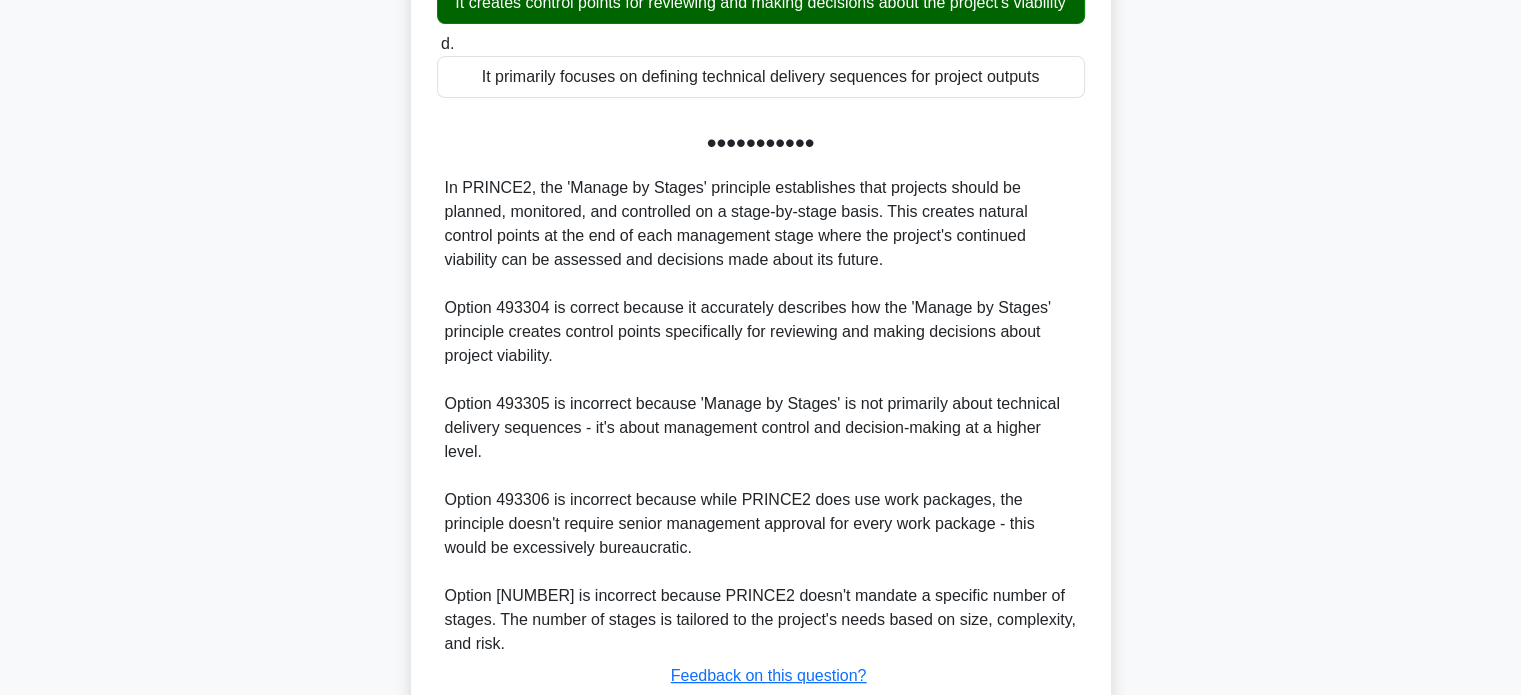 scroll, scrollTop: 608, scrollLeft: 0, axis: vertical 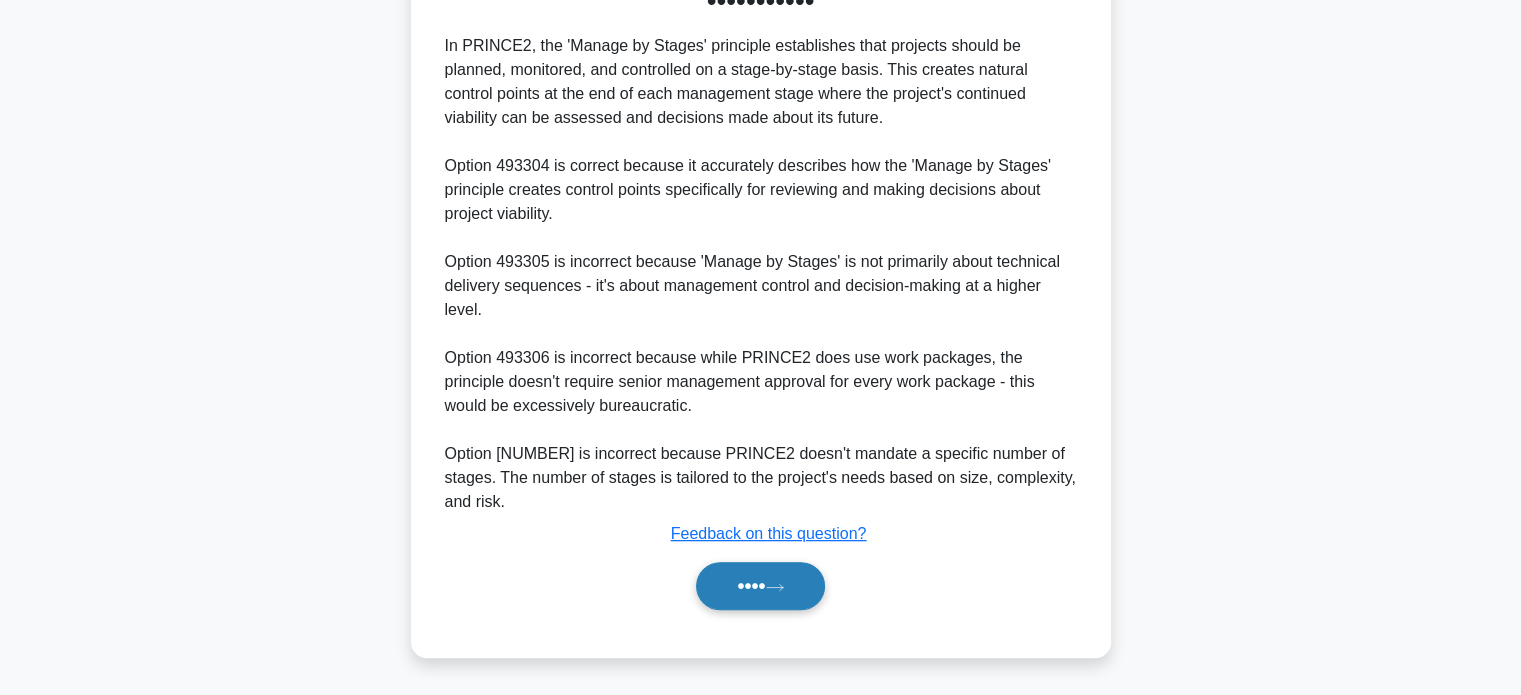 drag, startPoint x: 744, startPoint y: 579, endPoint x: 752, endPoint y: 568, distance: 13.601471 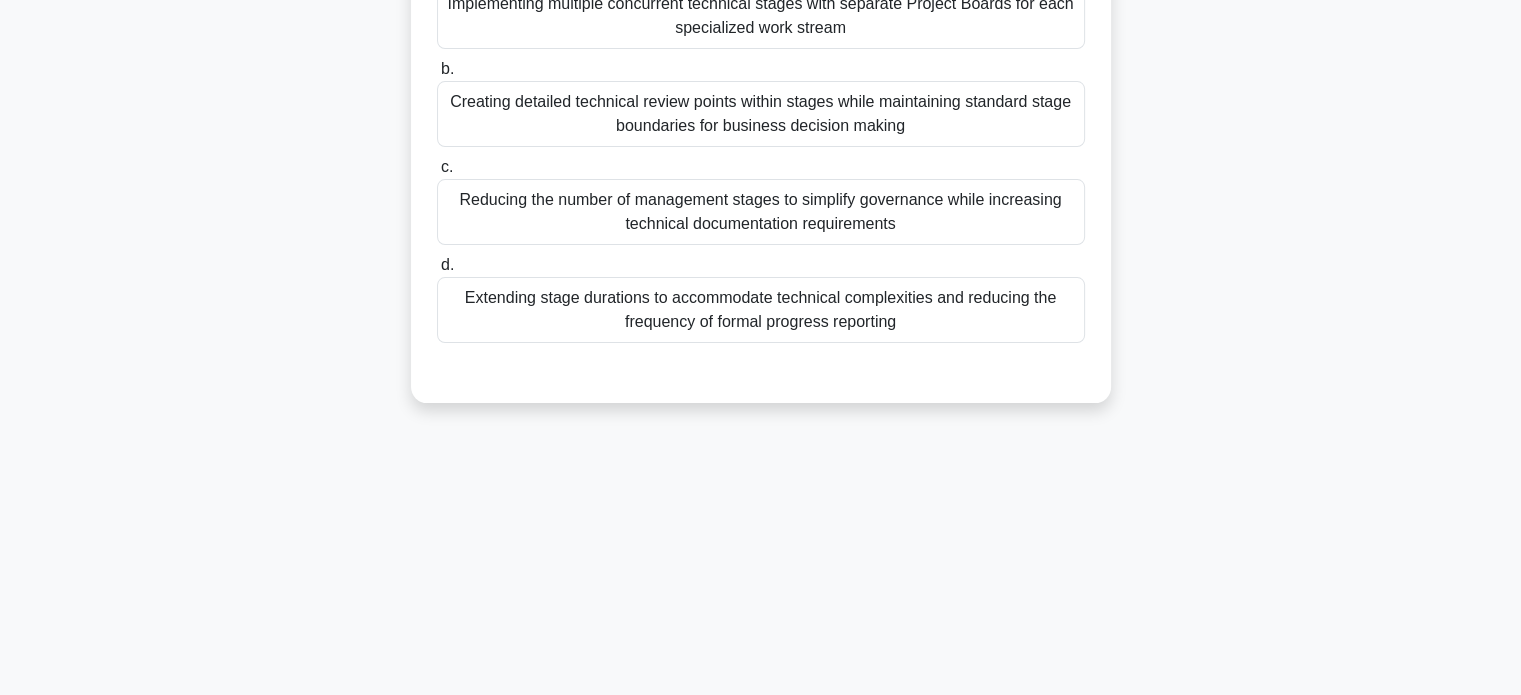 scroll, scrollTop: 85, scrollLeft: 0, axis: vertical 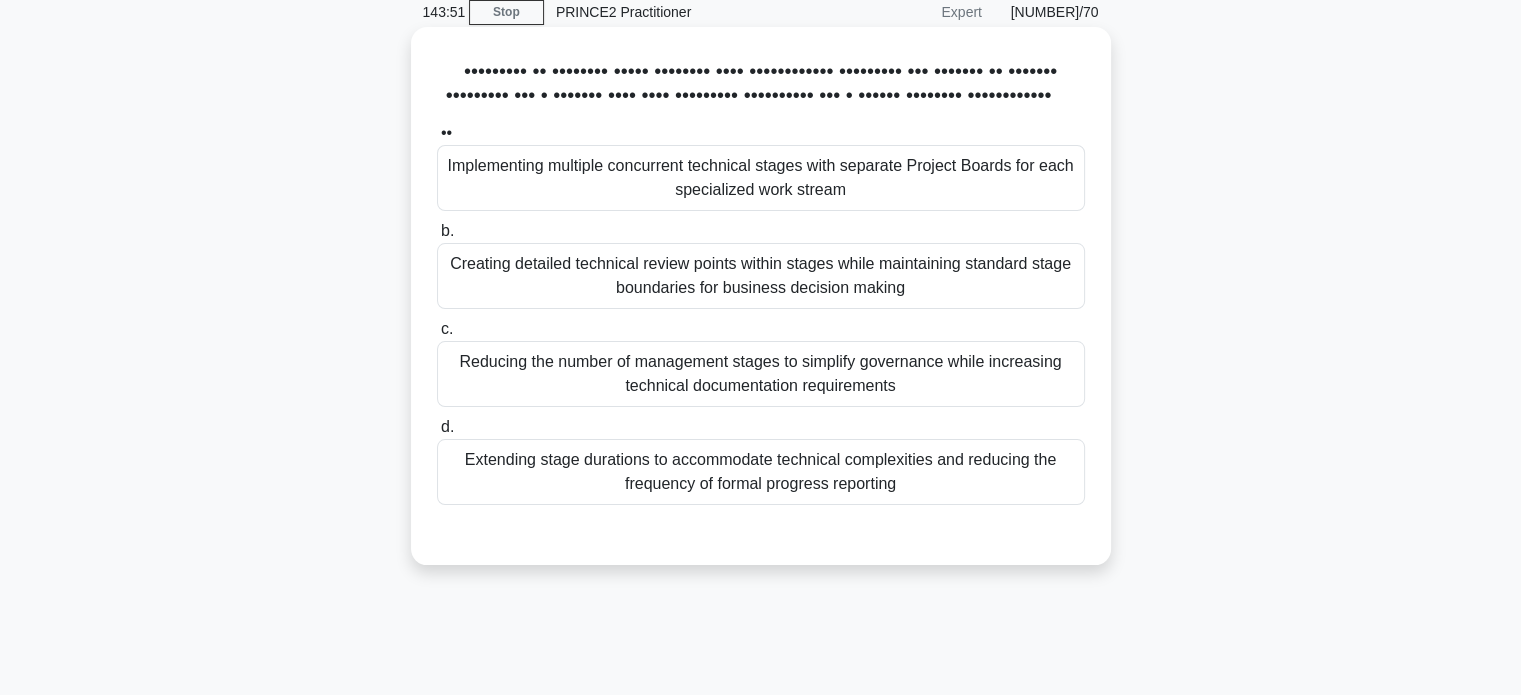 click on "Creating detailed technical review points within stages while maintaining standard stage boundaries for business decision making" at bounding box center (761, 276) 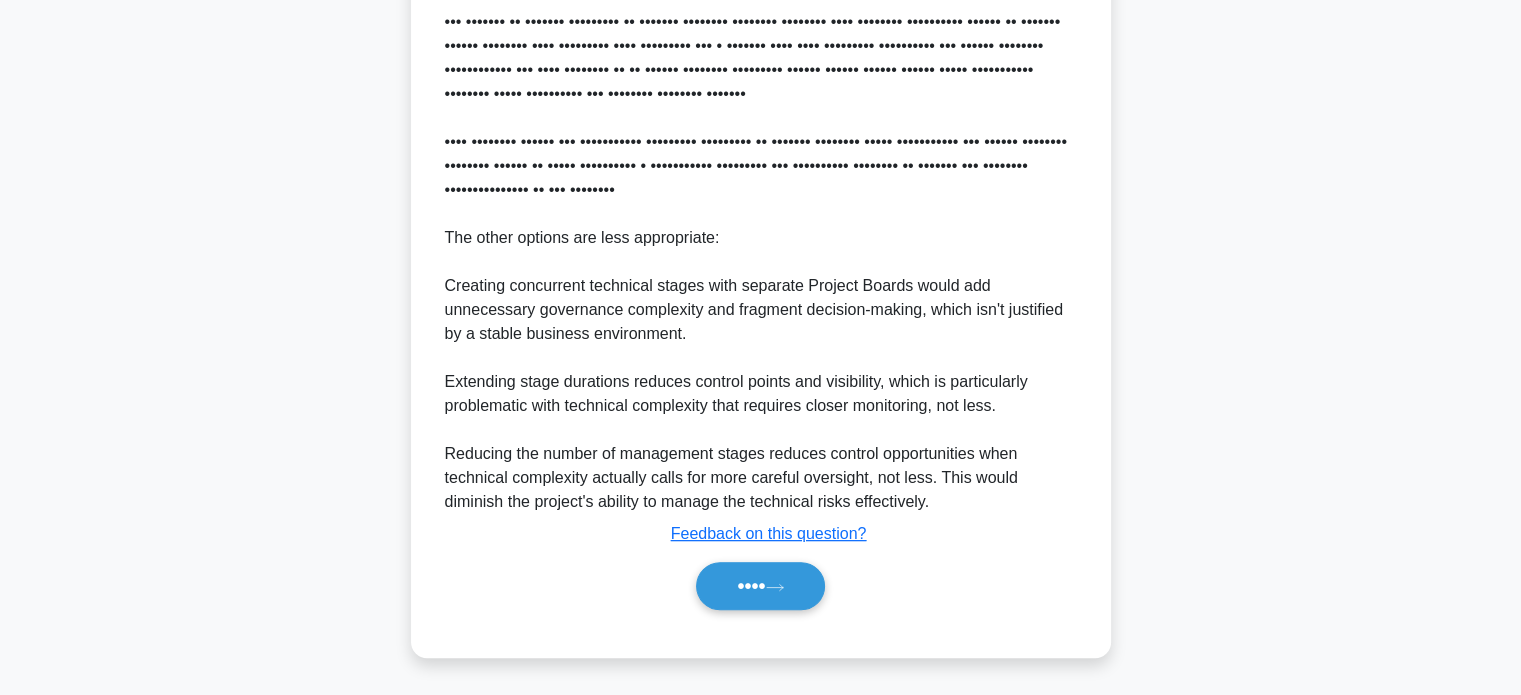 scroll, scrollTop: 704, scrollLeft: 0, axis: vertical 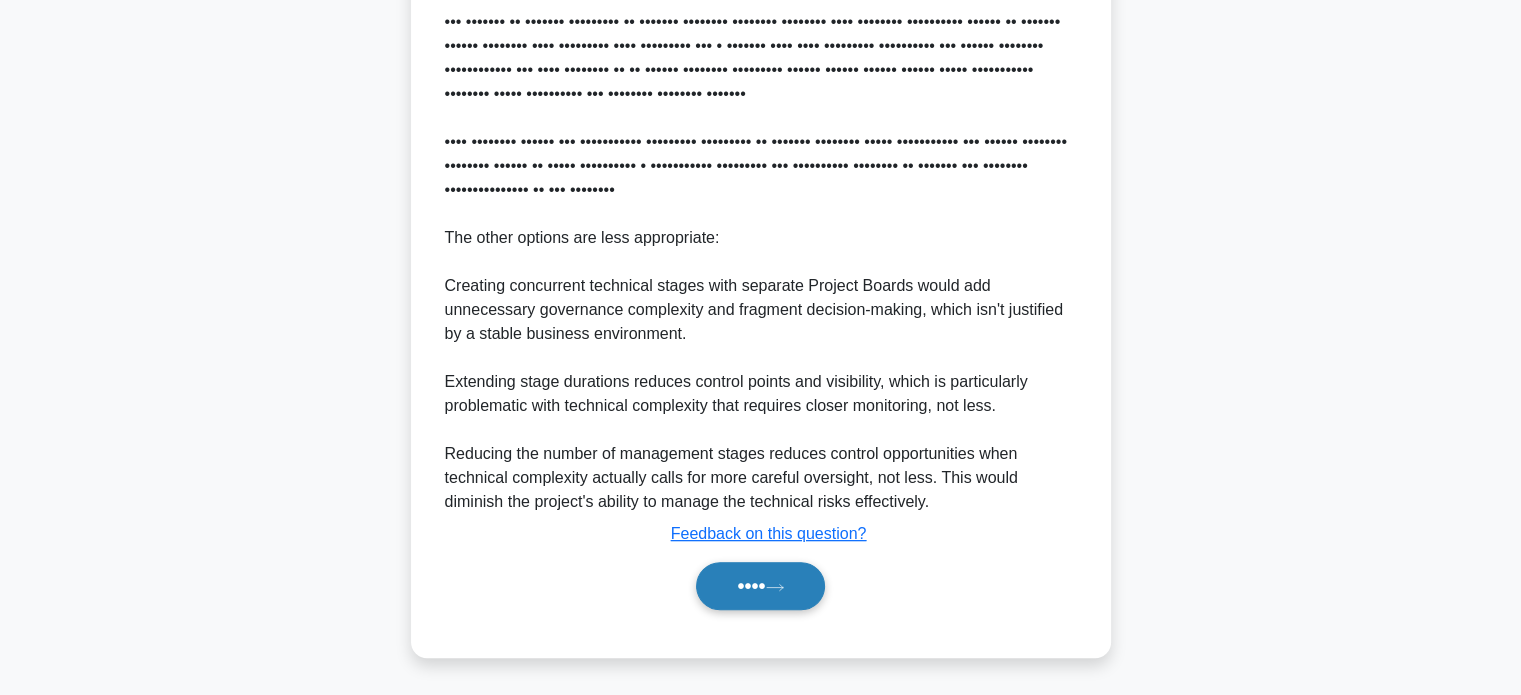 click on "••••" at bounding box center (760, 586) 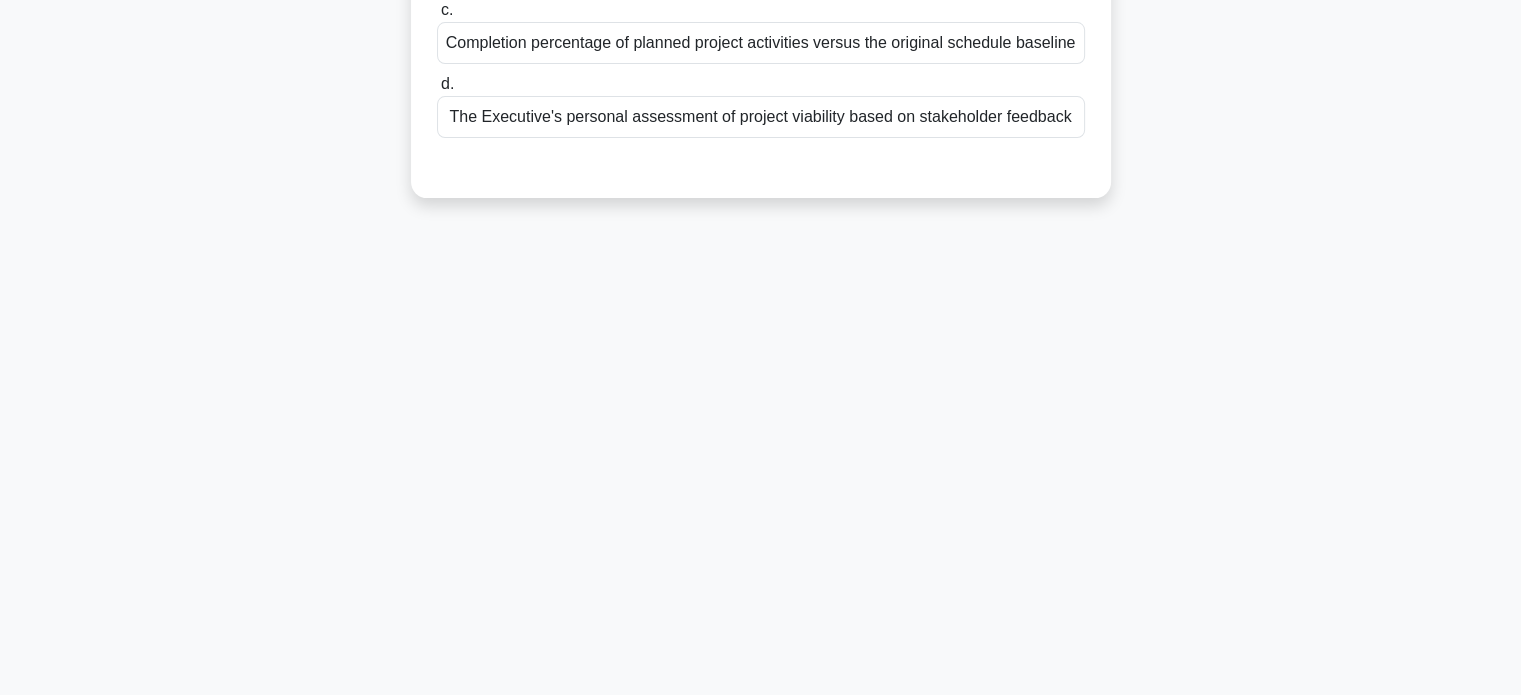 scroll, scrollTop: 0, scrollLeft: 0, axis: both 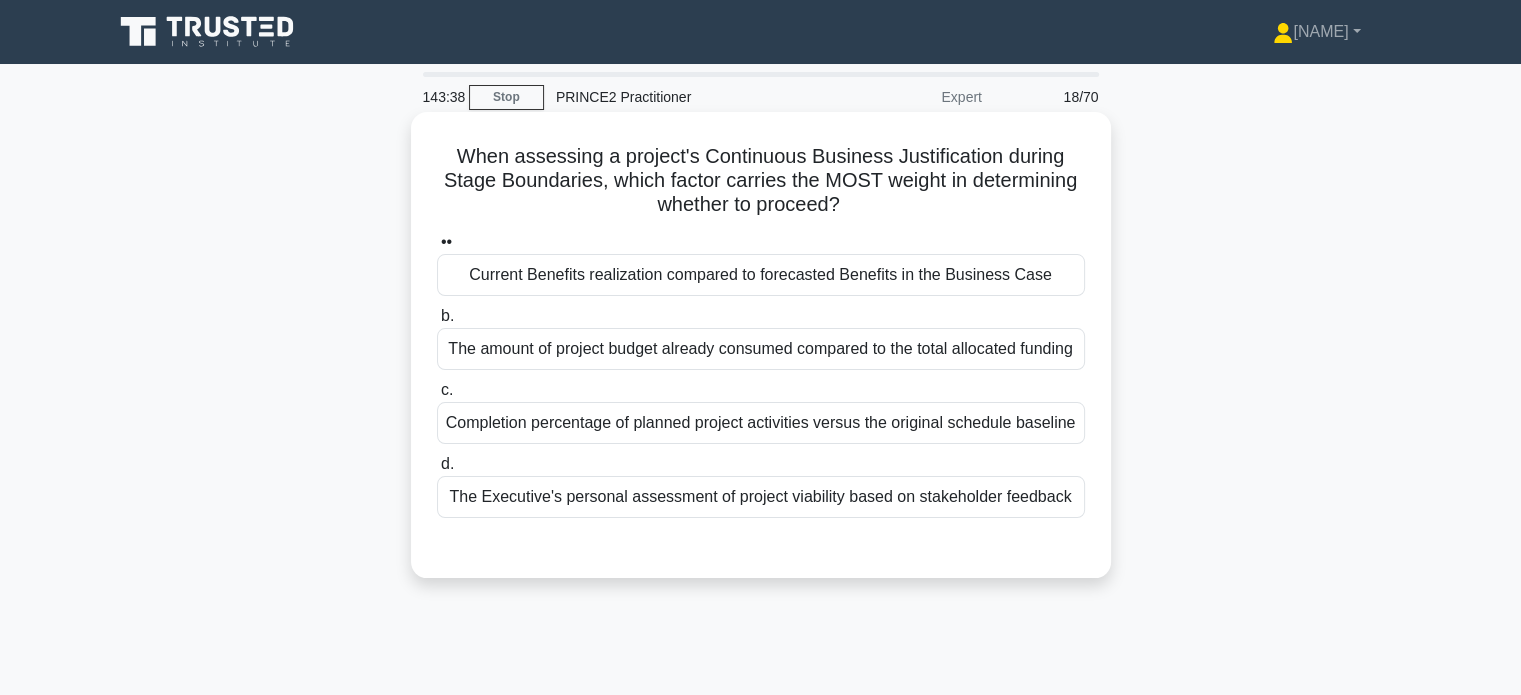 click on "Current Benefits realization compared to forecasted Benefits in the Business Case" at bounding box center (761, 275) 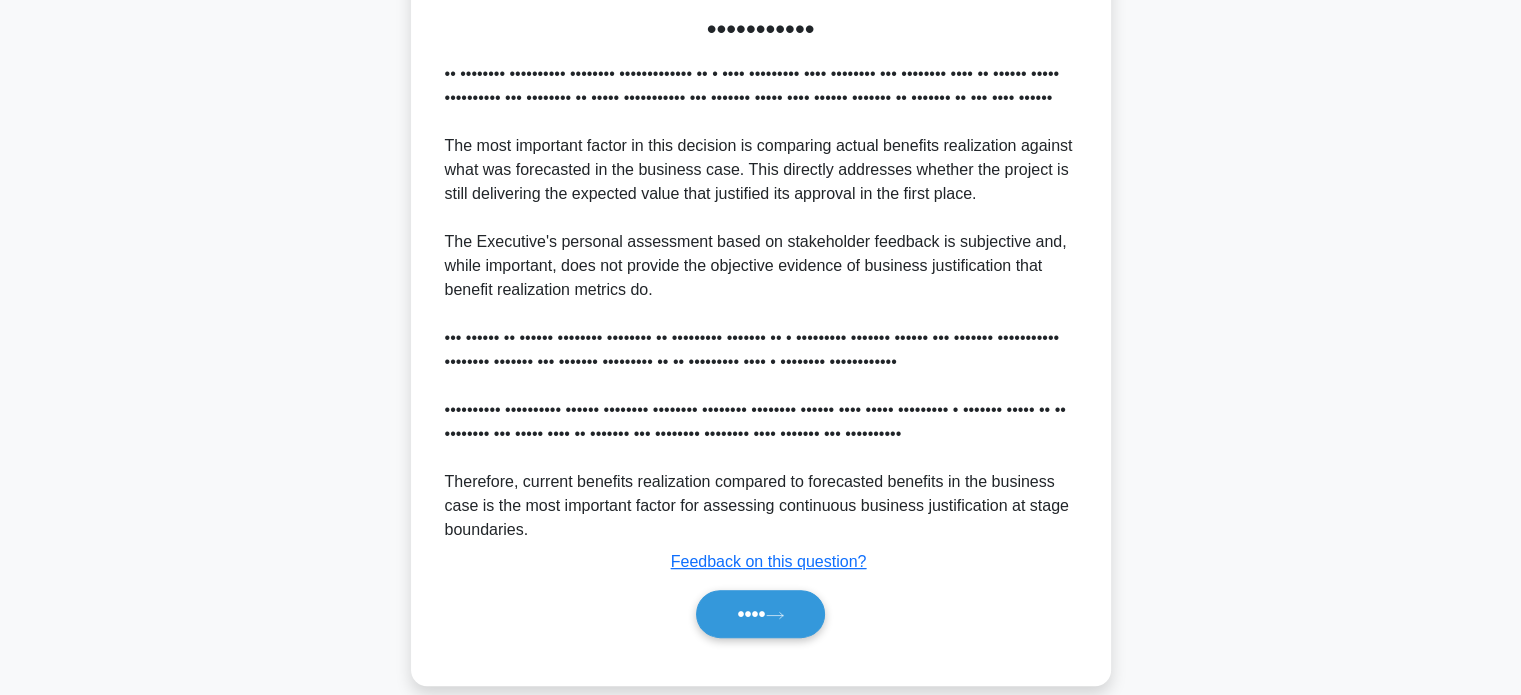 scroll, scrollTop: 600, scrollLeft: 0, axis: vertical 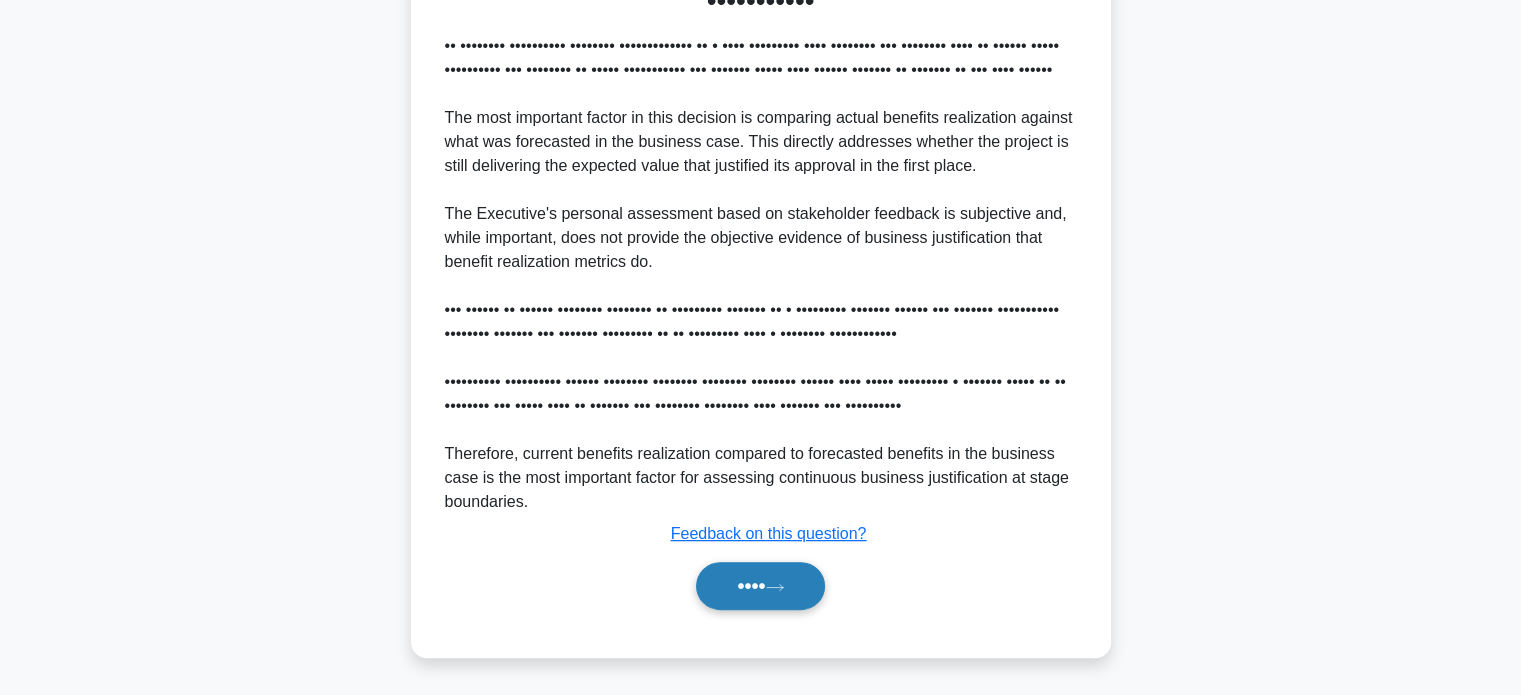 click on "••••" at bounding box center [760, 586] 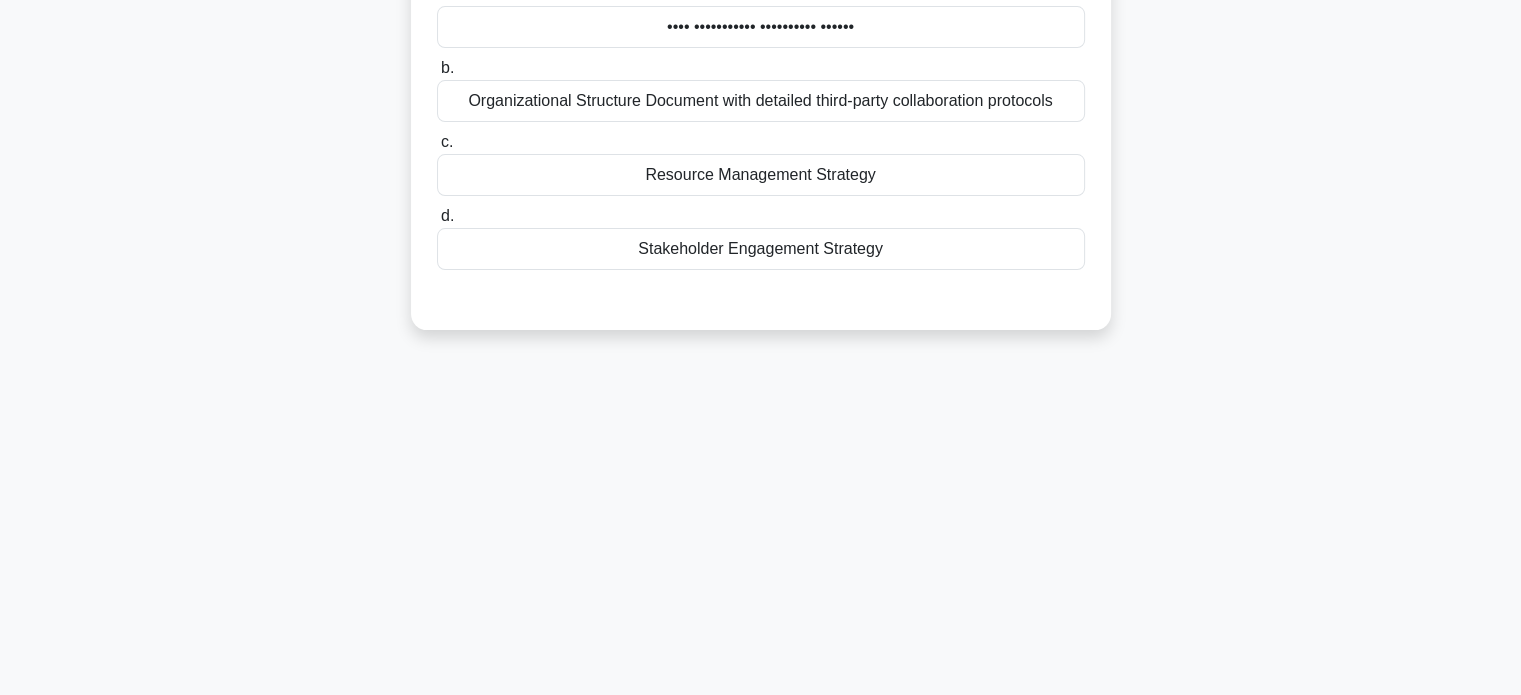 scroll, scrollTop: 0, scrollLeft: 0, axis: both 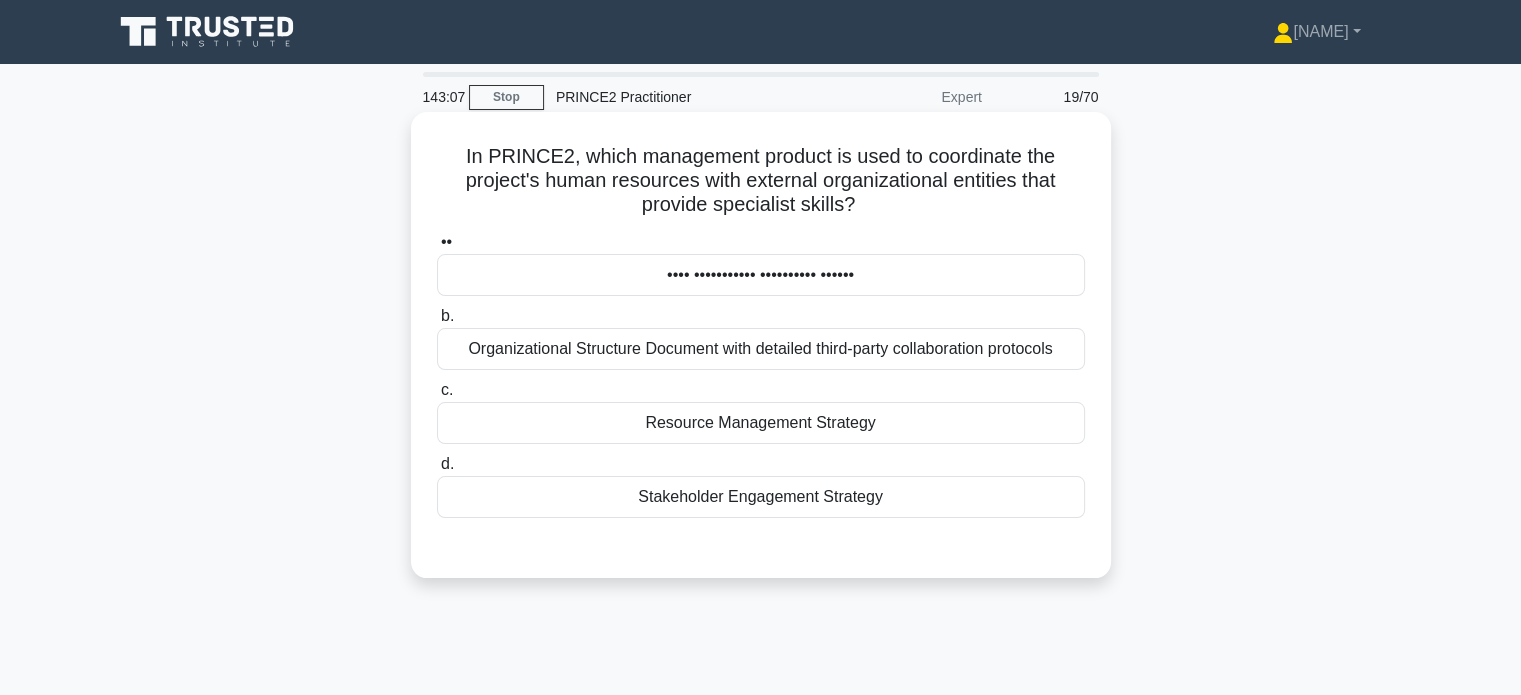 click on "Resource Management Strategy" at bounding box center (761, 423) 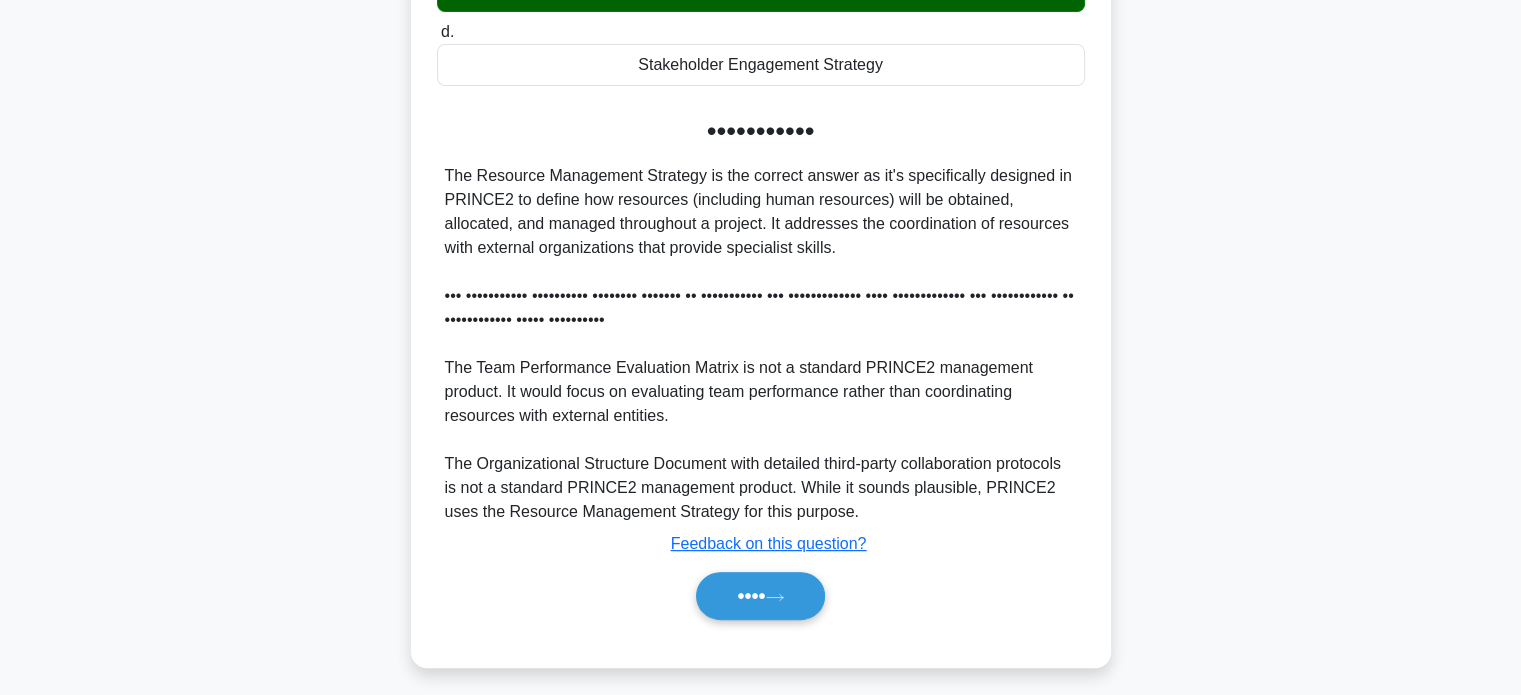 scroll, scrollTop: 440, scrollLeft: 0, axis: vertical 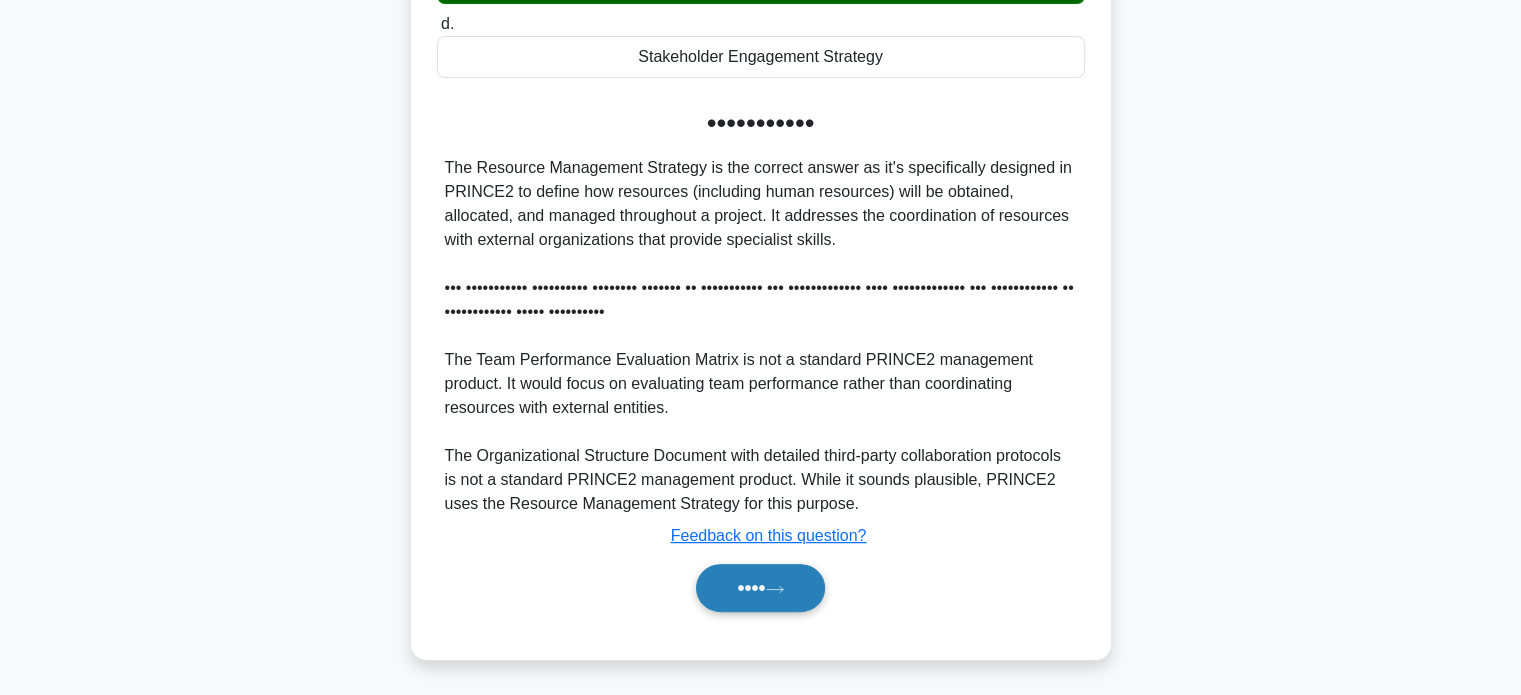 click on "••••" at bounding box center [760, 588] 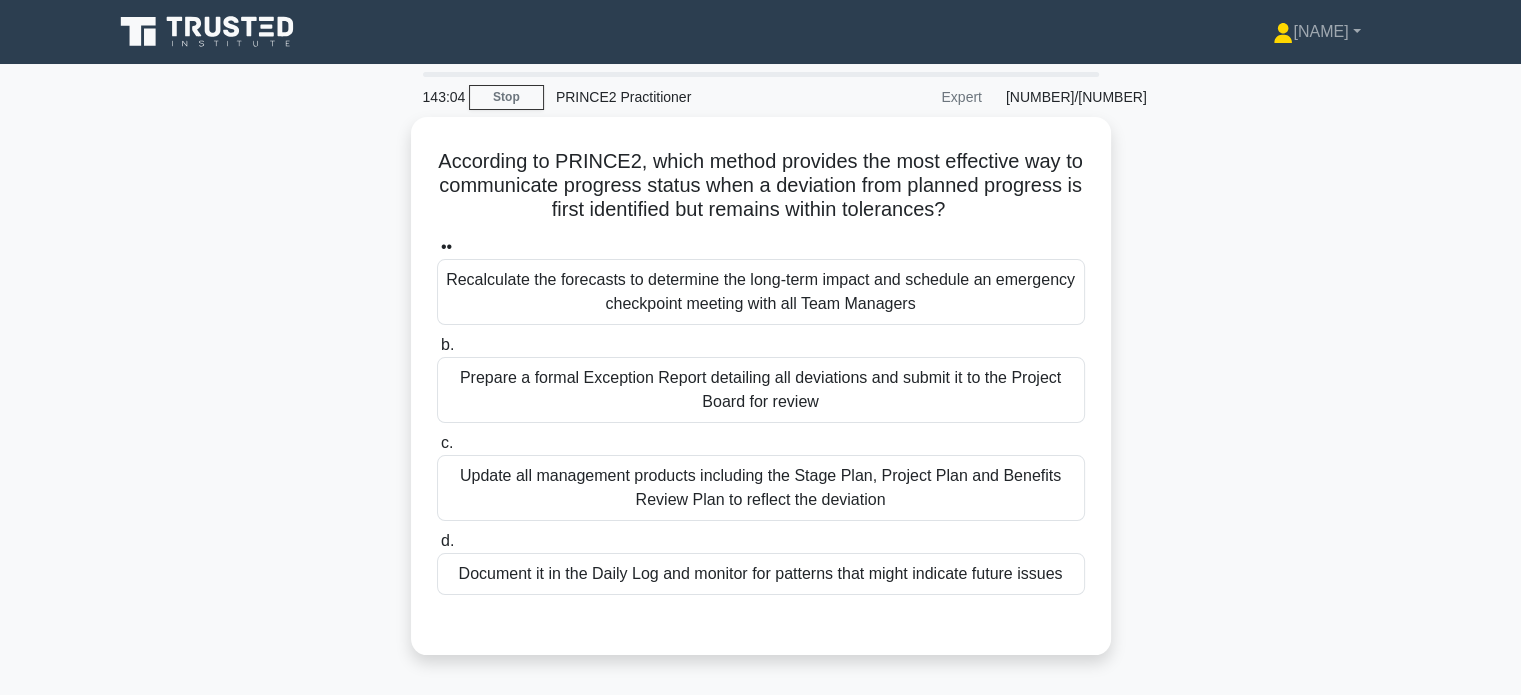 scroll, scrollTop: 0, scrollLeft: 0, axis: both 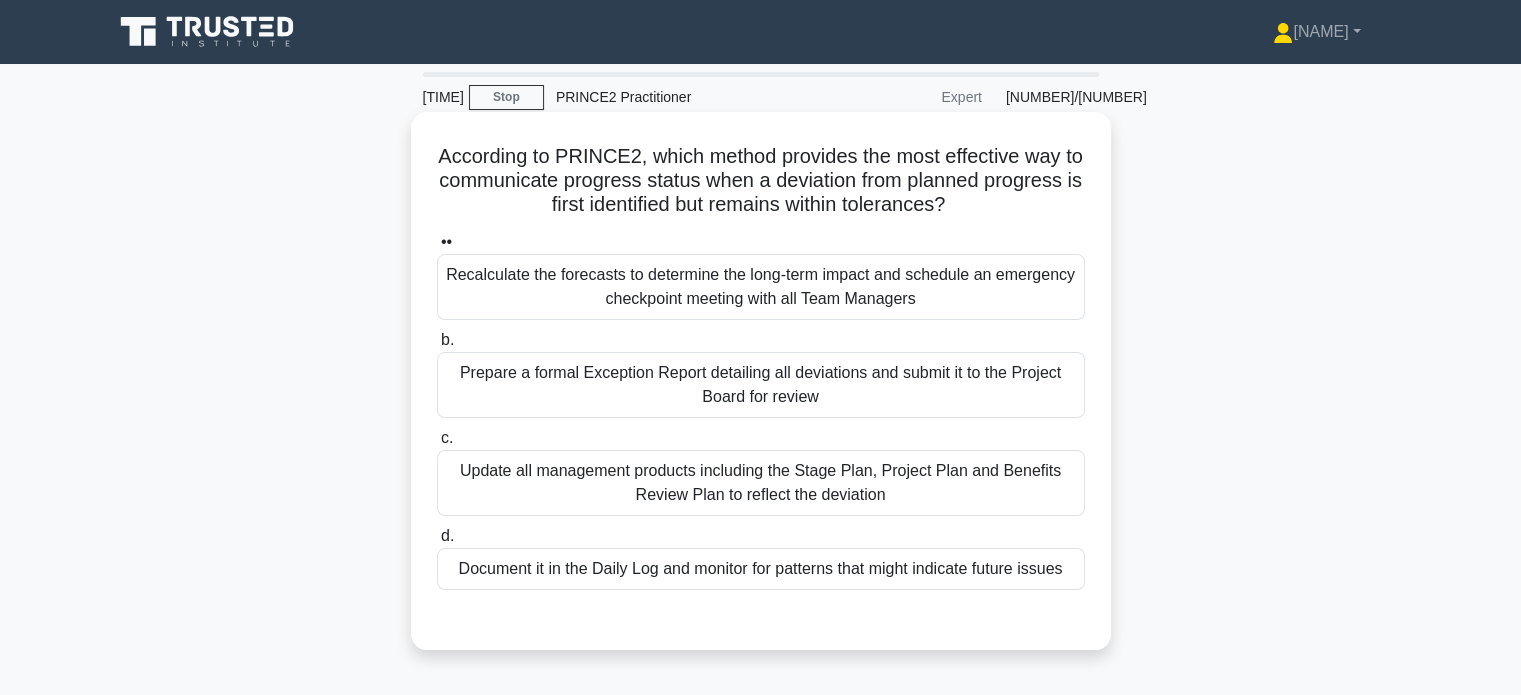 click on "Prepare a formal Exception Report detailing all deviations and submit it to the Project Board for review" at bounding box center (761, 385) 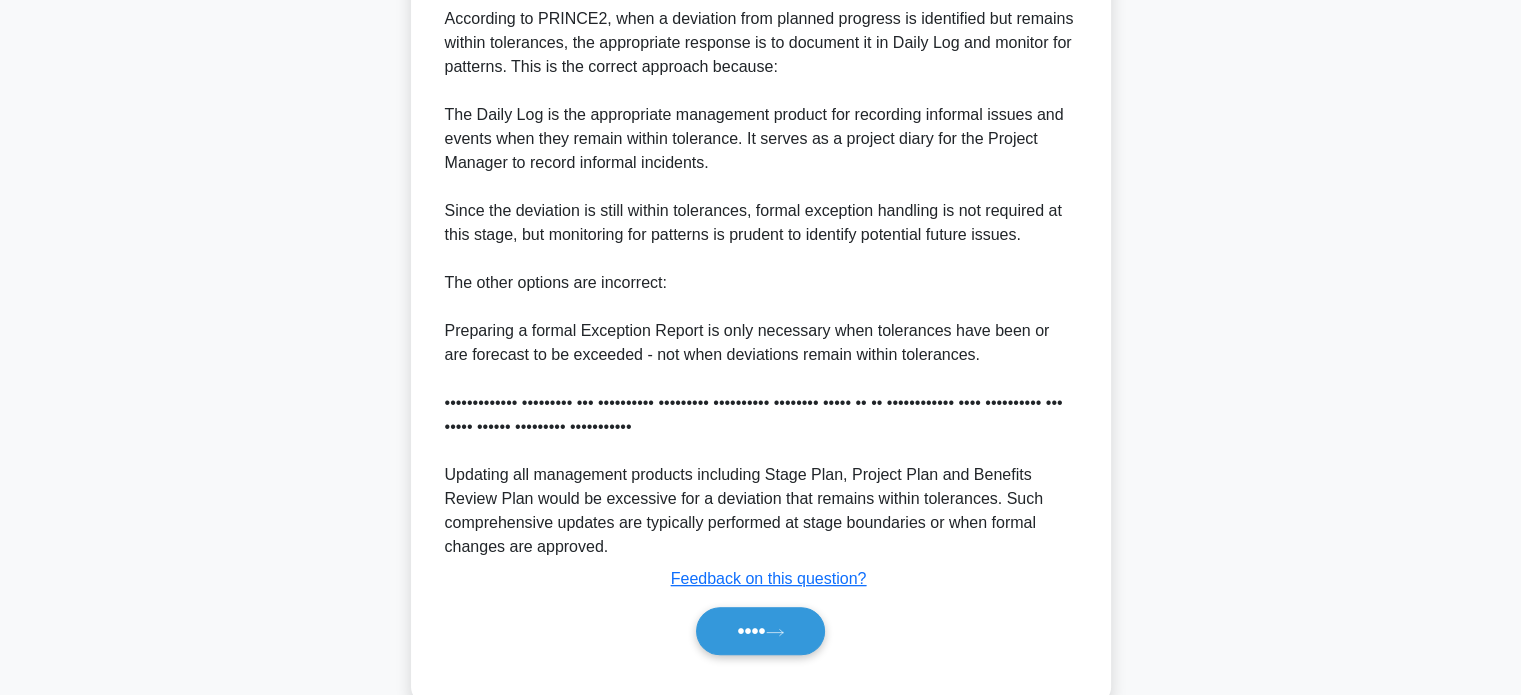scroll, scrollTop: 700, scrollLeft: 0, axis: vertical 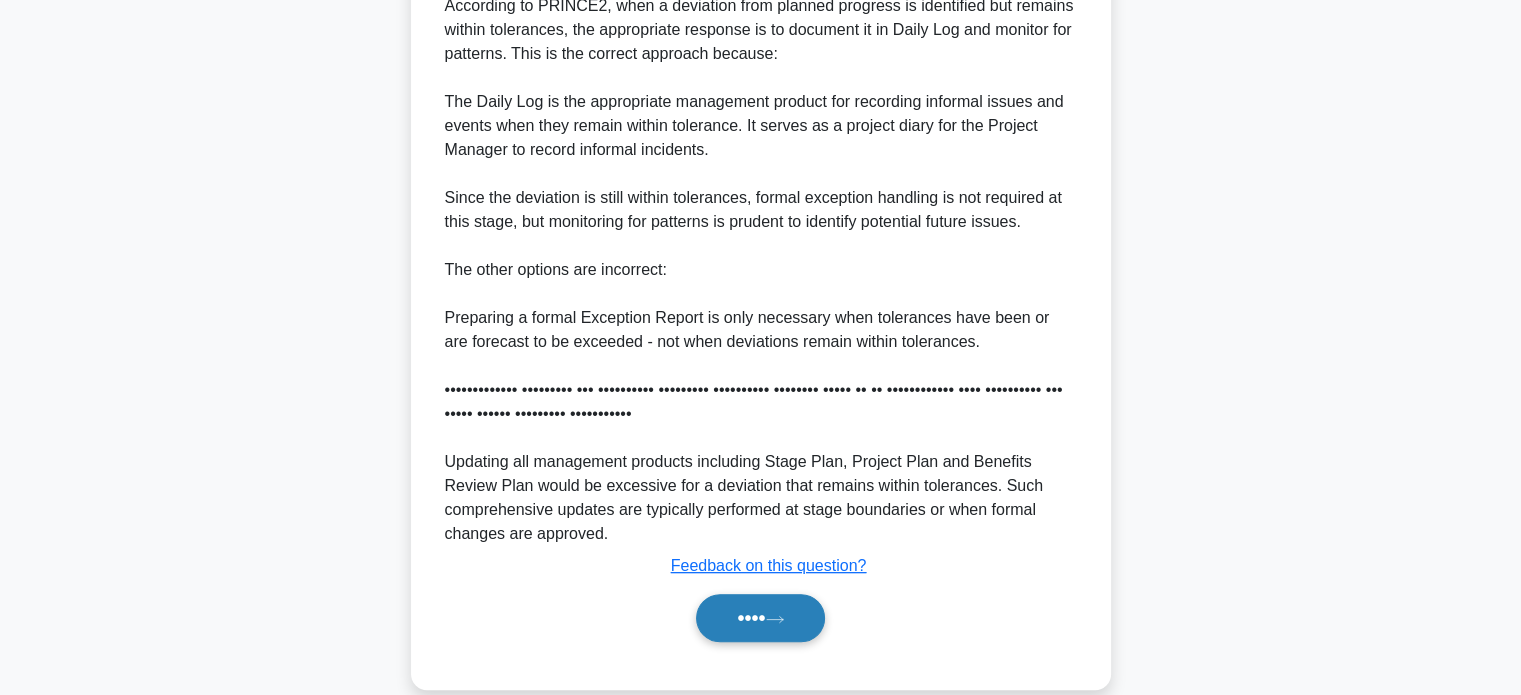 click on "••••" at bounding box center (760, 618) 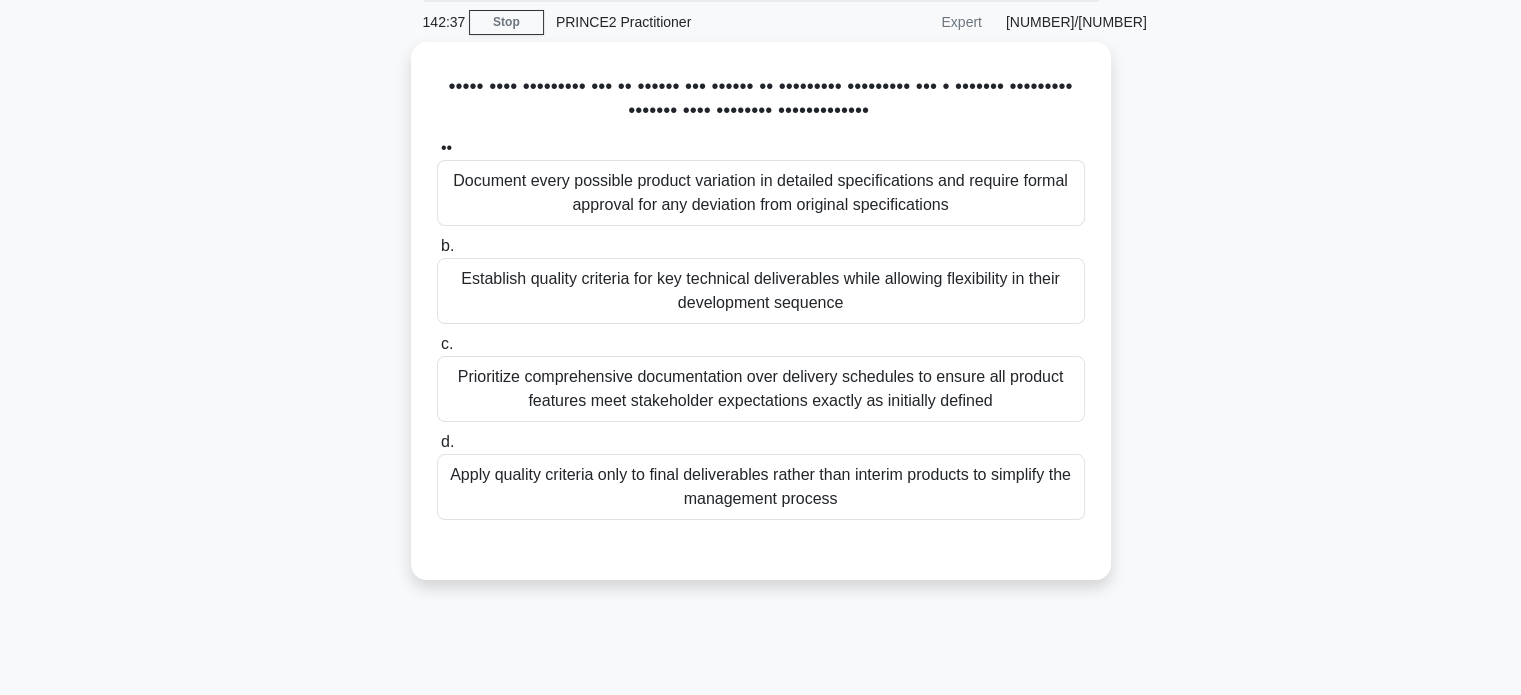 scroll, scrollTop: 0, scrollLeft: 0, axis: both 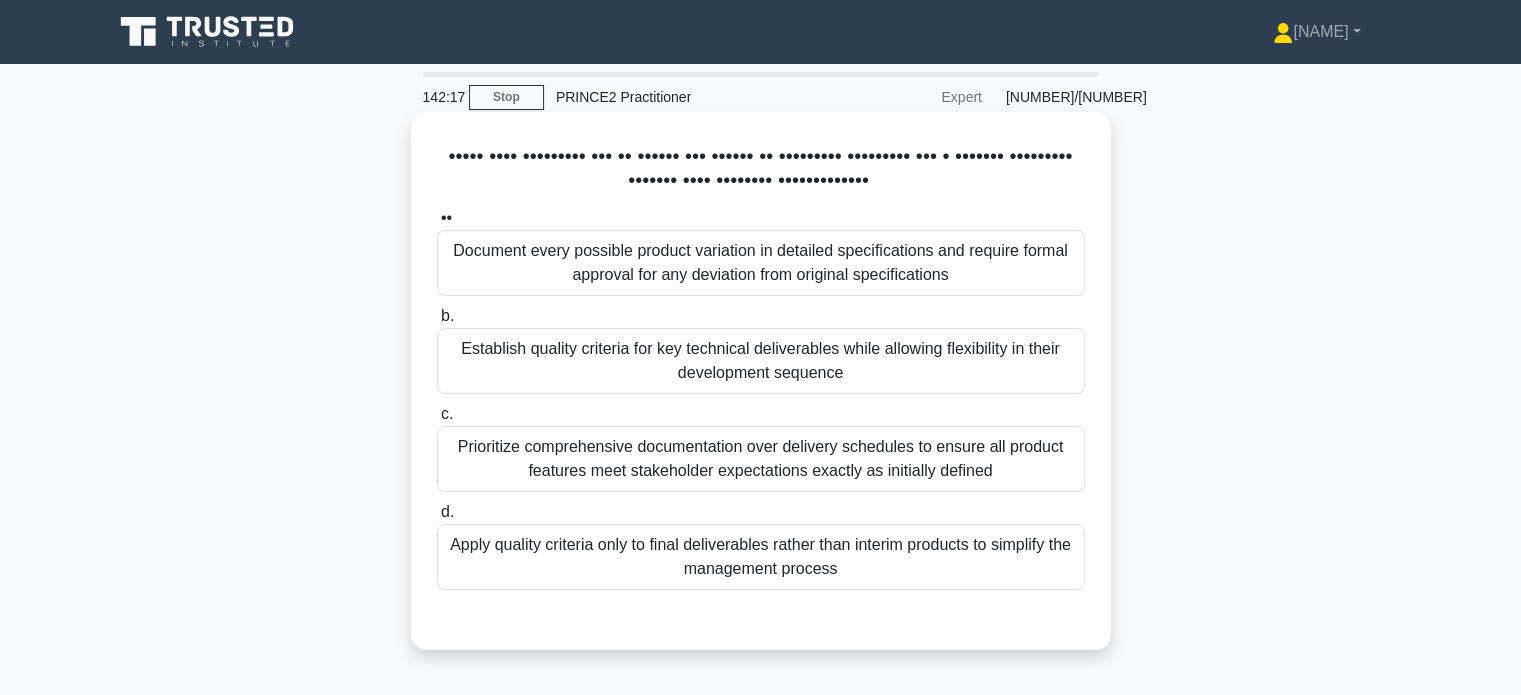 click on "Establish quality criteria for key technical deliverables while allowing flexibility in their development sequence" at bounding box center [761, 361] 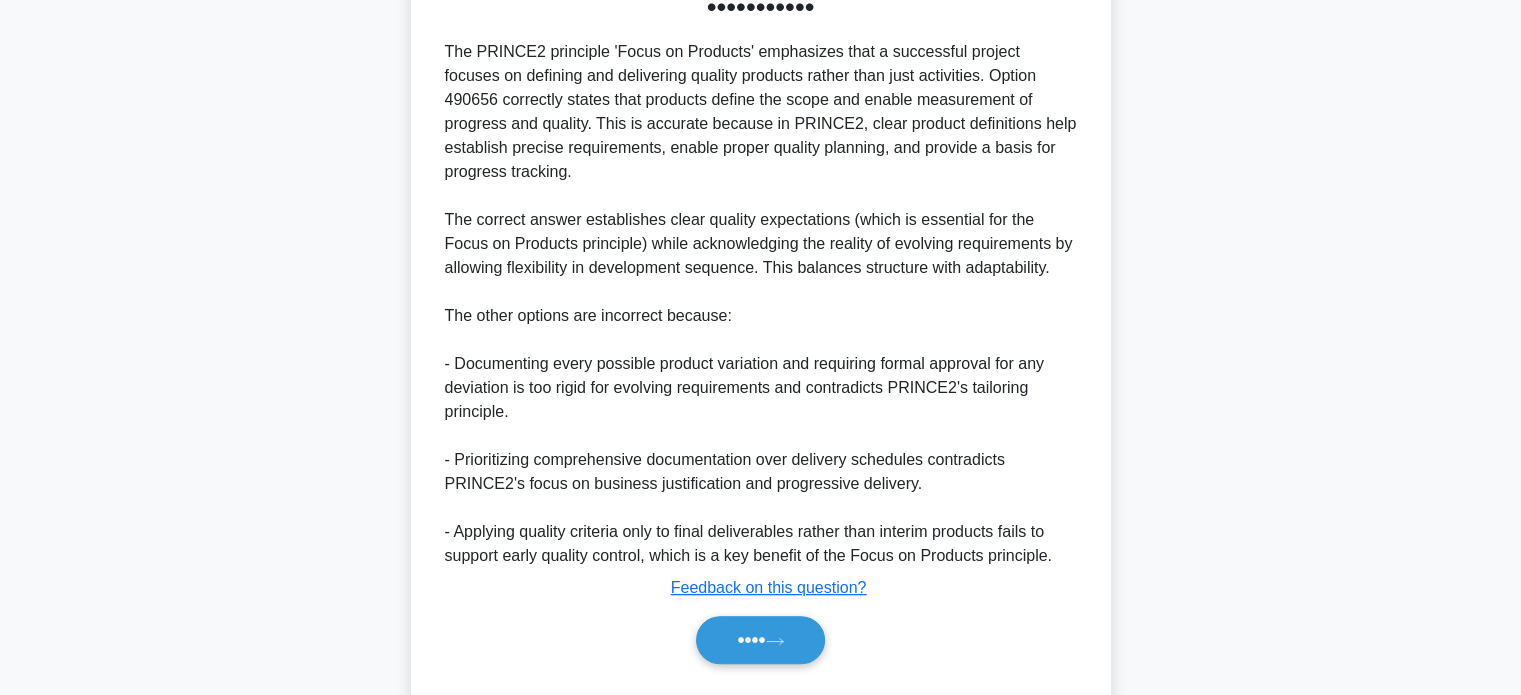 scroll, scrollTop: 632, scrollLeft: 0, axis: vertical 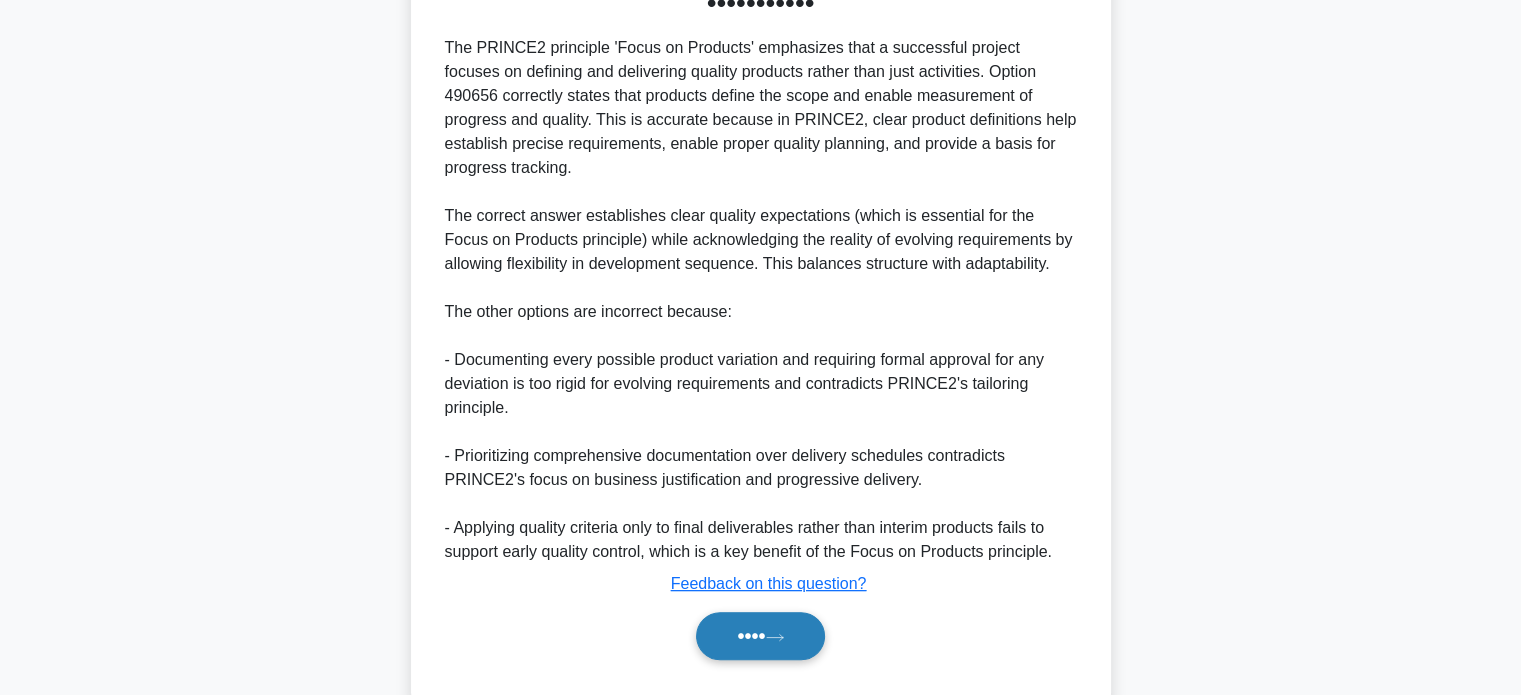 click on "••••" at bounding box center [760, 636] 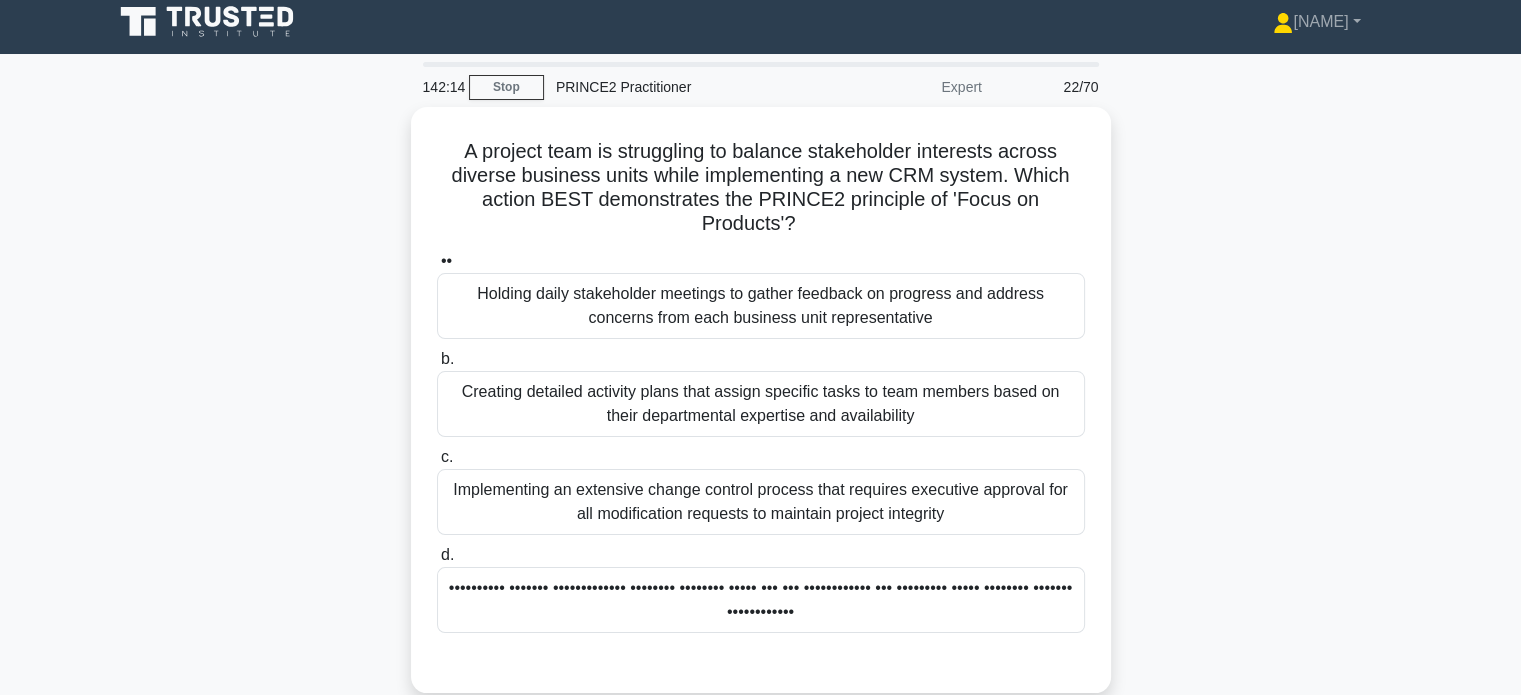 scroll, scrollTop: 0, scrollLeft: 0, axis: both 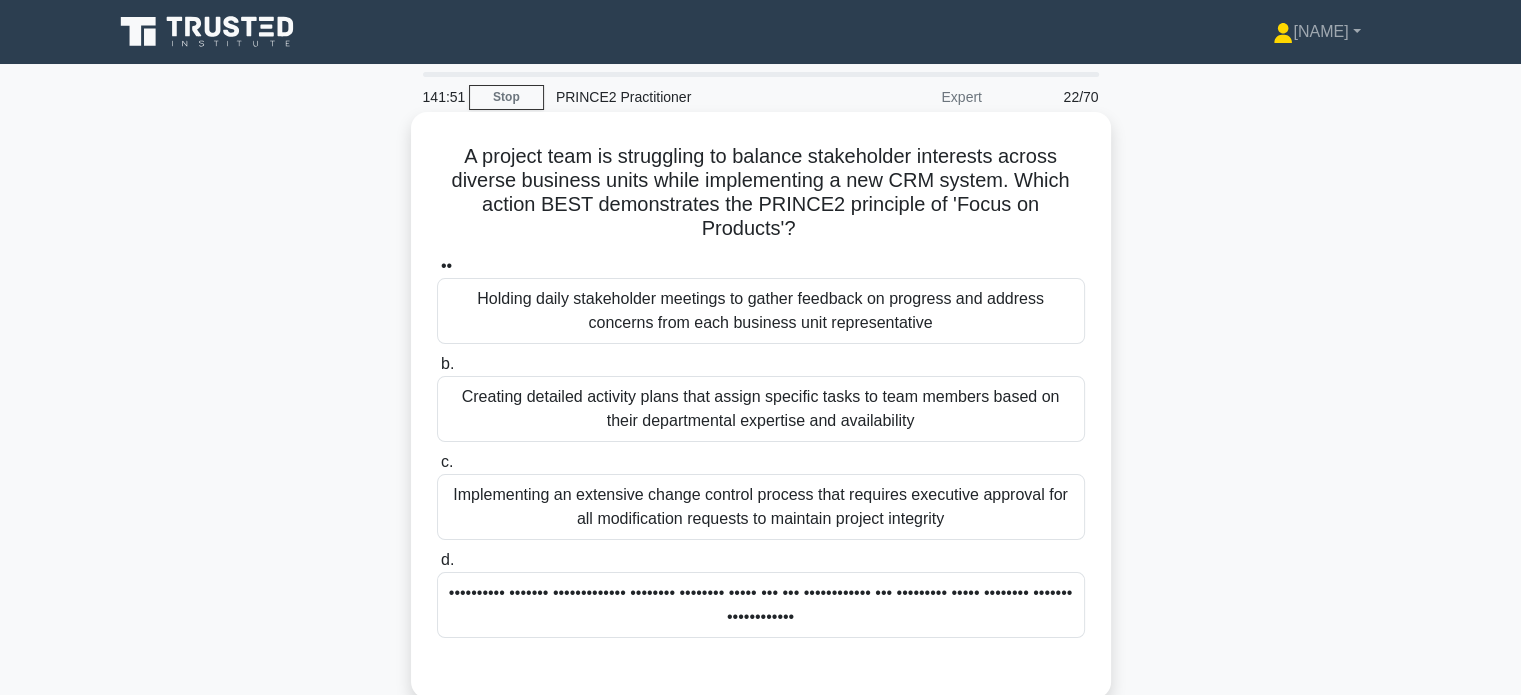 click on "•••••••••• ••••••• ••••••••••••• •••••••• •••••••• ••••• ••• ••• •••••••••••• ••• ••••••••• ••••• •••••••• ••••••• ••••••••••••" at bounding box center [761, 605] 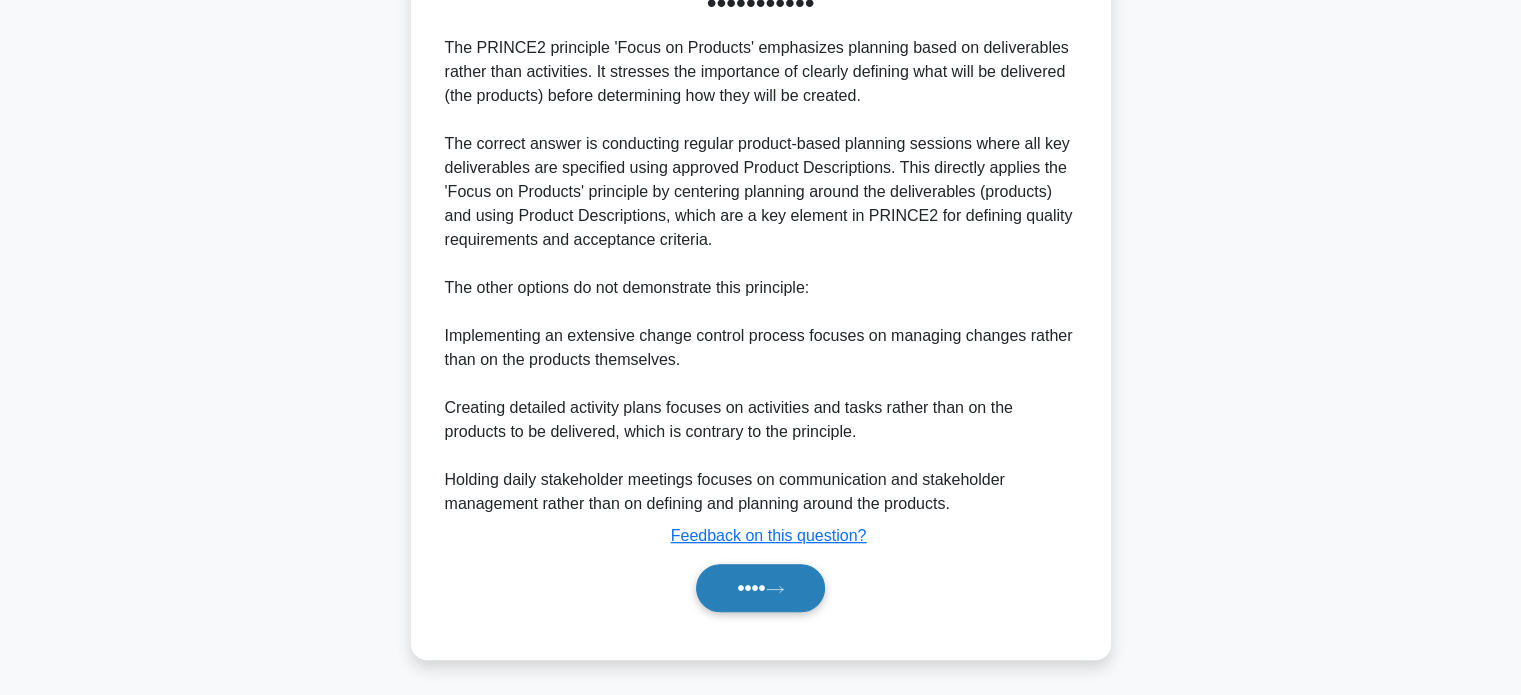 click on "••••" at bounding box center [760, 588] 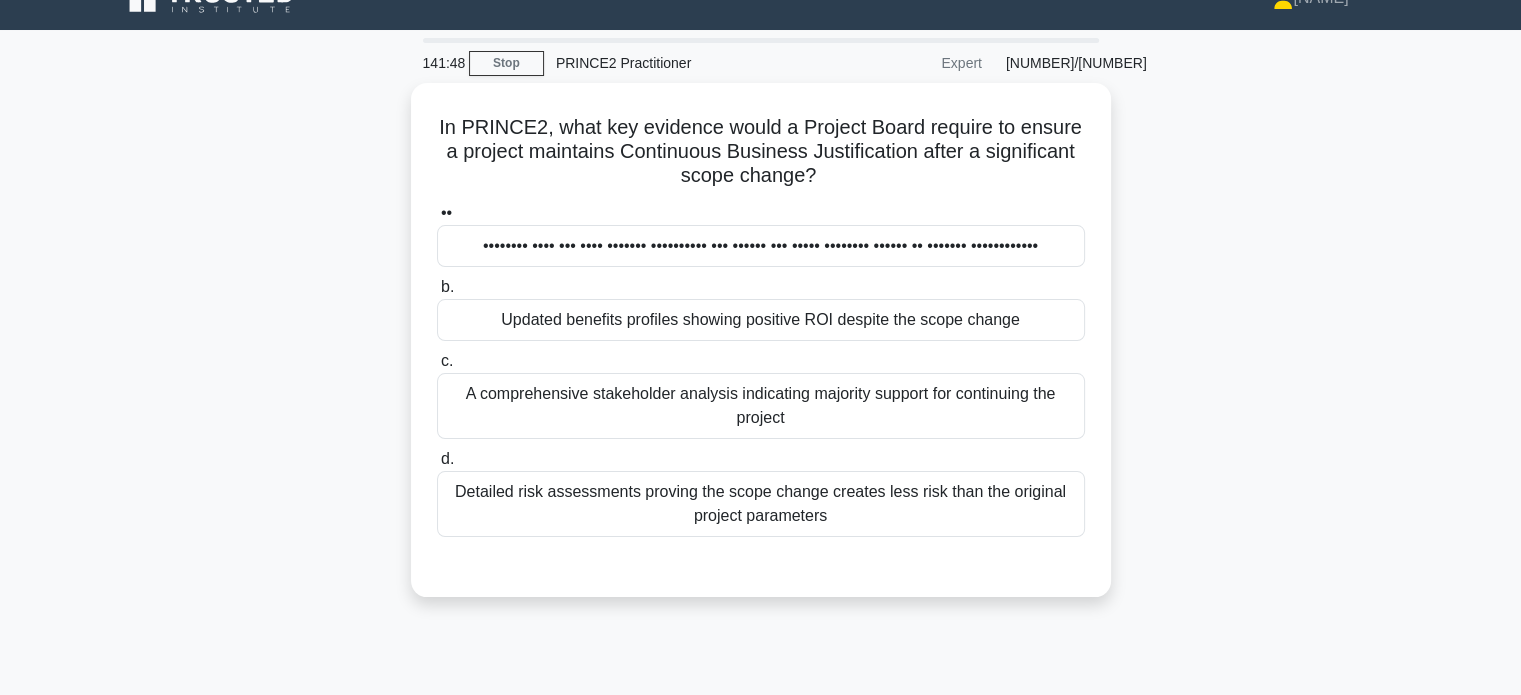 scroll, scrollTop: 0, scrollLeft: 0, axis: both 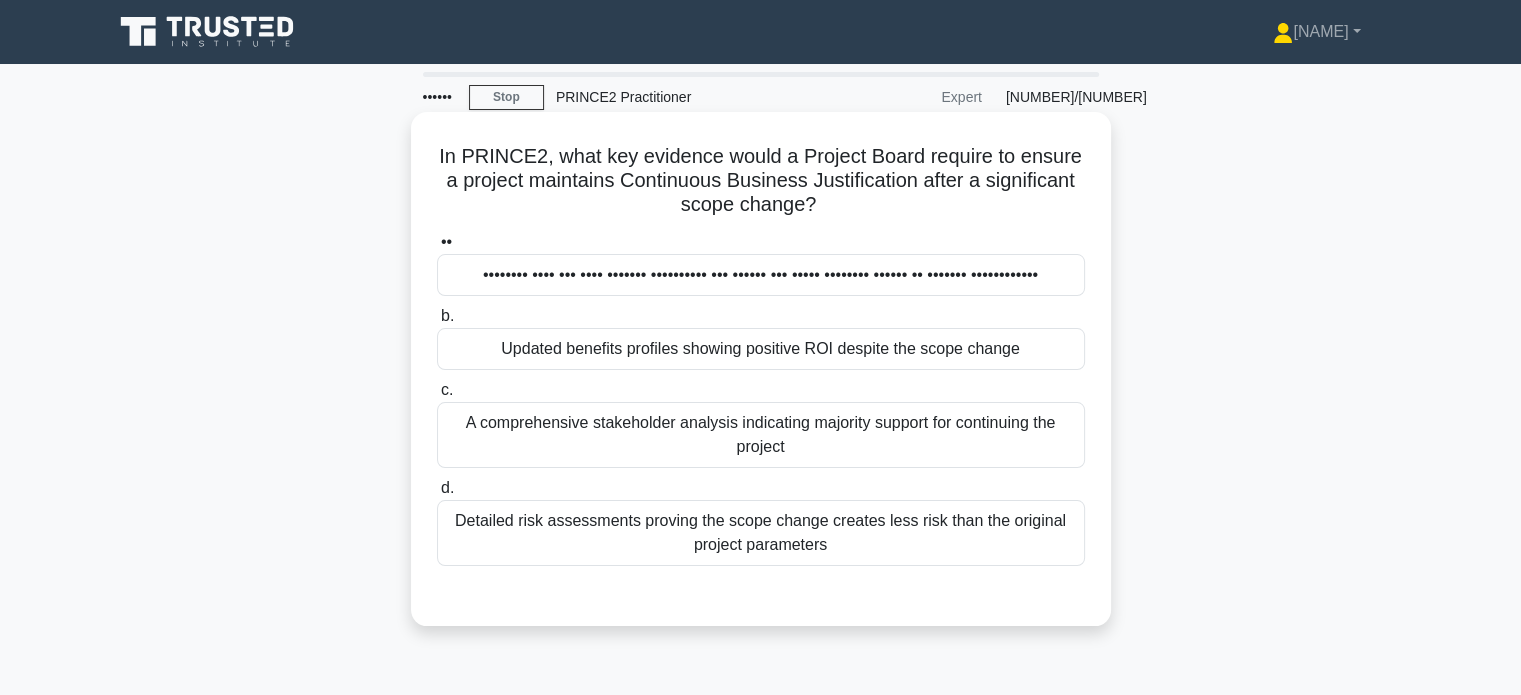 click on "Updated benefits profiles showing positive ROI despite the scope change" at bounding box center [761, 349] 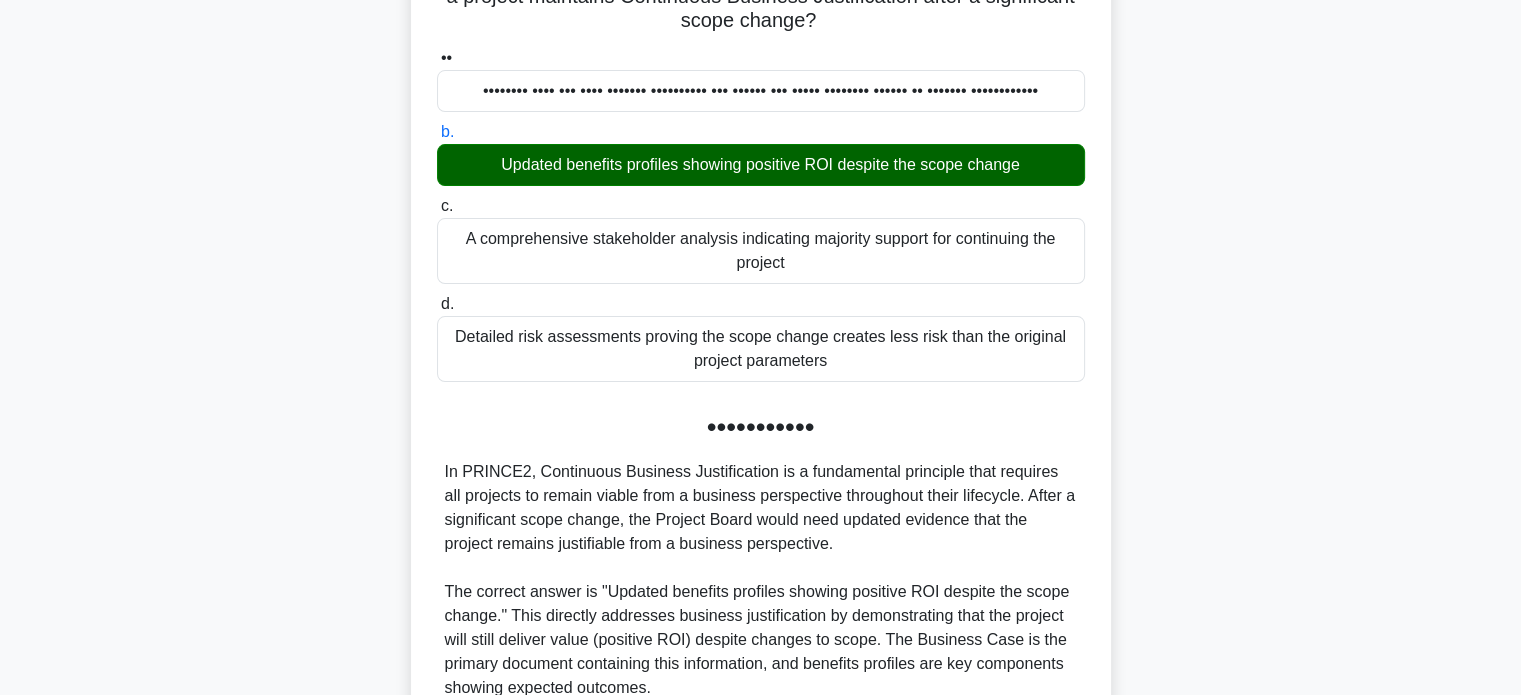 scroll, scrollTop: 700, scrollLeft: 0, axis: vertical 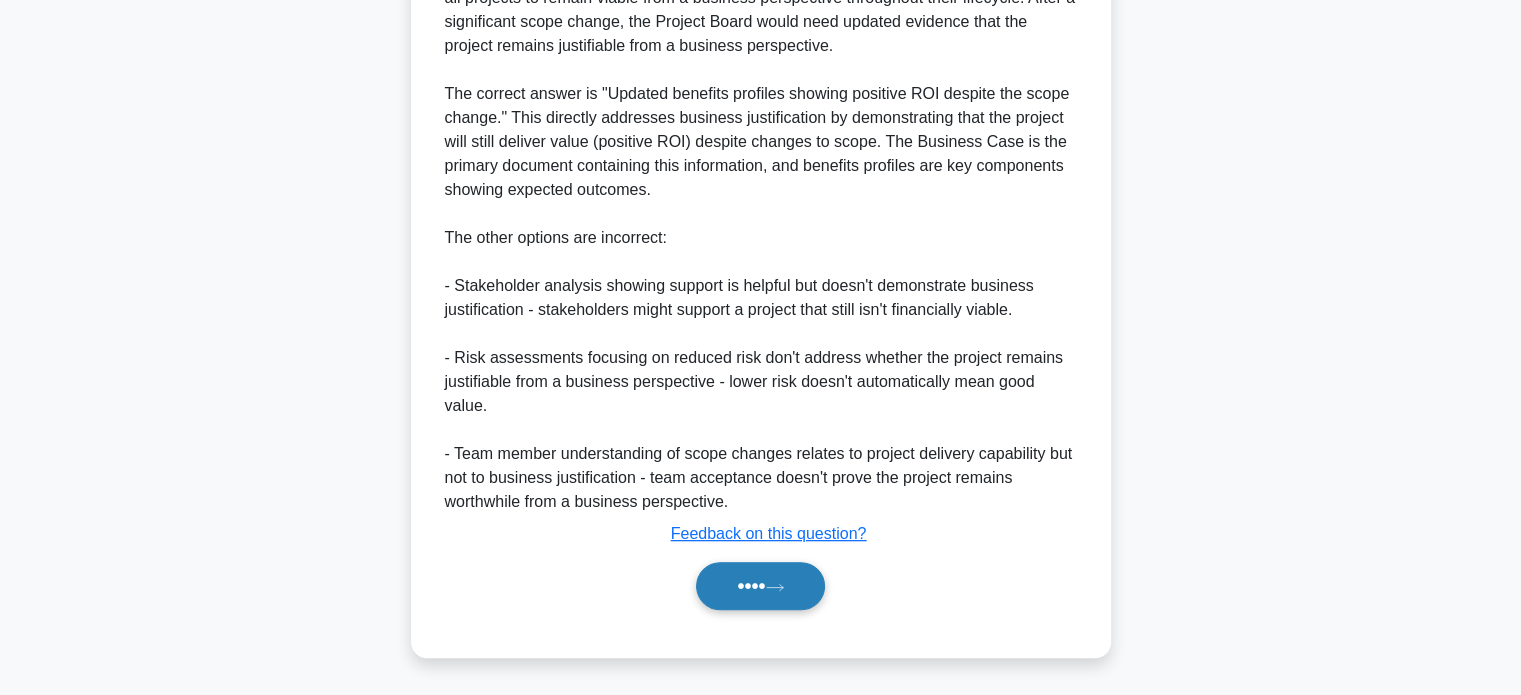 click on "••••" at bounding box center (760, 586) 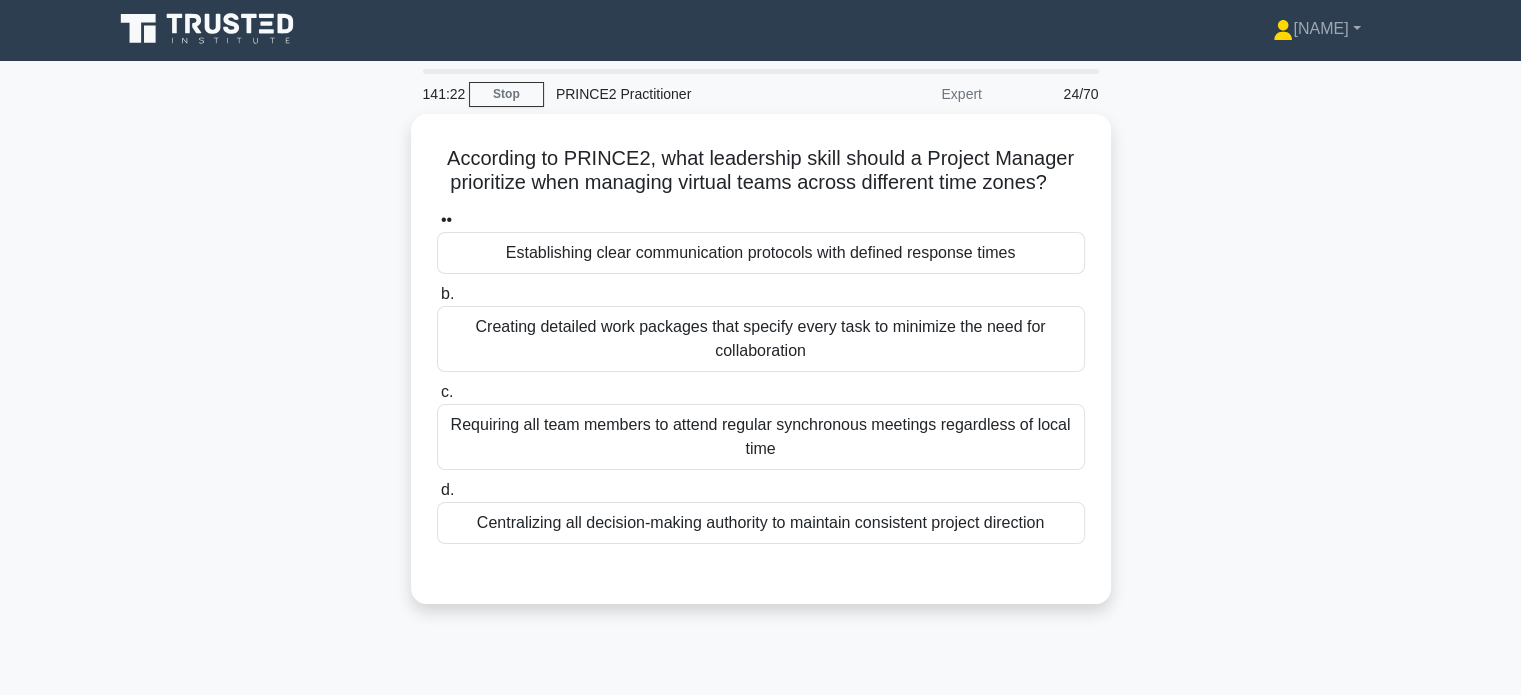scroll, scrollTop: 0, scrollLeft: 0, axis: both 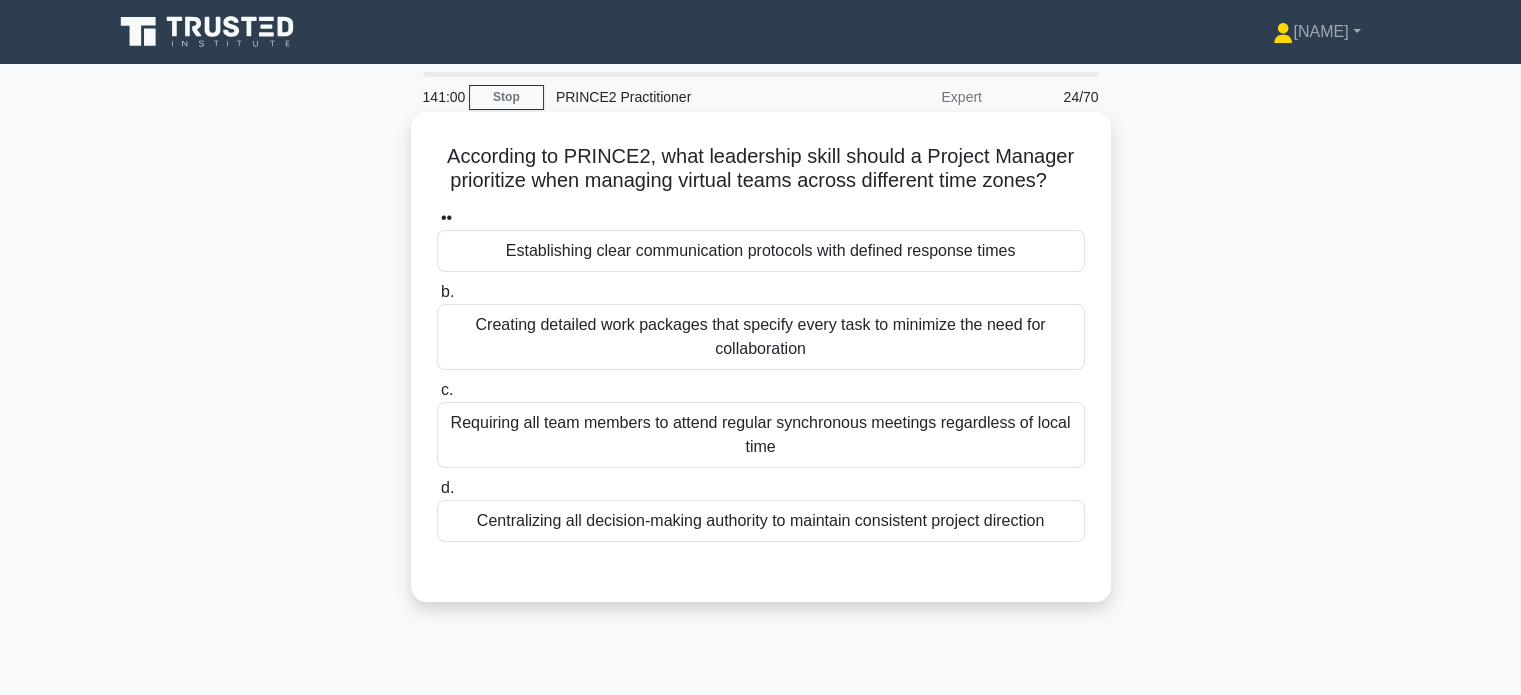 click on "Establishing clear communication protocols with defined response times" at bounding box center [761, 251] 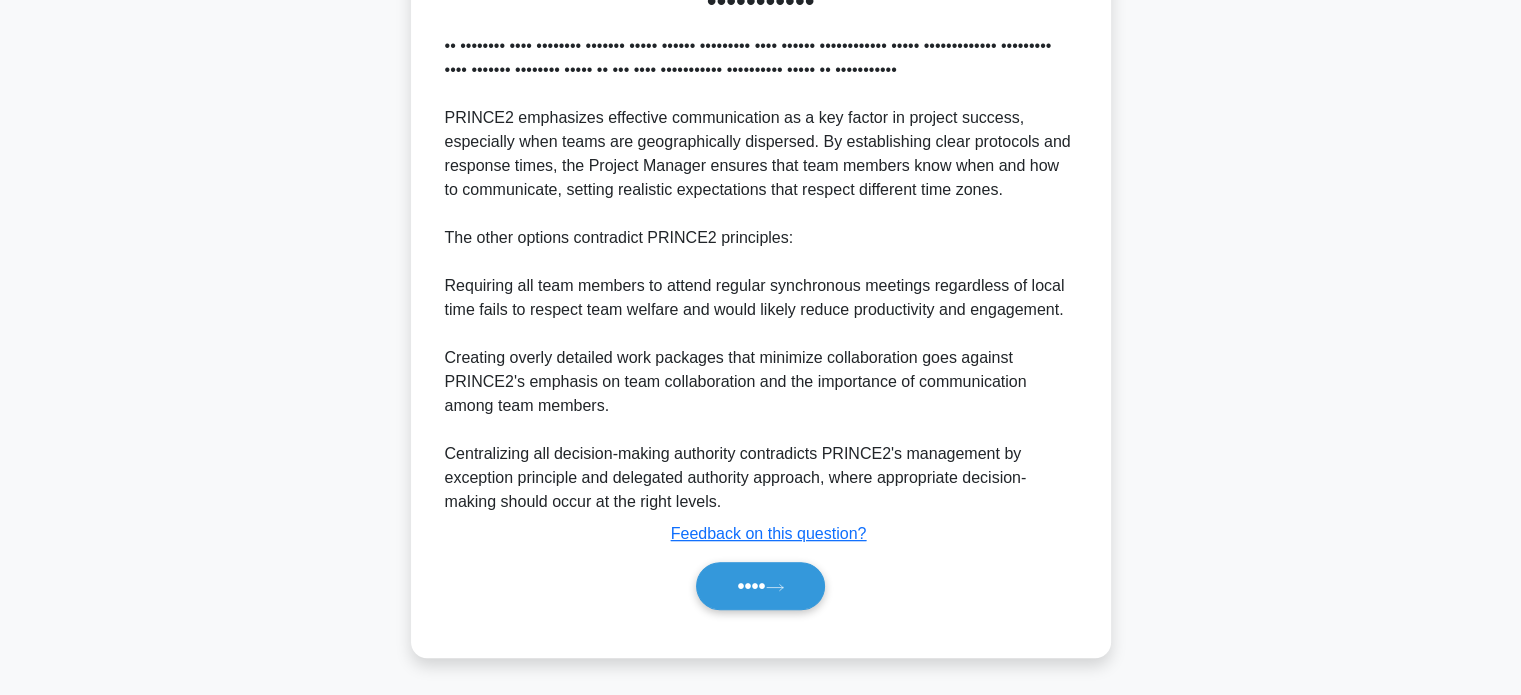 scroll, scrollTop: 600, scrollLeft: 0, axis: vertical 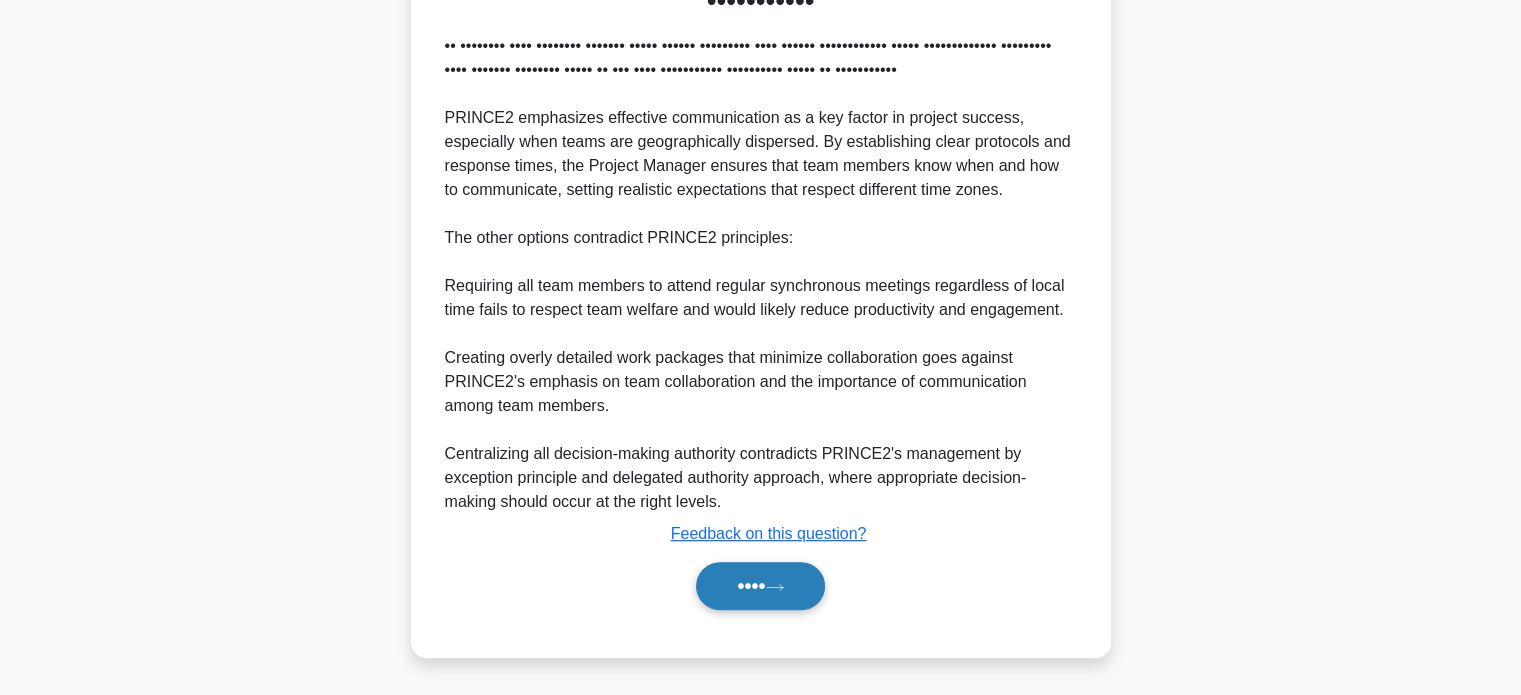 click on "••••" at bounding box center [760, 586] 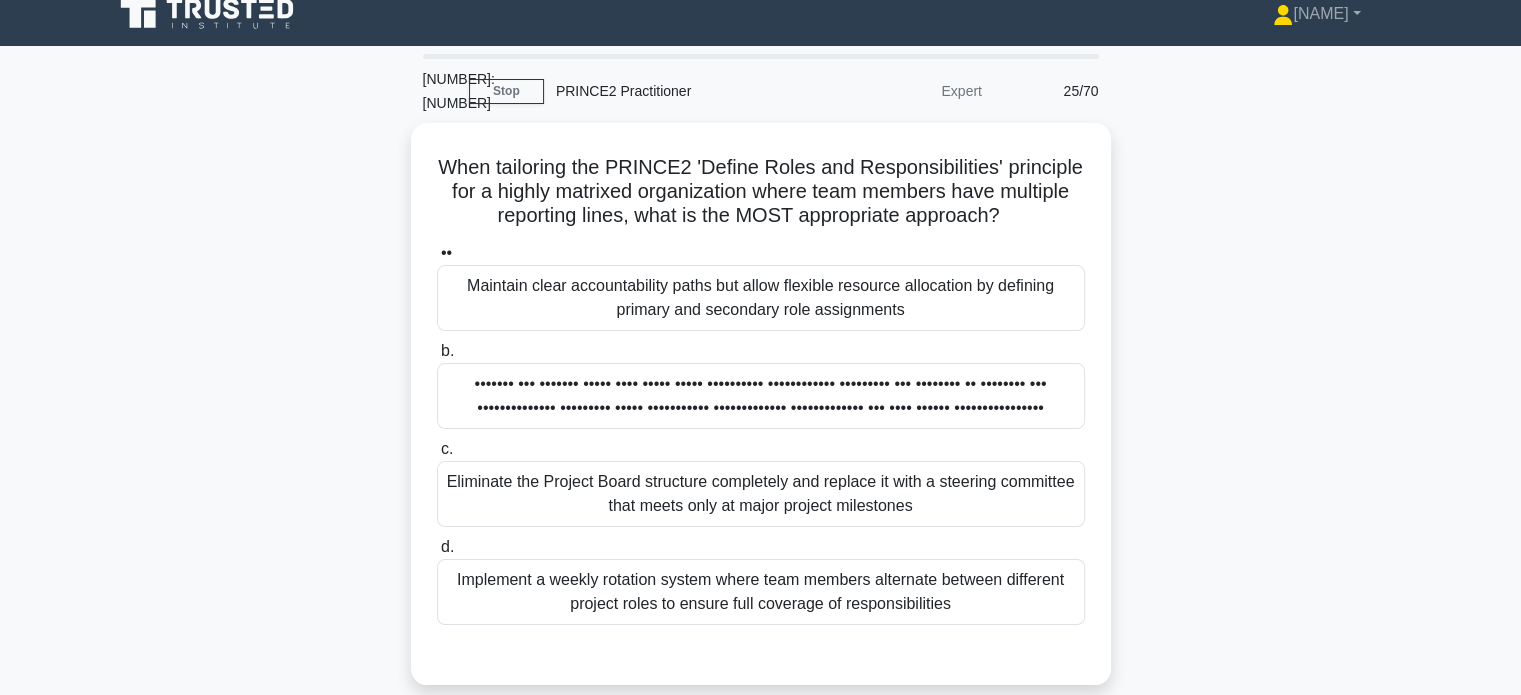 scroll, scrollTop: 0, scrollLeft: 0, axis: both 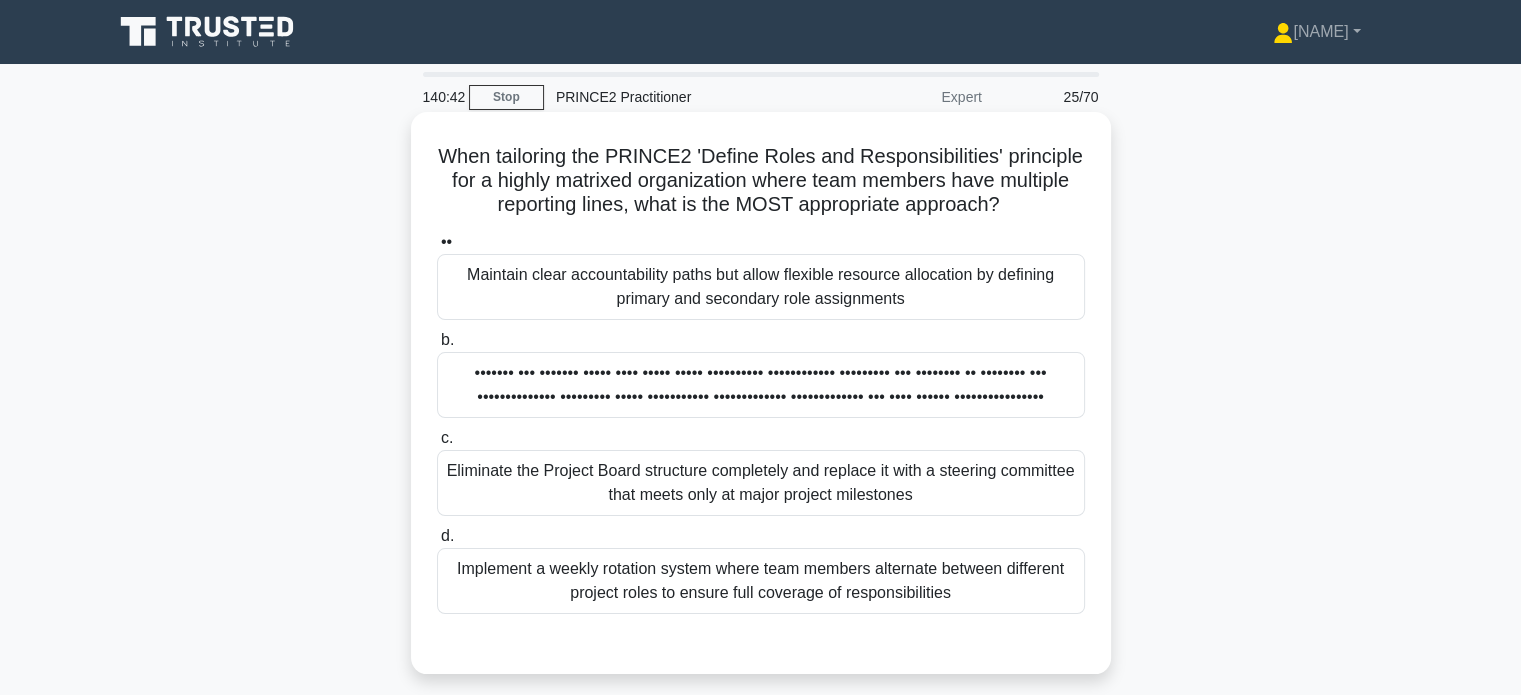 click on "Maintain clear accountability paths but allow flexible resource allocation by defining primary and secondary role assignments" at bounding box center [761, 287] 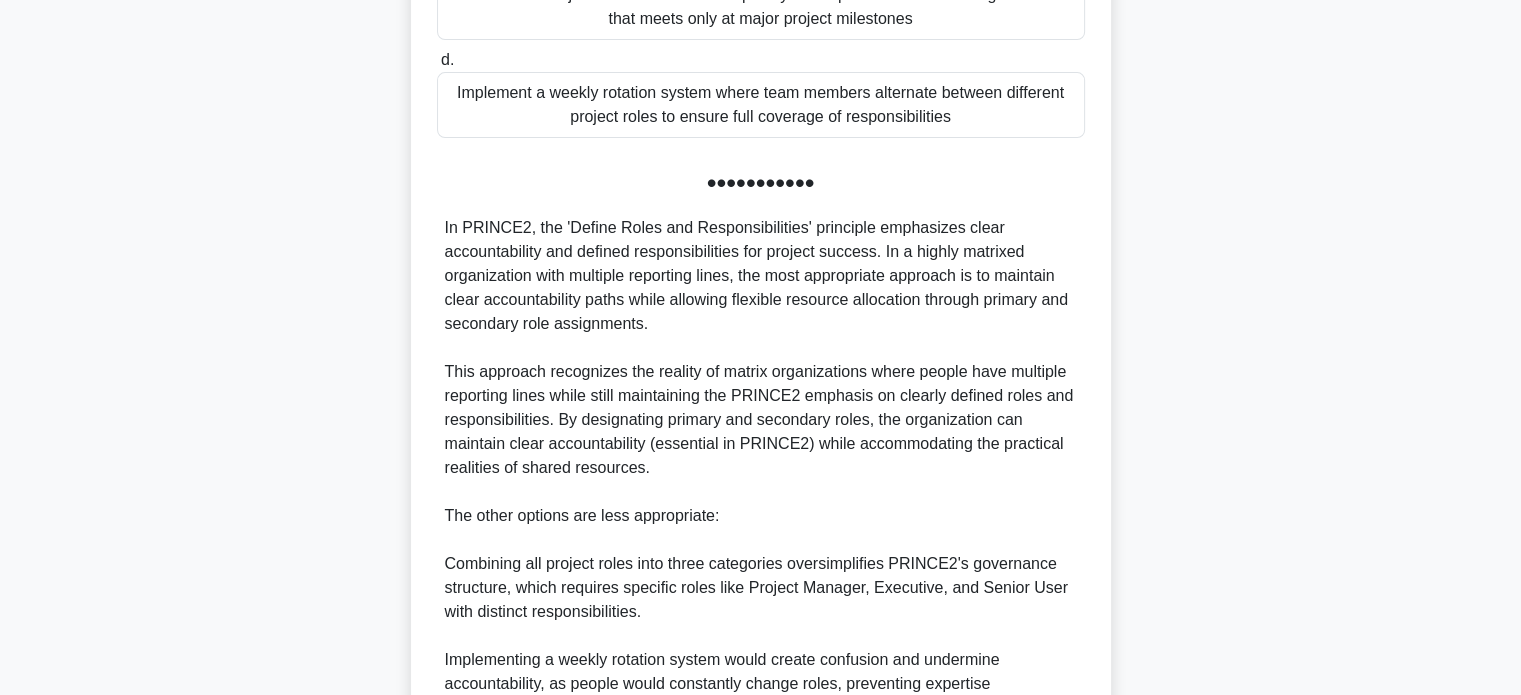scroll, scrollTop: 800, scrollLeft: 0, axis: vertical 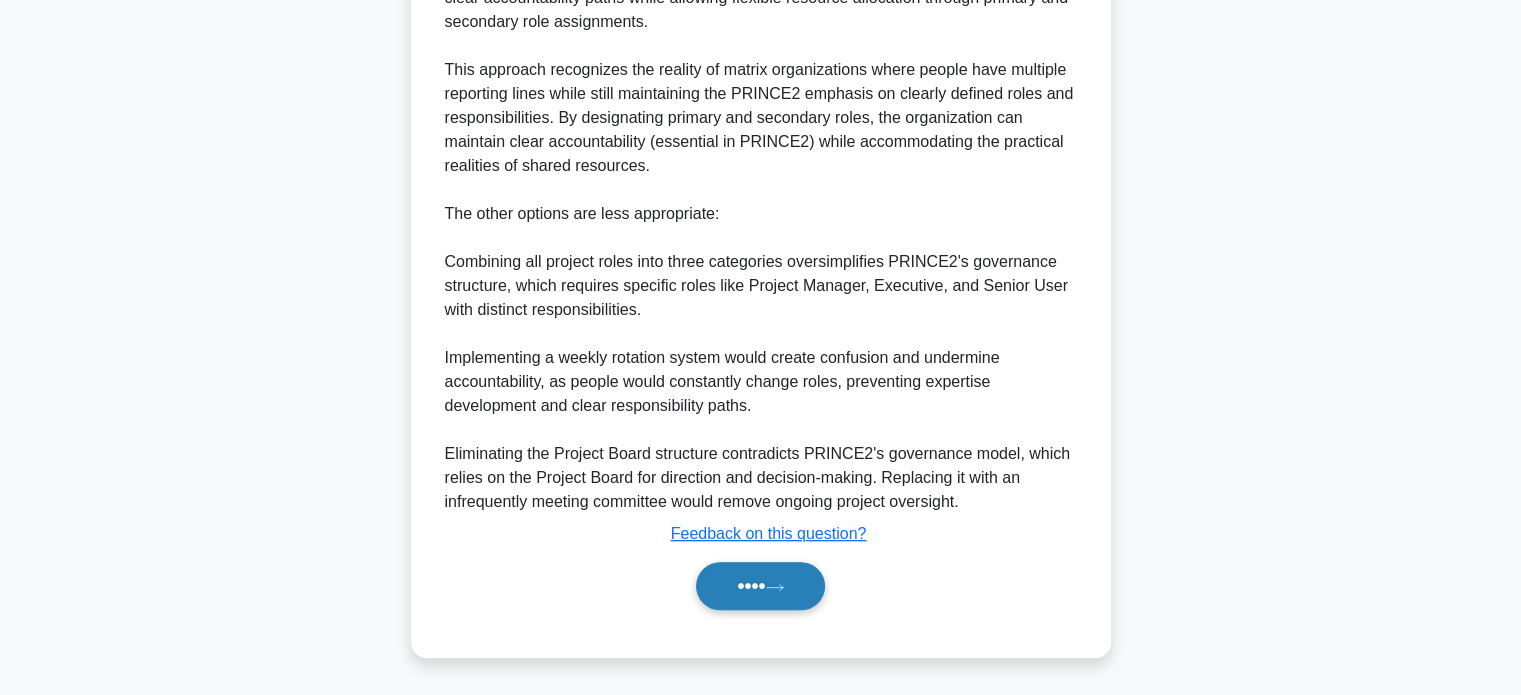click on "••••" at bounding box center (760, 586) 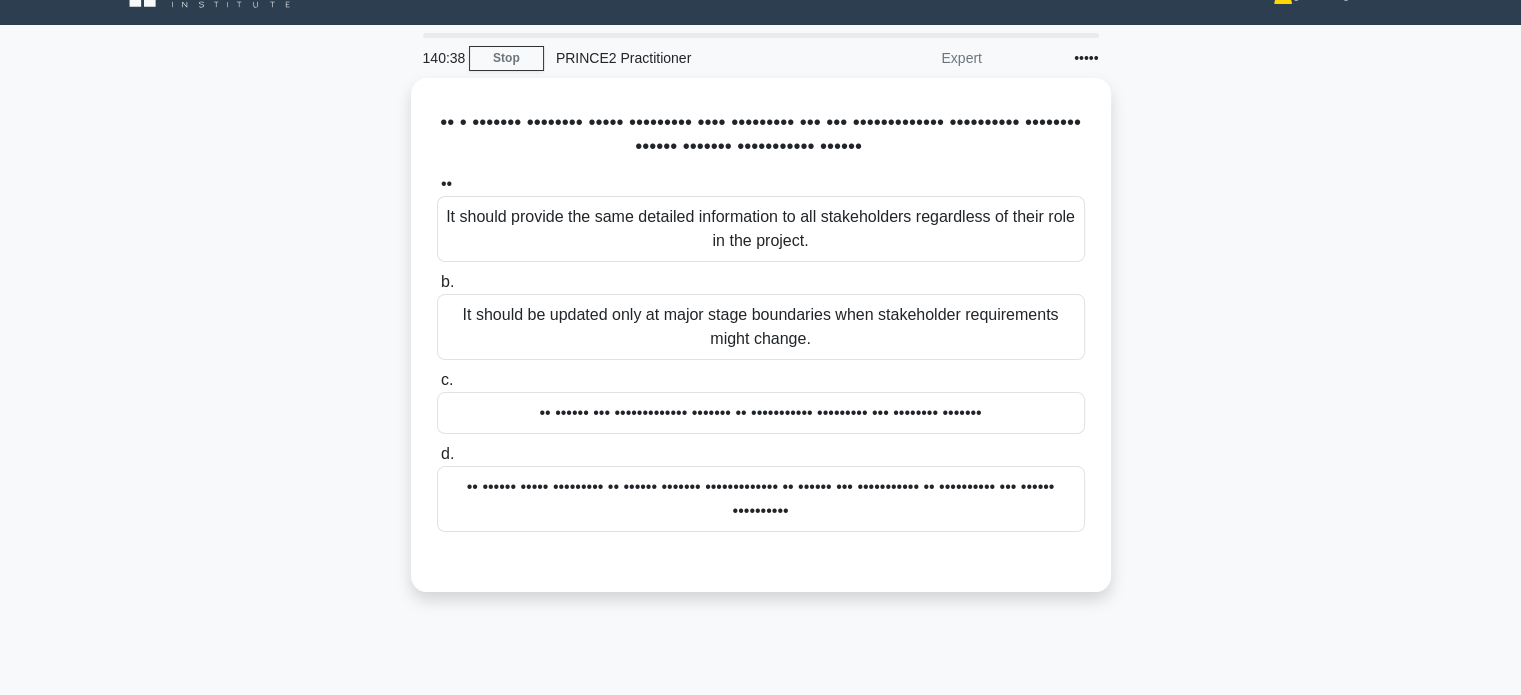 scroll, scrollTop: 0, scrollLeft: 0, axis: both 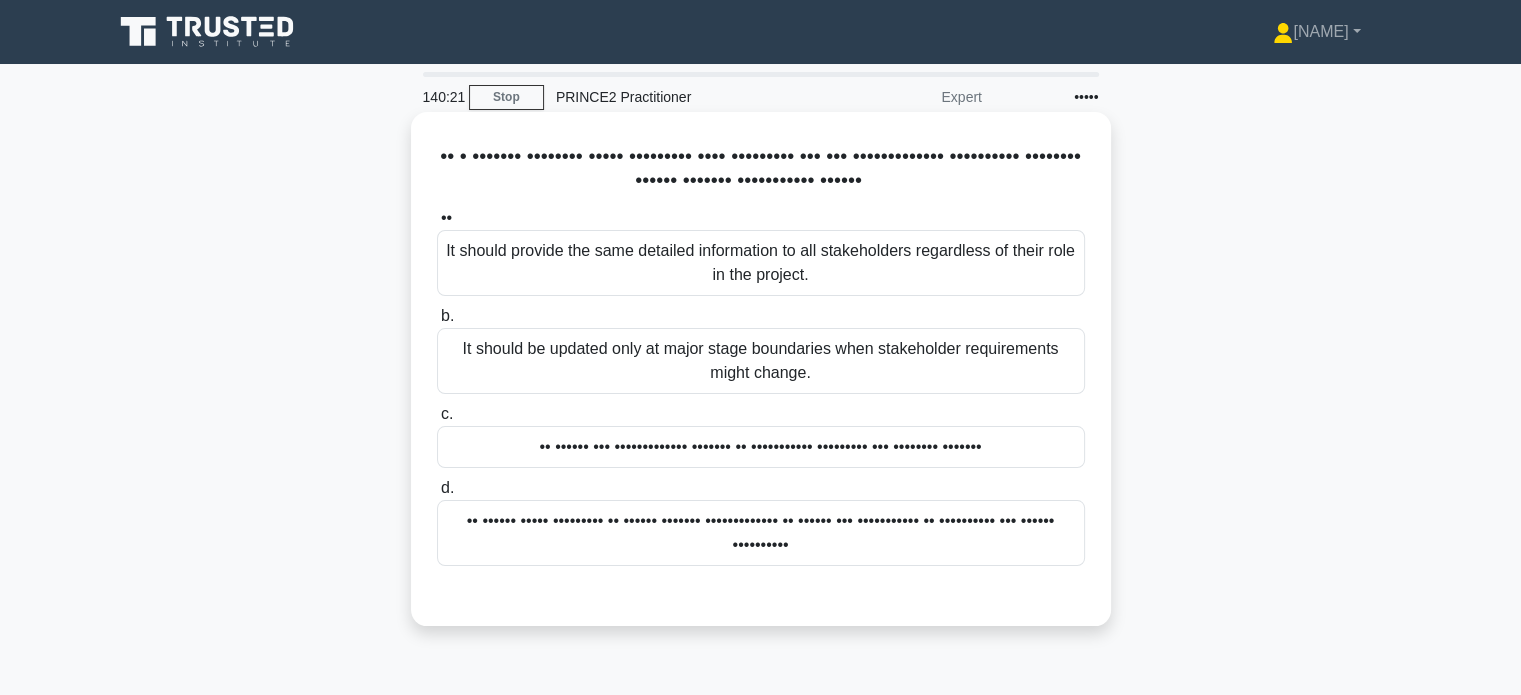 click on "It should provide the same detailed information to all stakeholders regardless of their role in the project." at bounding box center [761, 263] 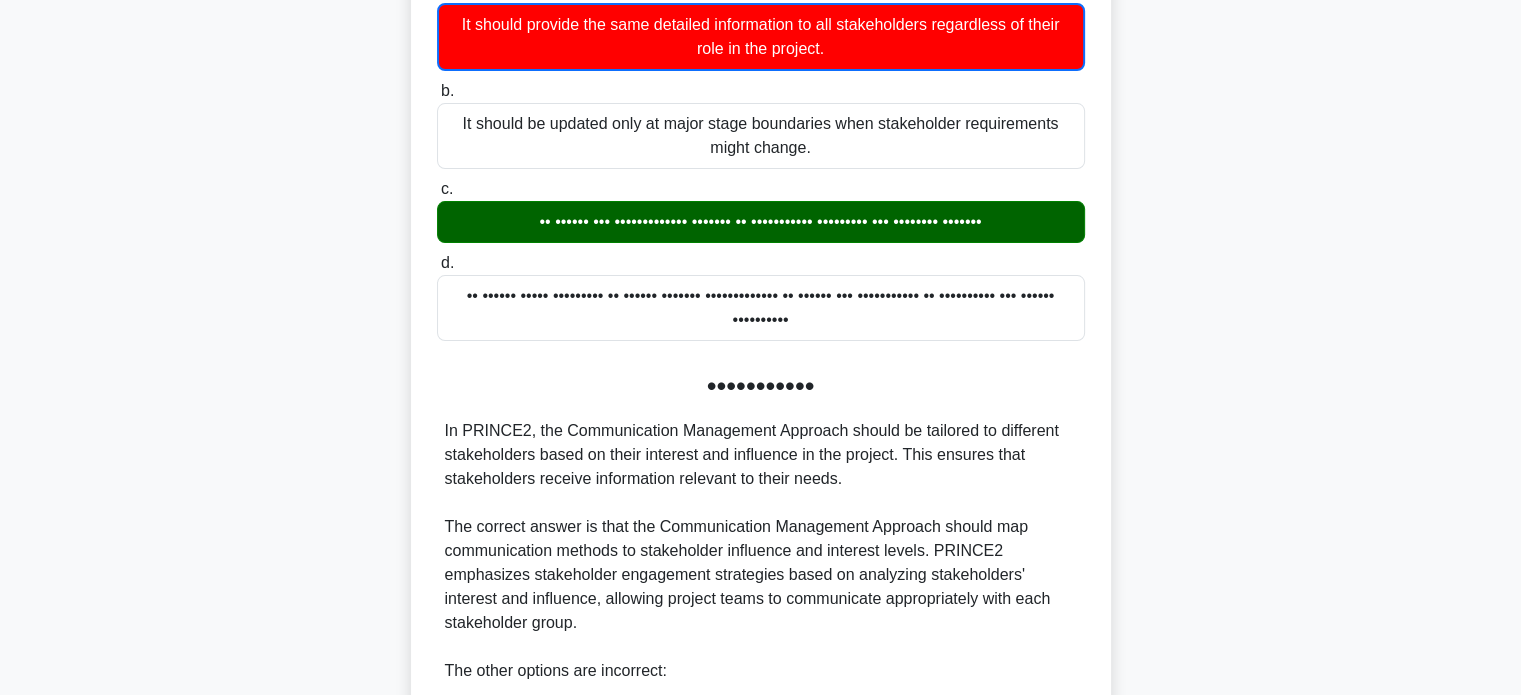 scroll, scrollTop: 600, scrollLeft: 0, axis: vertical 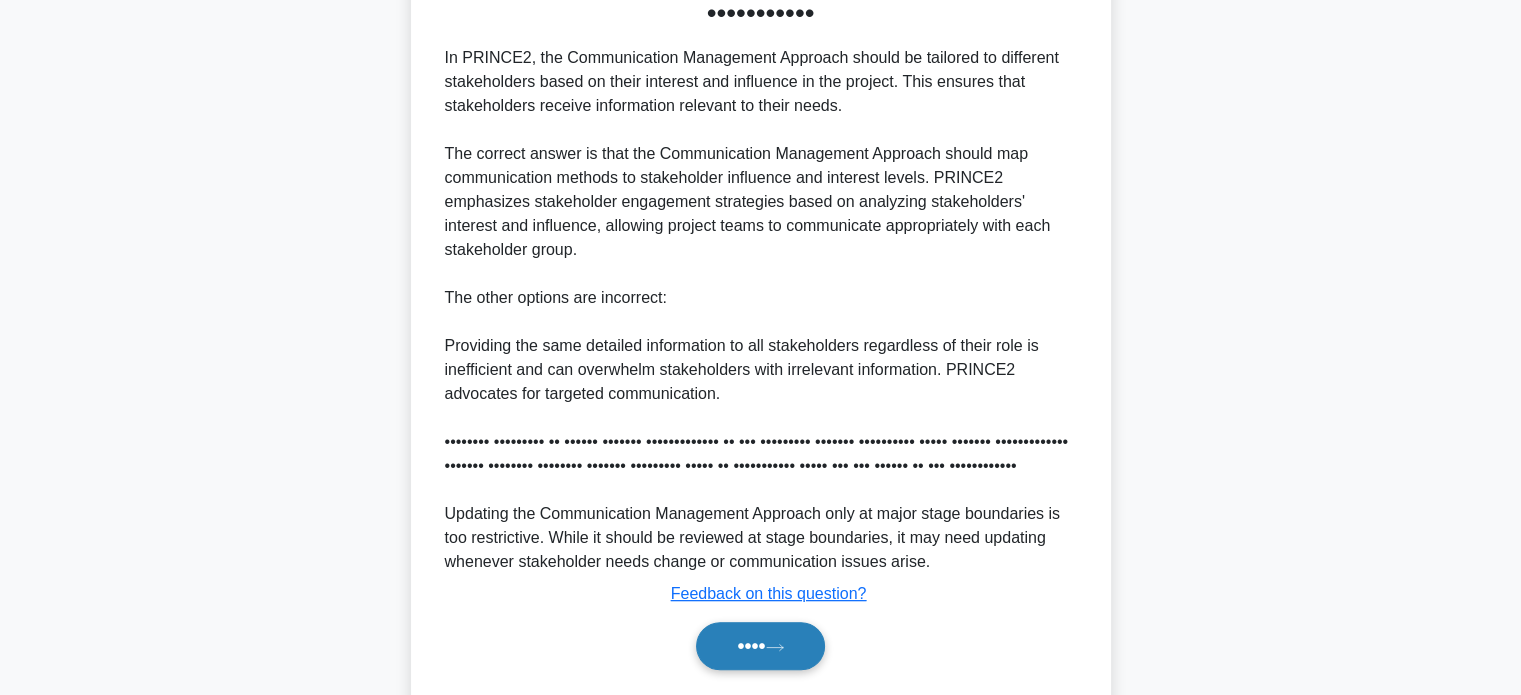 click on "••••" at bounding box center [760, 646] 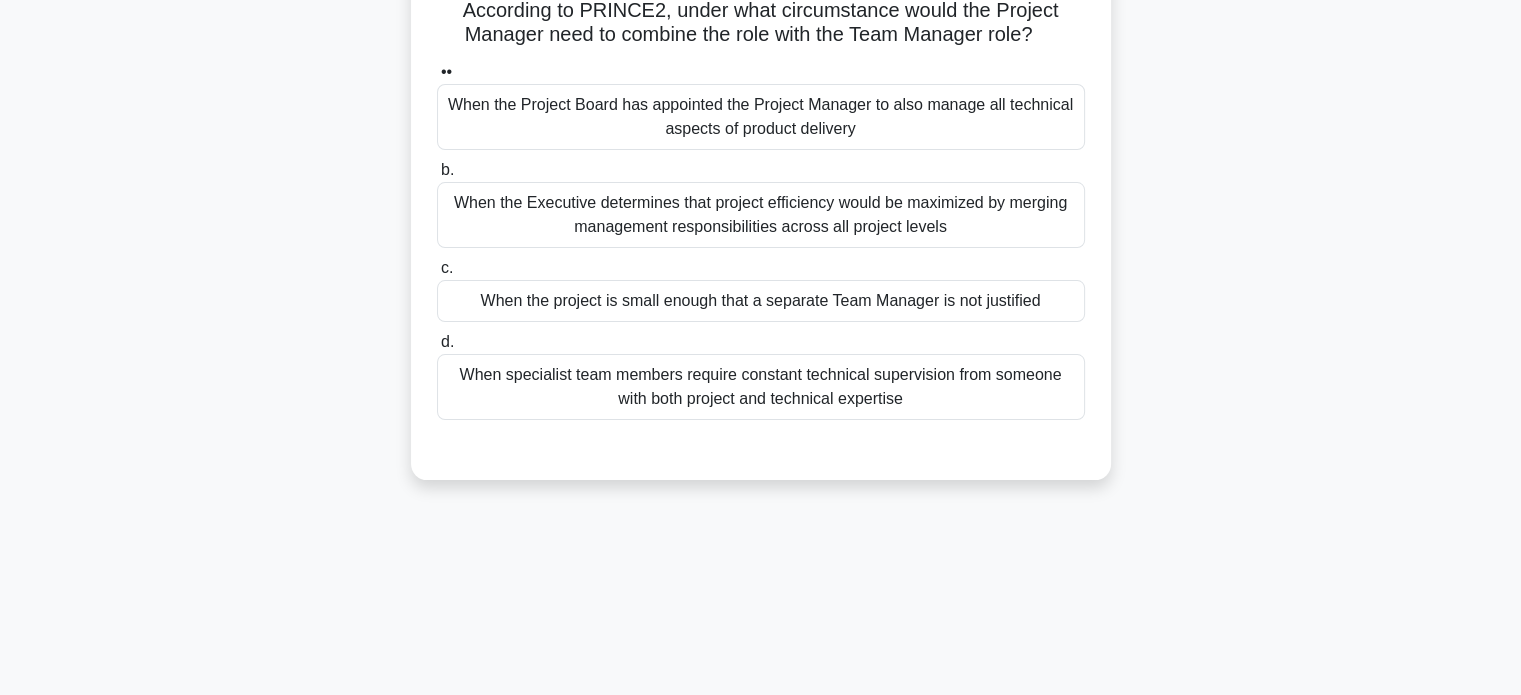 scroll, scrollTop: 85, scrollLeft: 0, axis: vertical 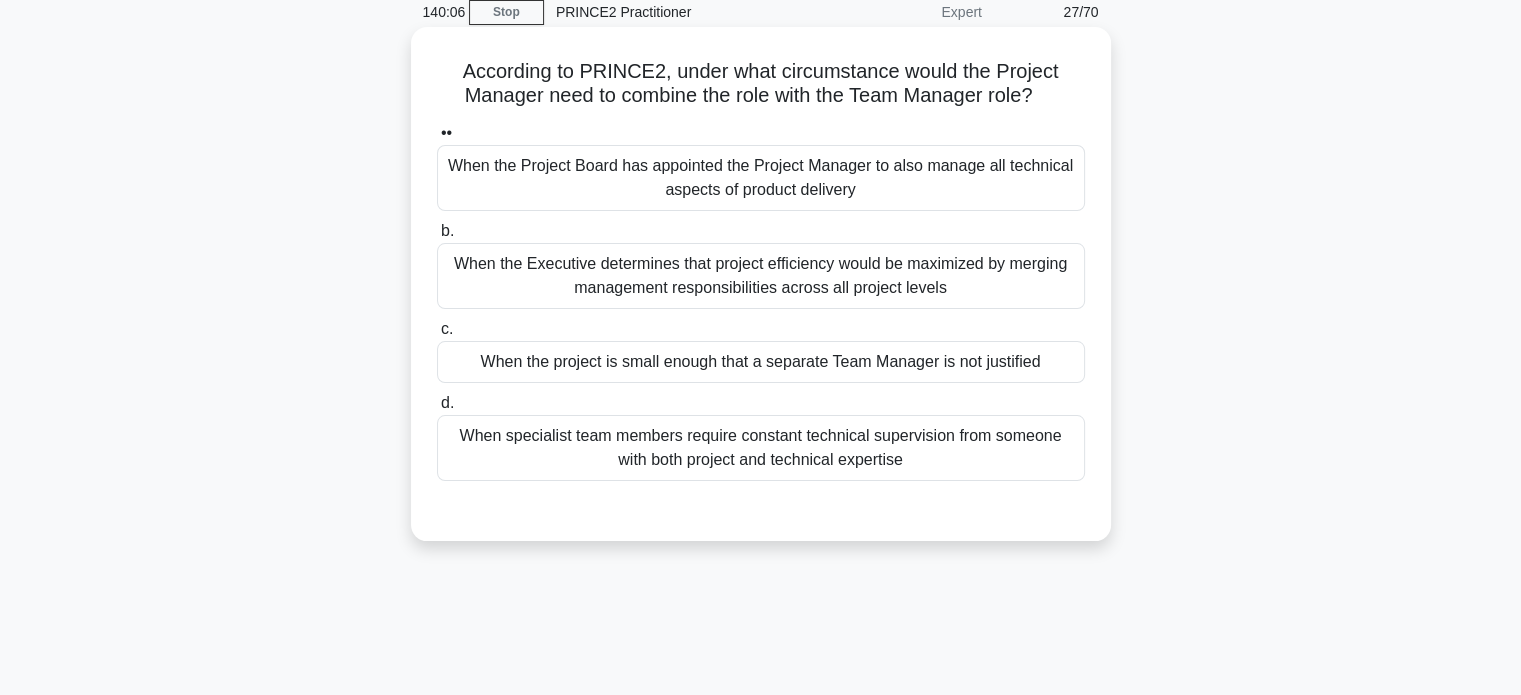 click on "When the project is small enough that a separate Team Manager is not justified" at bounding box center [761, 362] 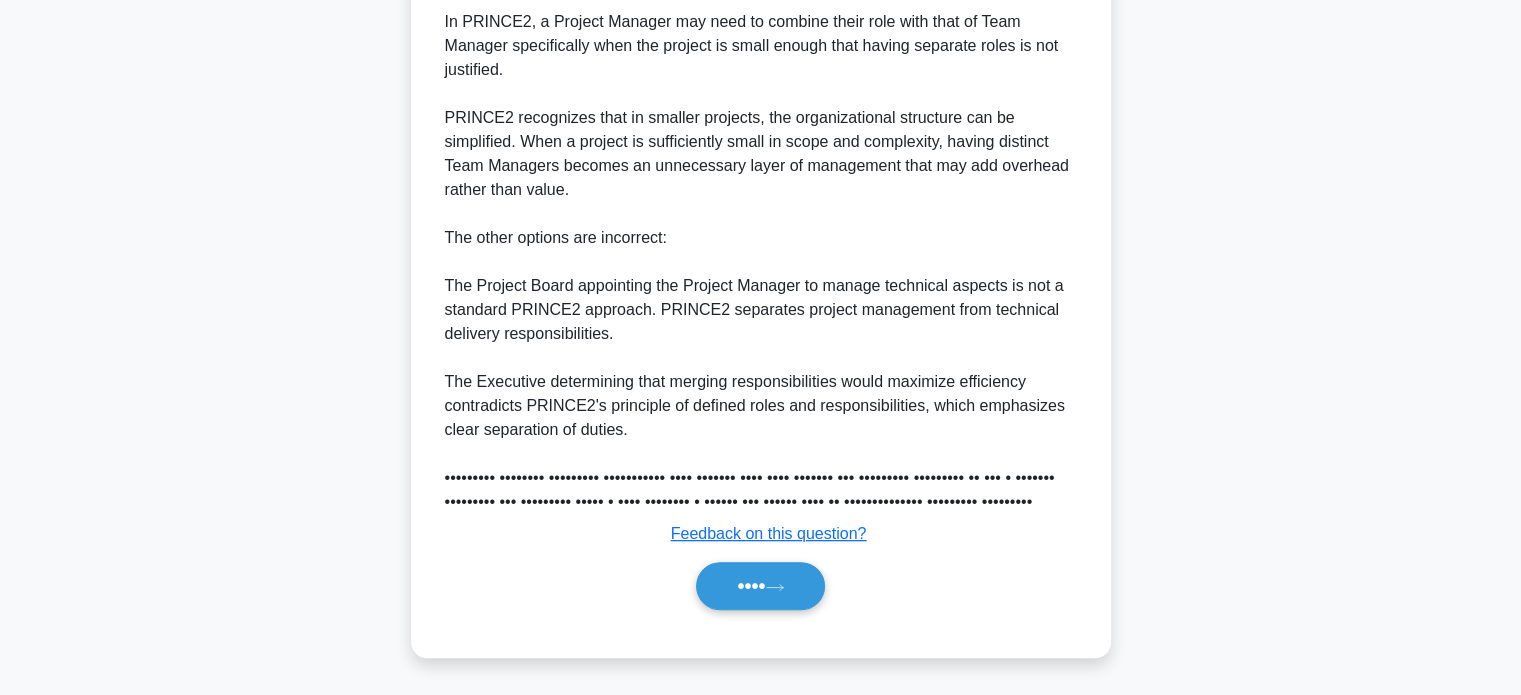 scroll, scrollTop: 656, scrollLeft: 0, axis: vertical 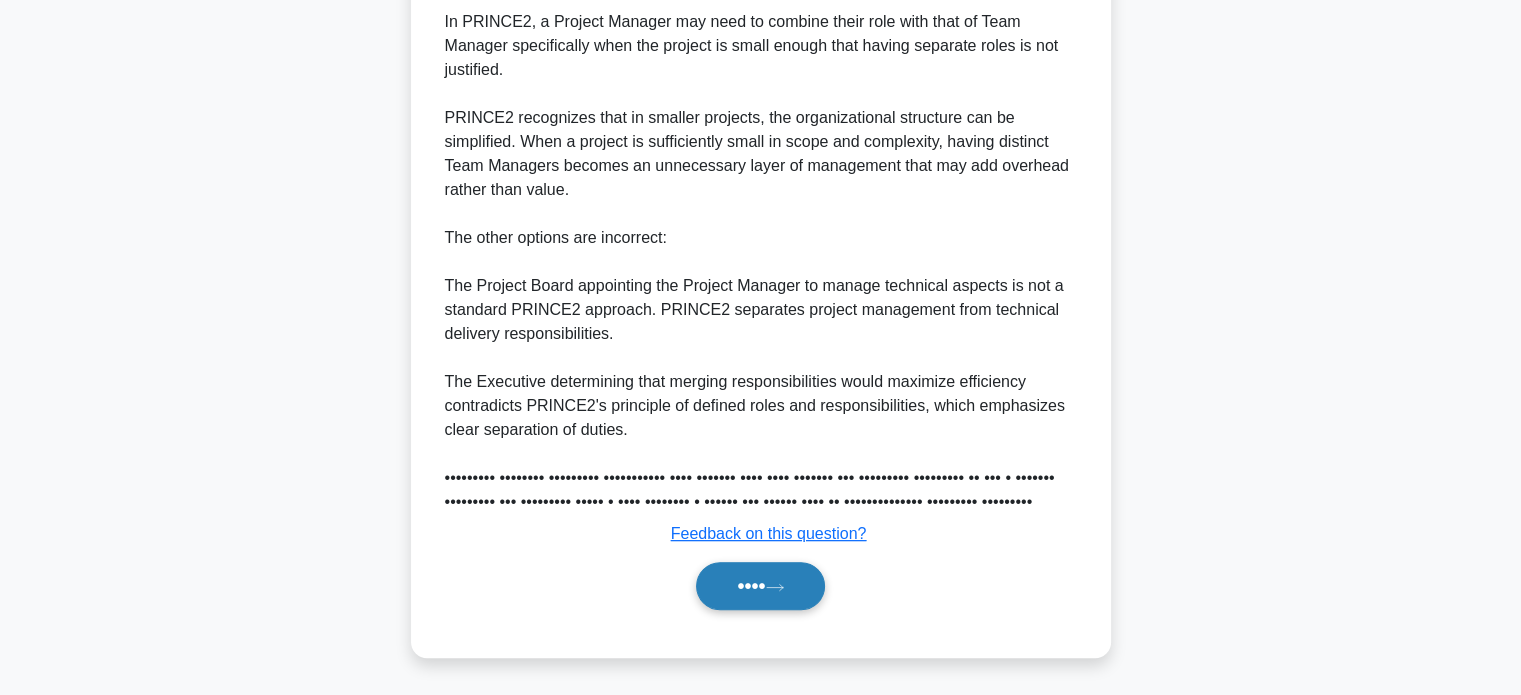 drag, startPoint x: 726, startPoint y: 619, endPoint x: 729, endPoint y: 608, distance: 11.401754 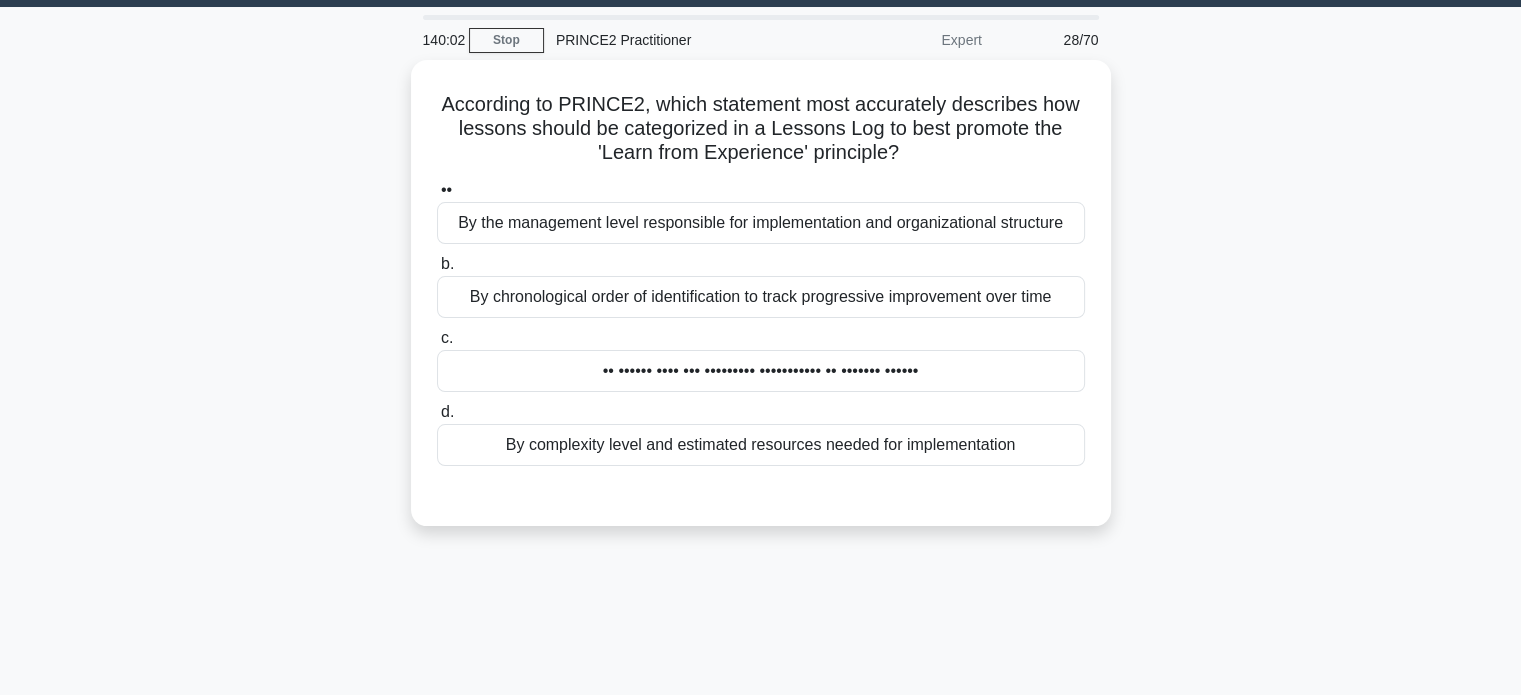 scroll, scrollTop: 0, scrollLeft: 0, axis: both 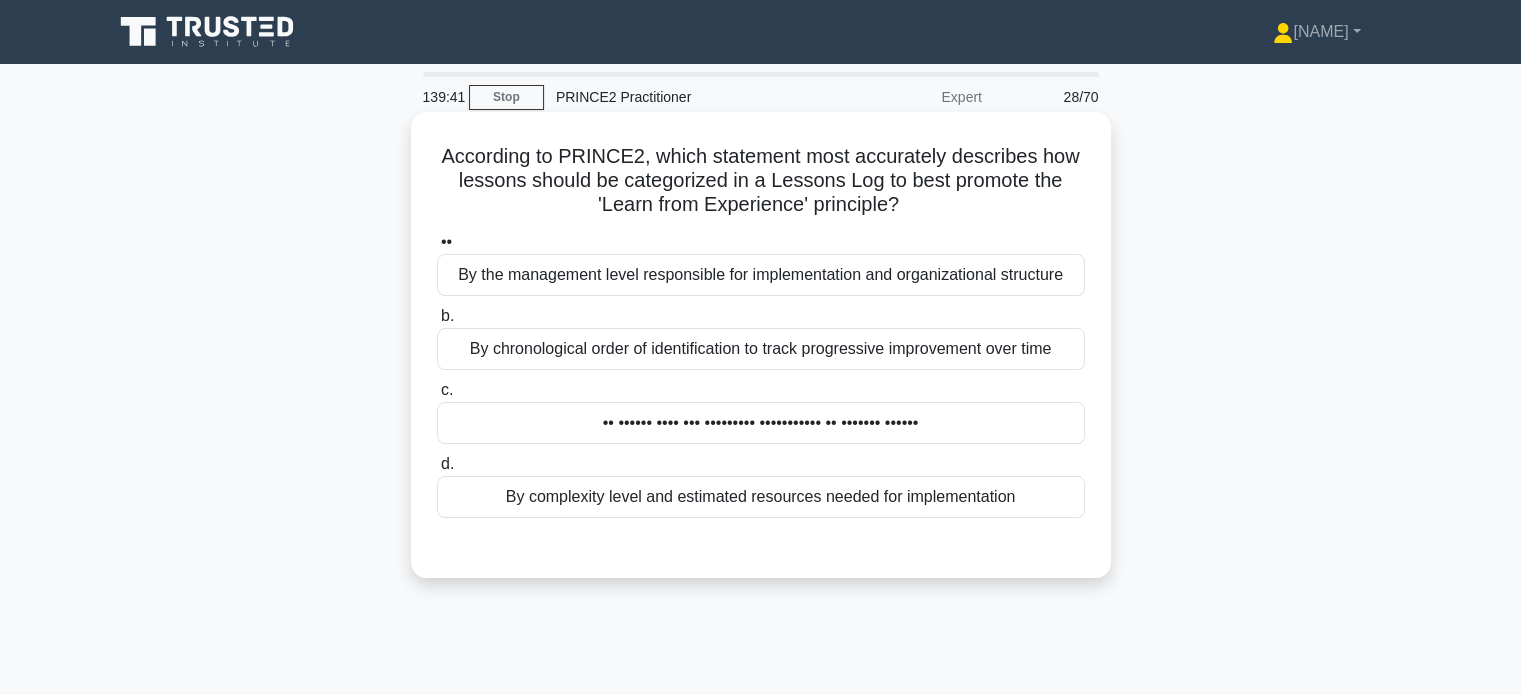 click on "•• •••••• •••• ••• ••••••••• ••••••••••• •• ••••••• ••••••" at bounding box center [761, 423] 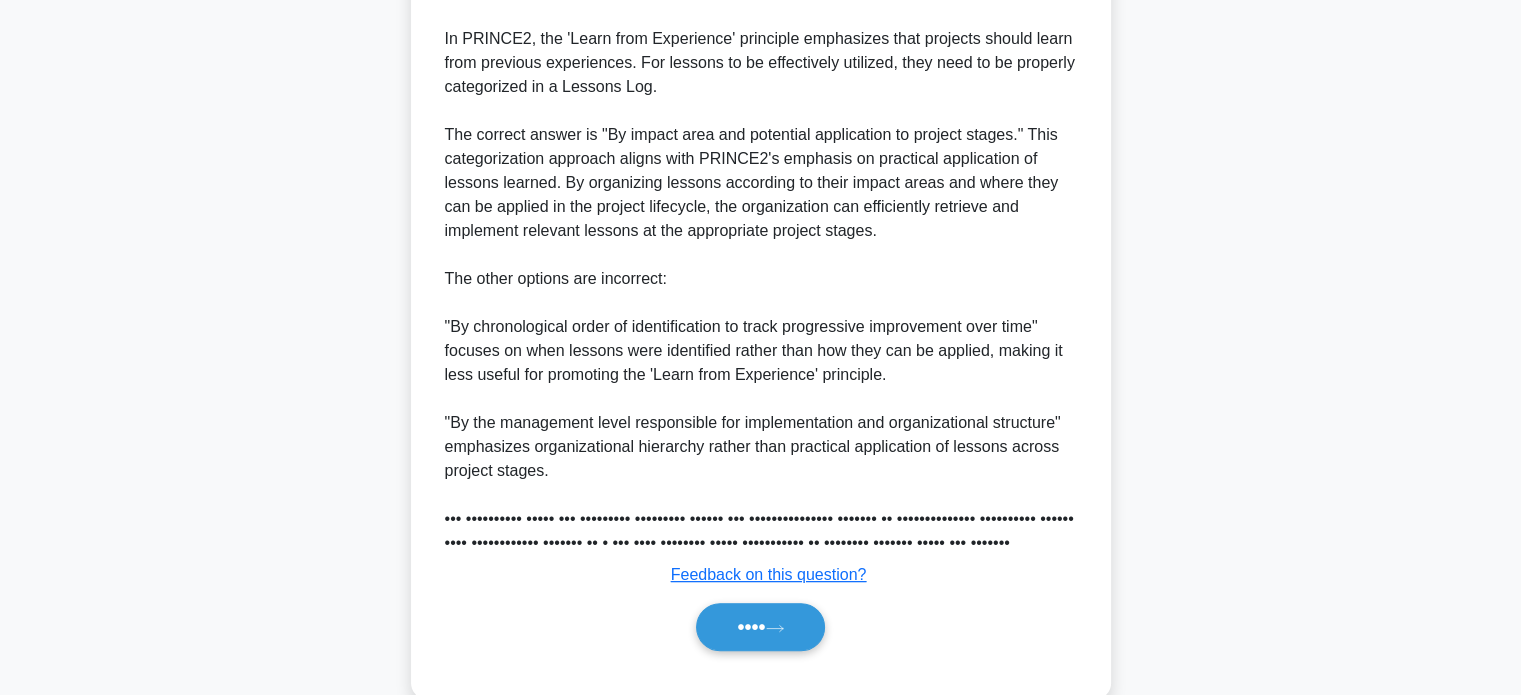 scroll, scrollTop: 632, scrollLeft: 0, axis: vertical 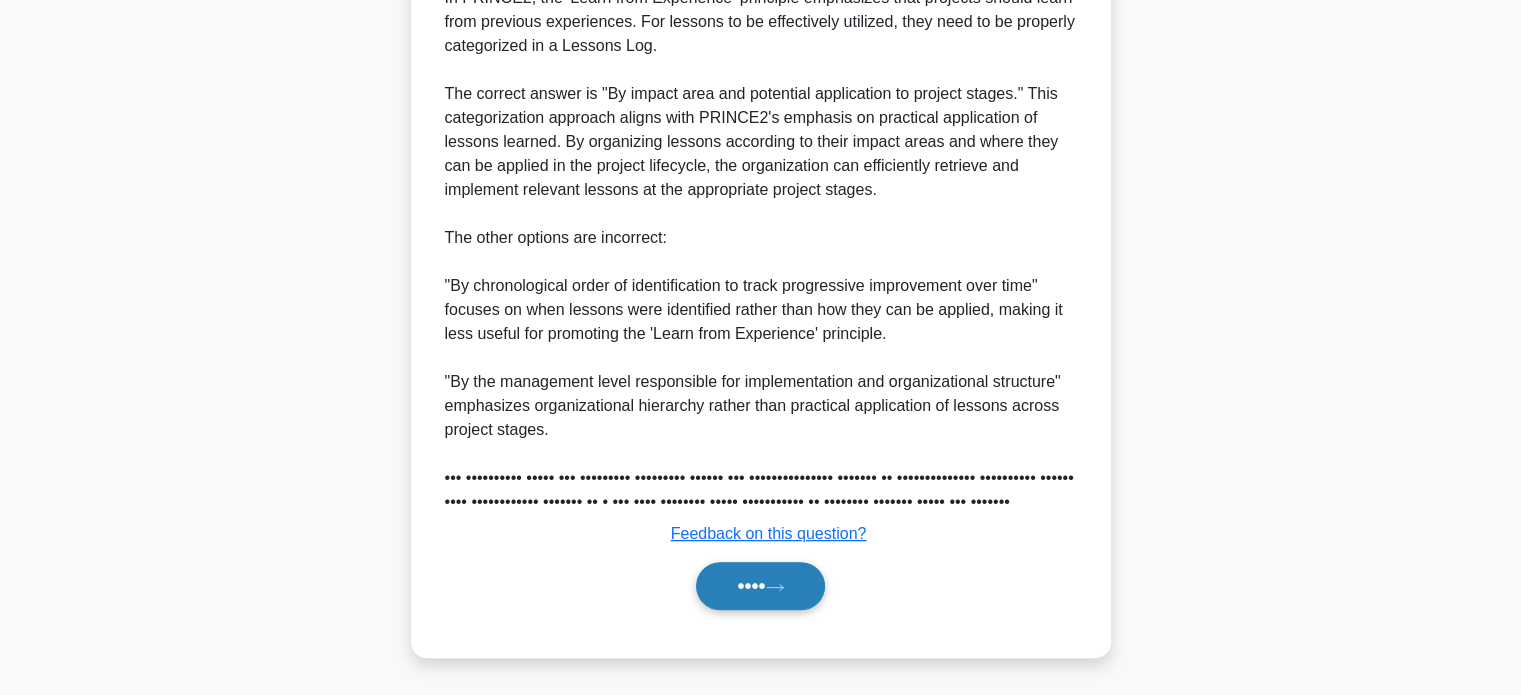 click on "••••" at bounding box center (760, 586) 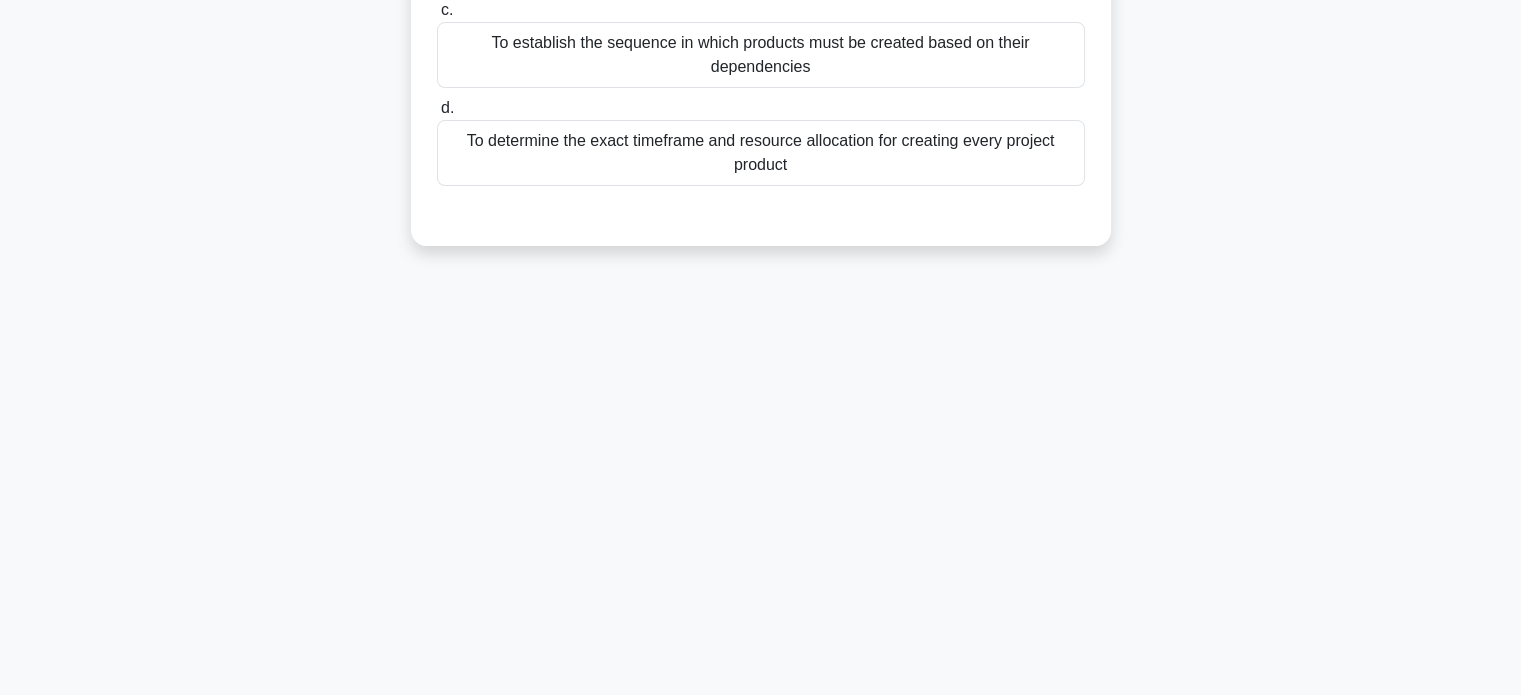 scroll, scrollTop: 0, scrollLeft: 0, axis: both 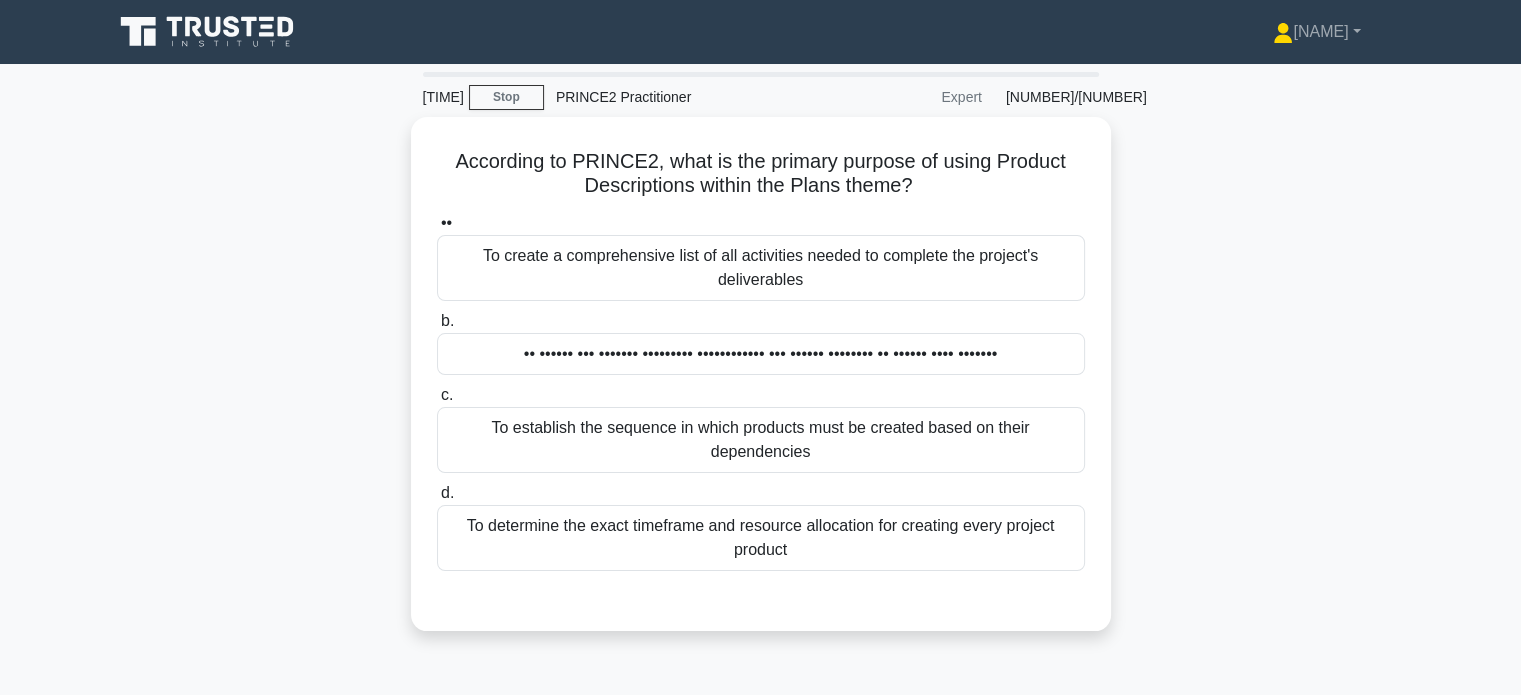 drag, startPoint x: 692, startPoint y: 359, endPoint x: 1362, endPoint y: 359, distance: 670 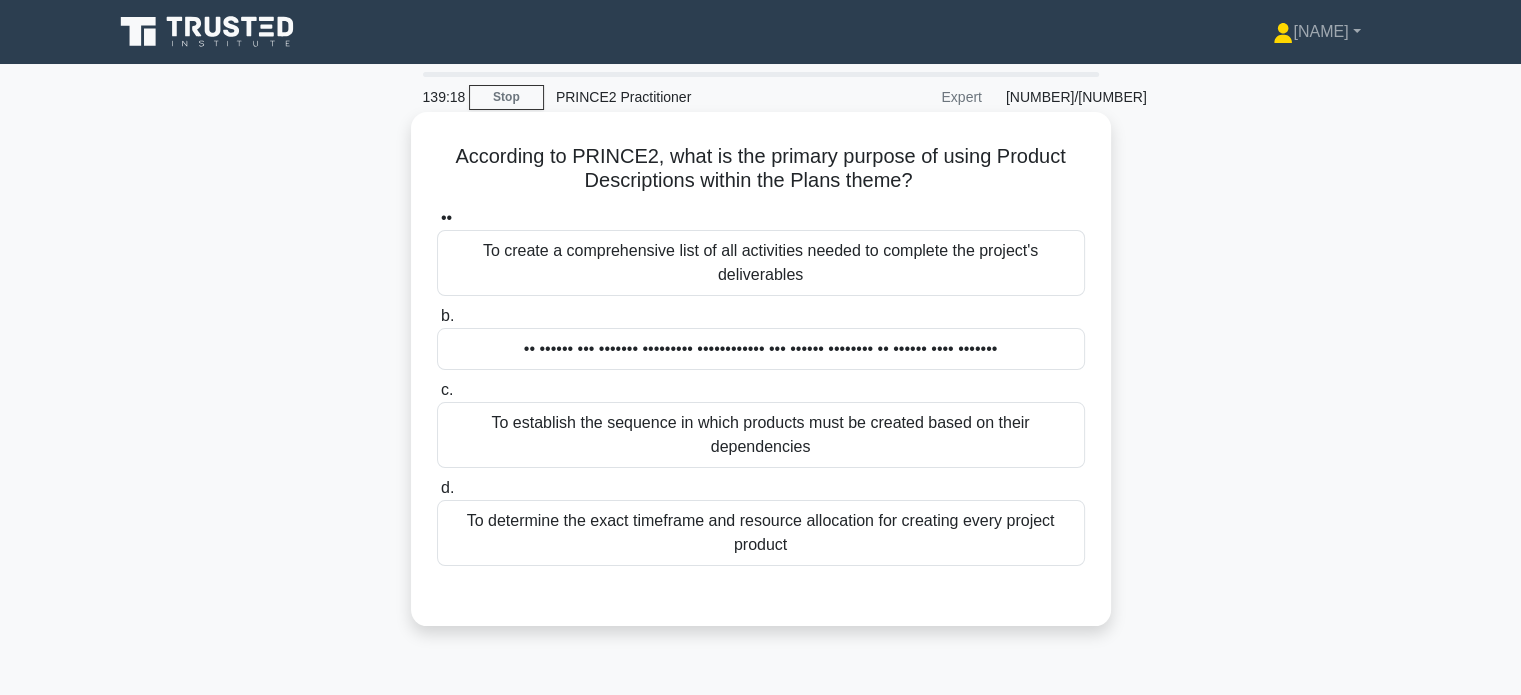 click on "To establish the sequence in which products must be created based on their dependencies" at bounding box center [761, 435] 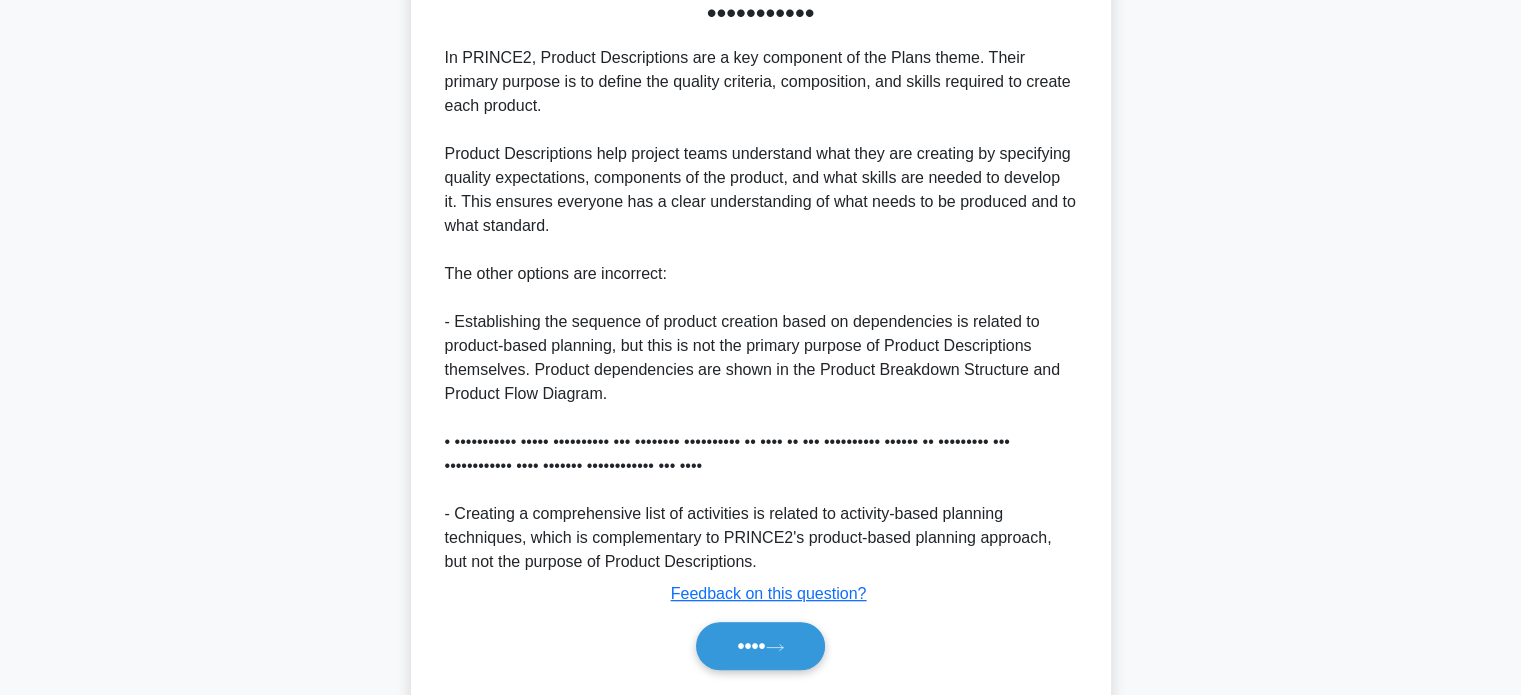 scroll, scrollTop: 658, scrollLeft: 0, axis: vertical 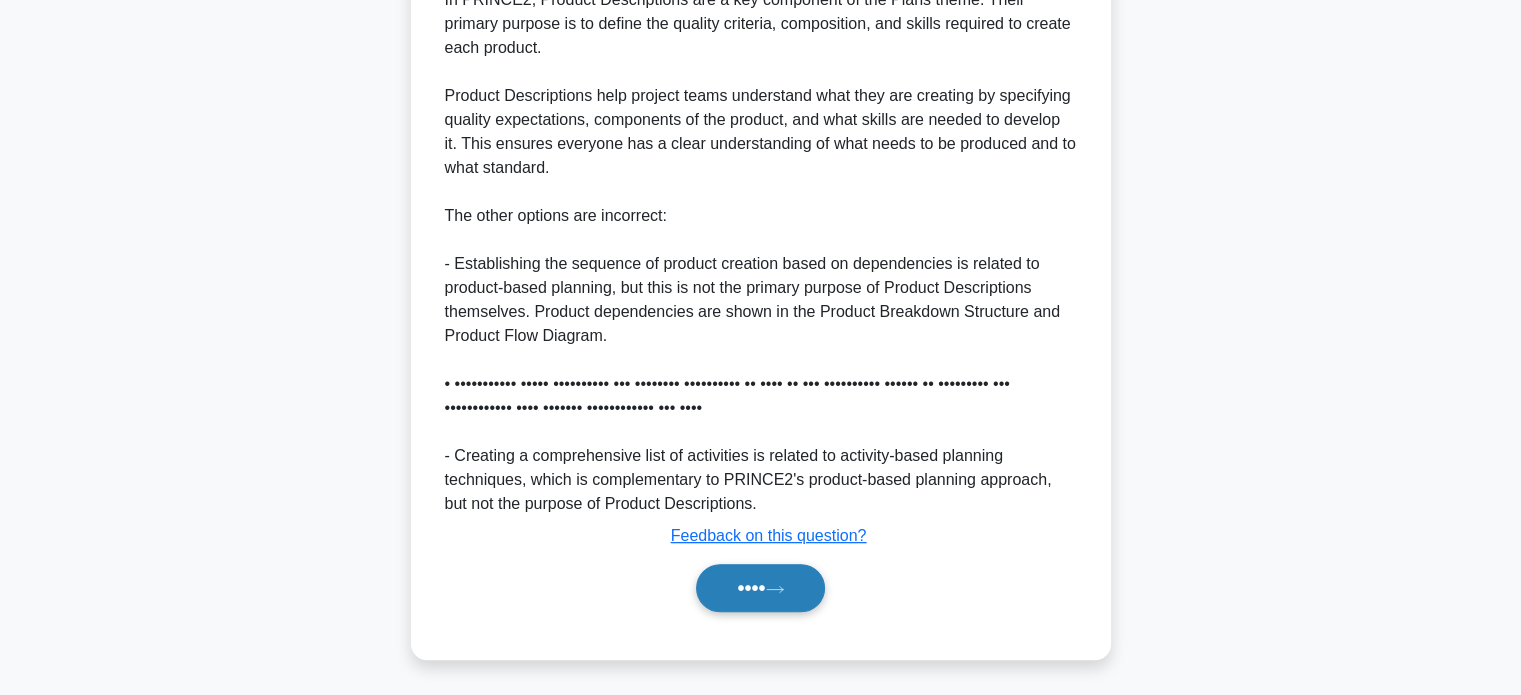 click on "••••" at bounding box center (760, 588) 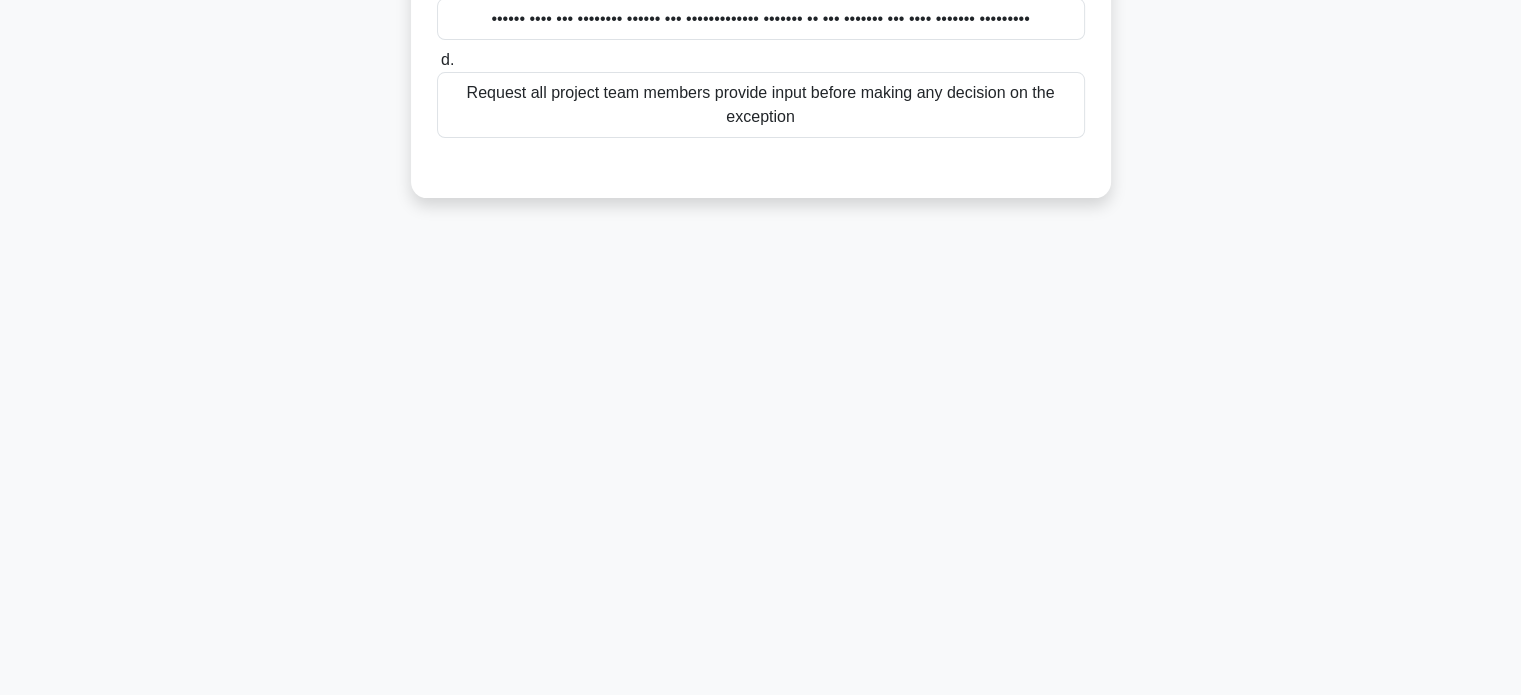 scroll, scrollTop: 0, scrollLeft: 0, axis: both 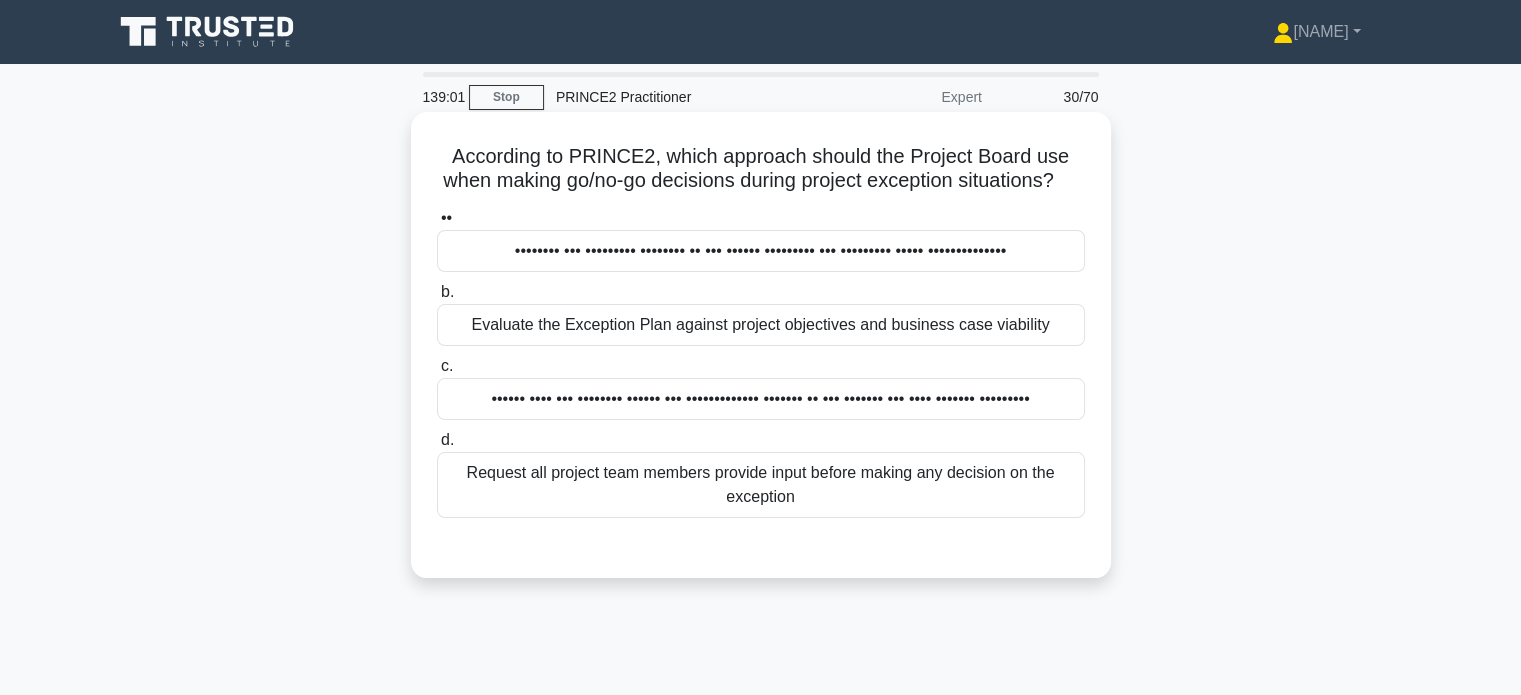 click on "Evaluate the Exception Plan against project objectives and business case viability" at bounding box center [761, 325] 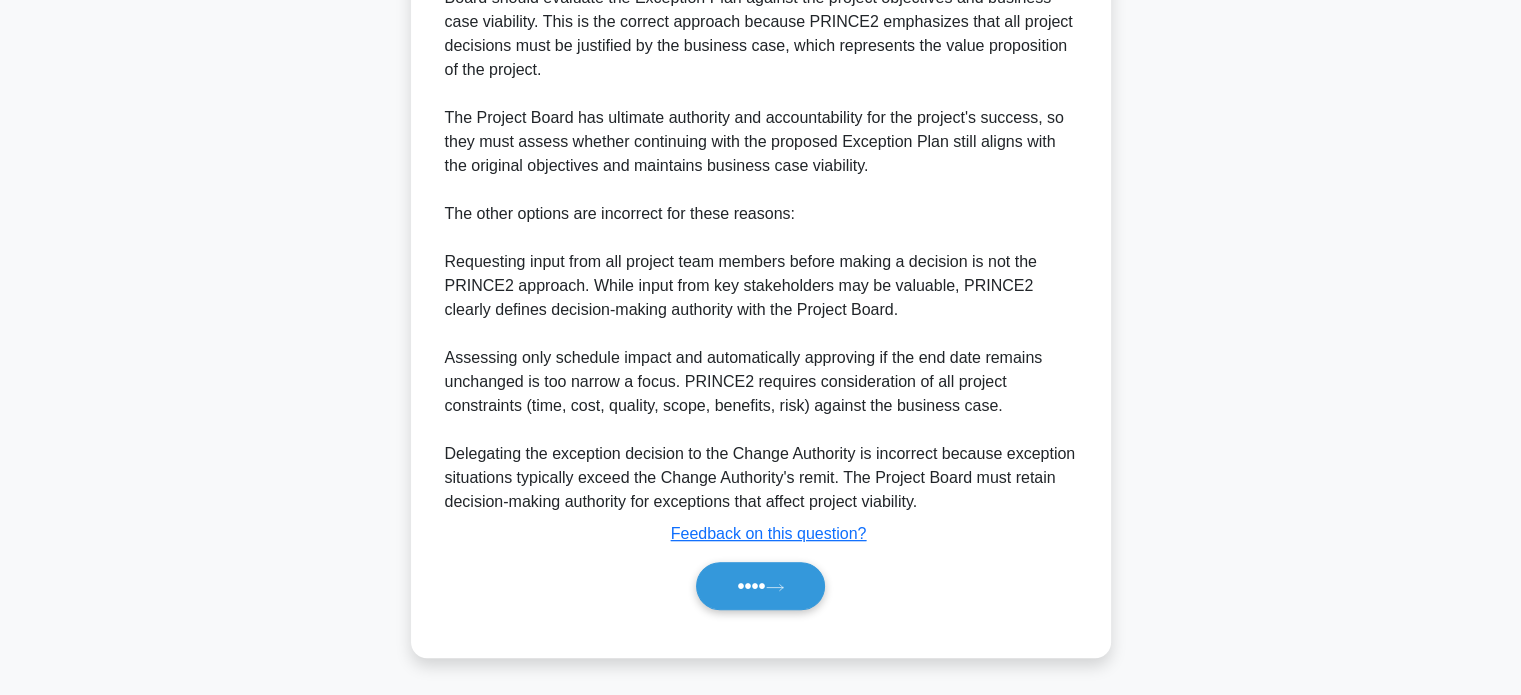 scroll, scrollTop: 704, scrollLeft: 0, axis: vertical 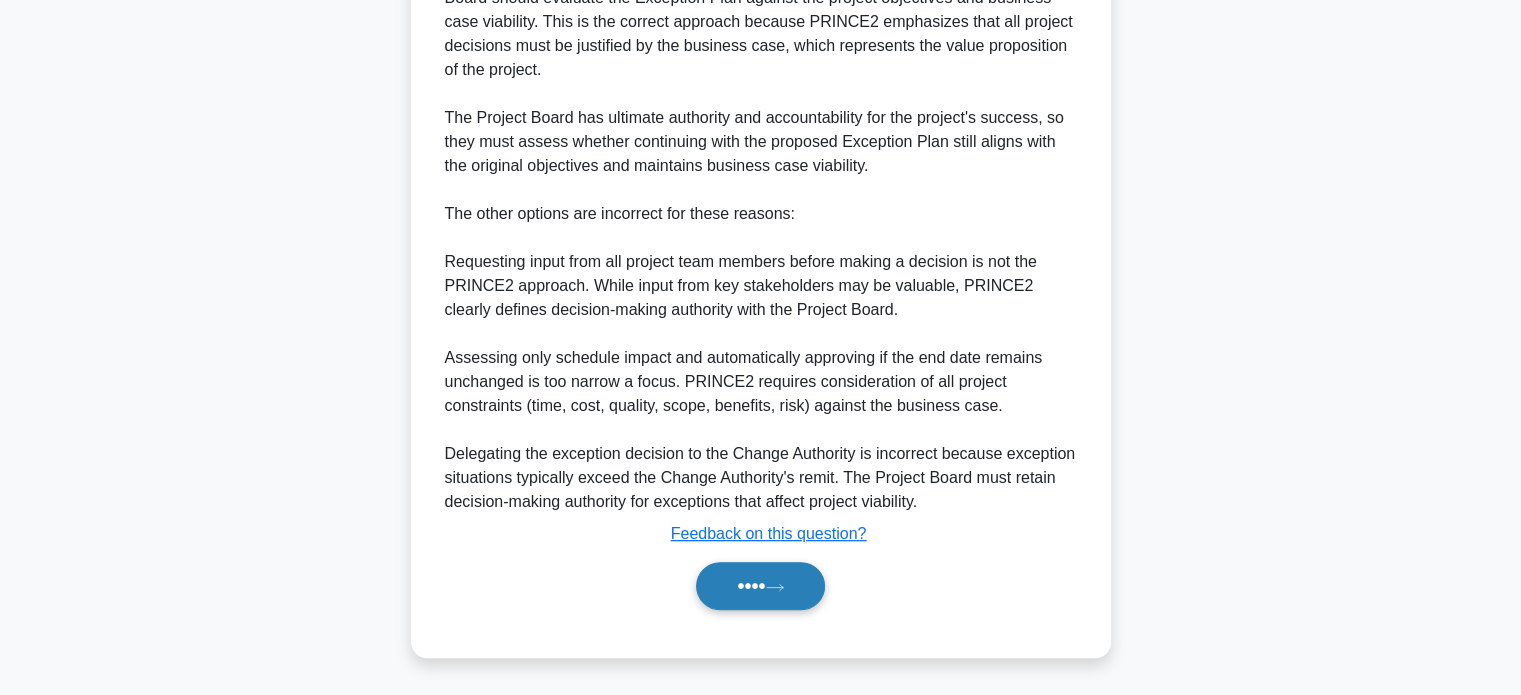 click on "••••" at bounding box center [760, 586] 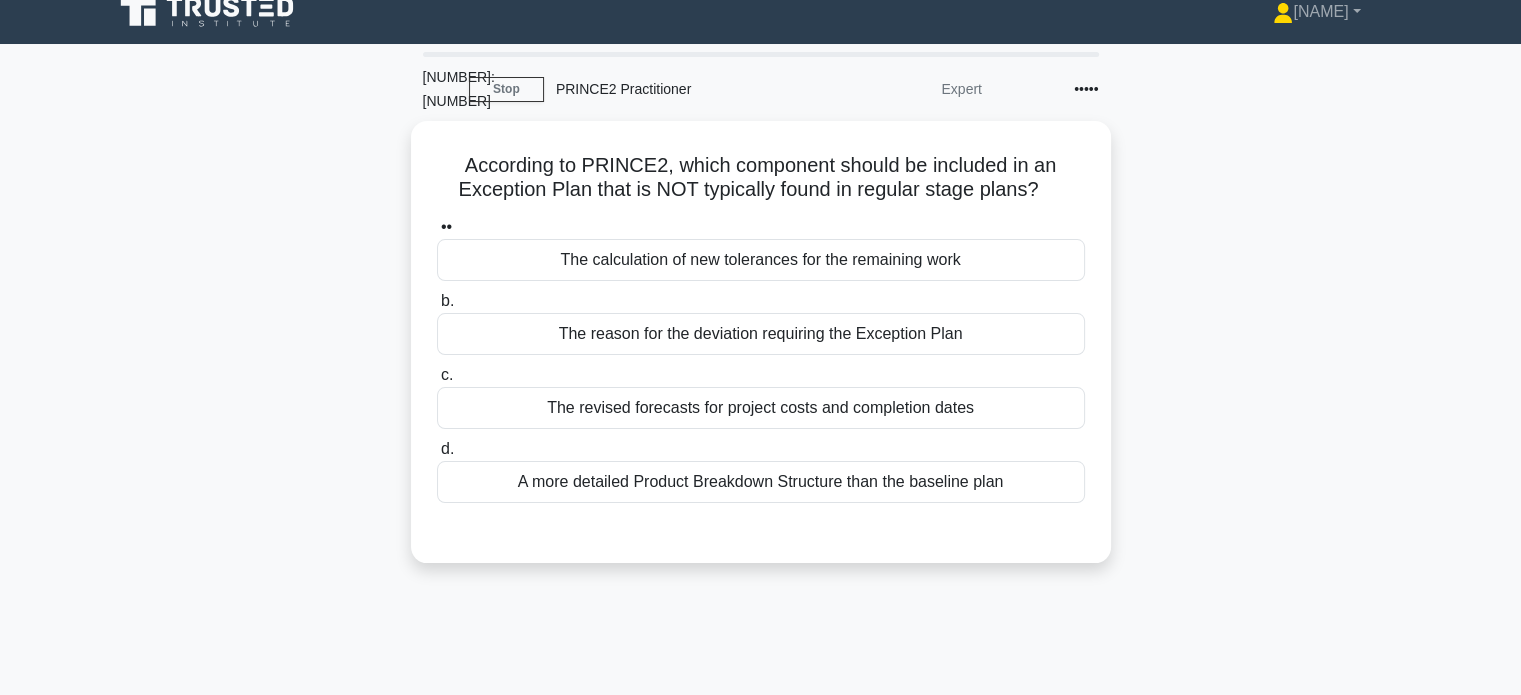 scroll, scrollTop: 0, scrollLeft: 0, axis: both 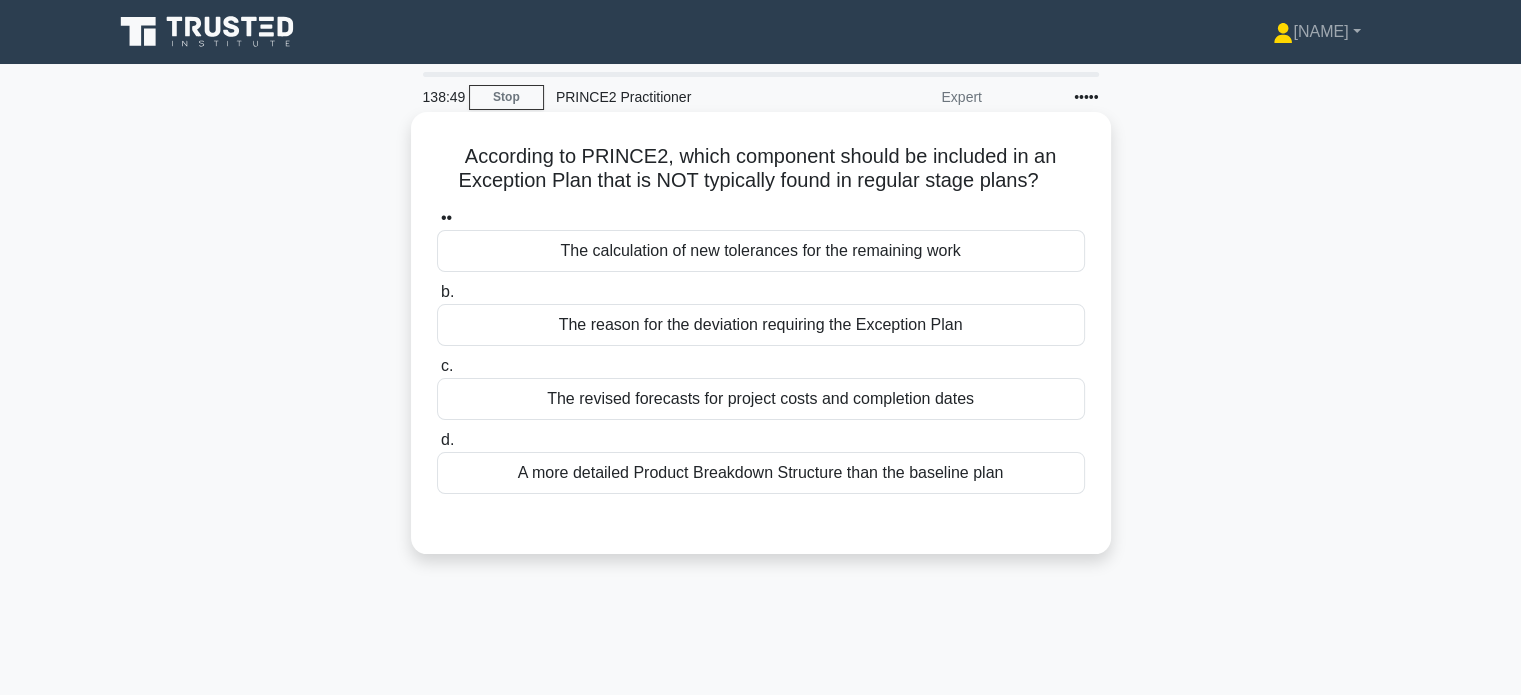 click on "The reason for the deviation requiring the Exception Plan" at bounding box center (761, 325) 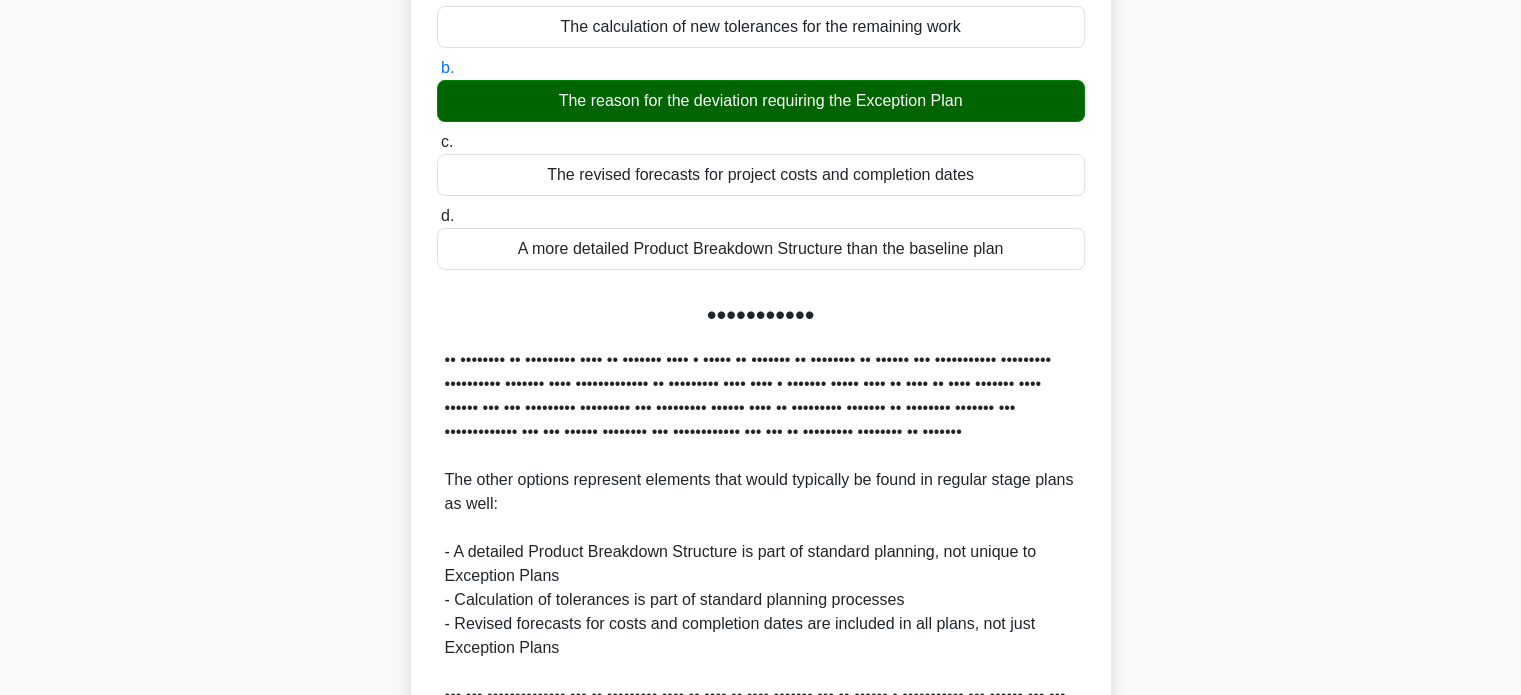 scroll, scrollTop: 488, scrollLeft: 0, axis: vertical 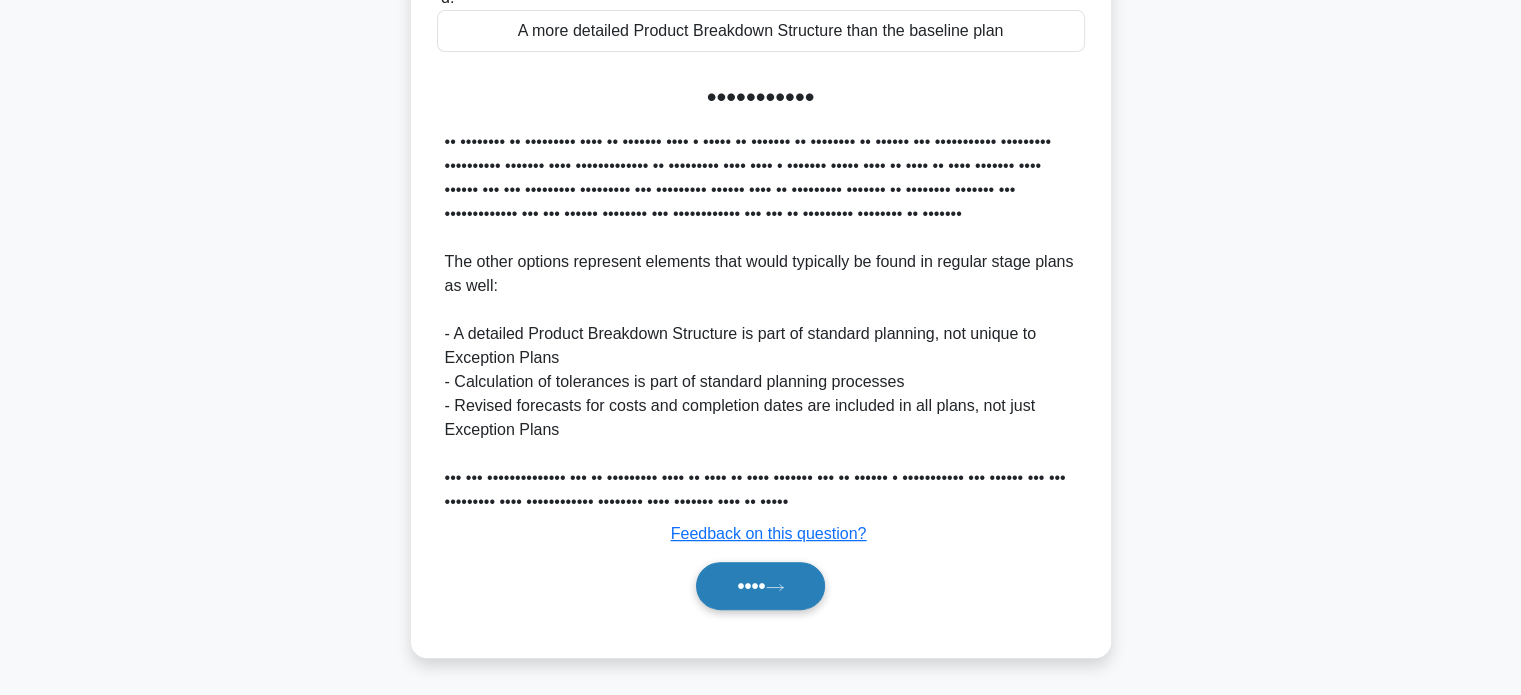 click on "••••" at bounding box center (760, 586) 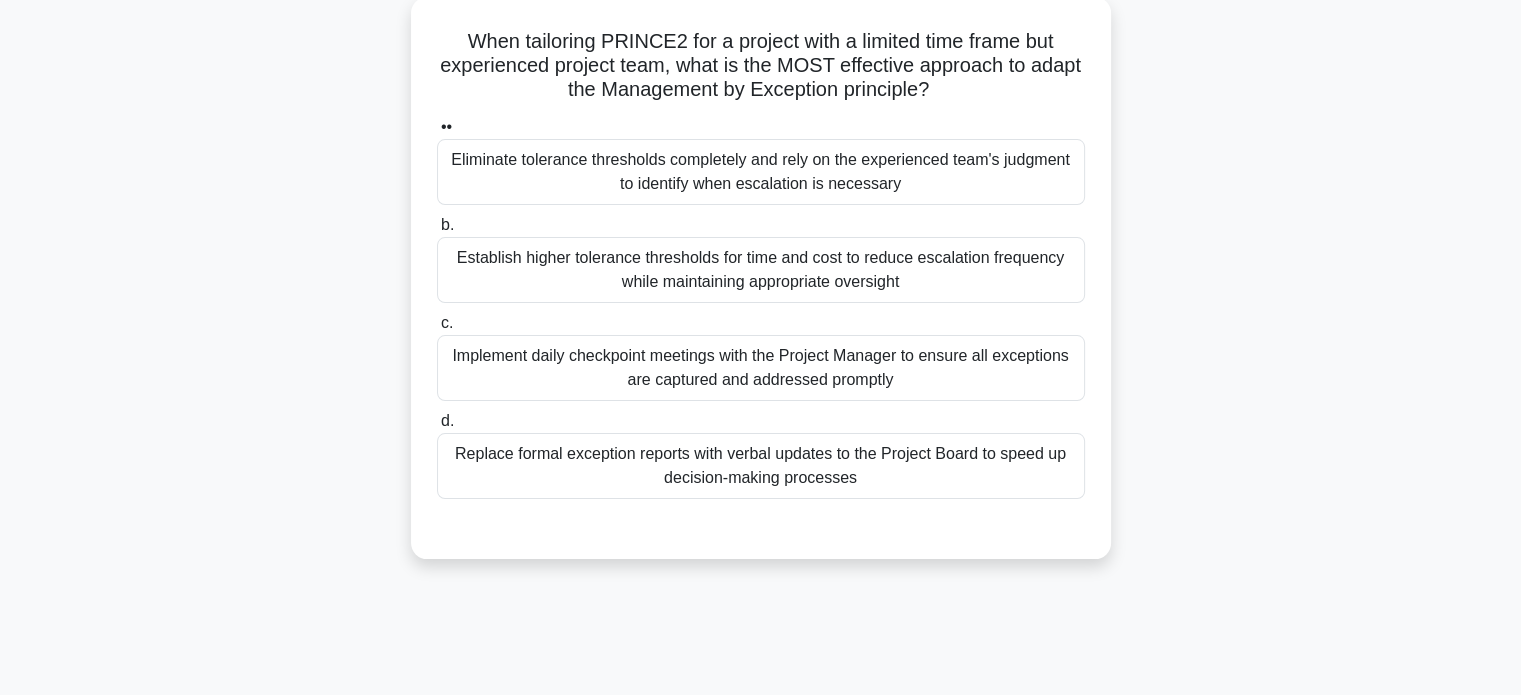 scroll, scrollTop: 85, scrollLeft: 0, axis: vertical 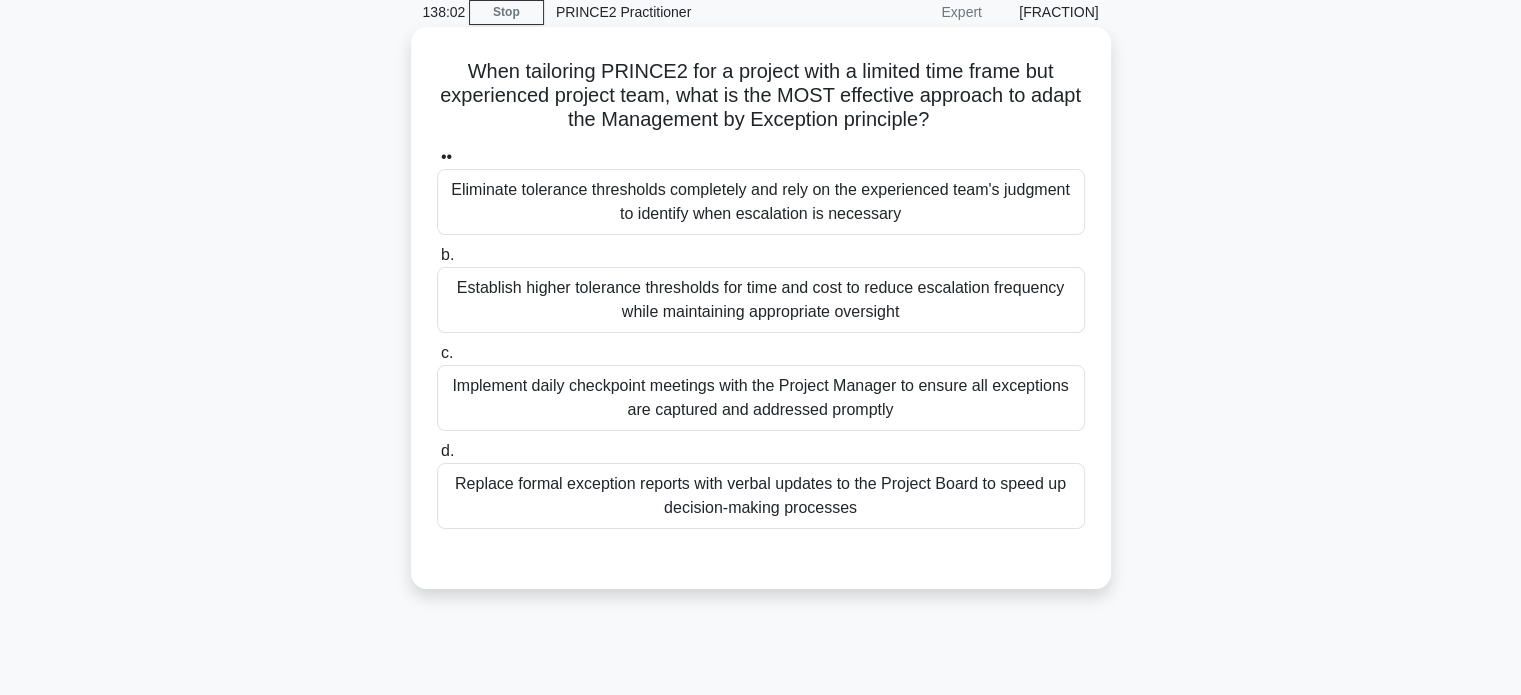 click on "Establish higher tolerance thresholds for time and cost to reduce escalation frequency while maintaining appropriate oversight" at bounding box center [761, 300] 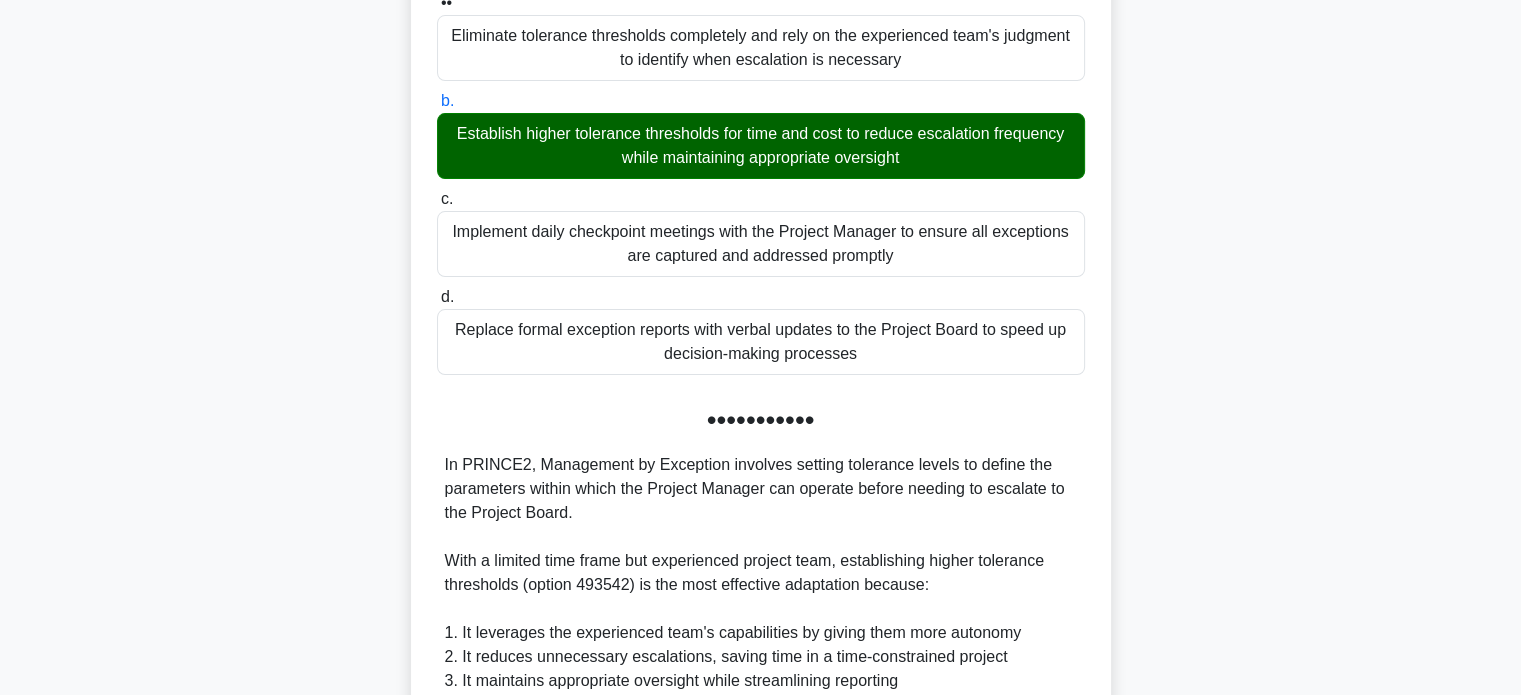 scroll, scrollTop: 685, scrollLeft: 0, axis: vertical 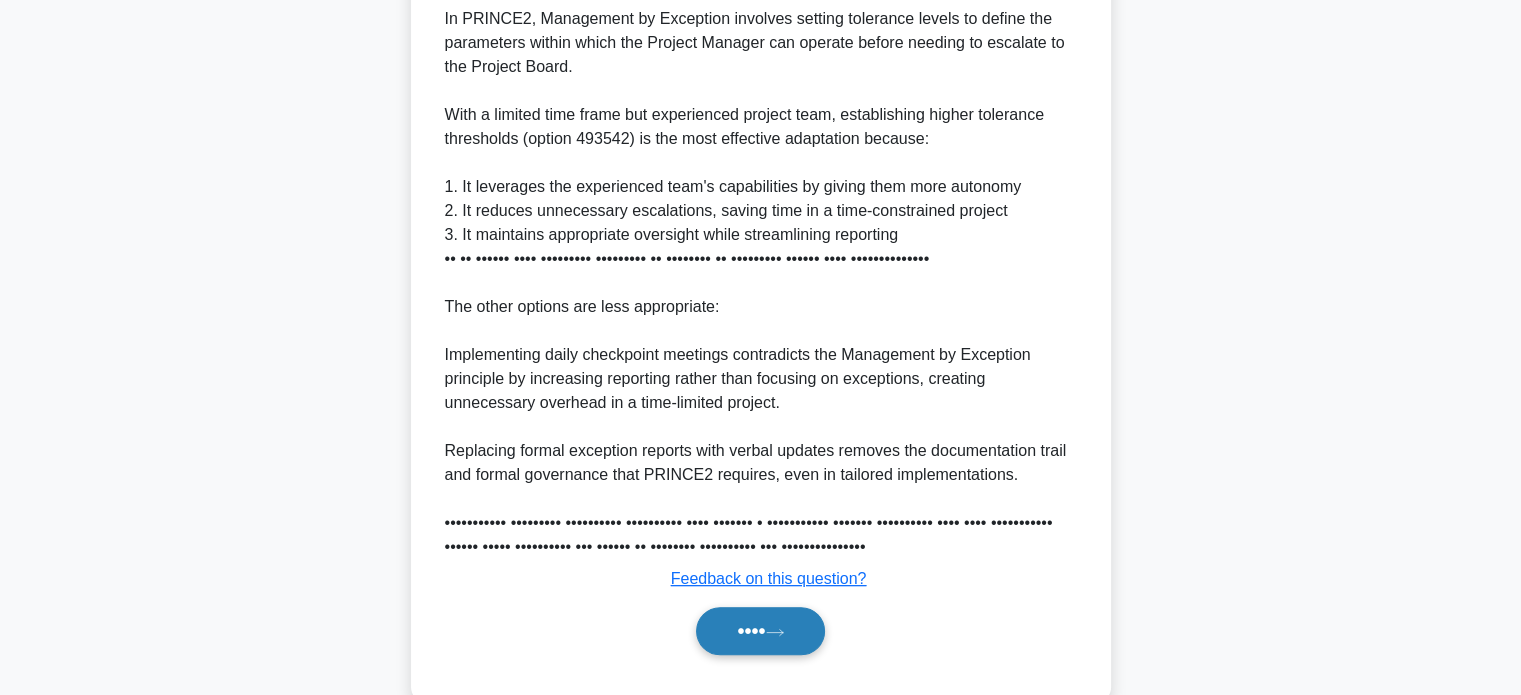 click on "••••" at bounding box center [760, 631] 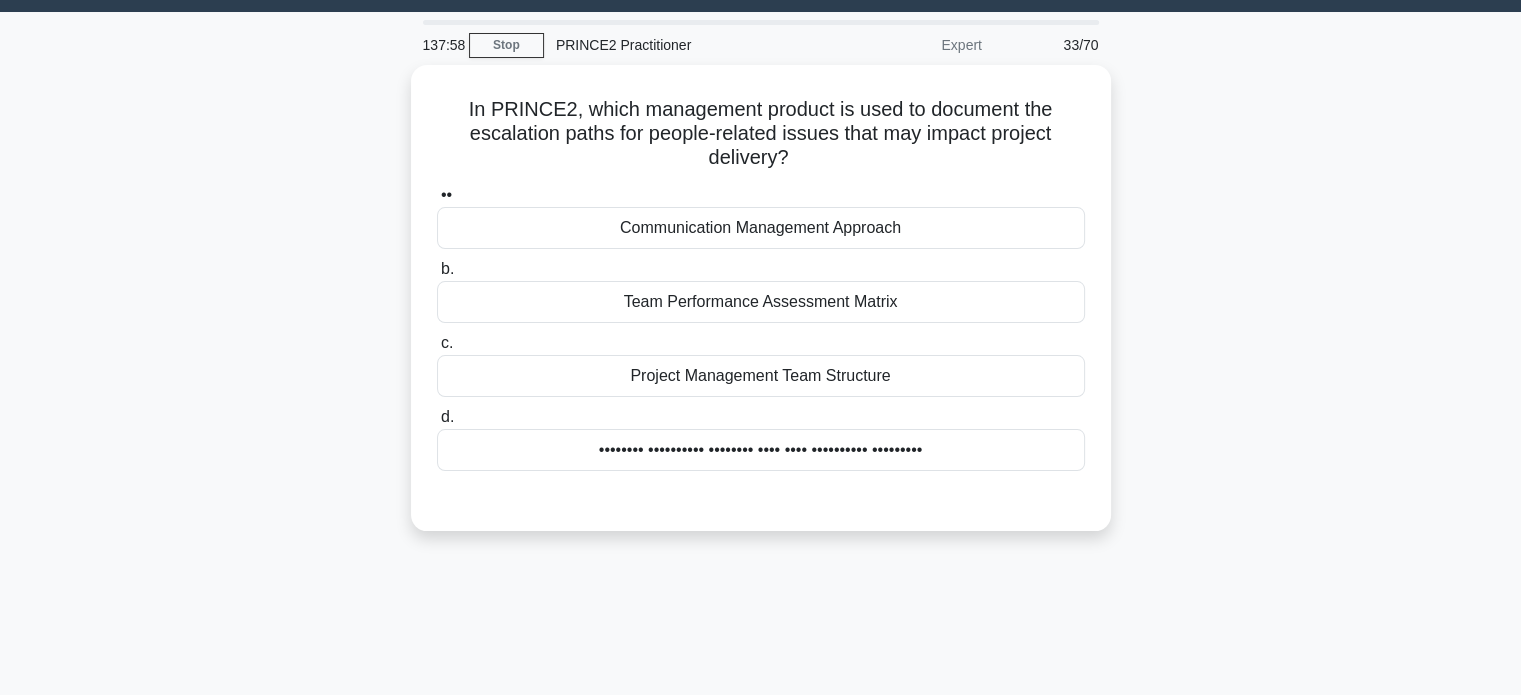 scroll, scrollTop: 0, scrollLeft: 0, axis: both 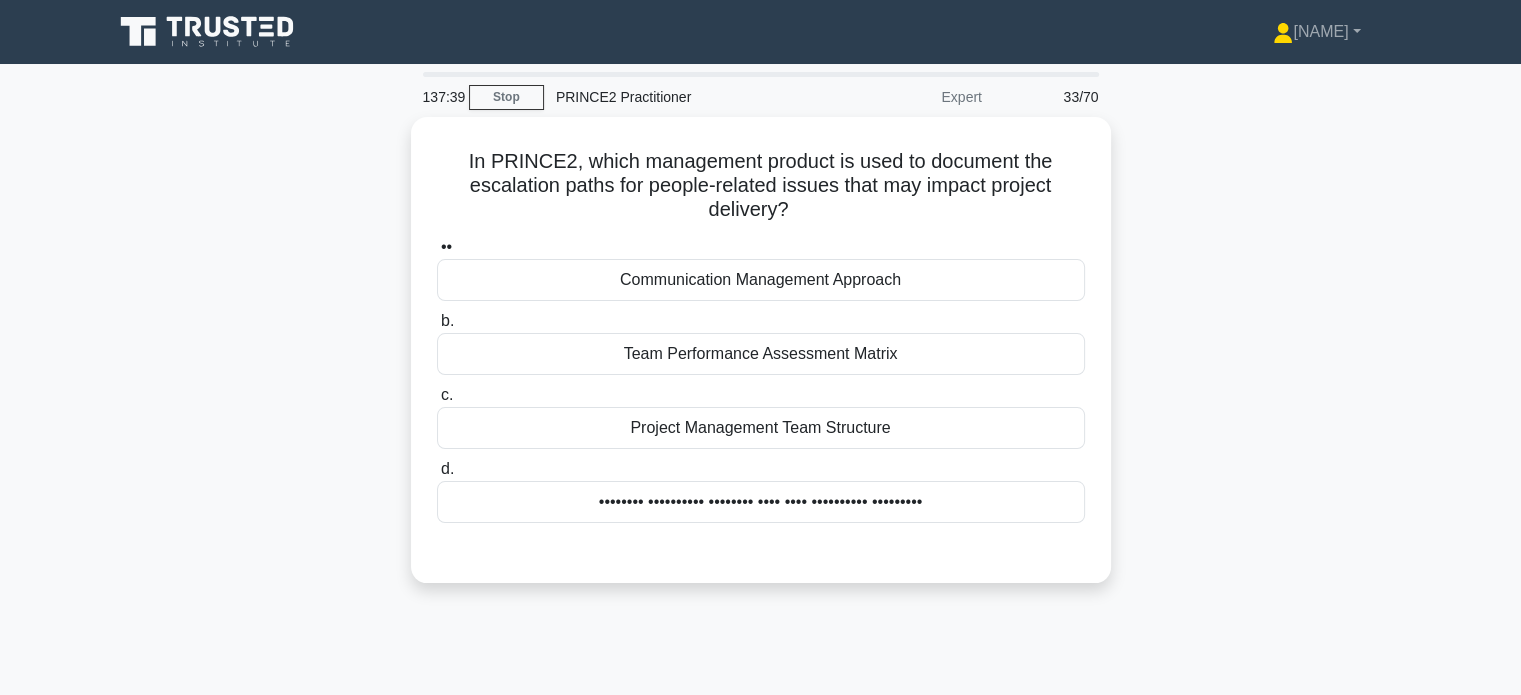 drag, startPoint x: 960, startPoint y: 263, endPoint x: 1195, endPoint y: 359, distance: 253.85233 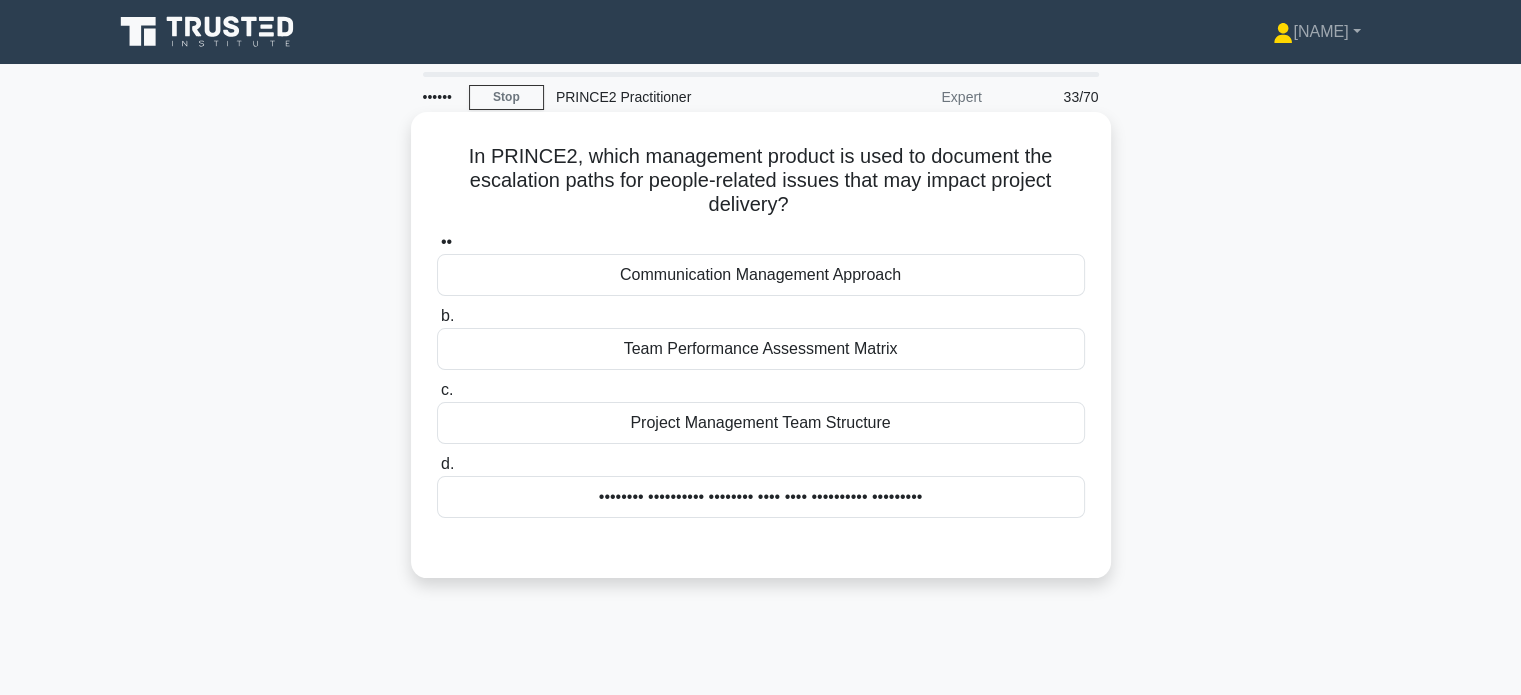 click on "Project Management Team Structure" at bounding box center (761, 423) 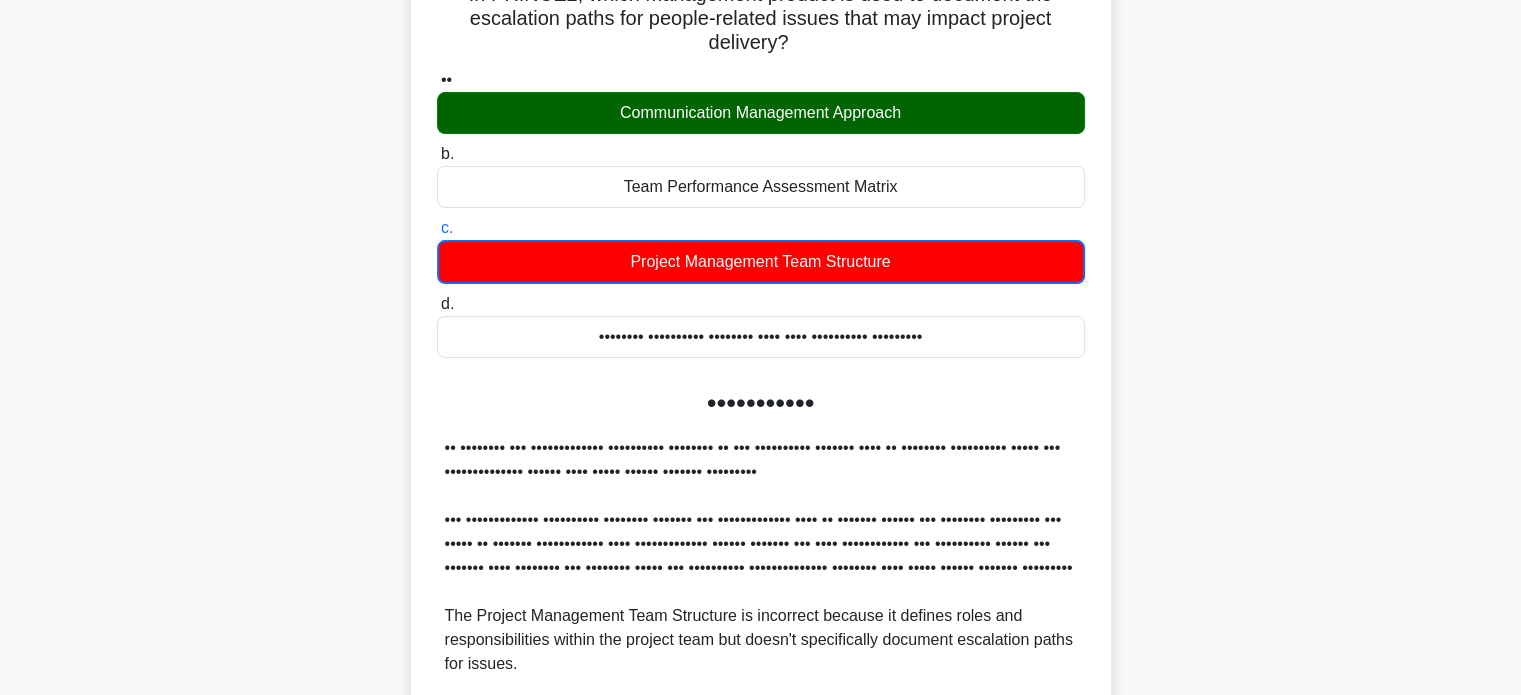 scroll, scrollTop: 586, scrollLeft: 0, axis: vertical 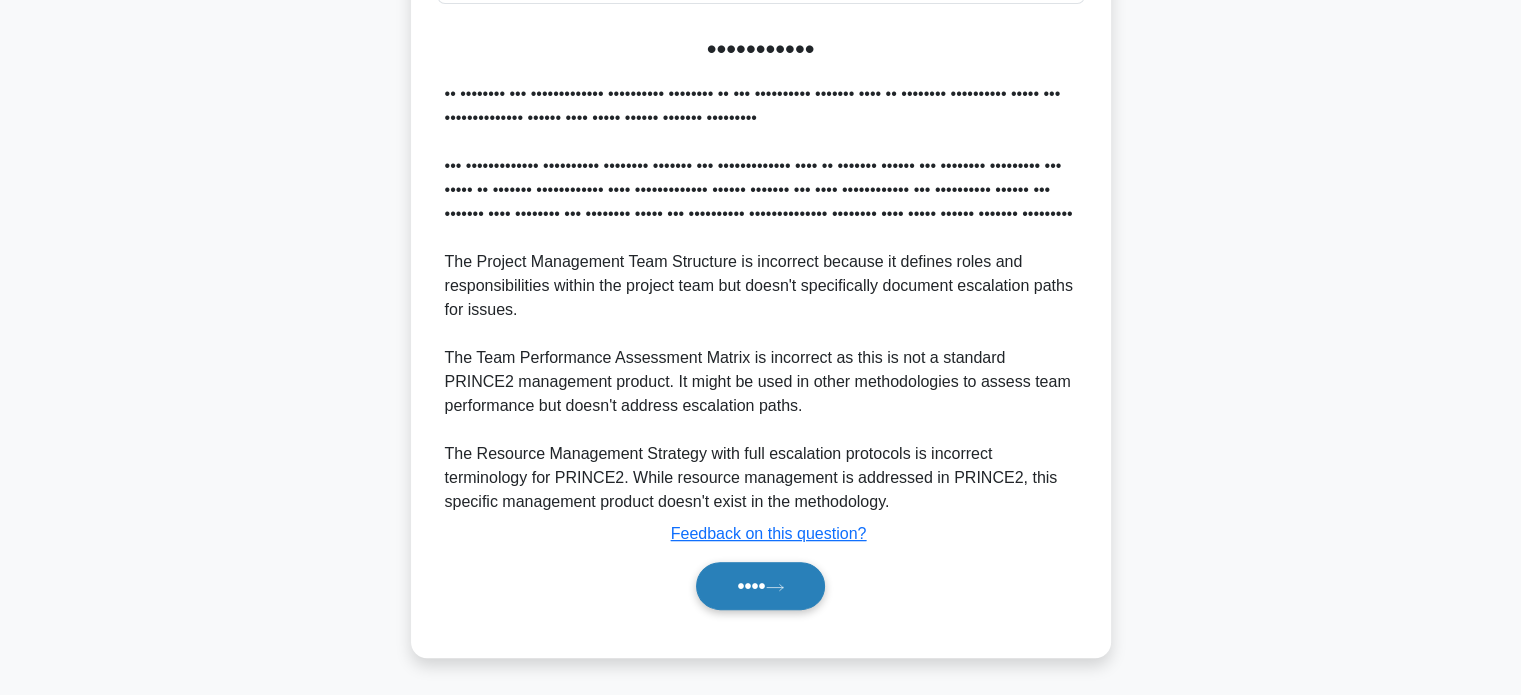 click on "••••" at bounding box center (760, 586) 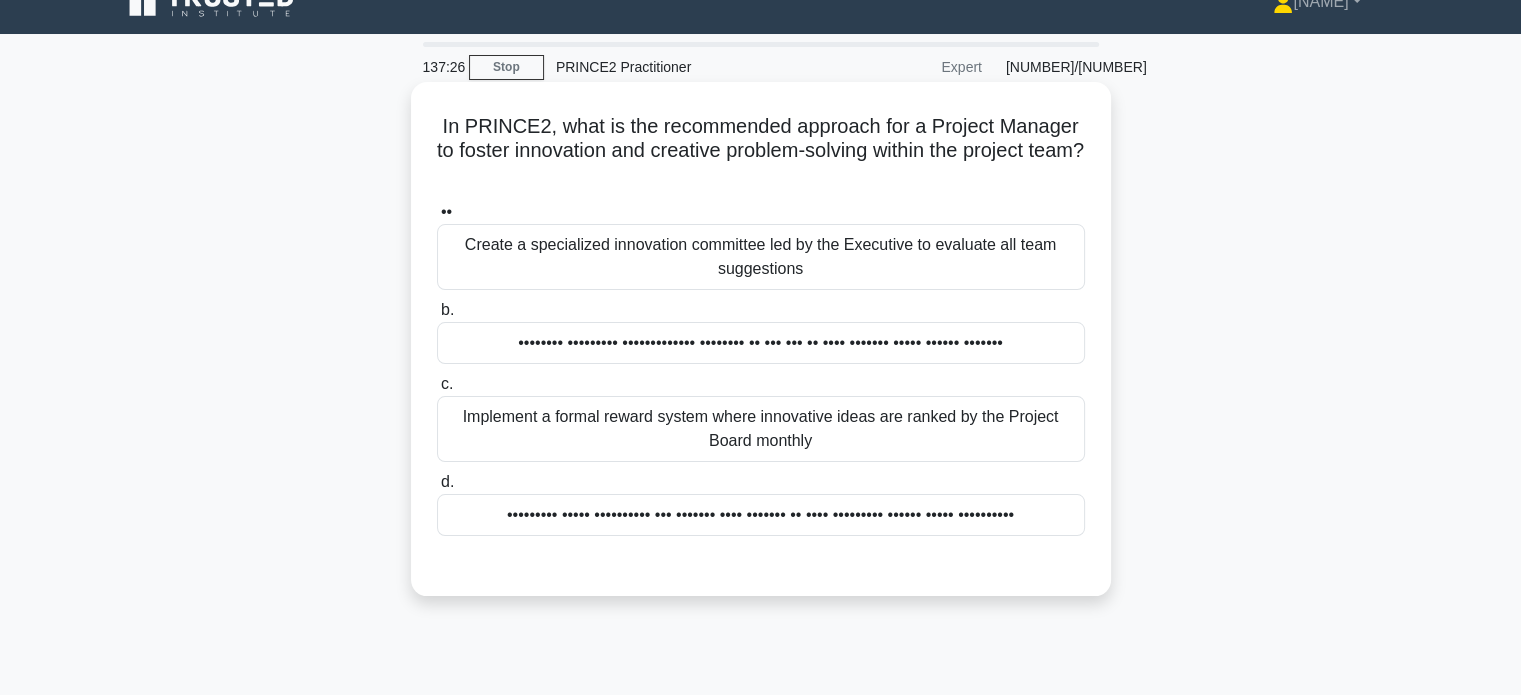scroll, scrollTop: 0, scrollLeft: 0, axis: both 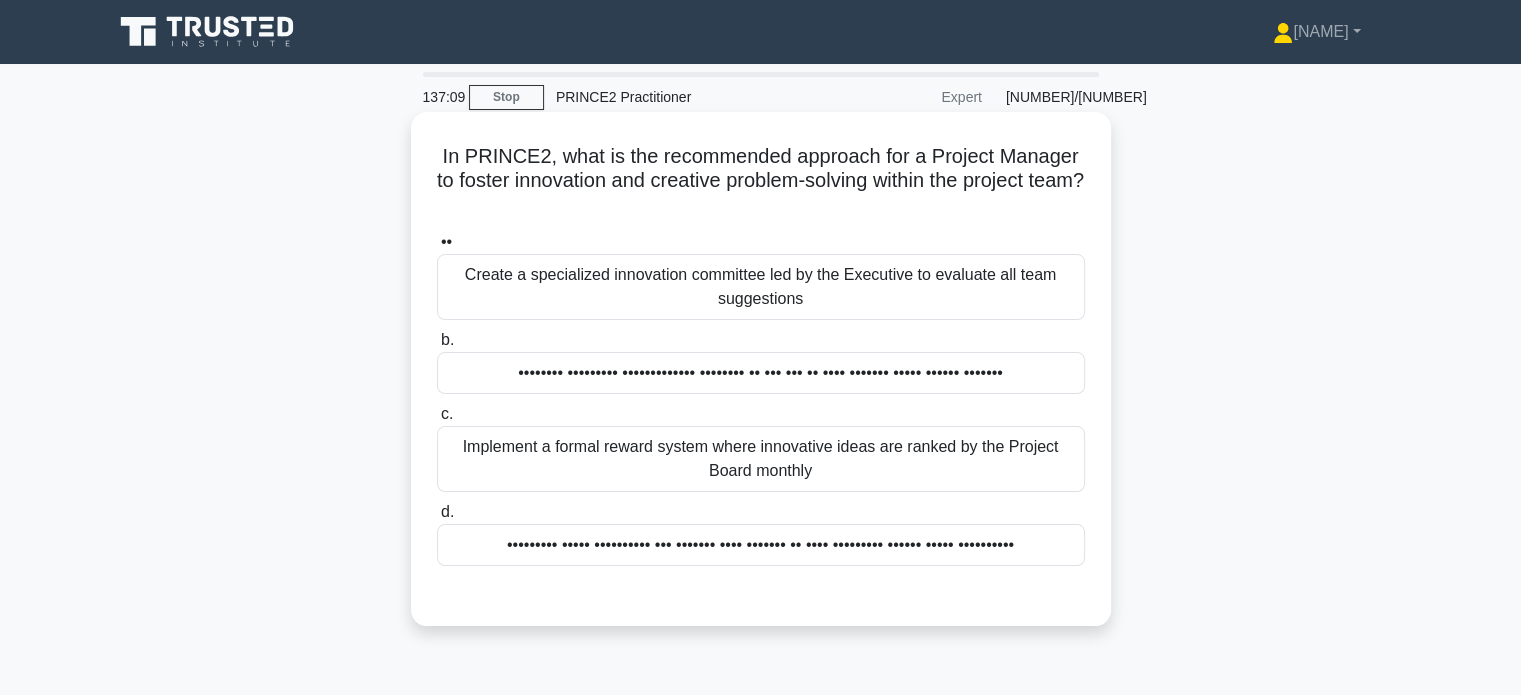 click on "••••••••• ••••• •••••••••• ••• ••••••• •••• ••••••• •• •••• ••••••••• •••••• ••••• ••••••••••" at bounding box center [761, 545] 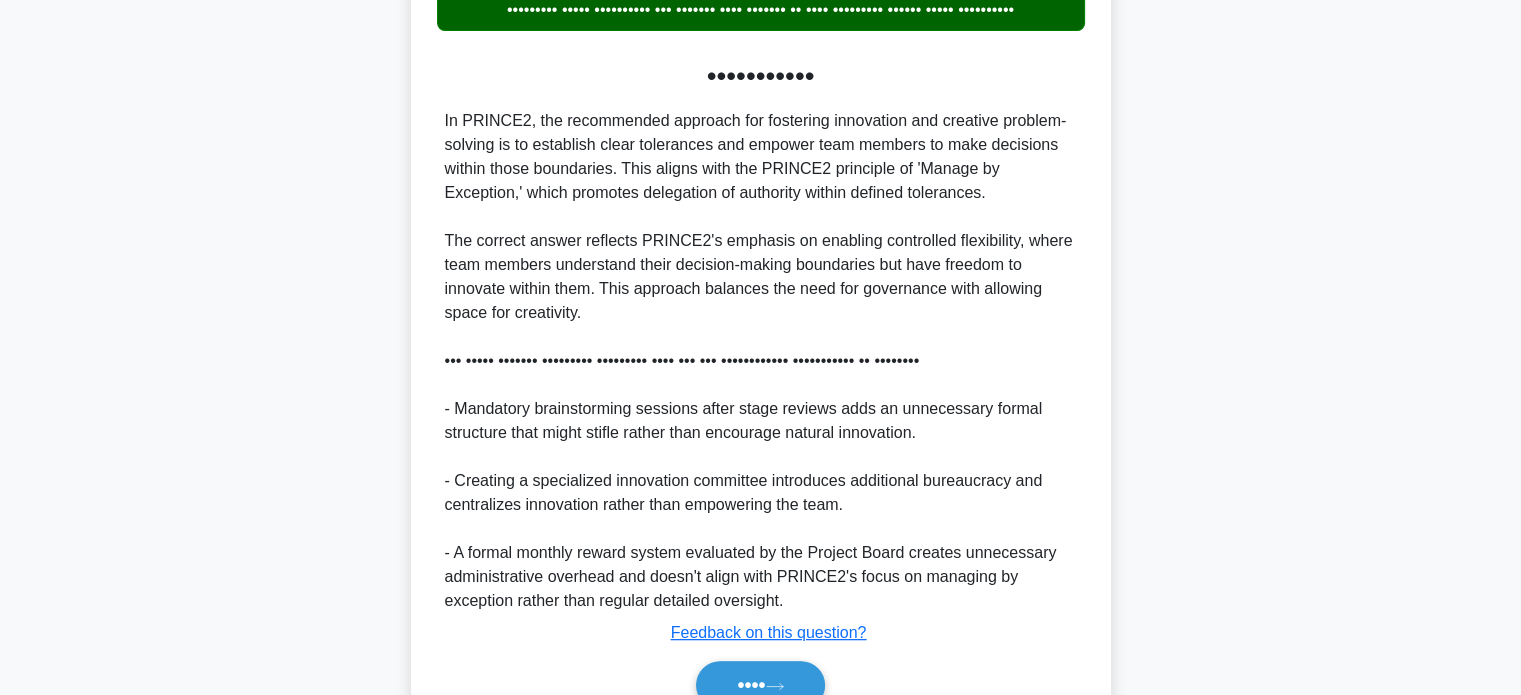 scroll, scrollTop: 680, scrollLeft: 0, axis: vertical 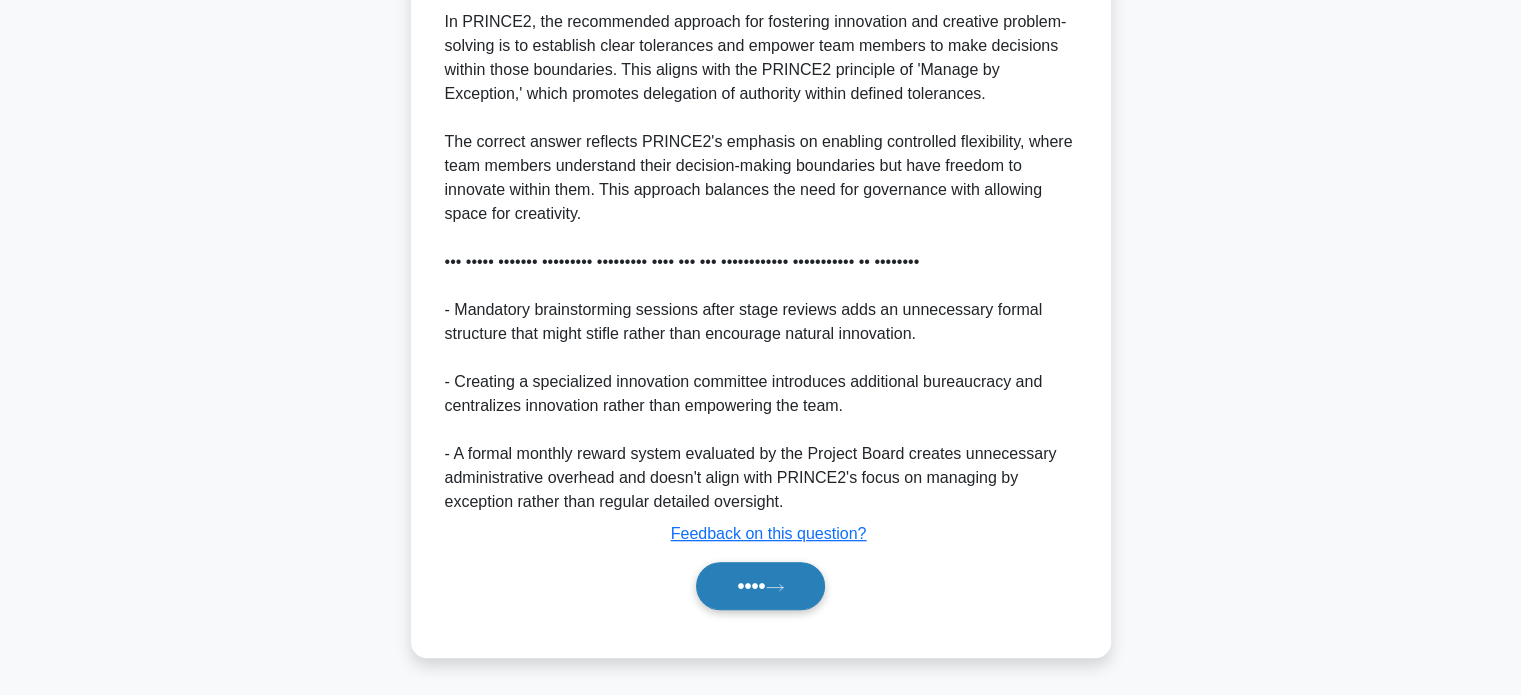 click on "••••" at bounding box center (760, 586) 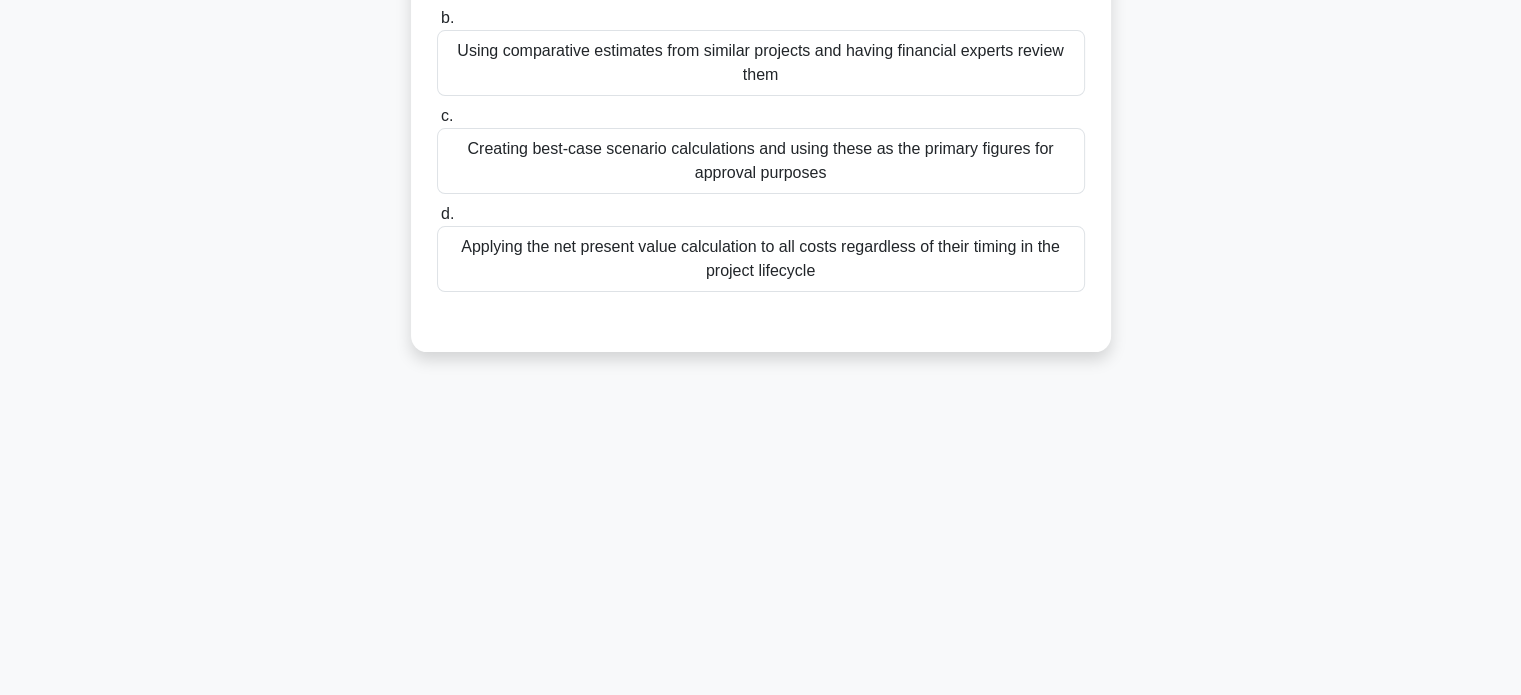 scroll, scrollTop: 0, scrollLeft: 0, axis: both 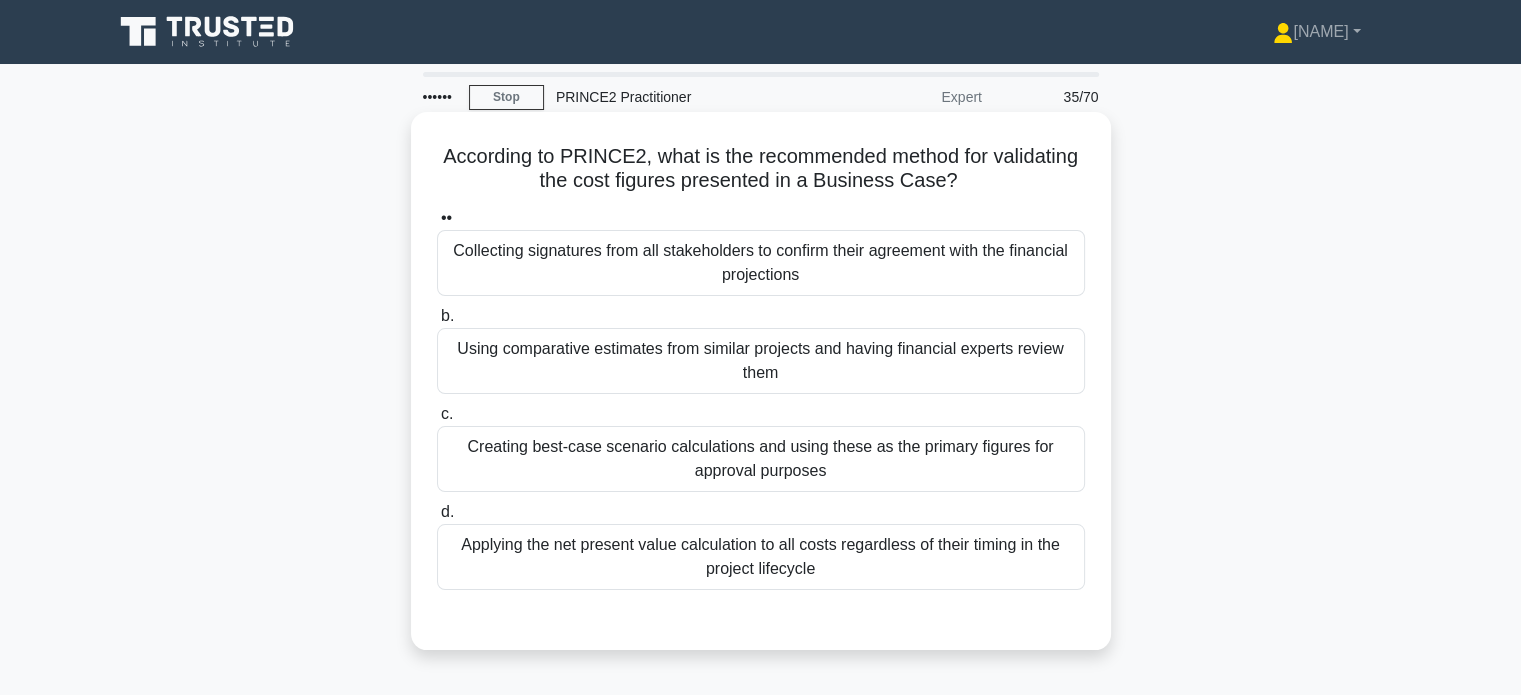 click on "Using comparative estimates from similar projects and having financial experts review them" at bounding box center (761, 361) 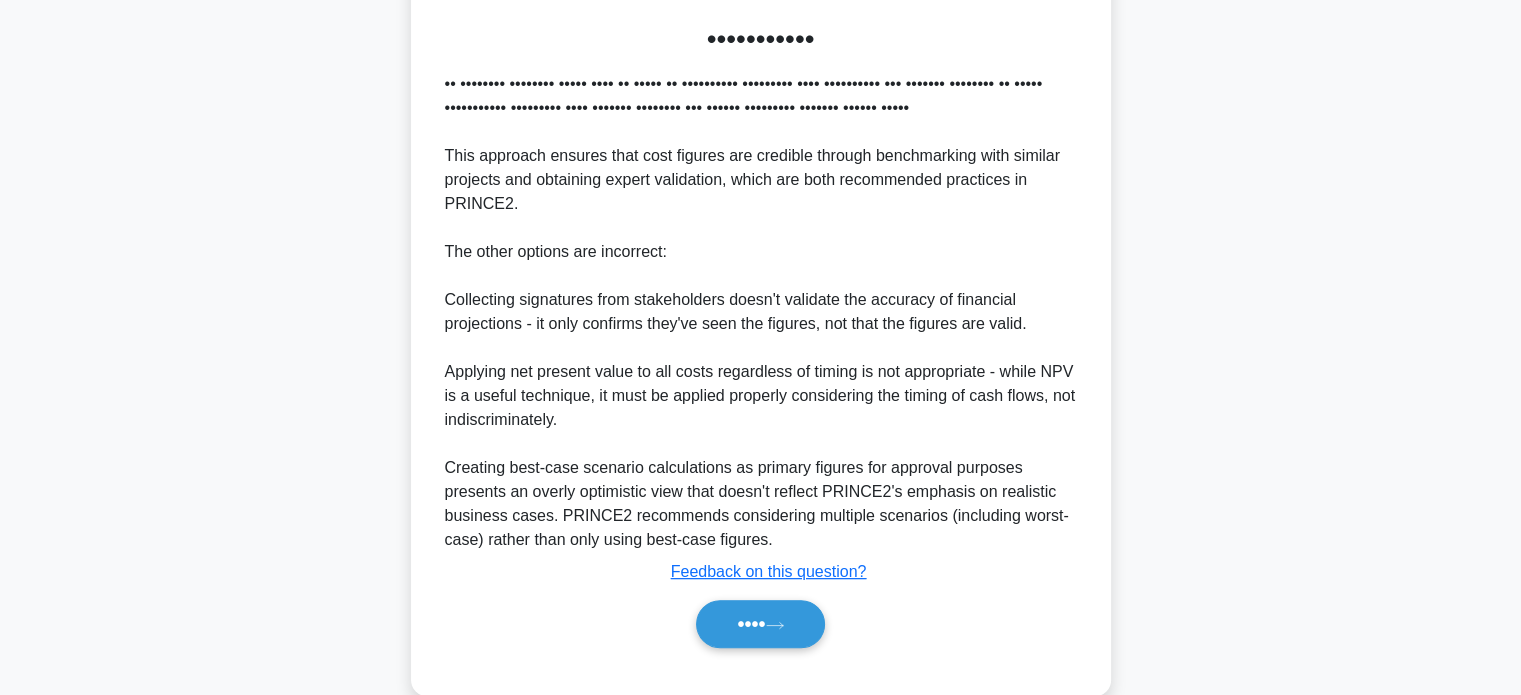 scroll, scrollTop: 600, scrollLeft: 0, axis: vertical 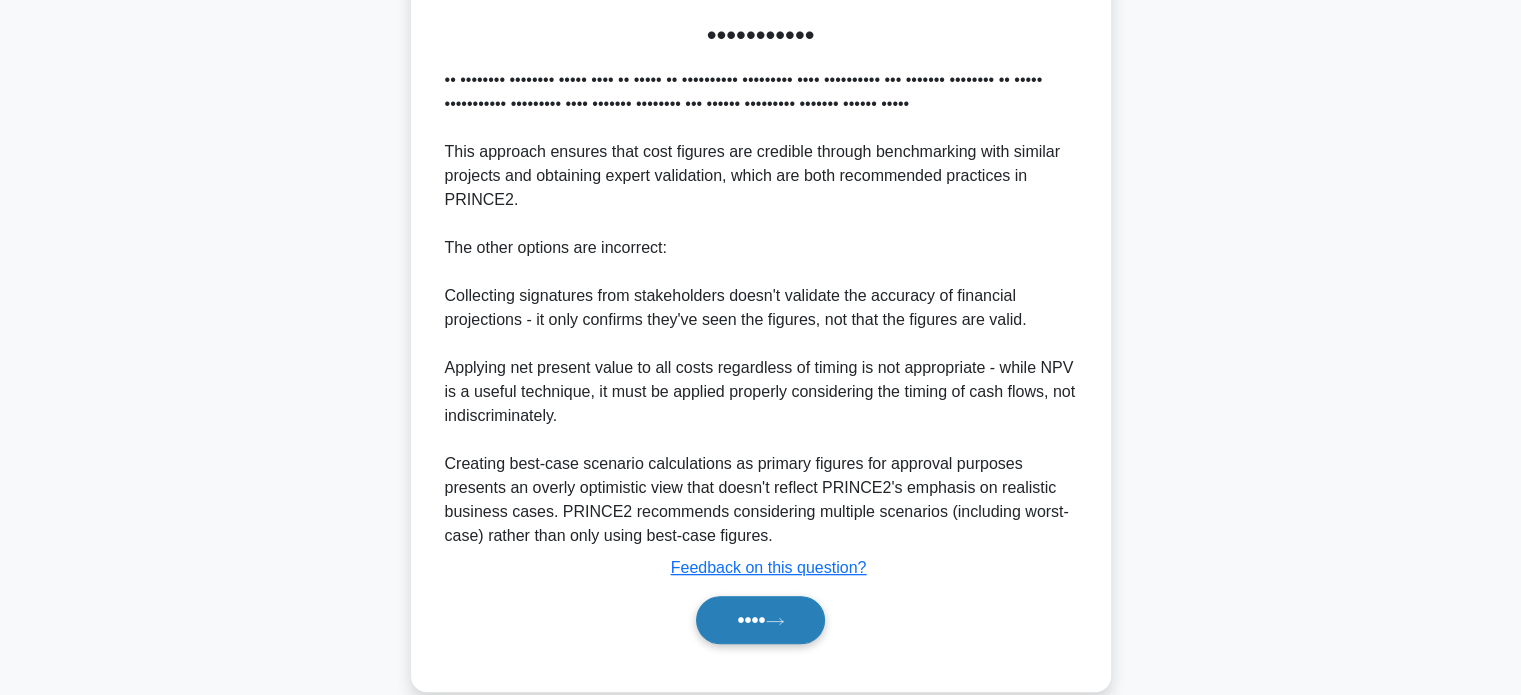 click on "••••" at bounding box center (760, 620) 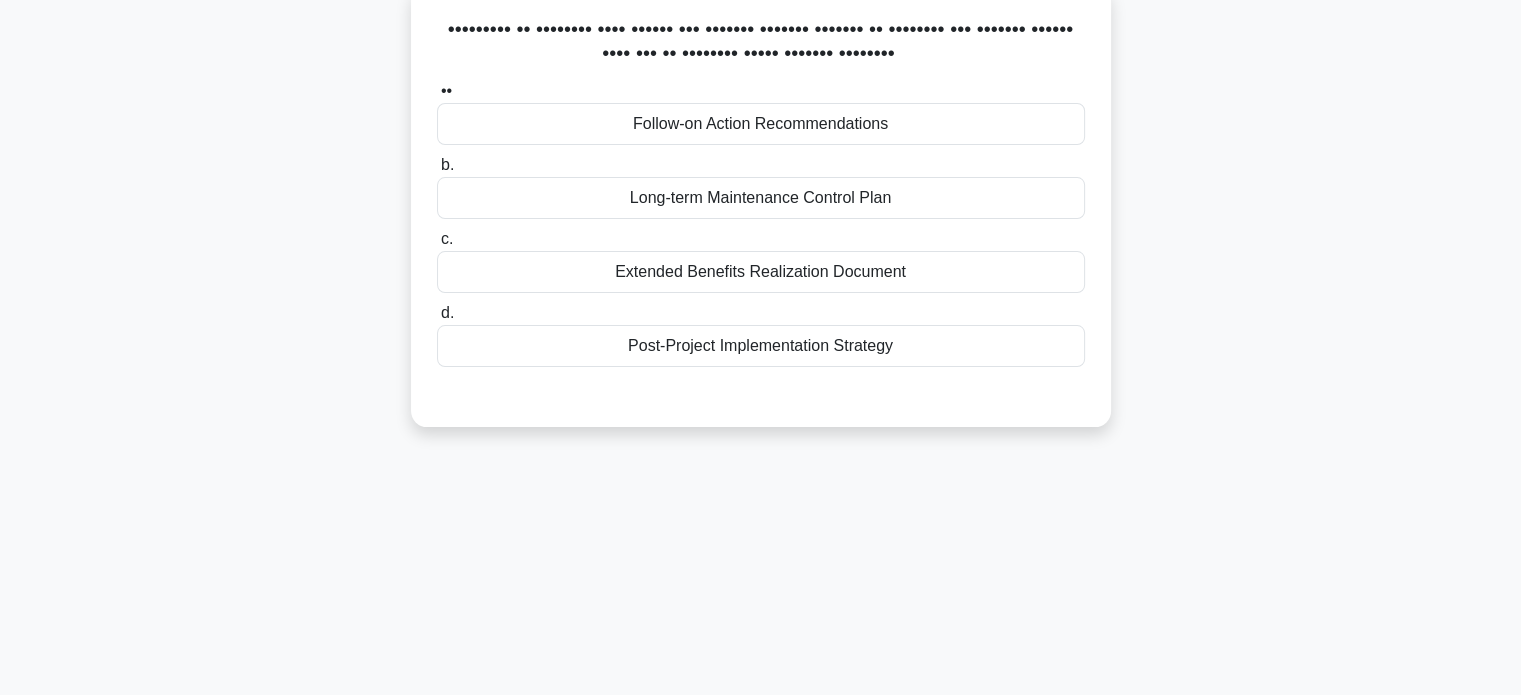 scroll, scrollTop: 85, scrollLeft: 0, axis: vertical 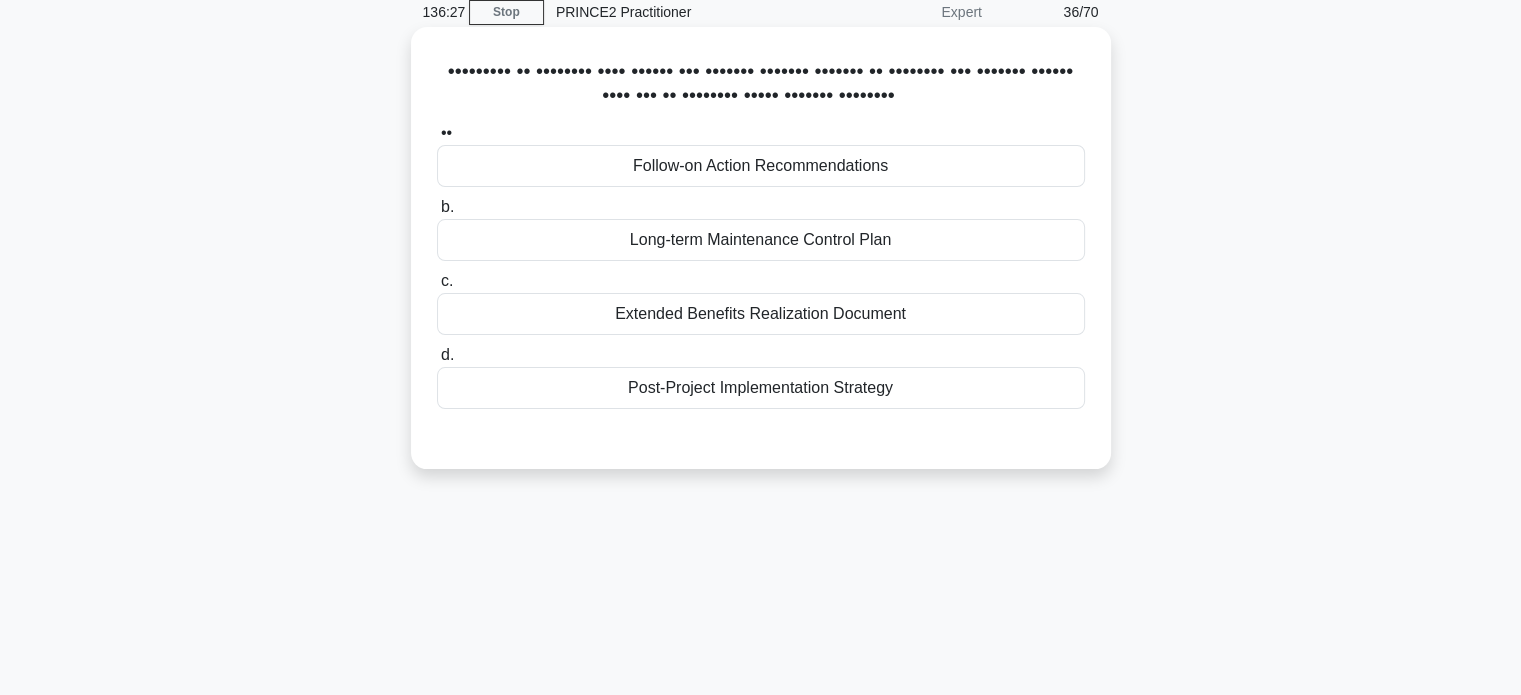 click on "Follow-on Action Recommendations" at bounding box center (761, 166) 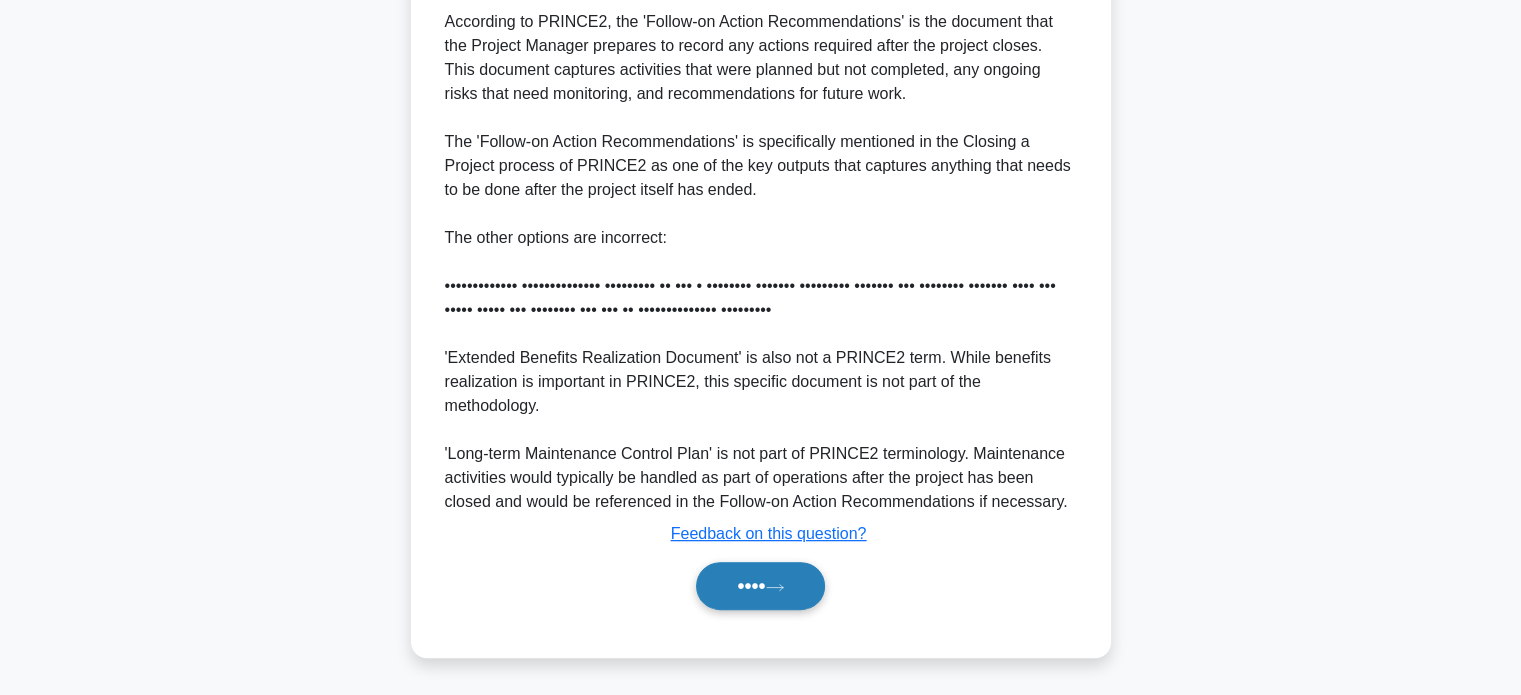 click on "••••" at bounding box center [760, 586] 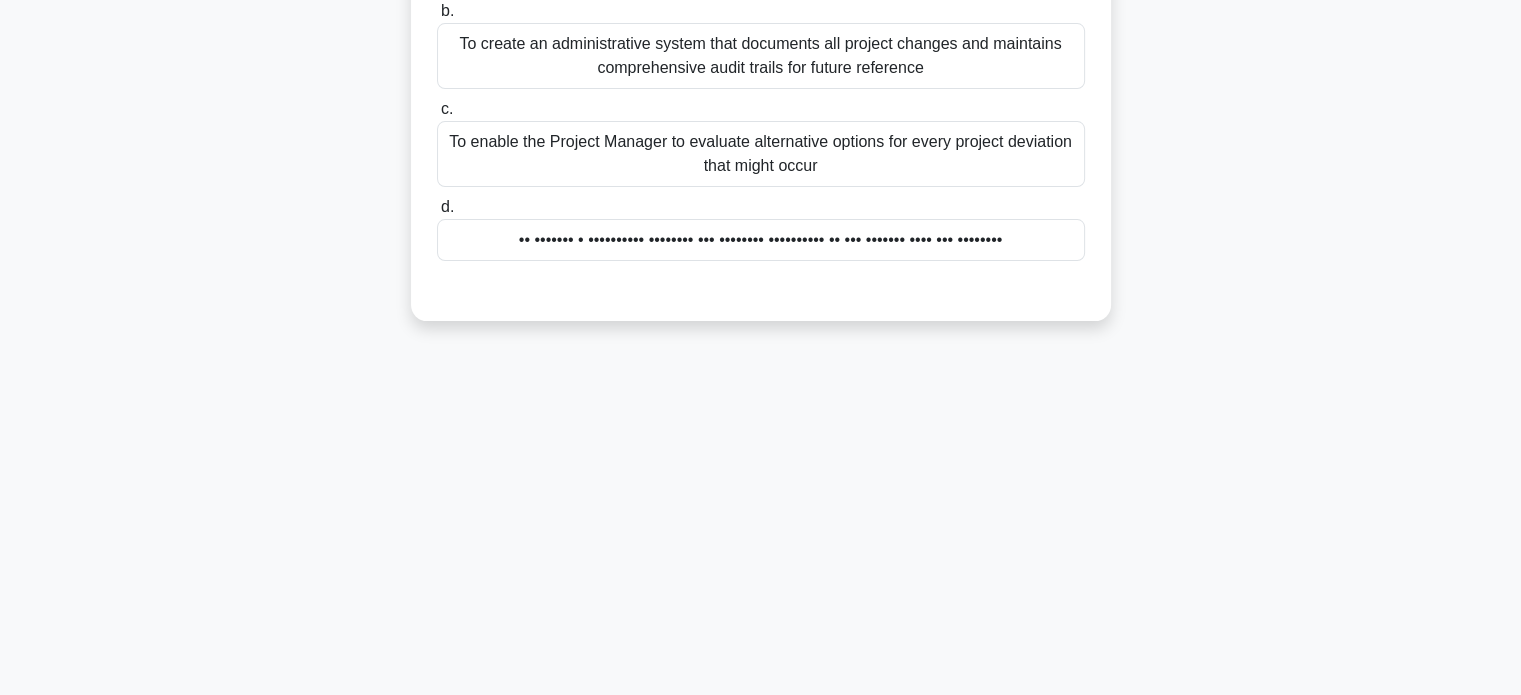 scroll, scrollTop: 0, scrollLeft: 0, axis: both 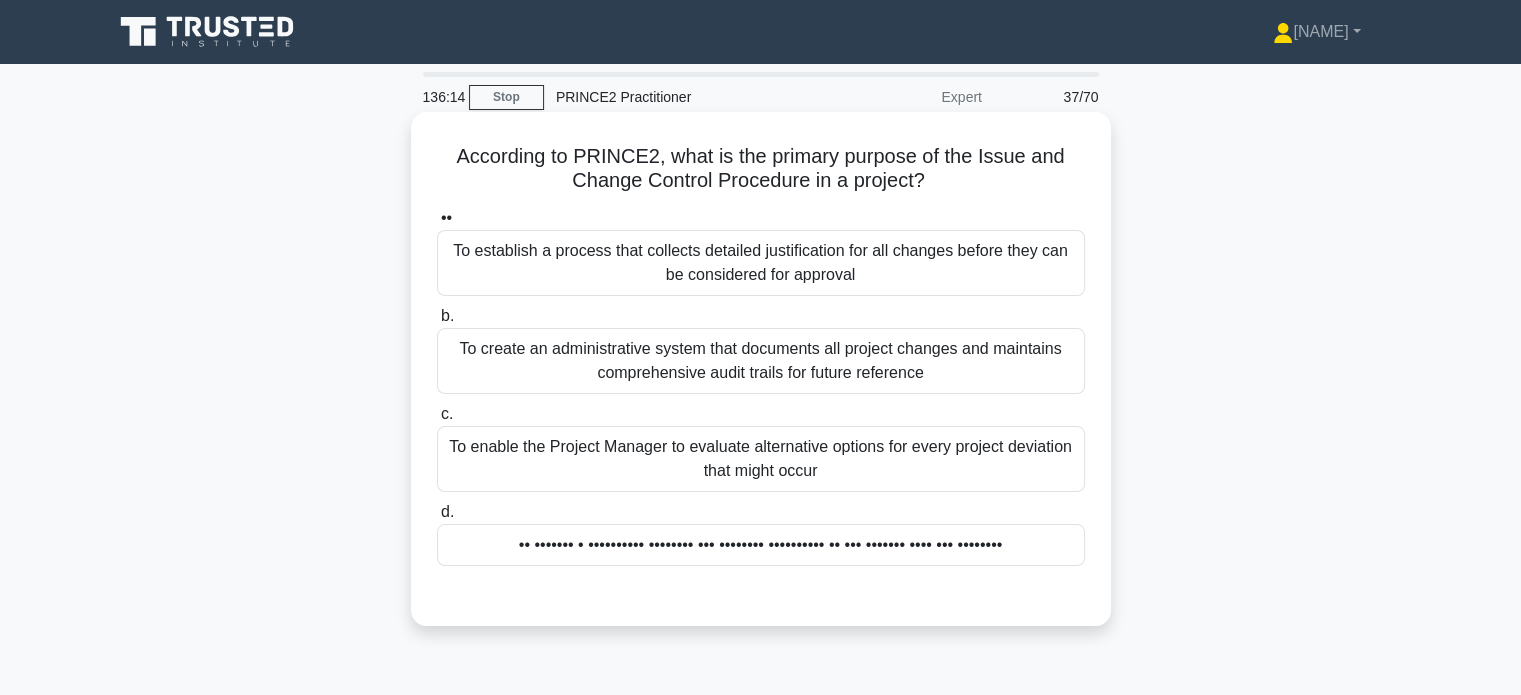click on "To enable the Project Manager to evaluate alternative options for every project deviation that might occur" at bounding box center [761, 459] 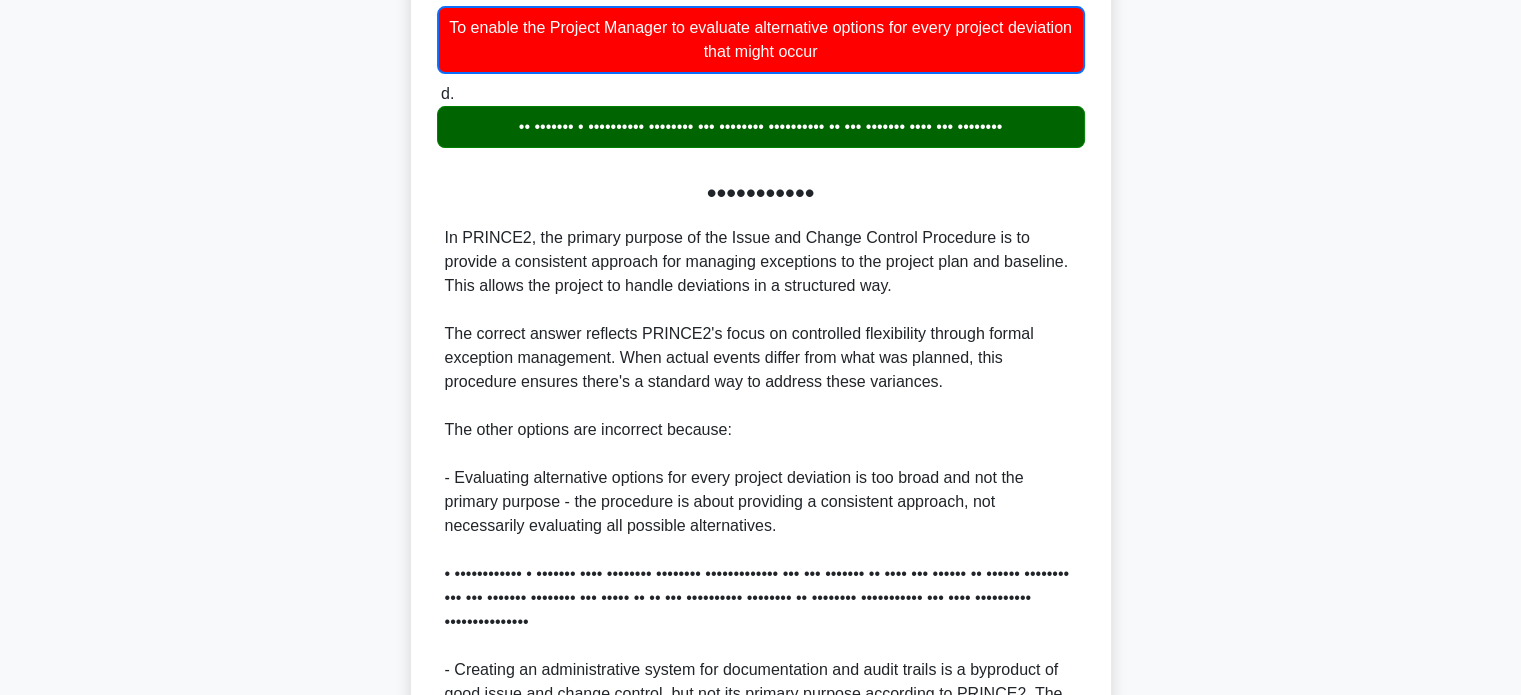 scroll, scrollTop: 600, scrollLeft: 0, axis: vertical 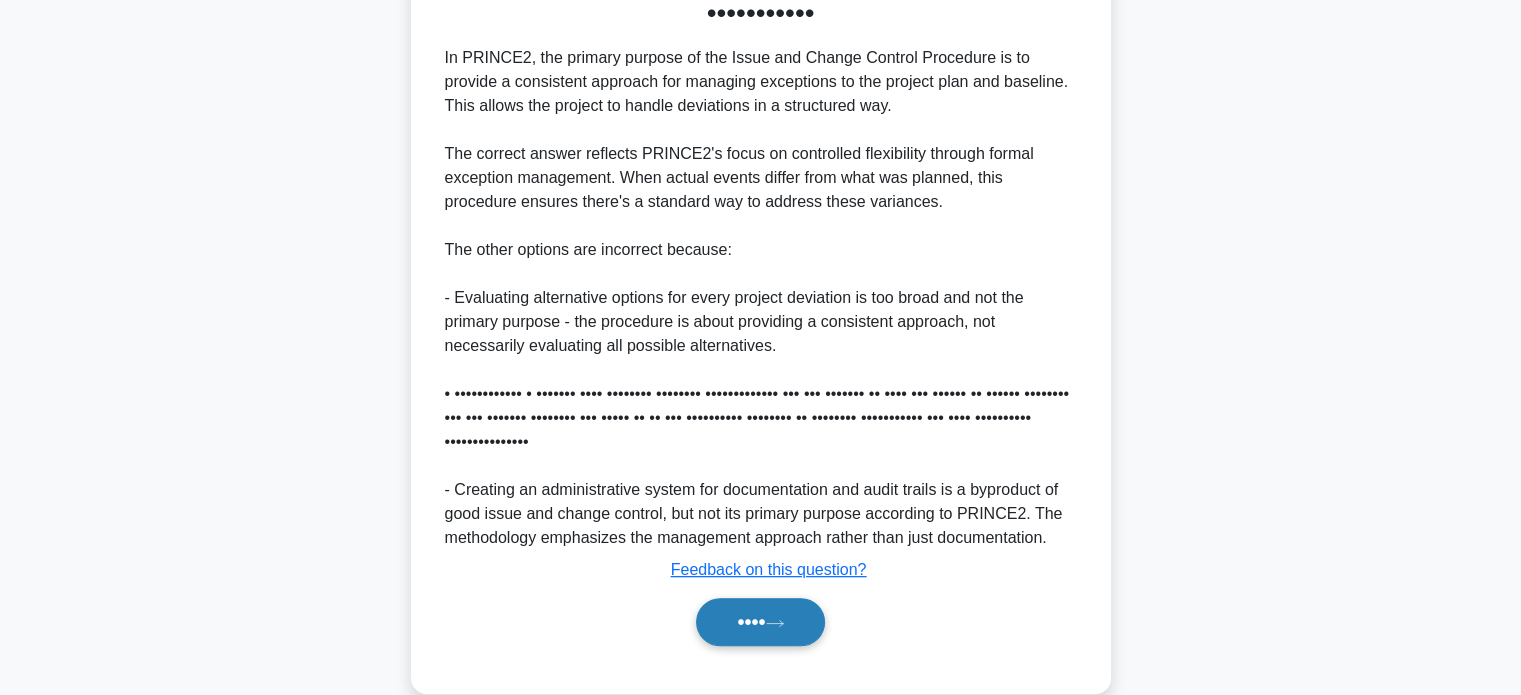 click on "••••" at bounding box center [760, 622] 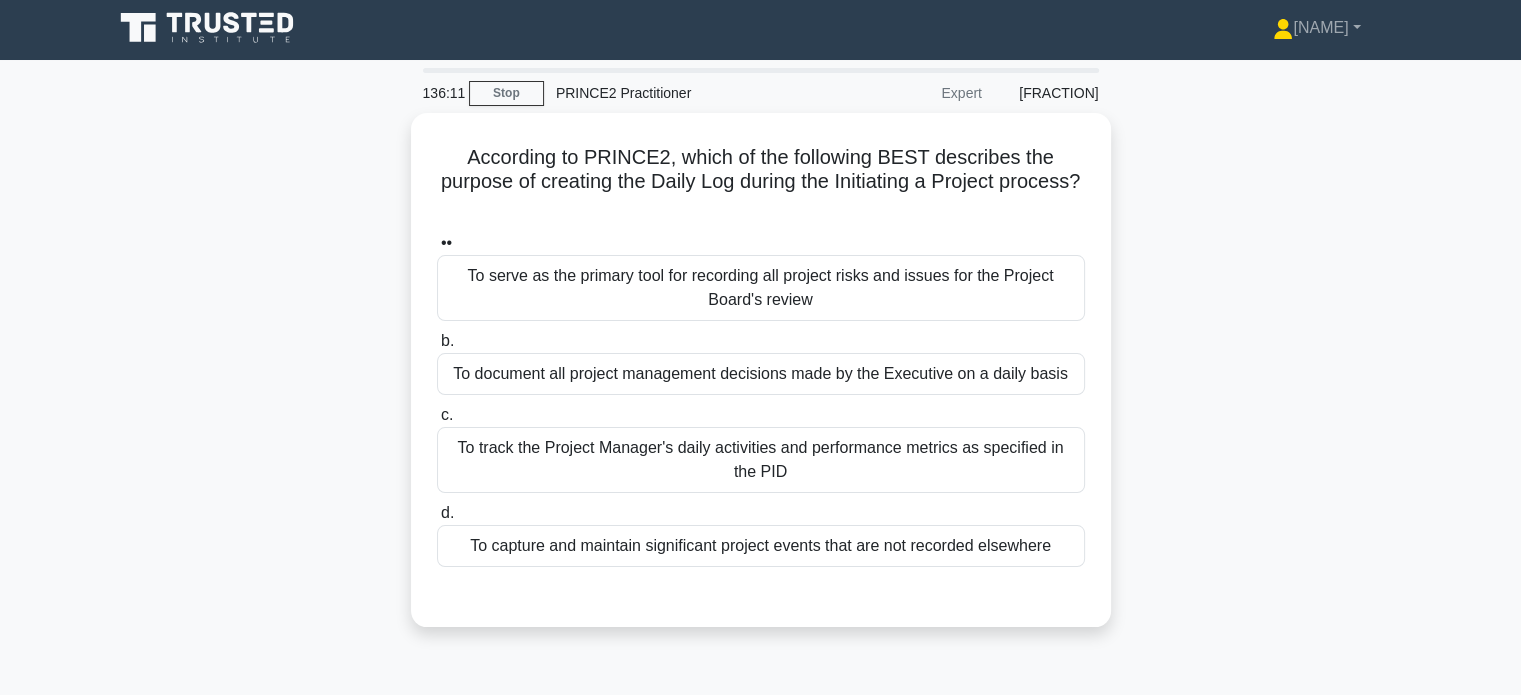 scroll, scrollTop: 0, scrollLeft: 0, axis: both 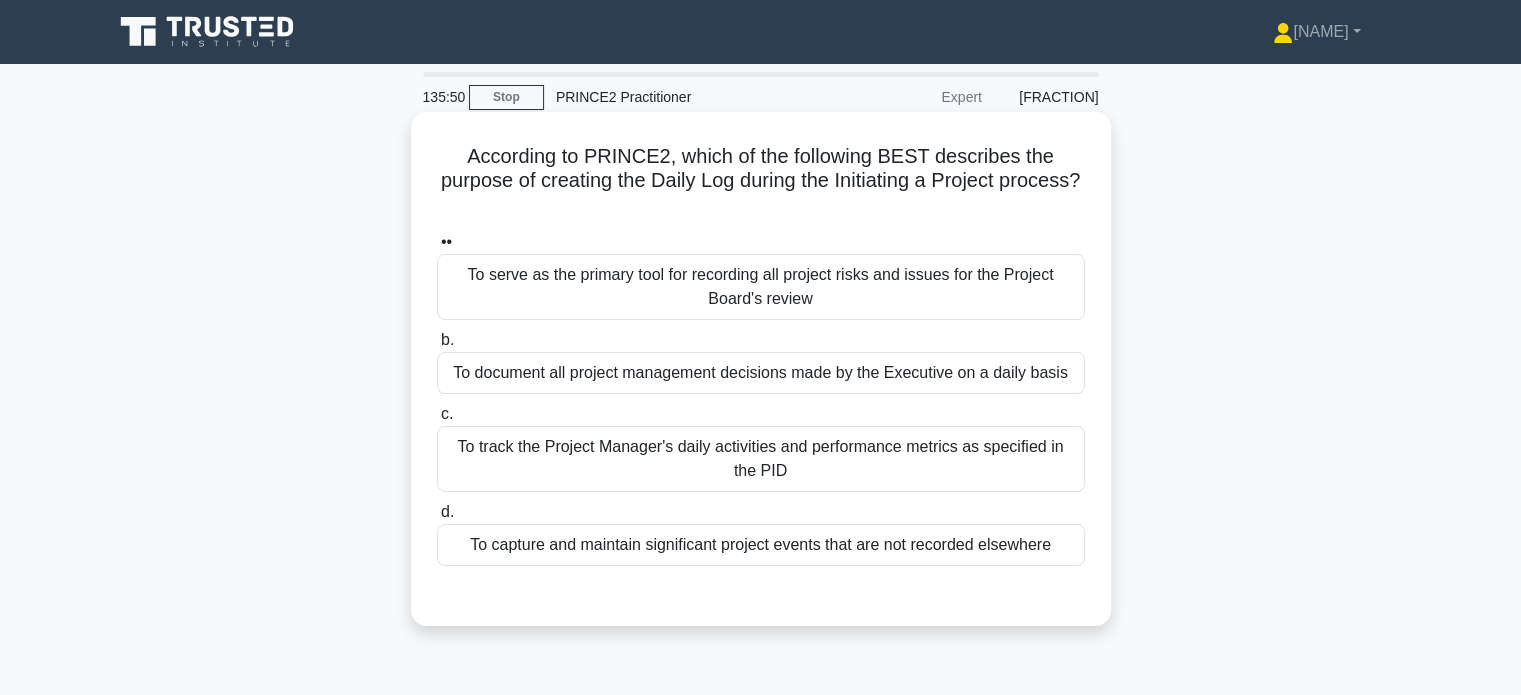 click on "To capture and maintain significant project events that are not recorded elsewhere" at bounding box center (761, 545) 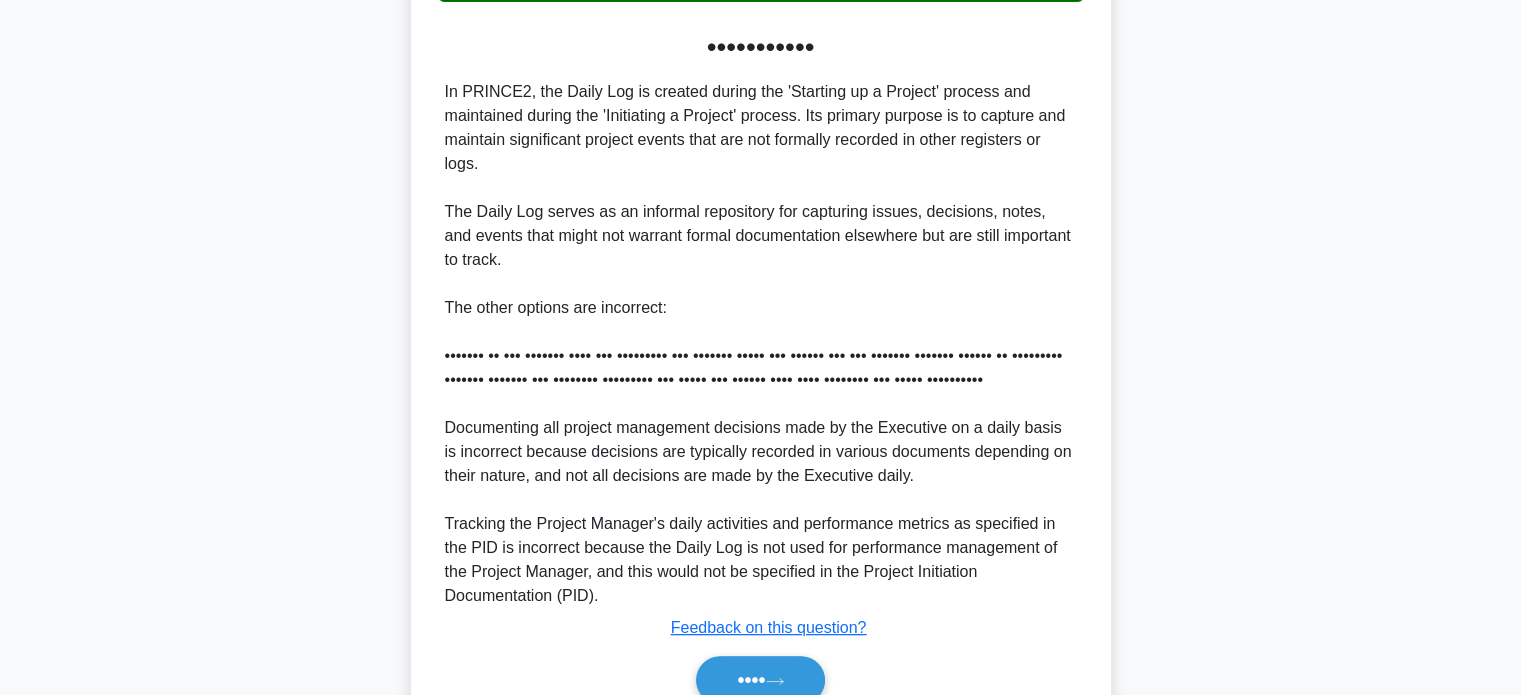 scroll, scrollTop: 680, scrollLeft: 0, axis: vertical 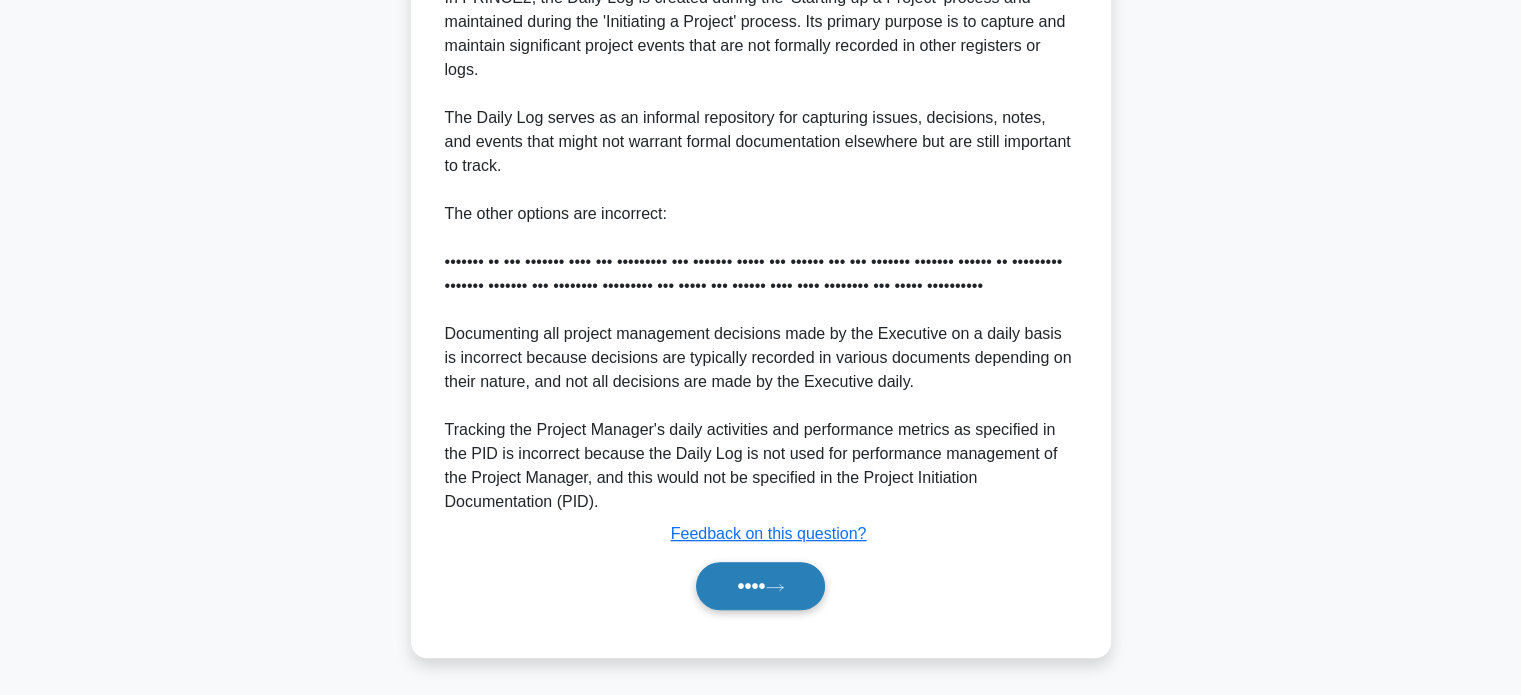 click on "••••" at bounding box center (760, 586) 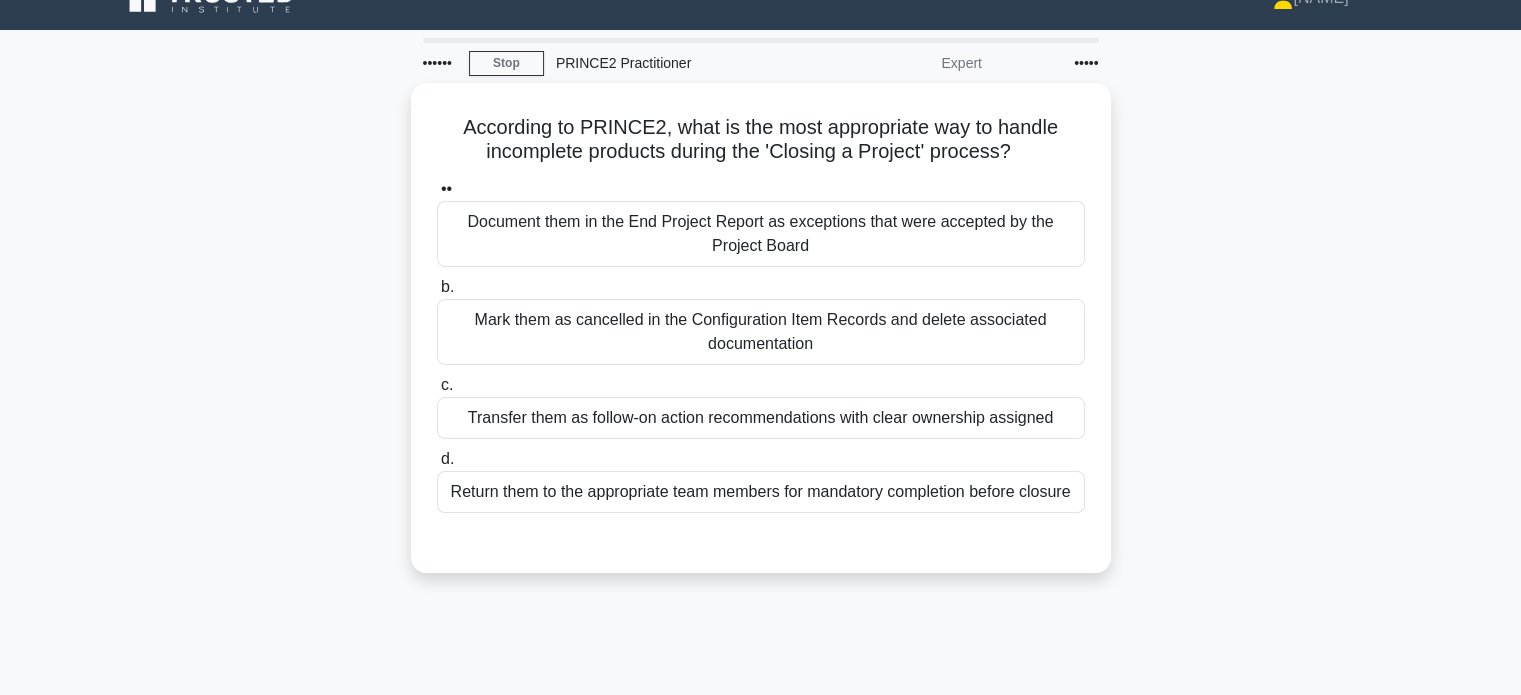 scroll, scrollTop: 0, scrollLeft: 0, axis: both 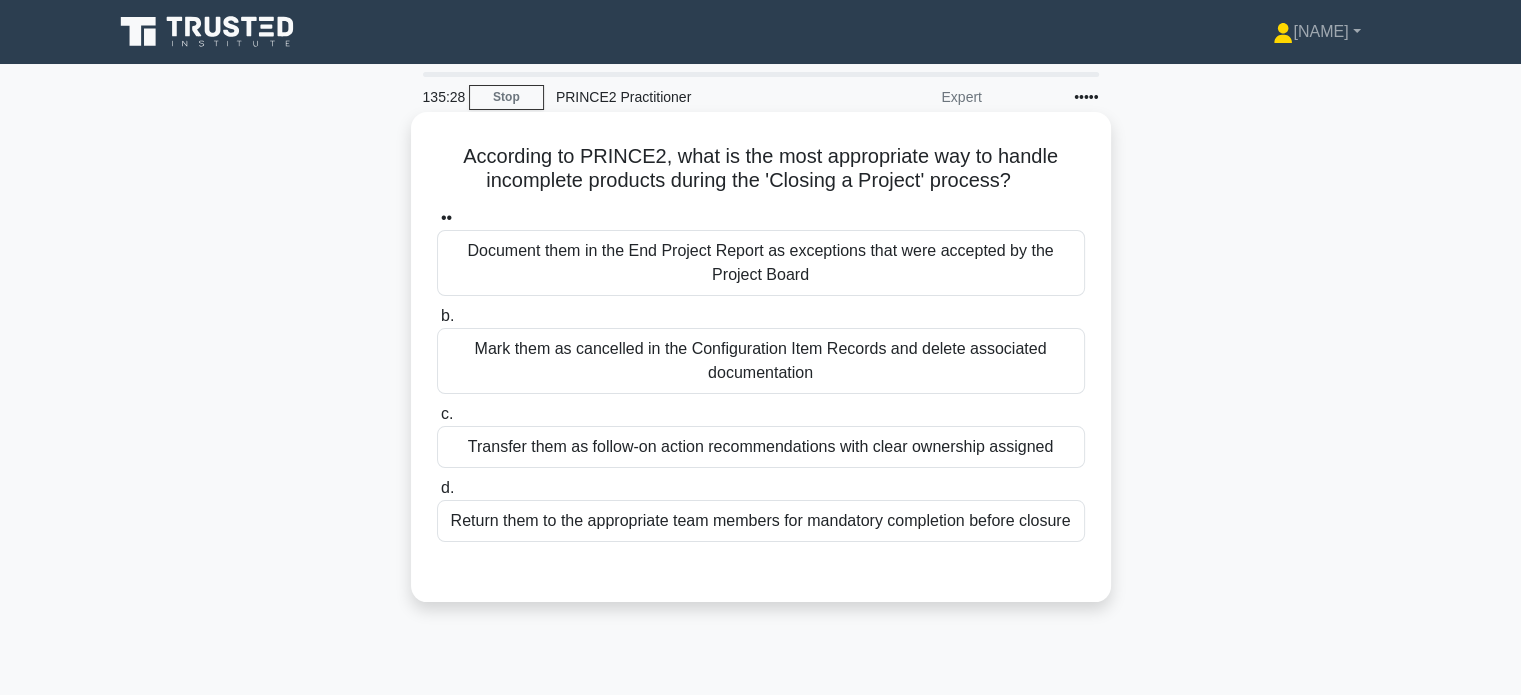 click on "Document them in the End Project Report as exceptions that were accepted by the Project Board" at bounding box center (761, 263) 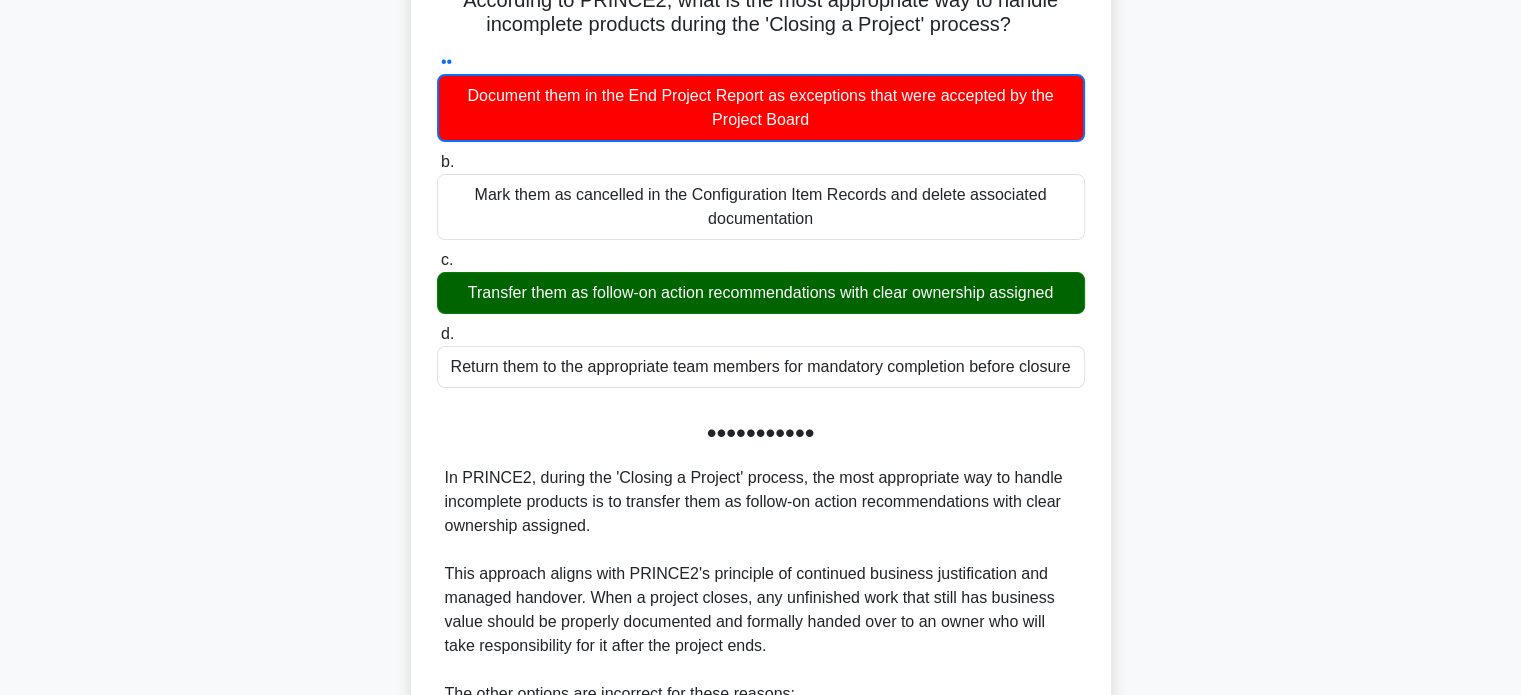scroll, scrollTop: 600, scrollLeft: 0, axis: vertical 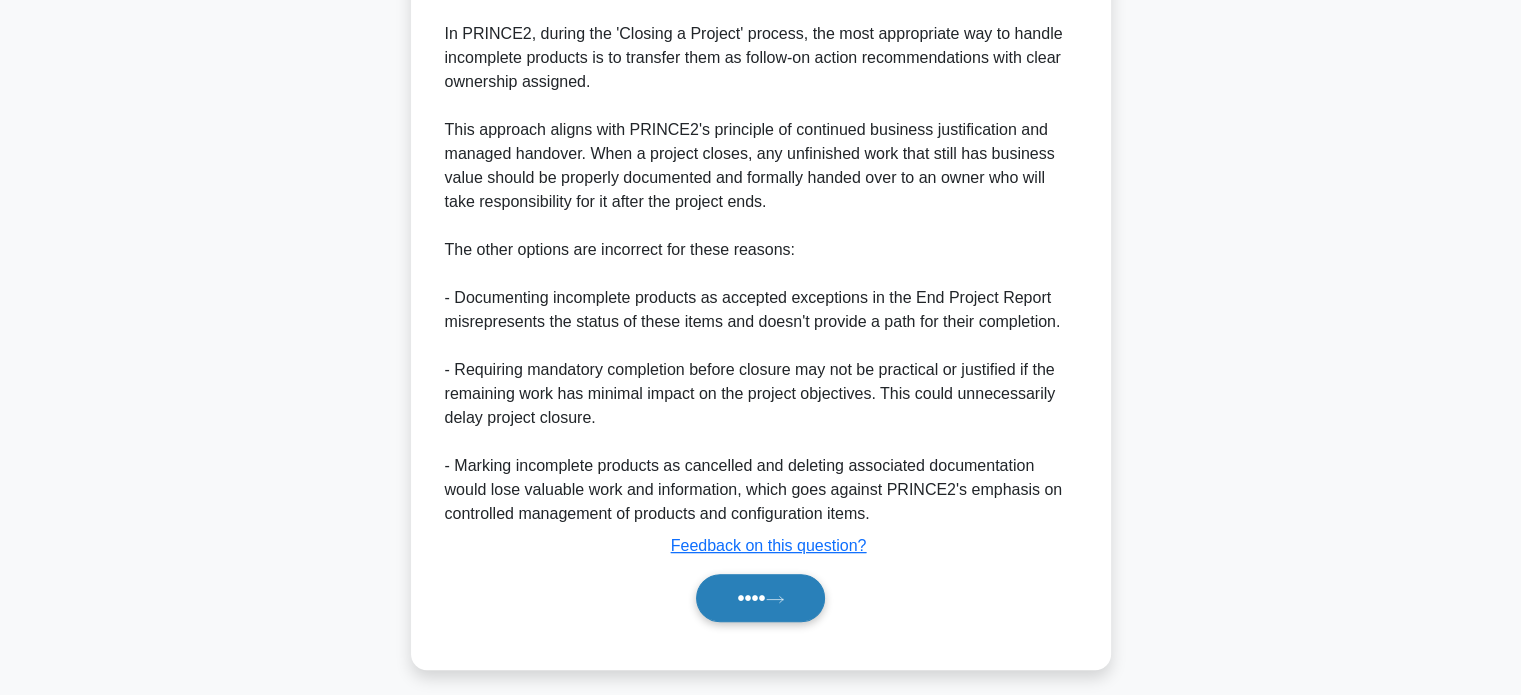 click on "••••" at bounding box center (760, 598) 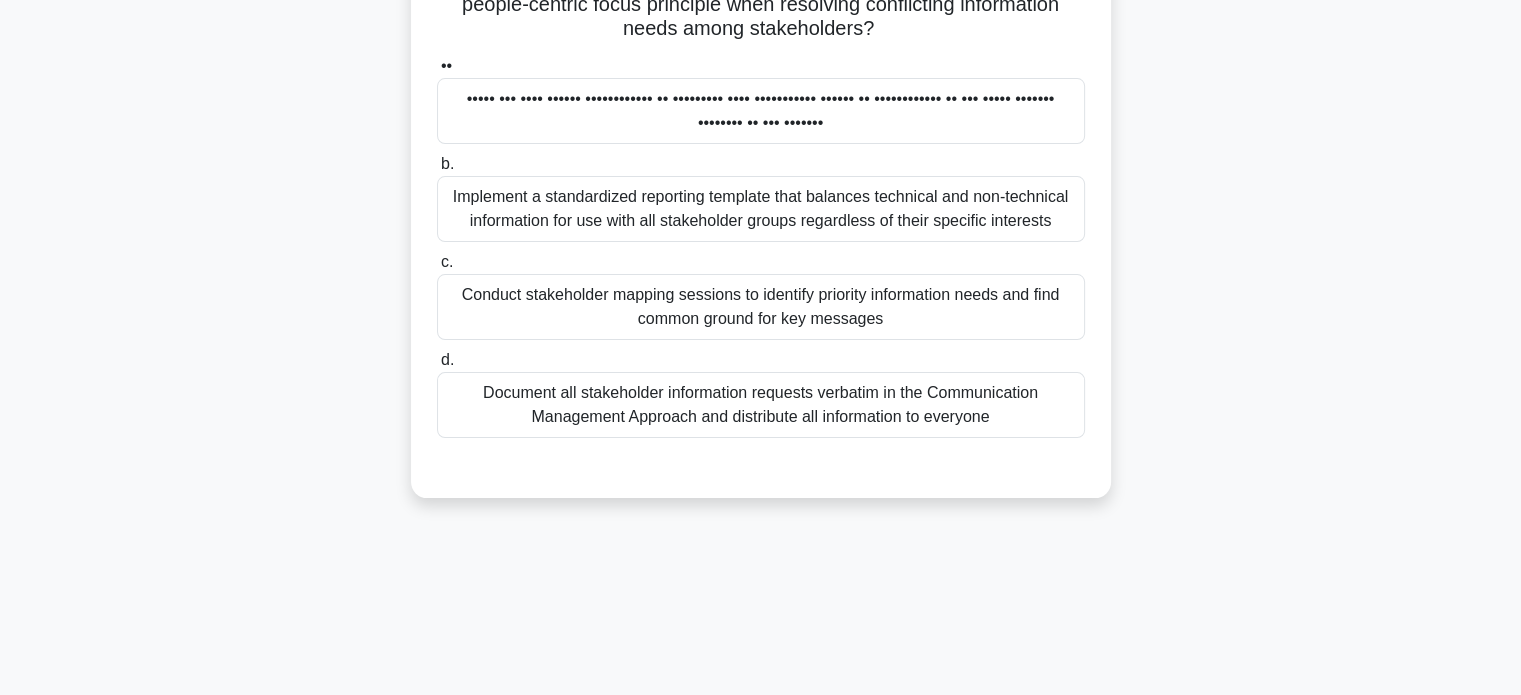 scroll, scrollTop: 100, scrollLeft: 0, axis: vertical 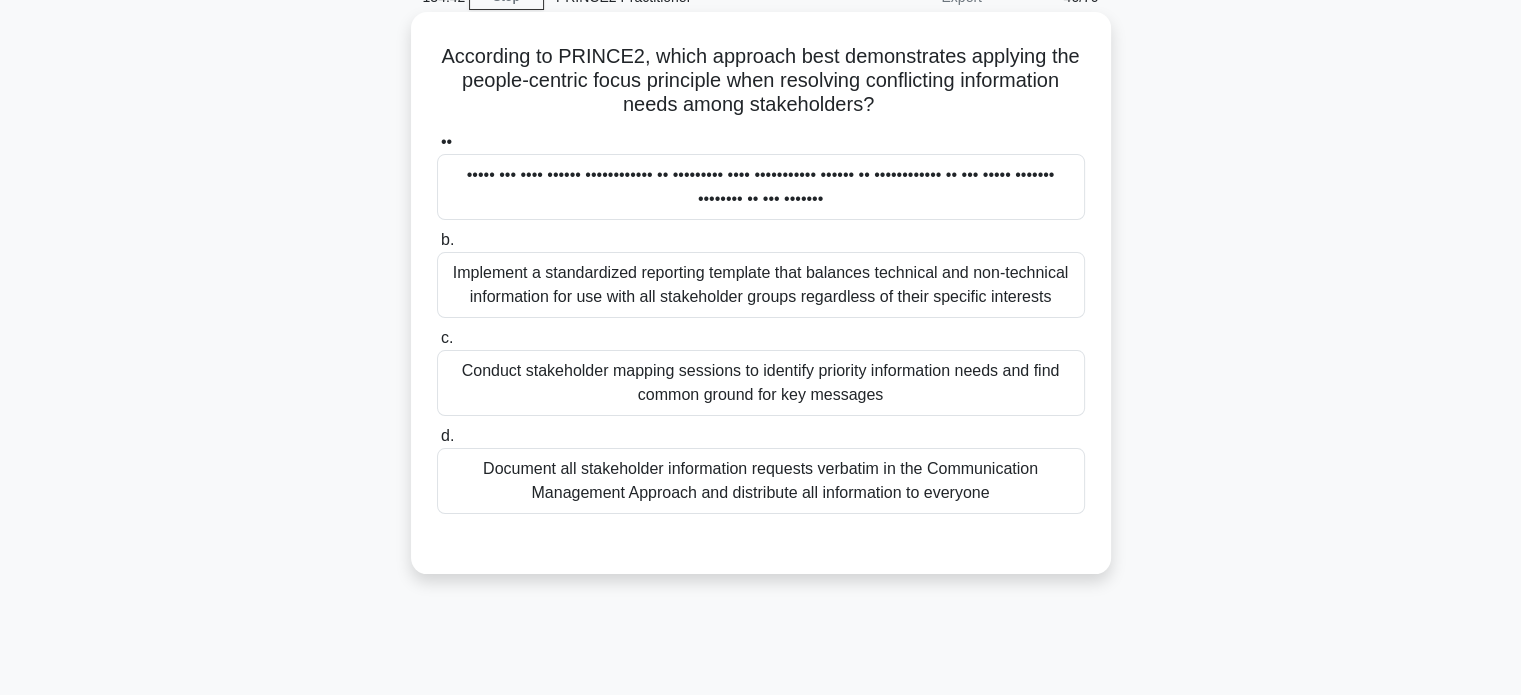 click on "Conduct stakeholder mapping sessions to identify priority information needs and find common ground for key messages" at bounding box center (761, 383) 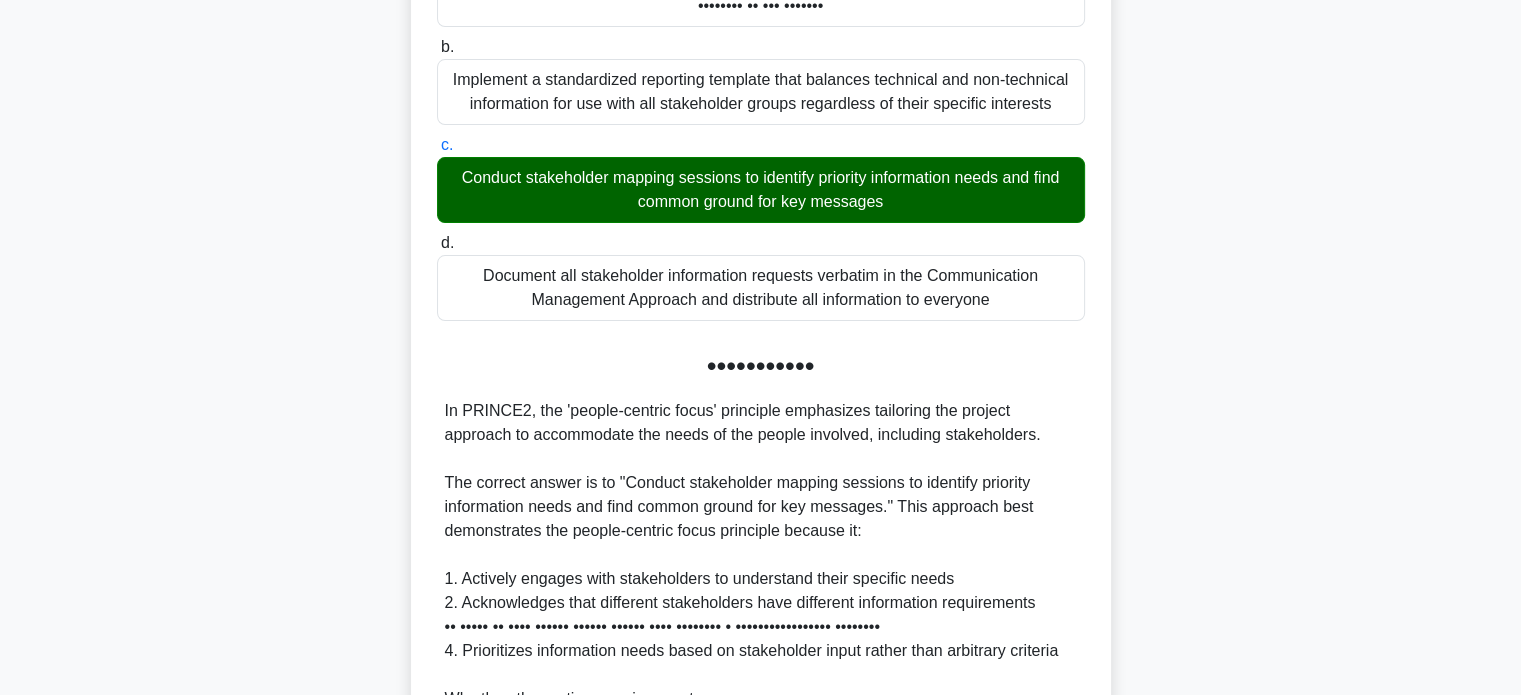 scroll, scrollTop: 700, scrollLeft: 0, axis: vertical 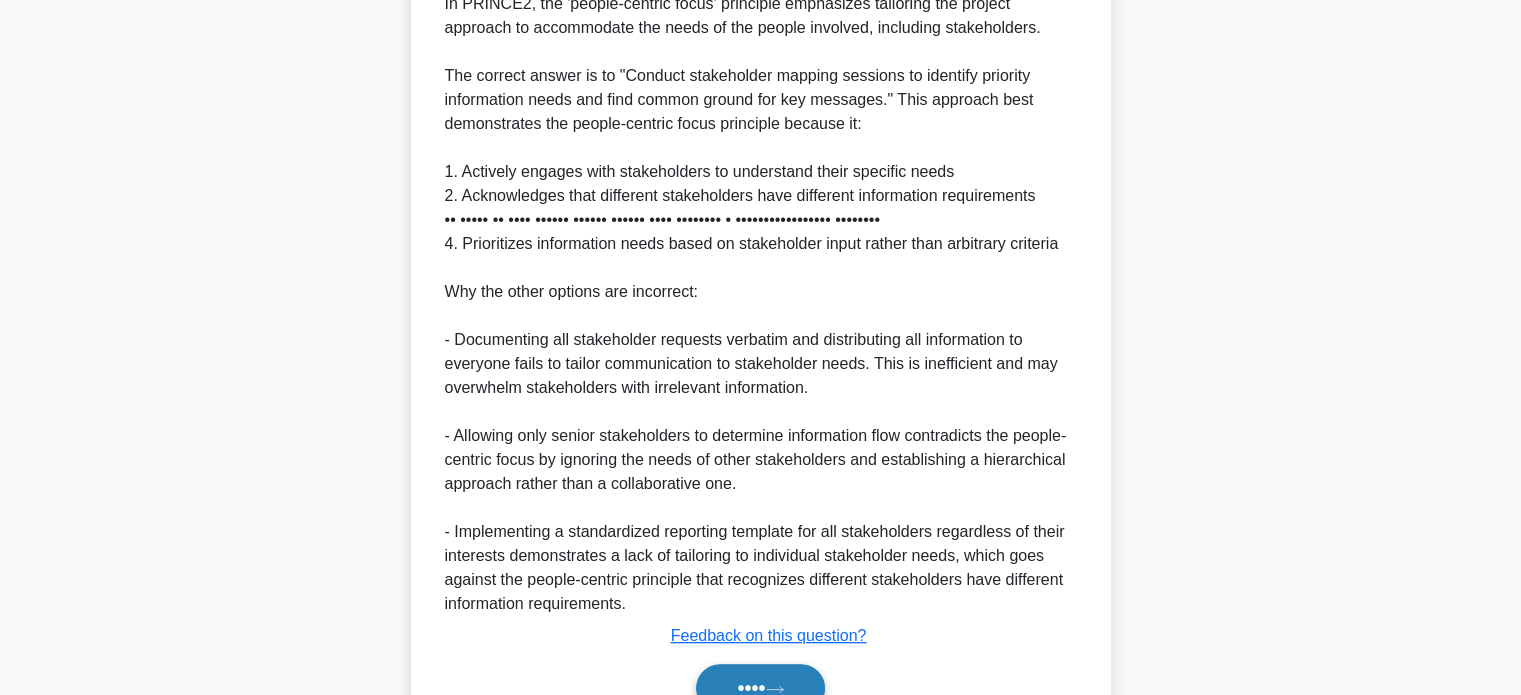 click on "••••" at bounding box center (760, 688) 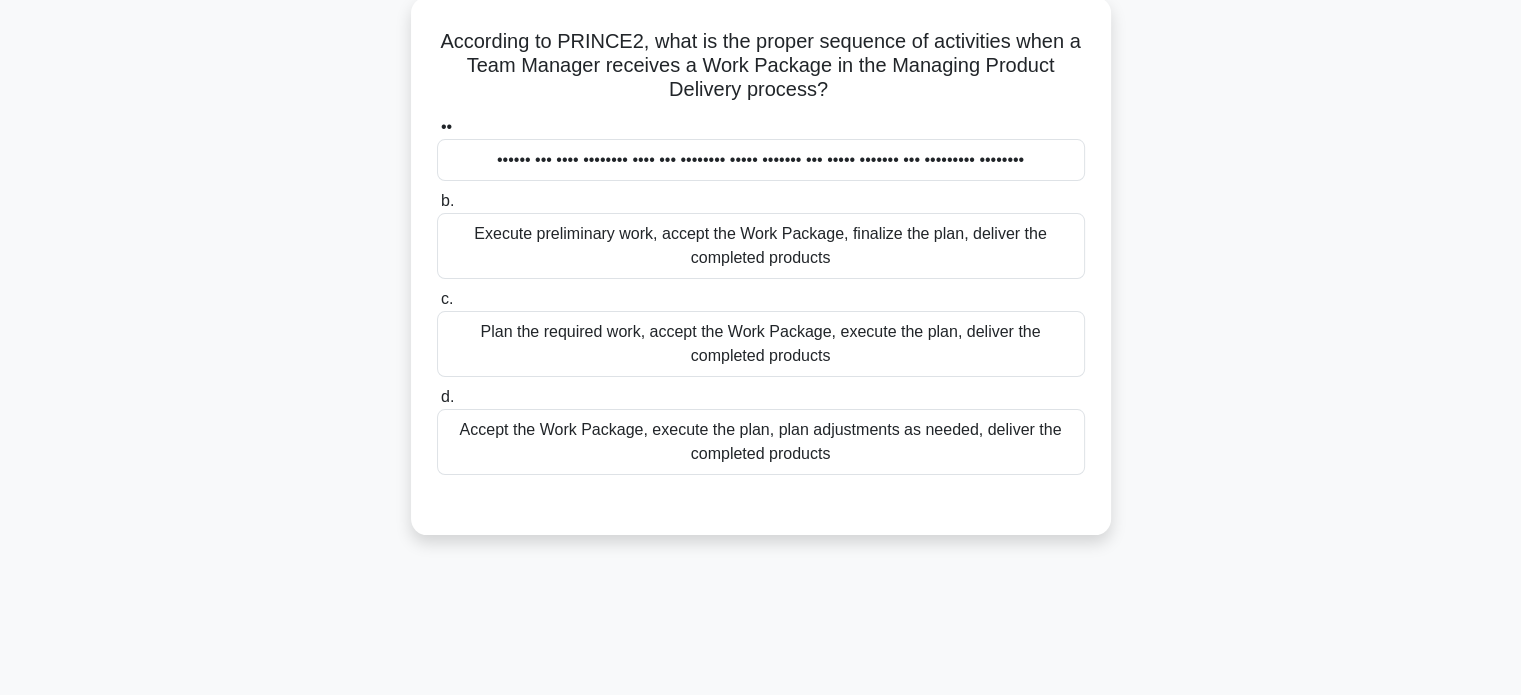 scroll, scrollTop: 85, scrollLeft: 0, axis: vertical 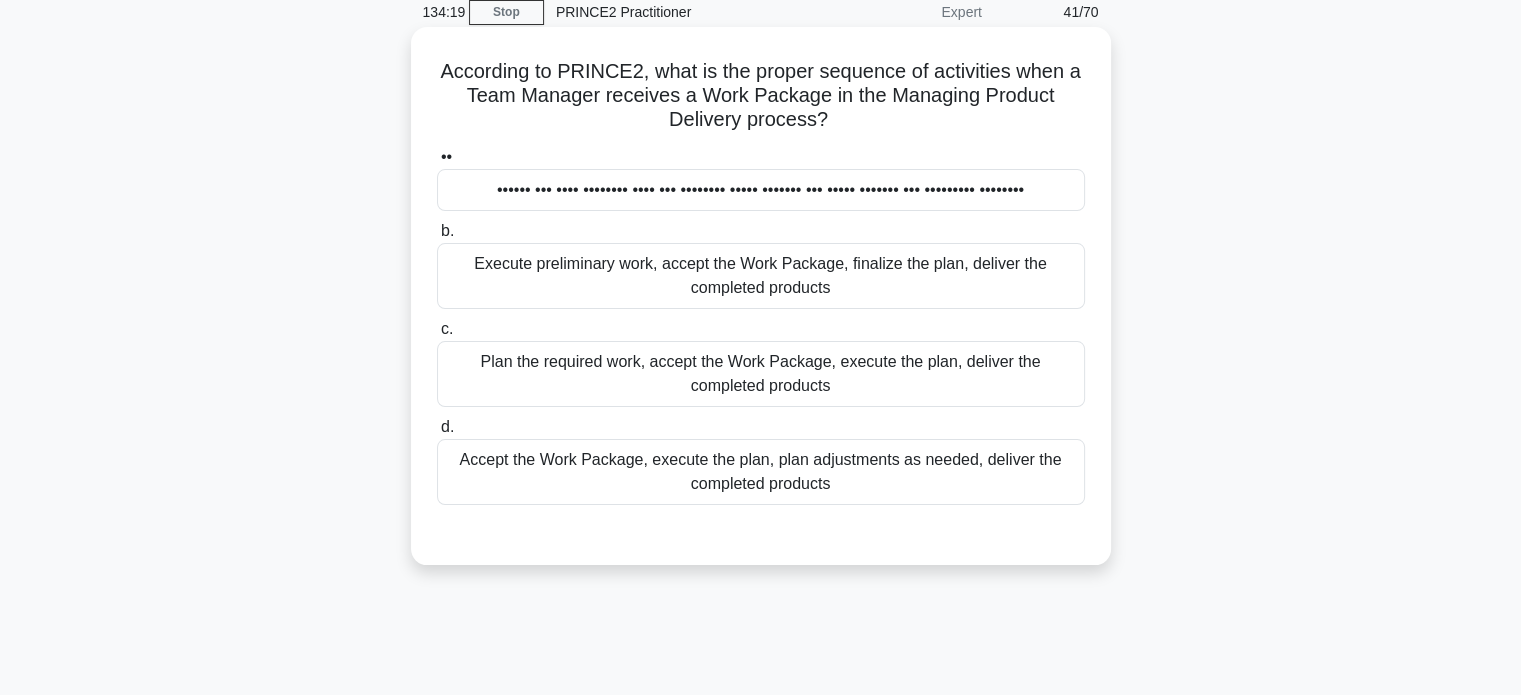 click on "Plan the required work, accept the Work Package, execute the plan, deliver the completed products" at bounding box center (761, 374) 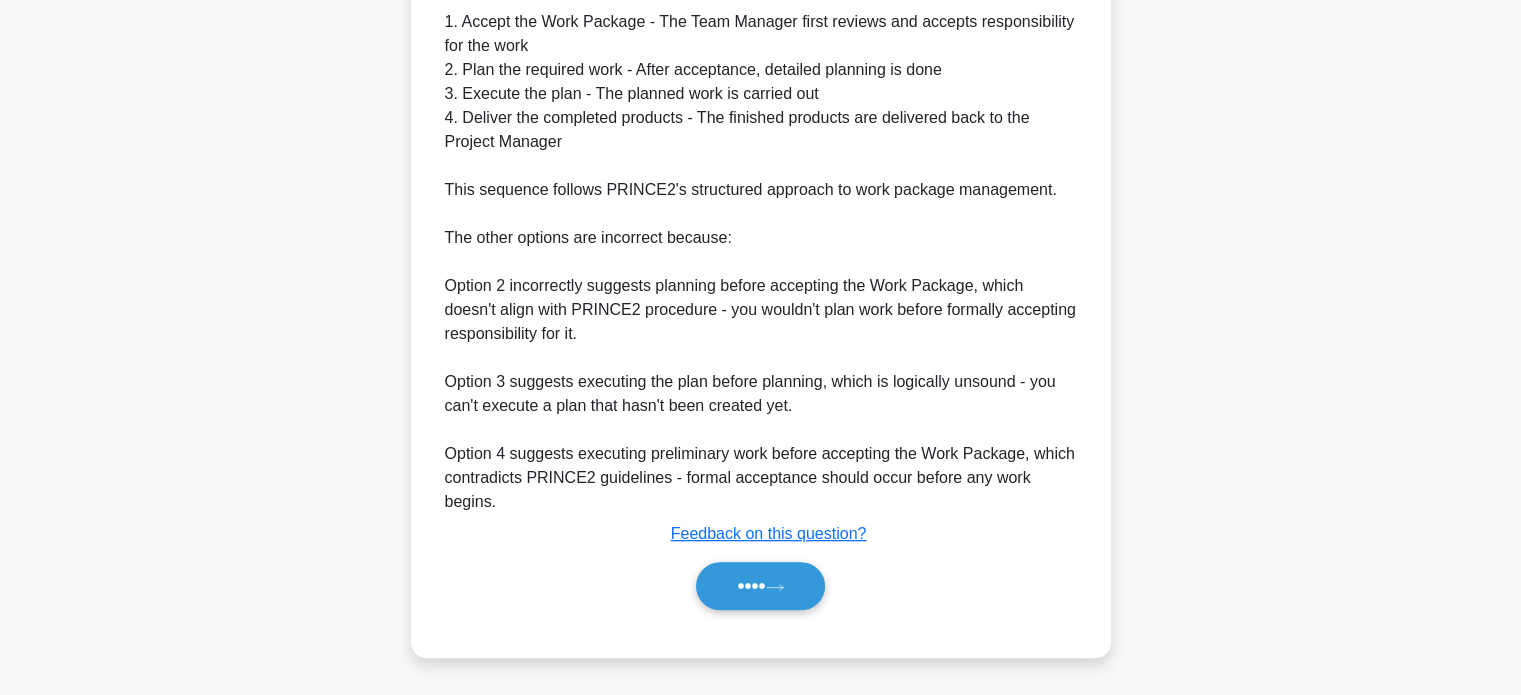 scroll, scrollTop: 754, scrollLeft: 0, axis: vertical 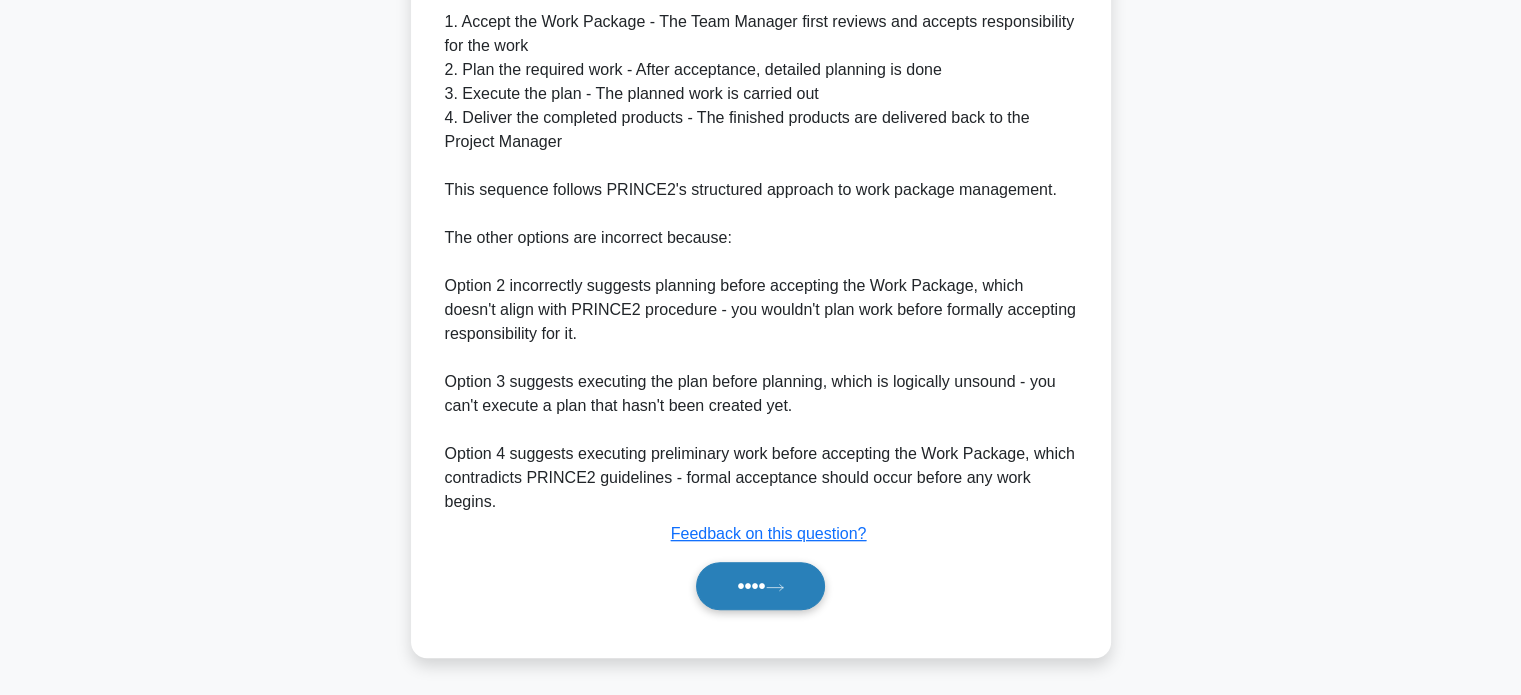 click on "••••" at bounding box center (760, 586) 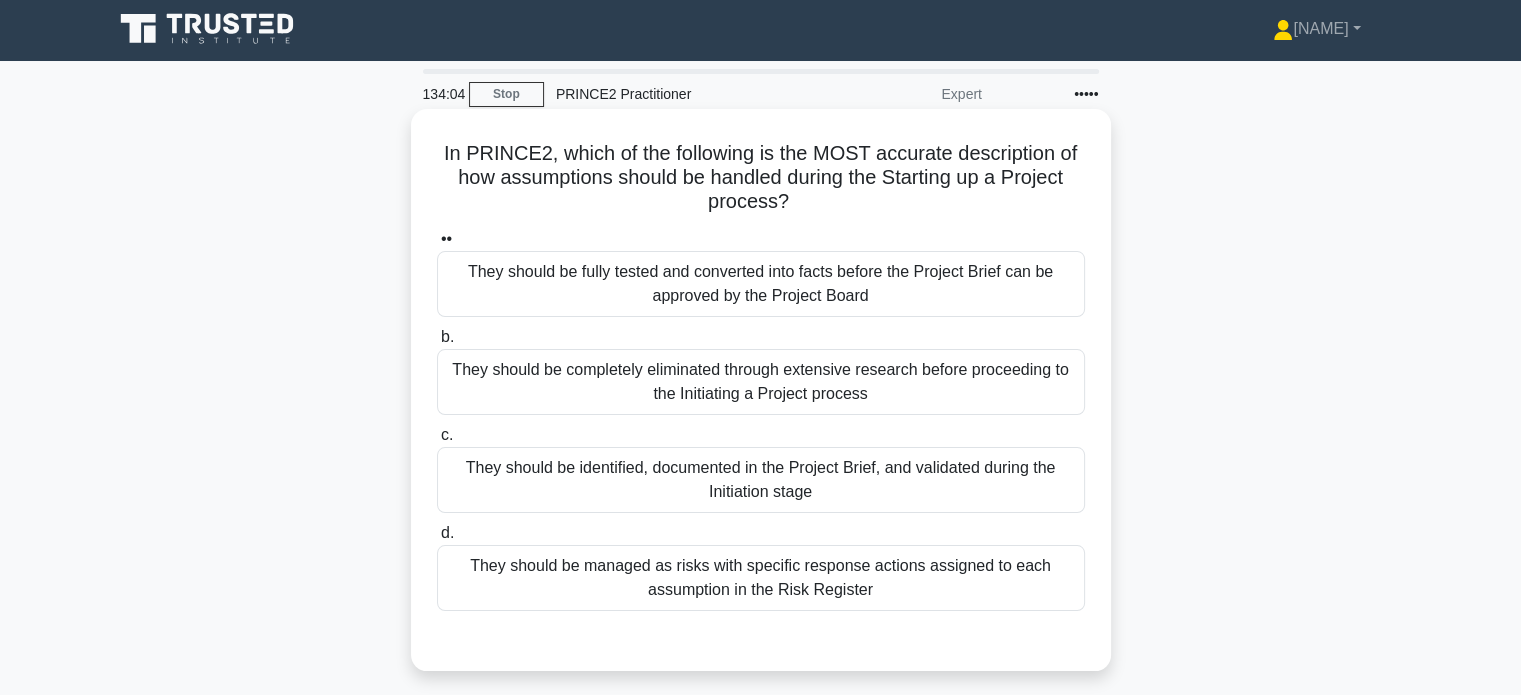 scroll, scrollTop: 2, scrollLeft: 0, axis: vertical 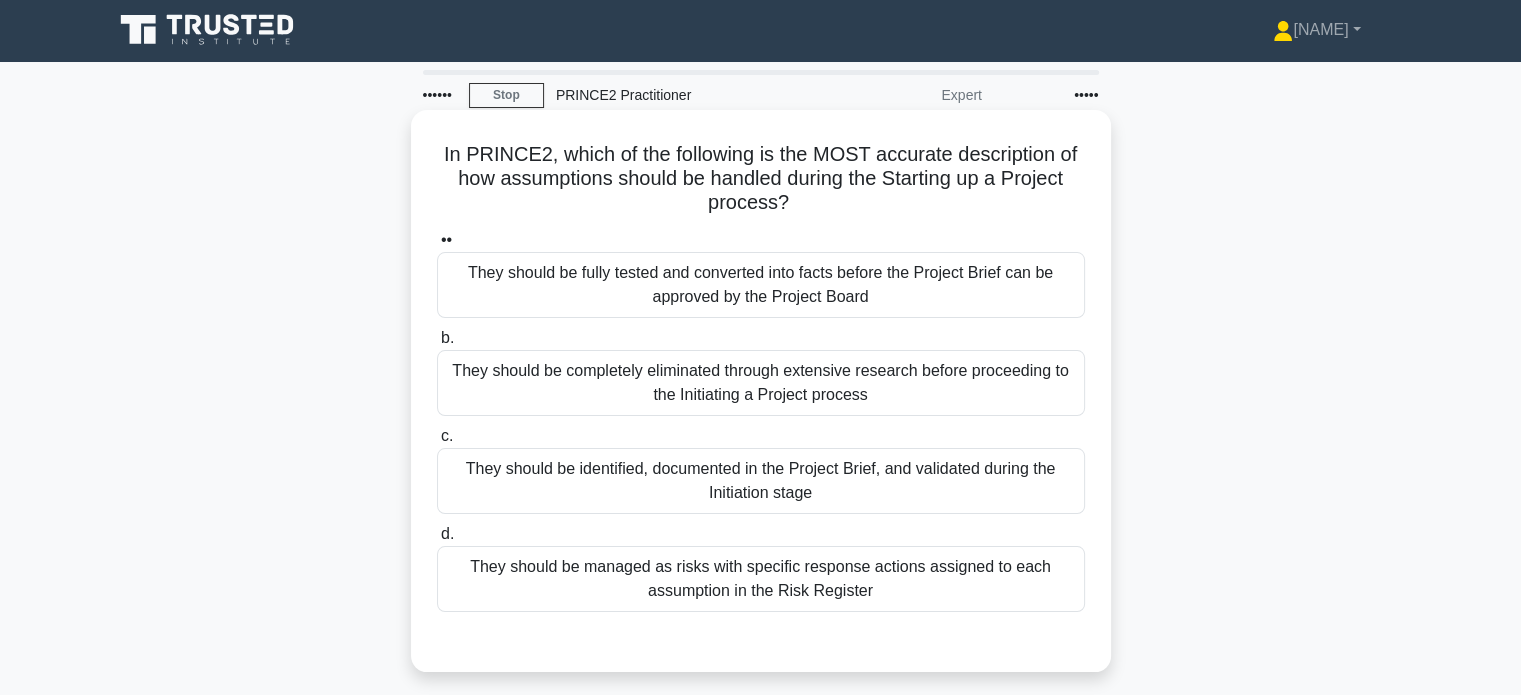 click on "They should be identified, documented in the Project Brief, and validated during the Initiation stage" at bounding box center (761, 481) 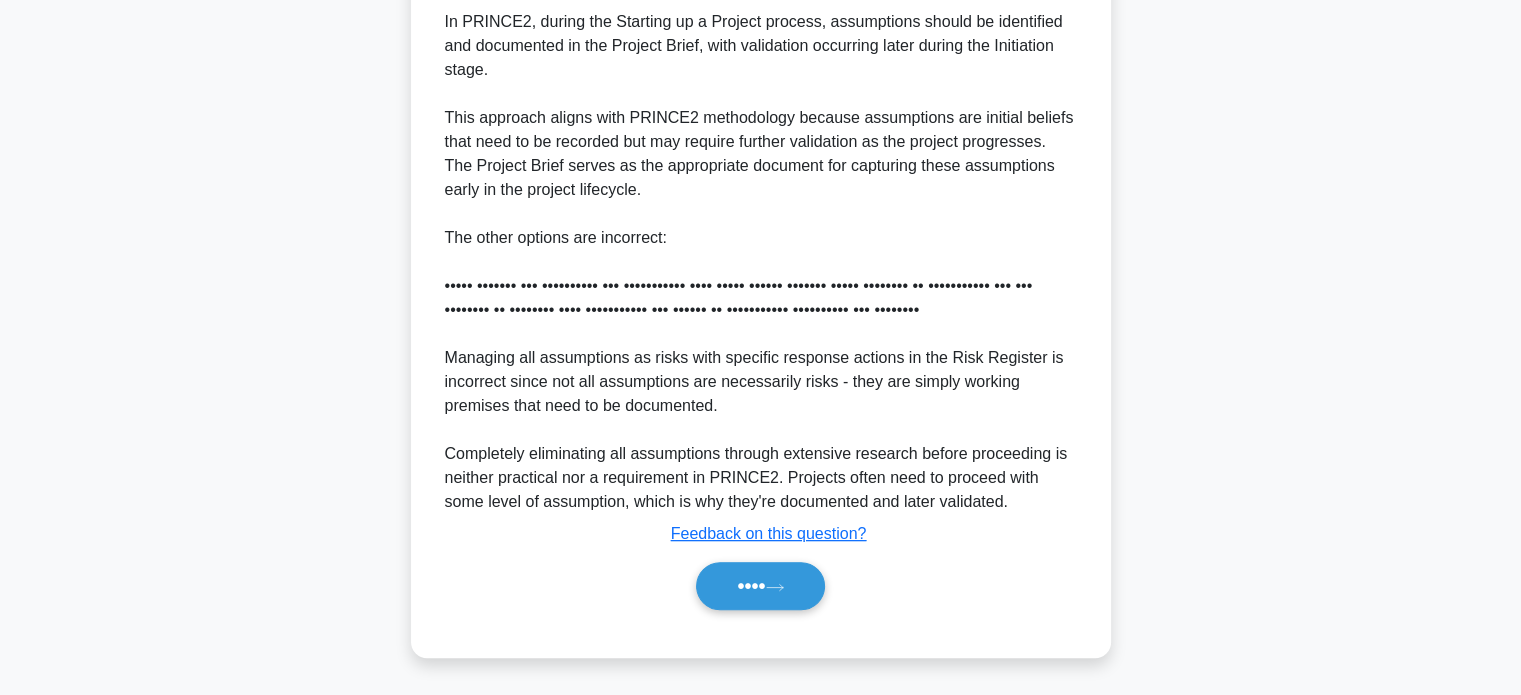 scroll, scrollTop: 704, scrollLeft: 0, axis: vertical 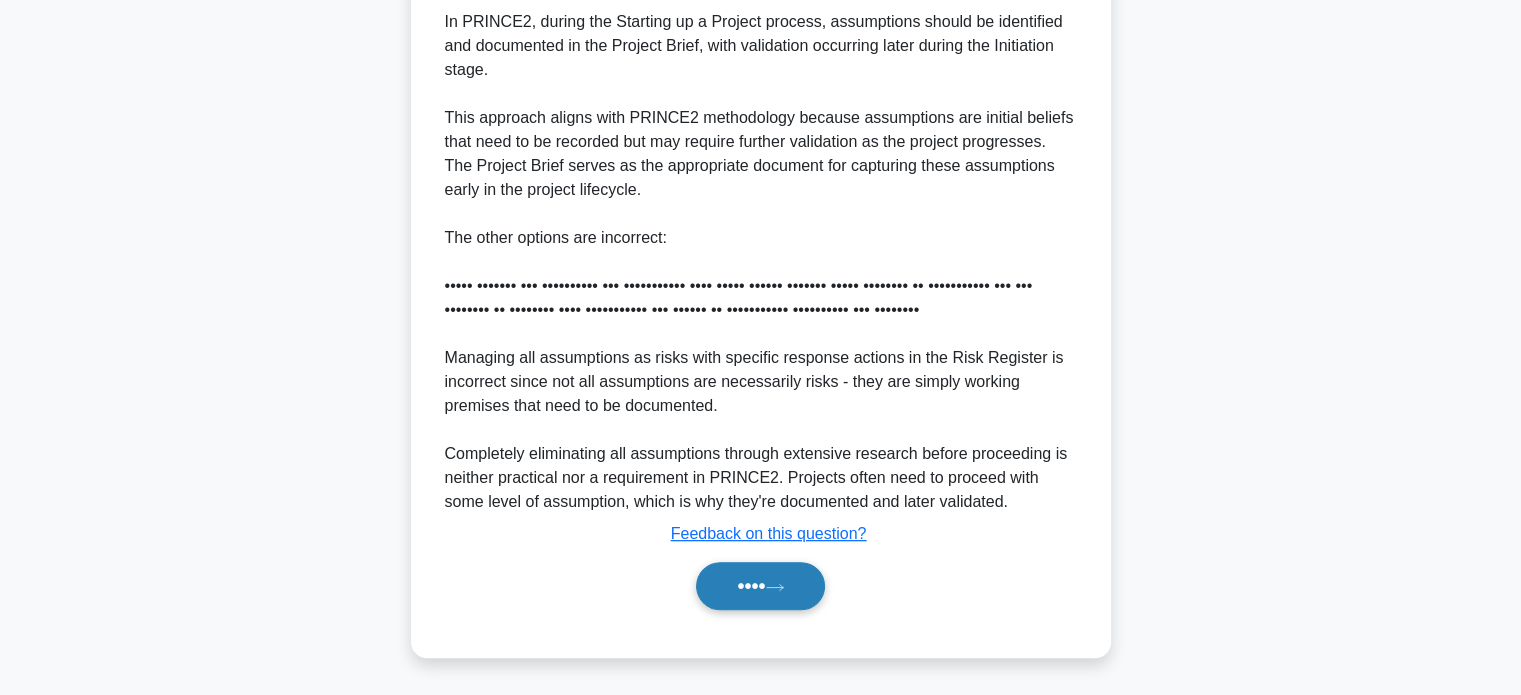 click on "••••" at bounding box center (760, 586) 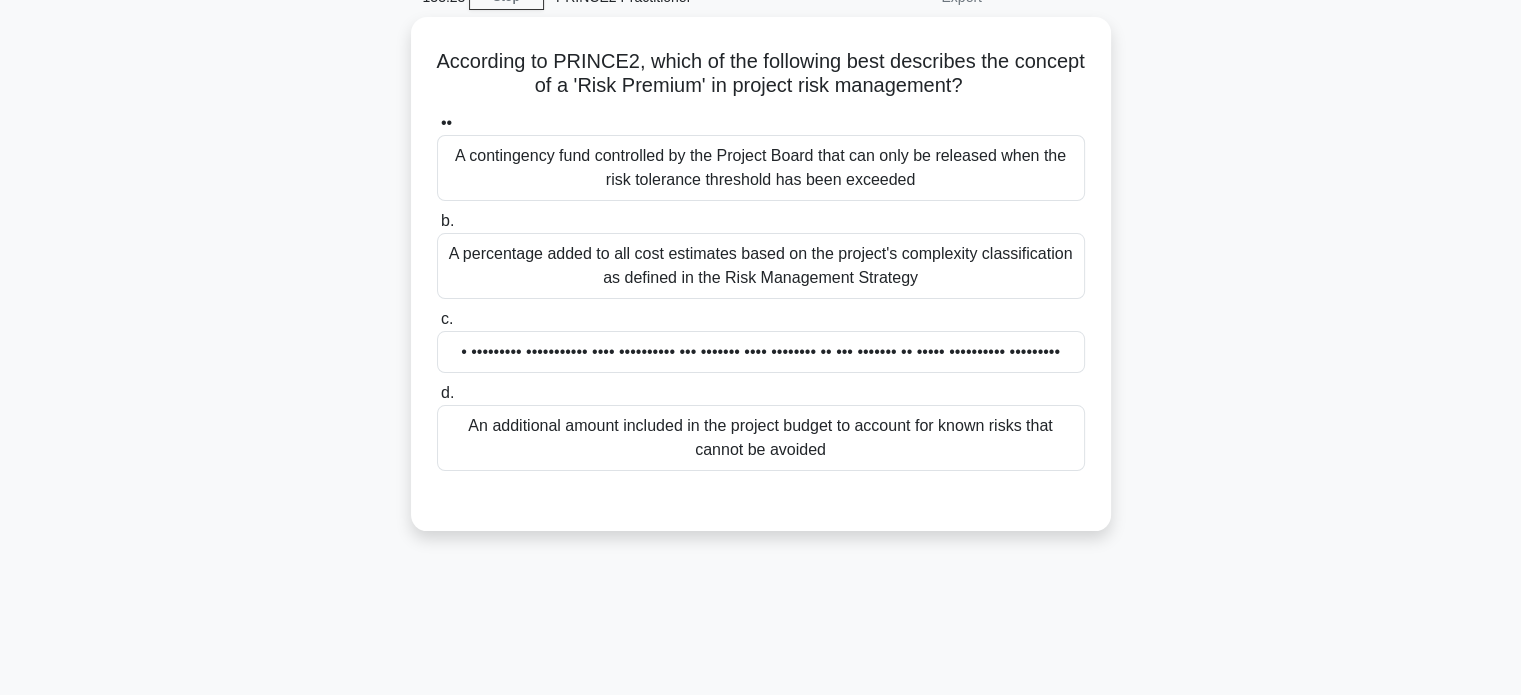 scroll, scrollTop: 85, scrollLeft: 0, axis: vertical 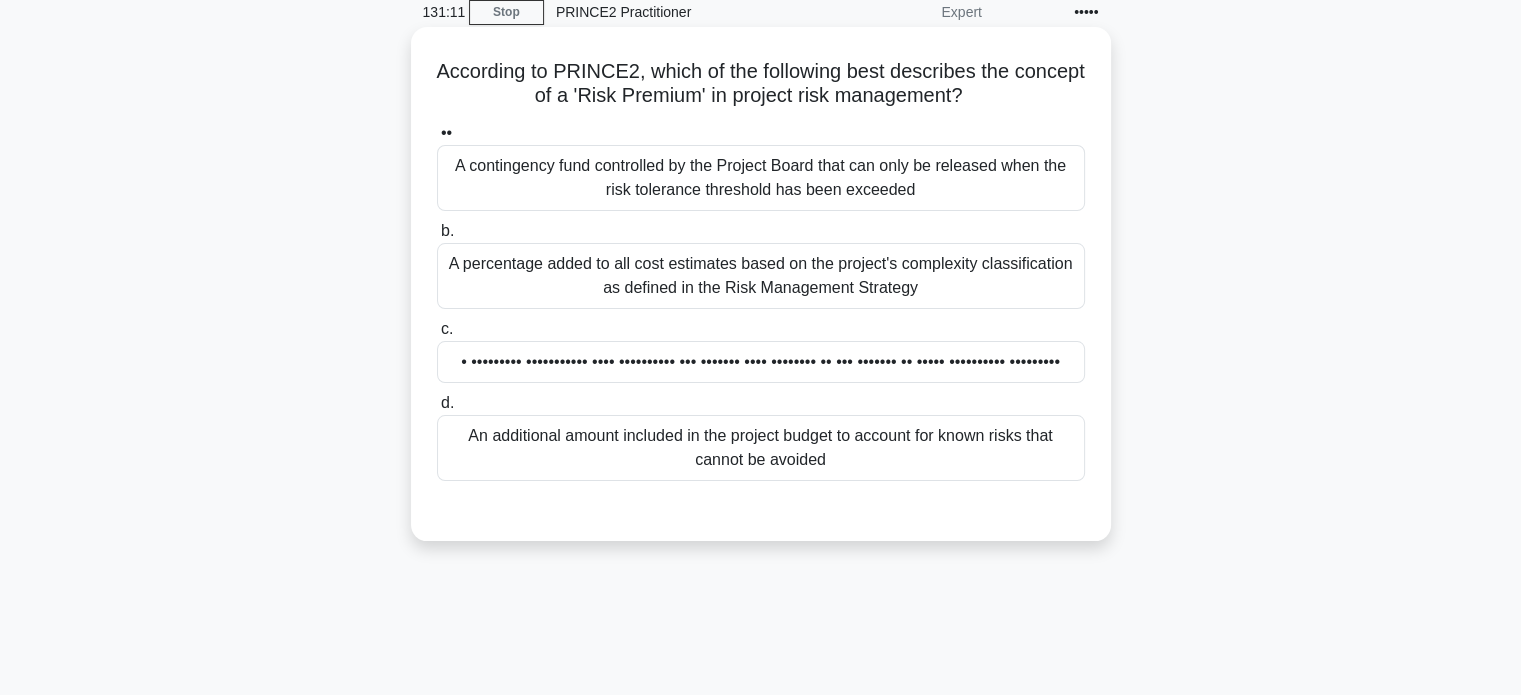 click on "An additional amount included in the project budget to account for known risks that cannot be avoided" at bounding box center (761, 448) 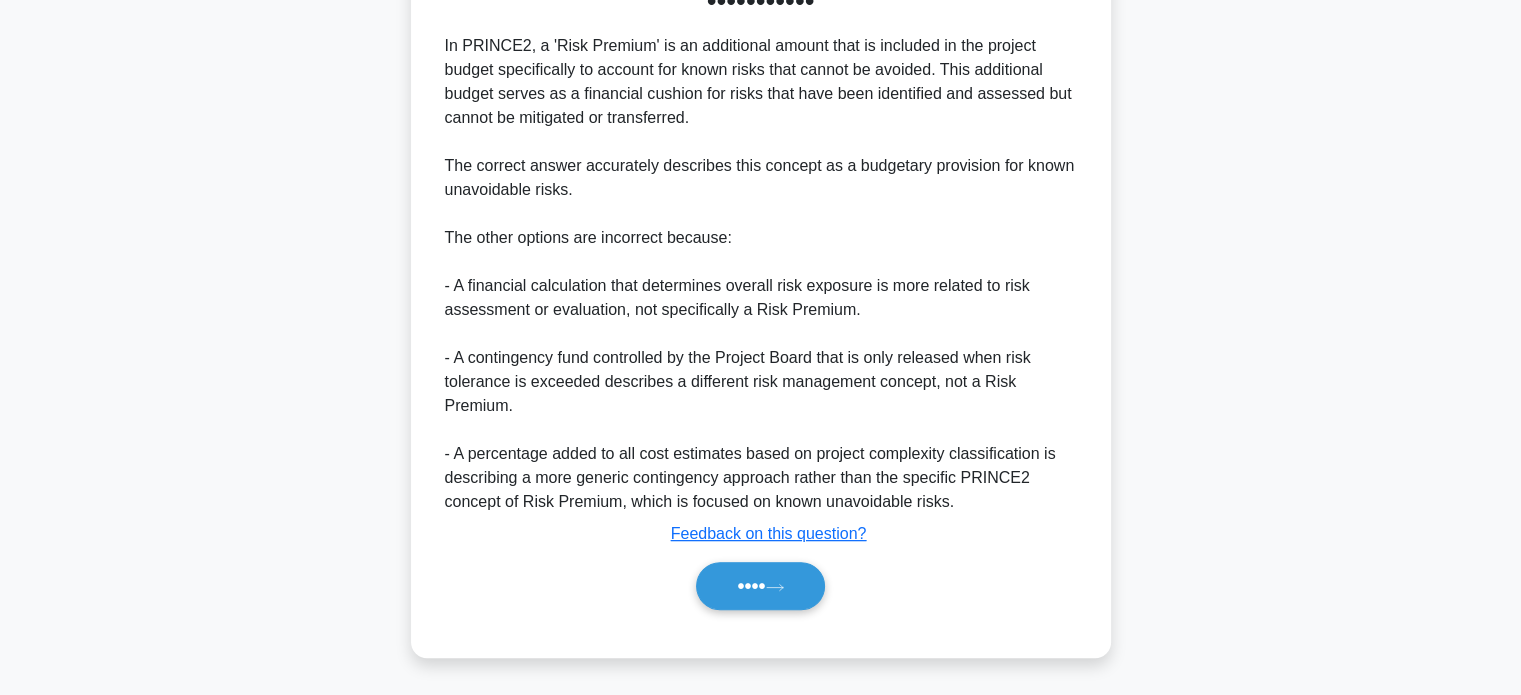 scroll, scrollTop: 632, scrollLeft: 0, axis: vertical 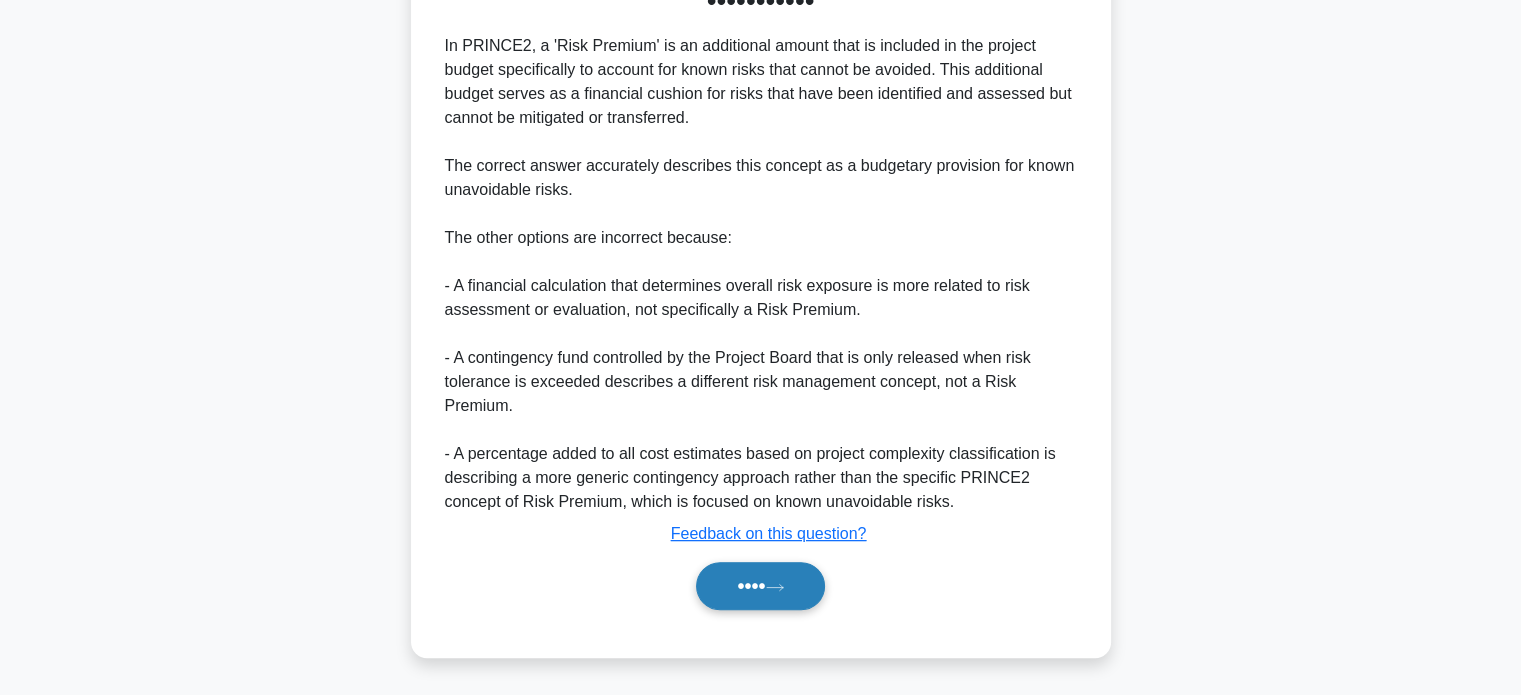 click on "••••" at bounding box center [760, 586] 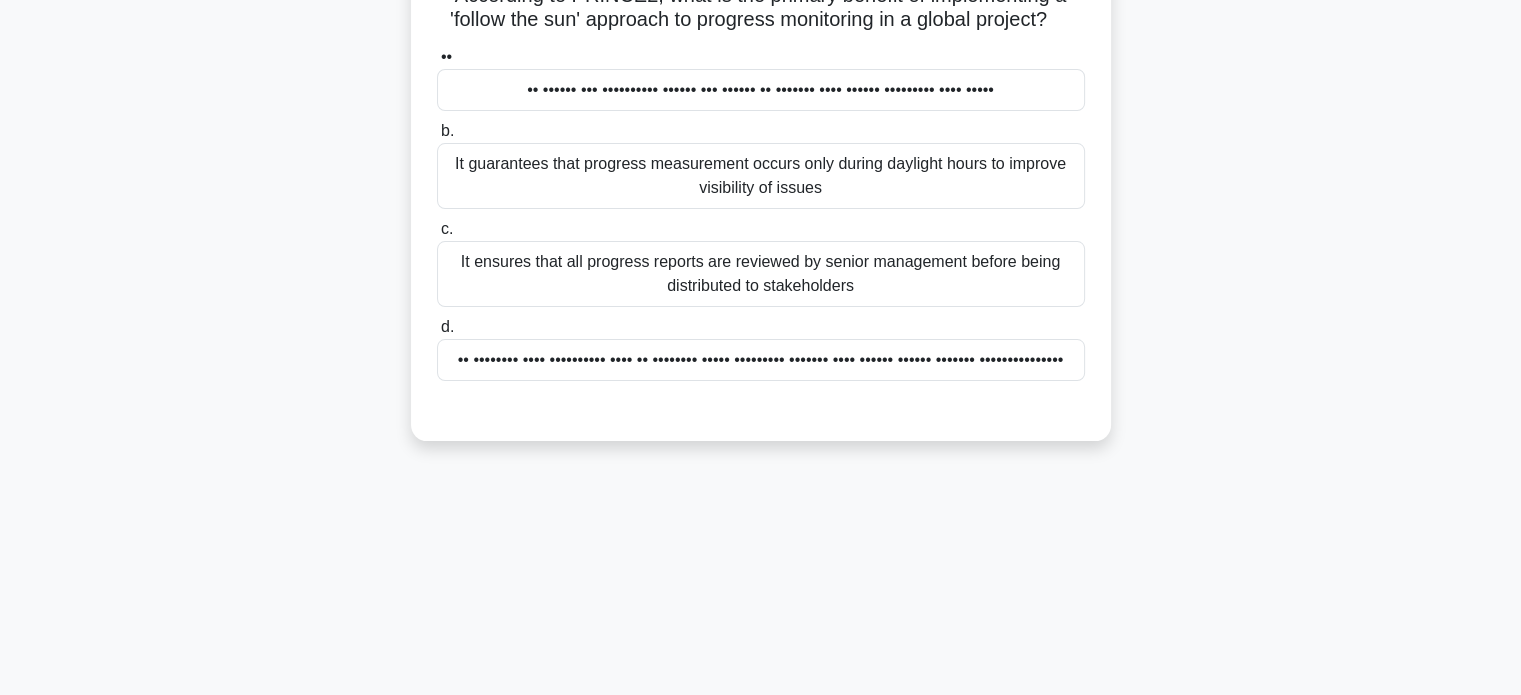scroll, scrollTop: 0, scrollLeft: 0, axis: both 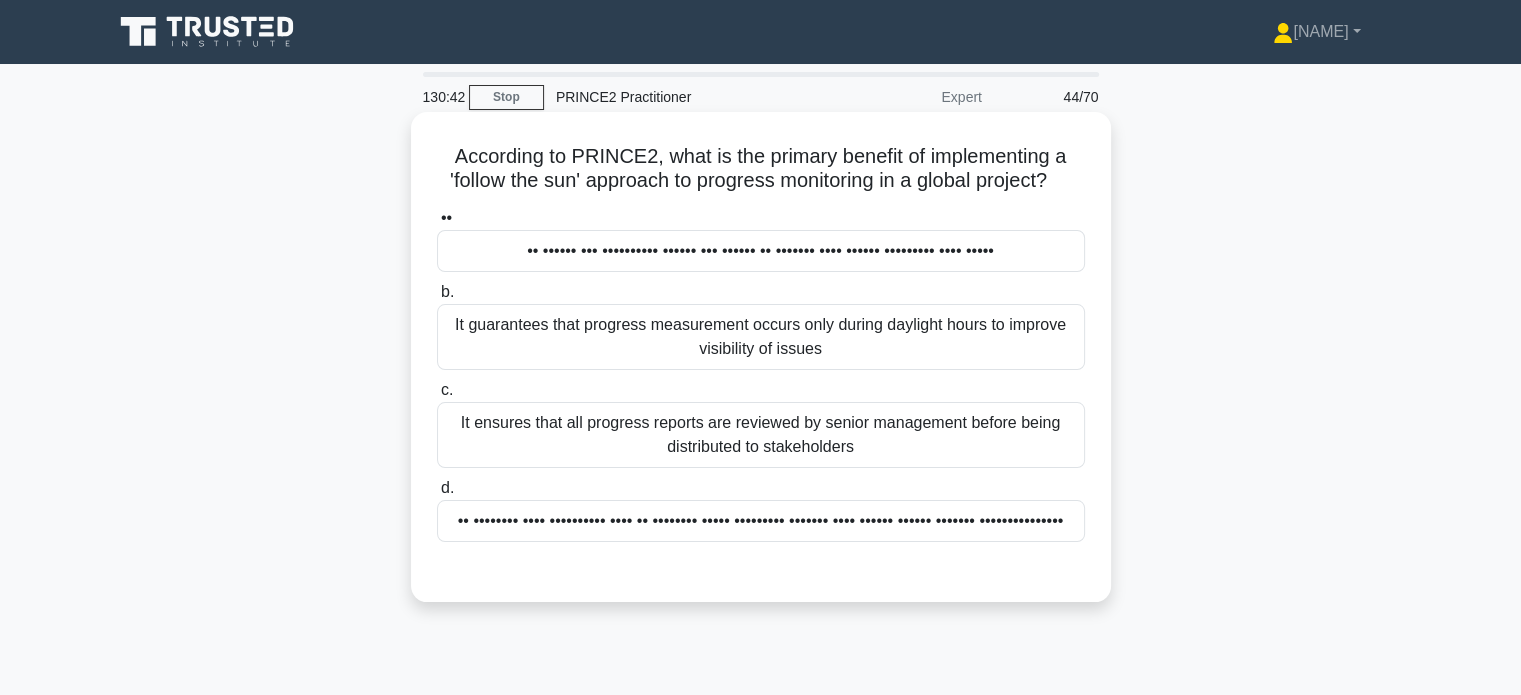 click on "•• •••••• ••• •••••••••• •••••• ••• •••••• •• ••••••• •••• •••••• ••••••••• •••• •••••" at bounding box center (761, 251) 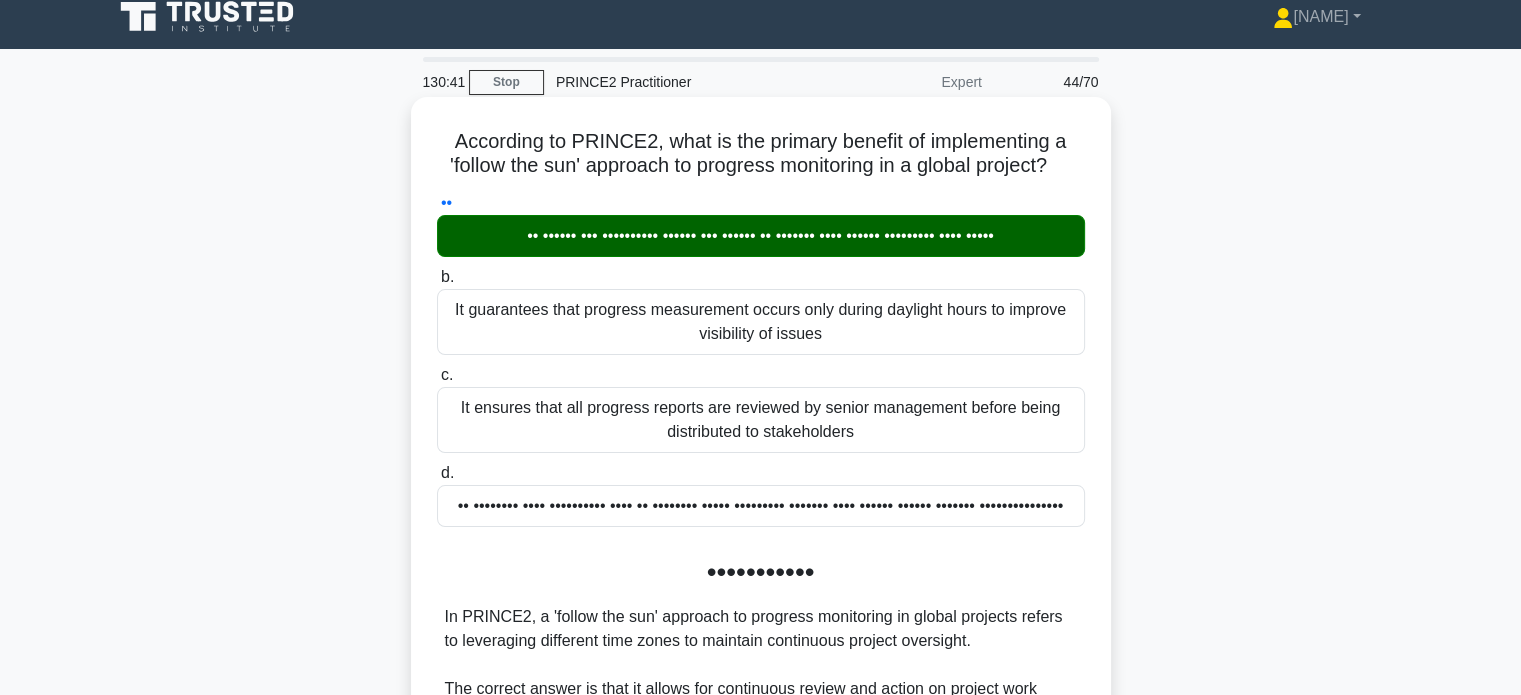 scroll, scrollTop: 500, scrollLeft: 0, axis: vertical 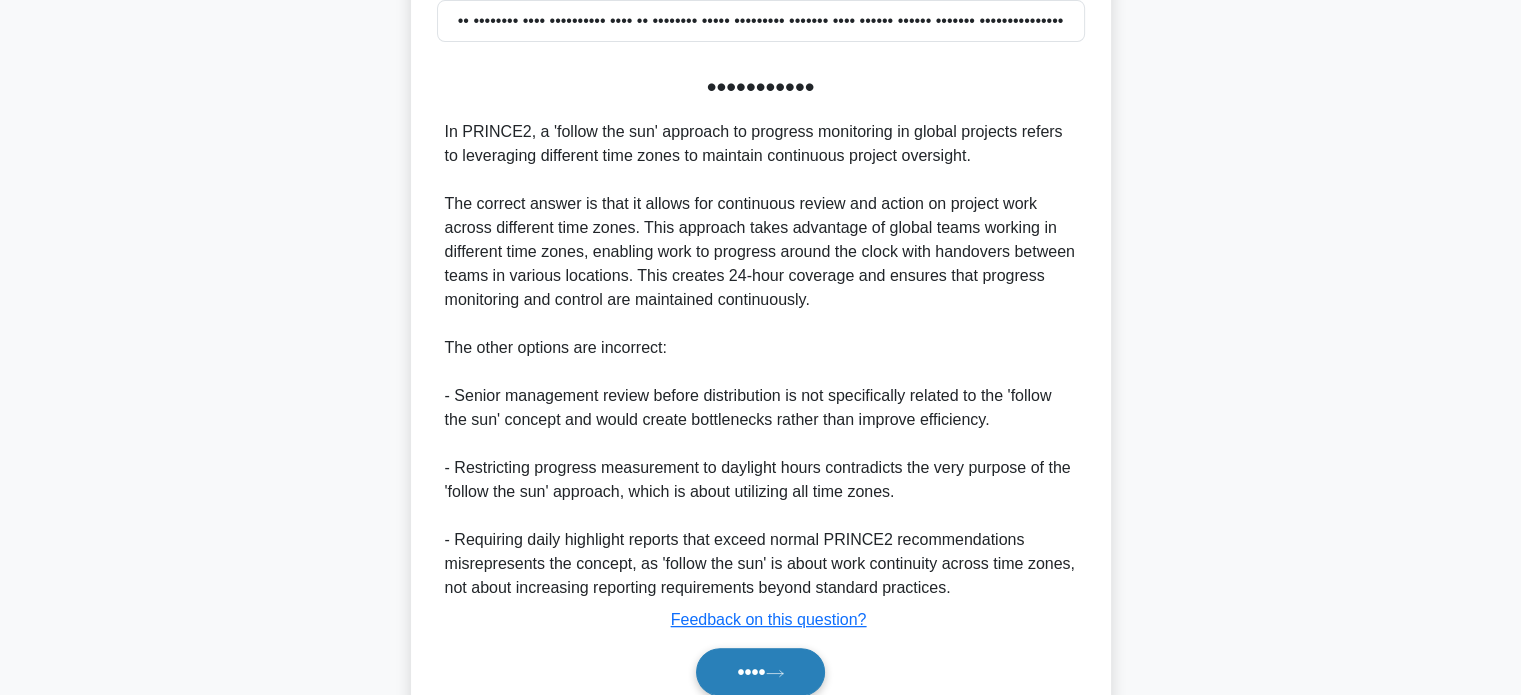 click on "••••" at bounding box center (760, 672) 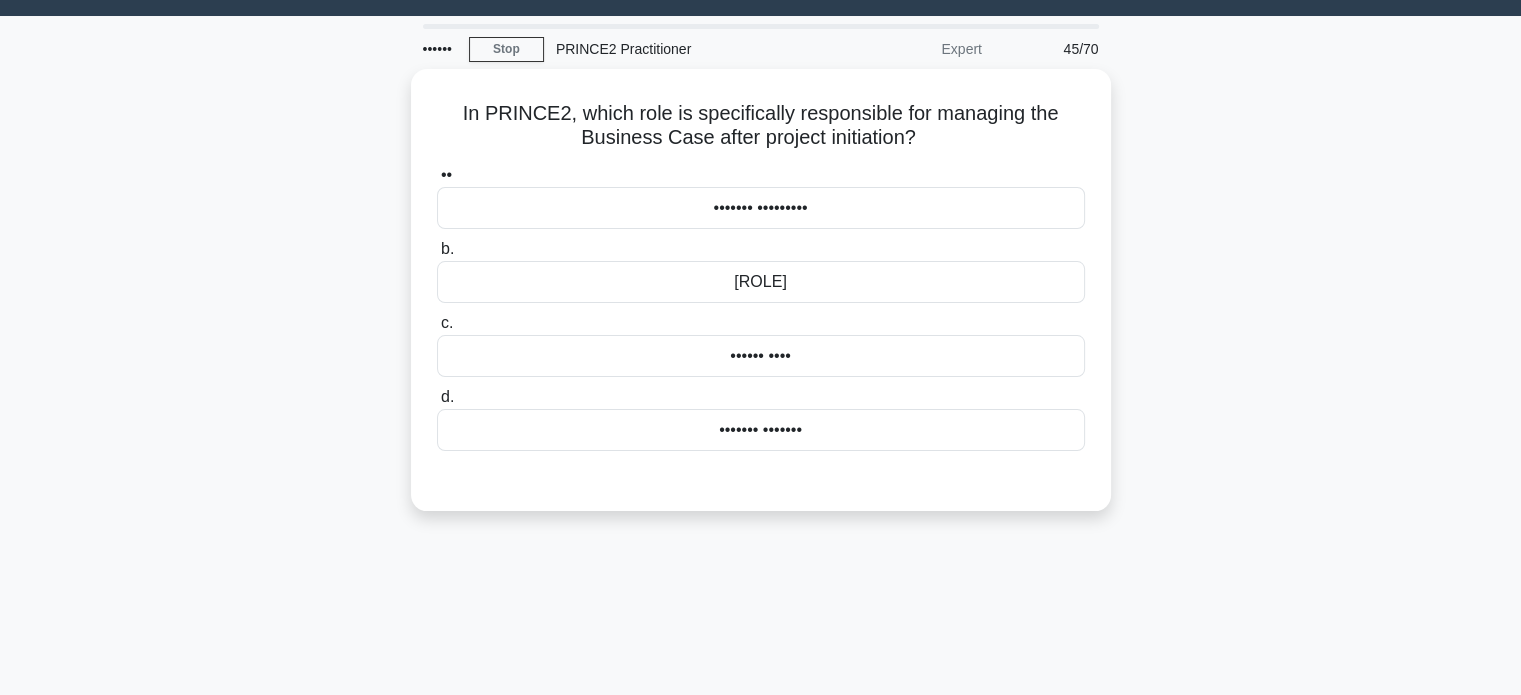 scroll, scrollTop: 0, scrollLeft: 0, axis: both 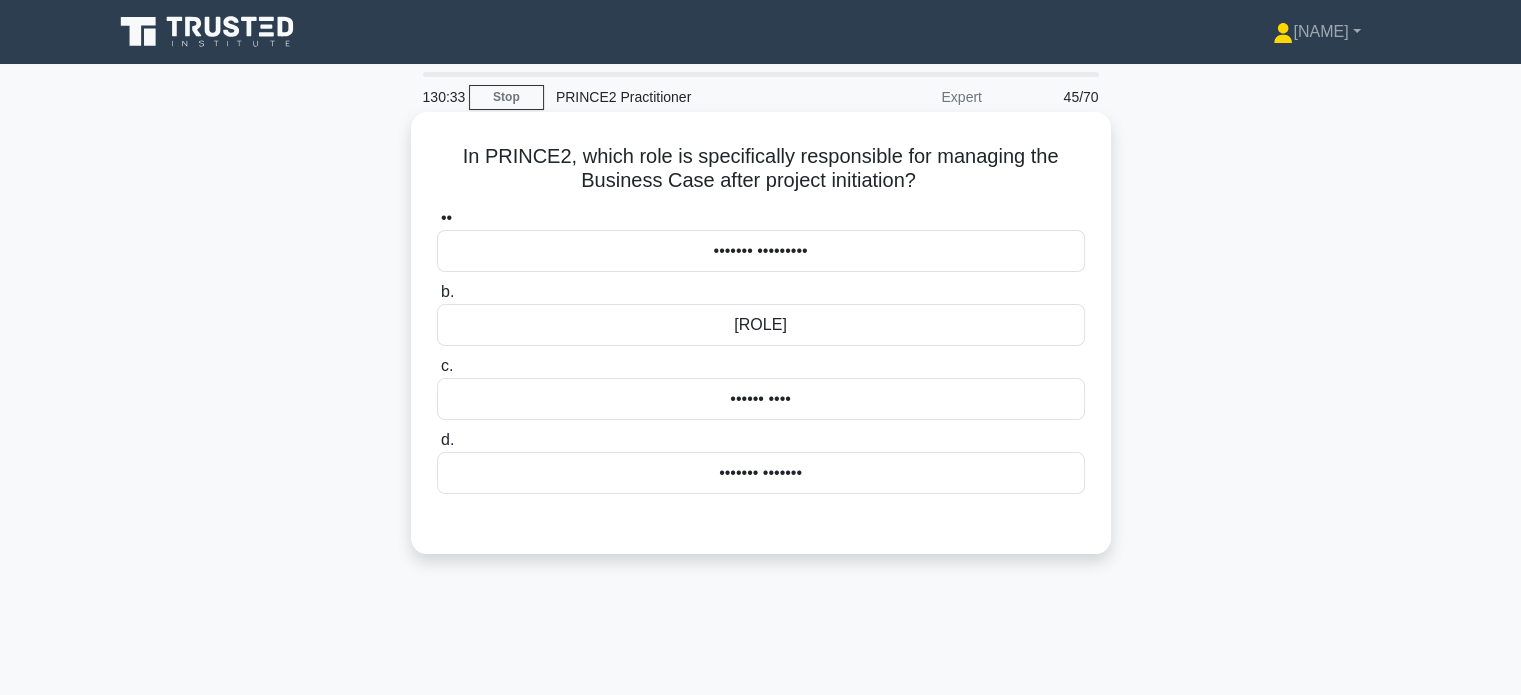 click on "[ROLE]" at bounding box center (761, 325) 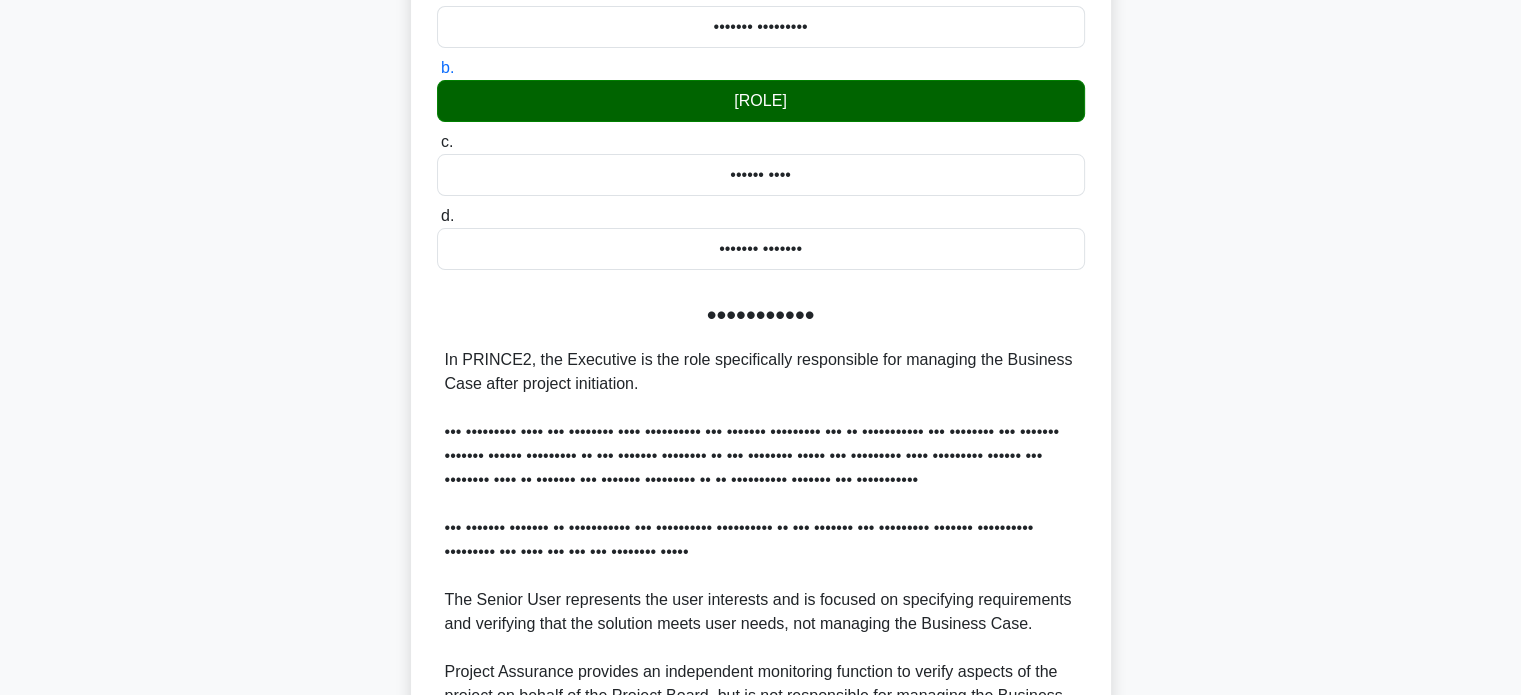 scroll, scrollTop: 464, scrollLeft: 0, axis: vertical 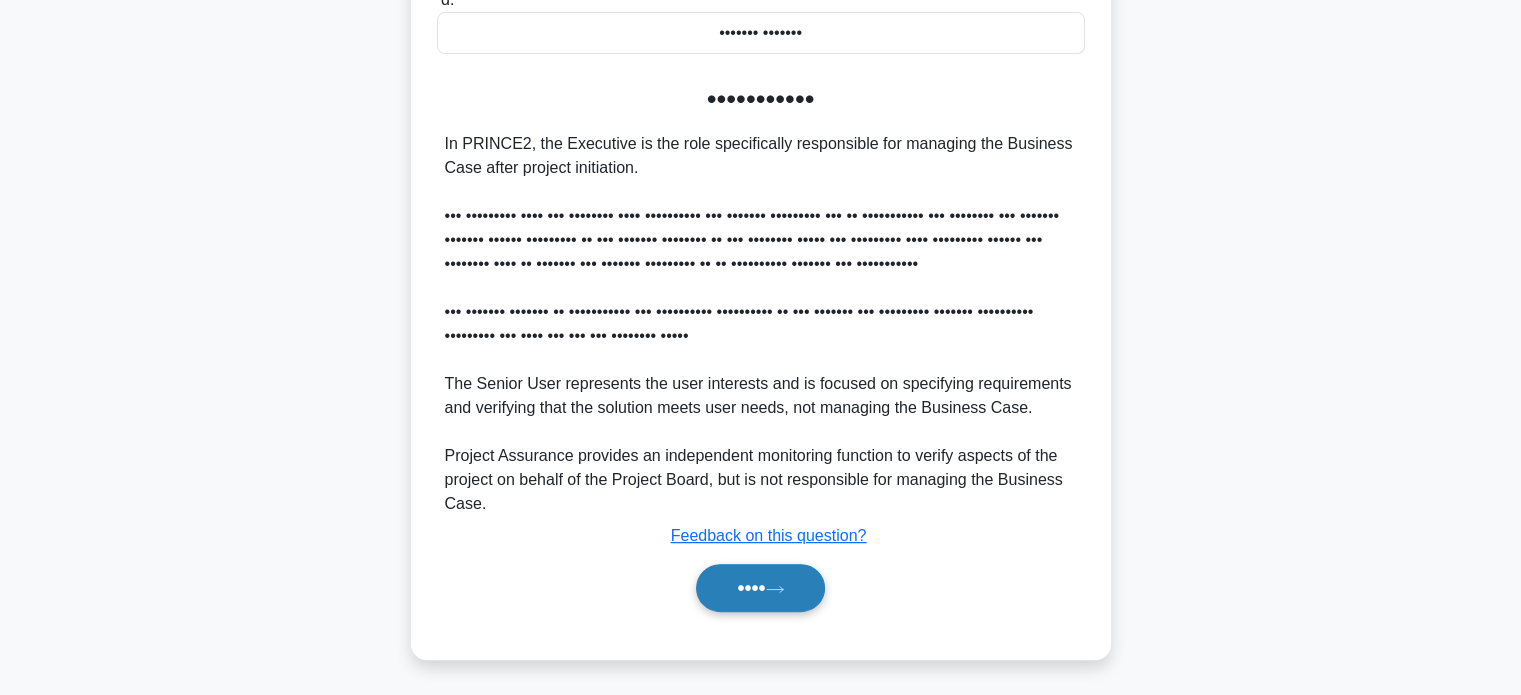click on "••••" at bounding box center [760, 588] 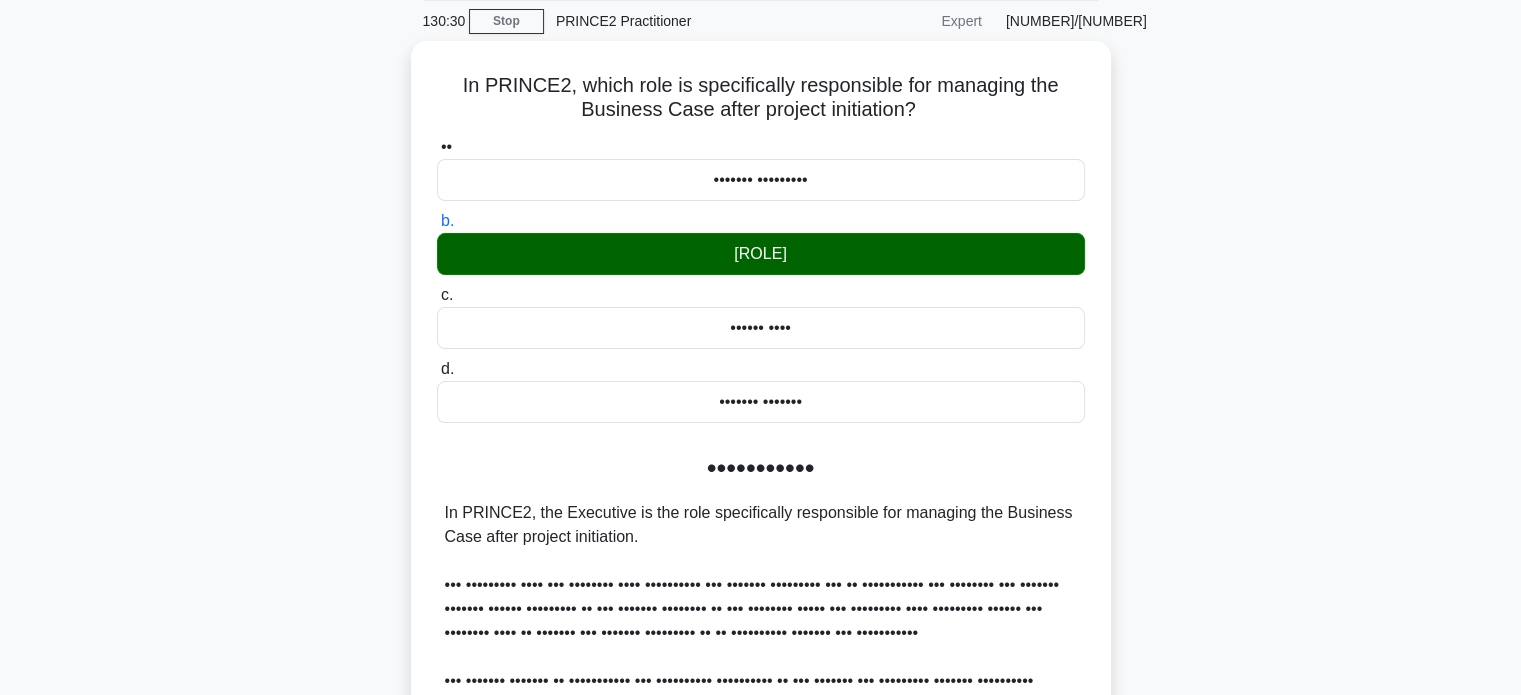scroll, scrollTop: 0, scrollLeft: 0, axis: both 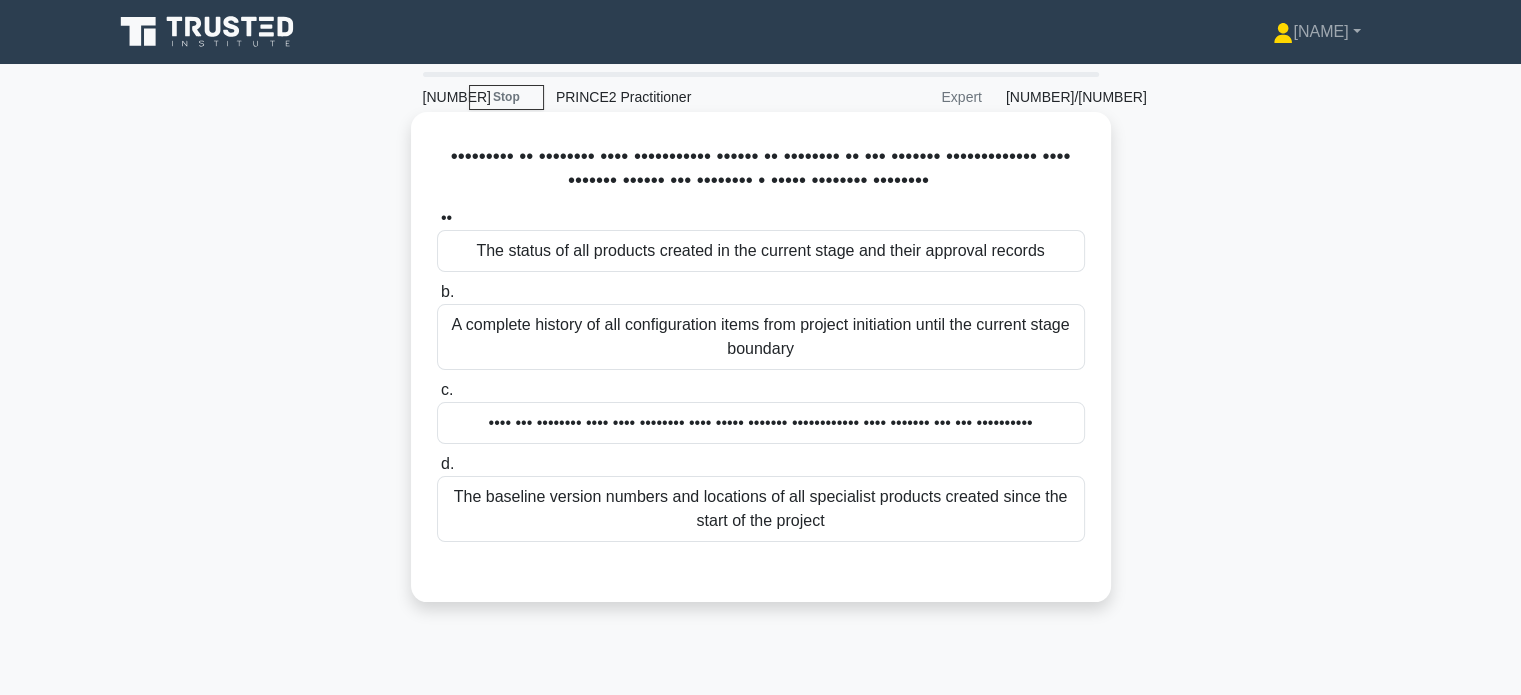 click on "The status of all products created in the current stage and their approval records" at bounding box center (761, 251) 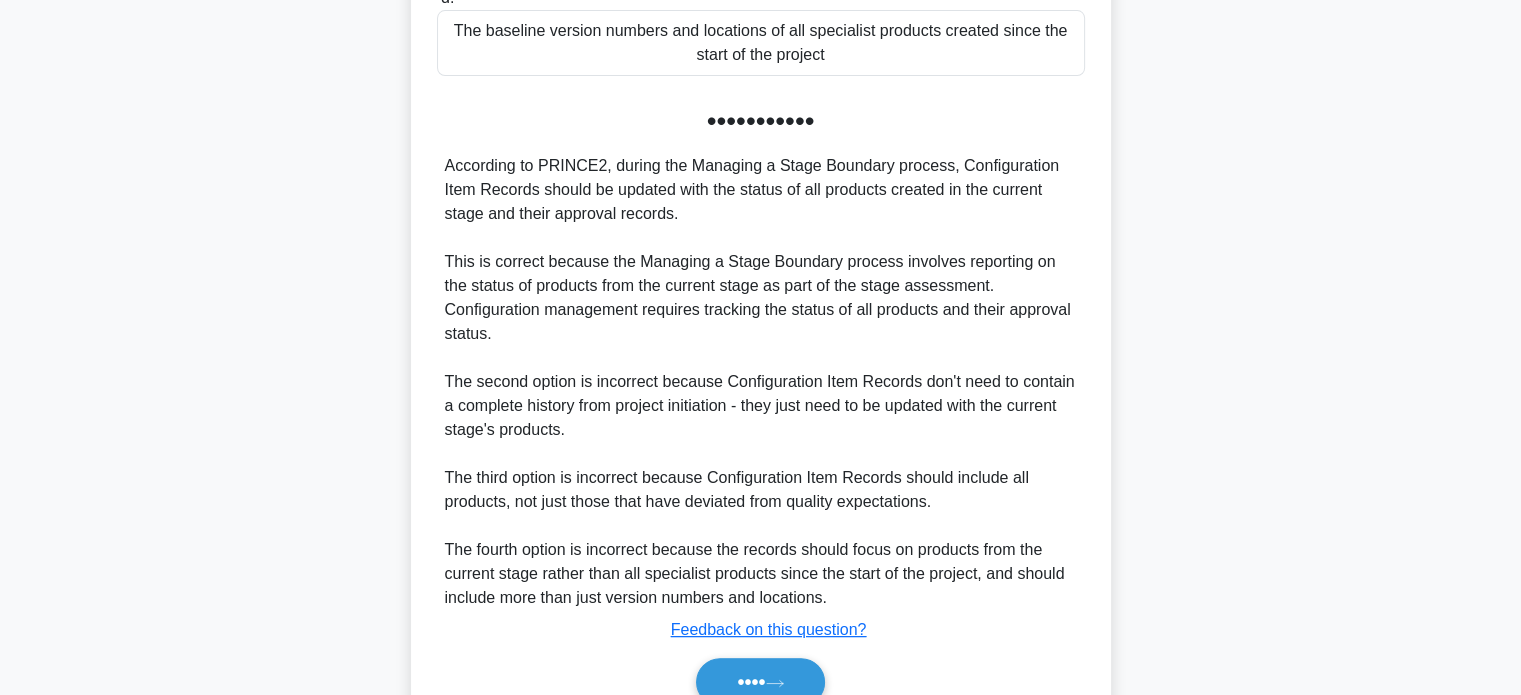 scroll, scrollTop: 500, scrollLeft: 0, axis: vertical 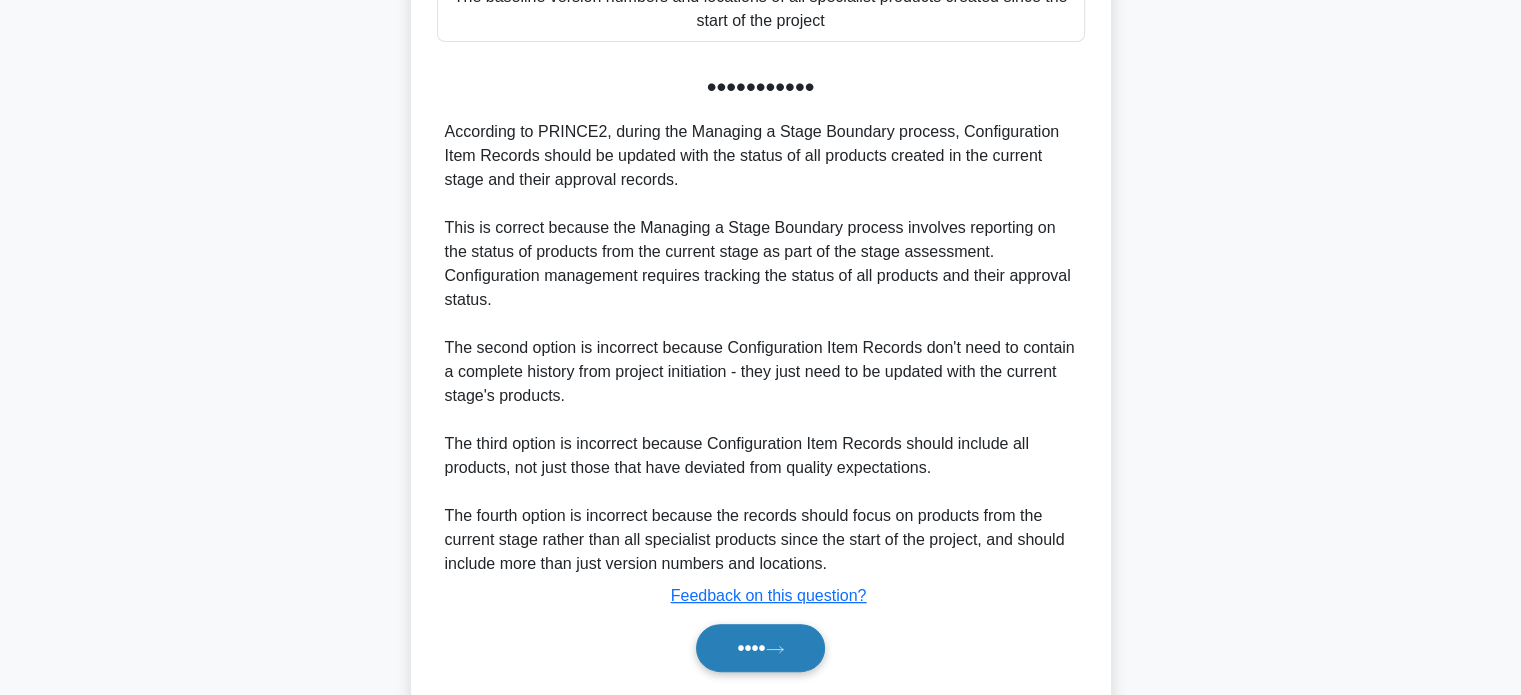 click on "••••" at bounding box center (760, 648) 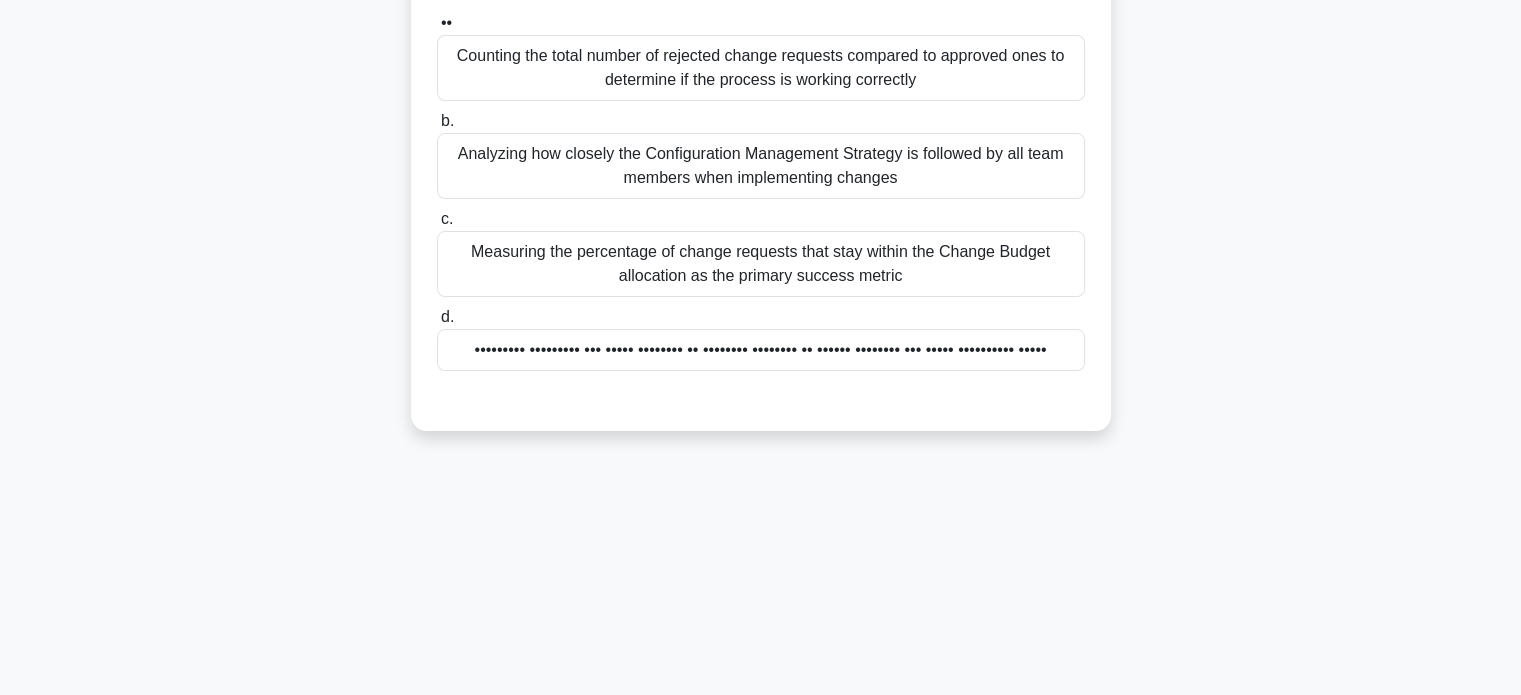 scroll, scrollTop: 0, scrollLeft: 0, axis: both 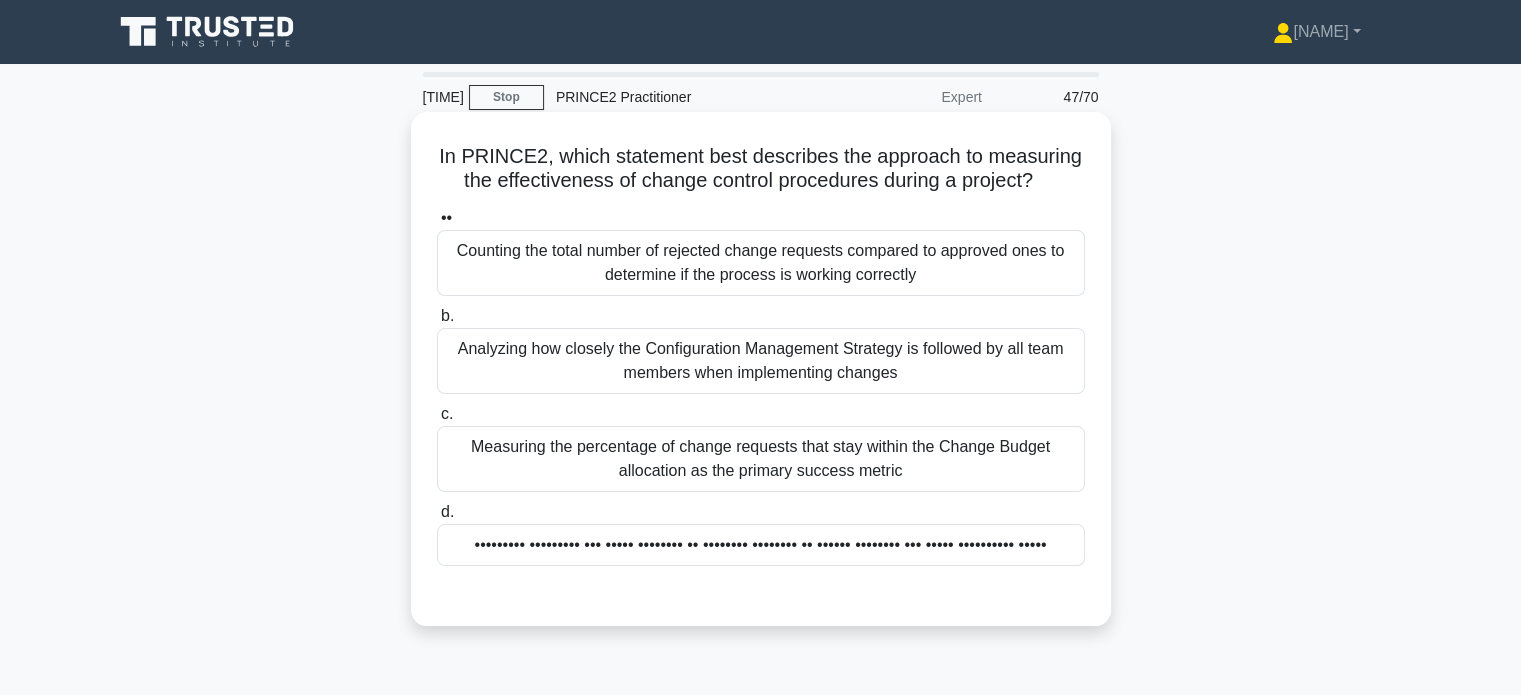 click on "••••••••• ••••••••• ••• ••••• •••••••• •• •••••••• •••••••• •• •••••• •••••••• ••• ••••• •••••••••• •••••" at bounding box center (761, 545) 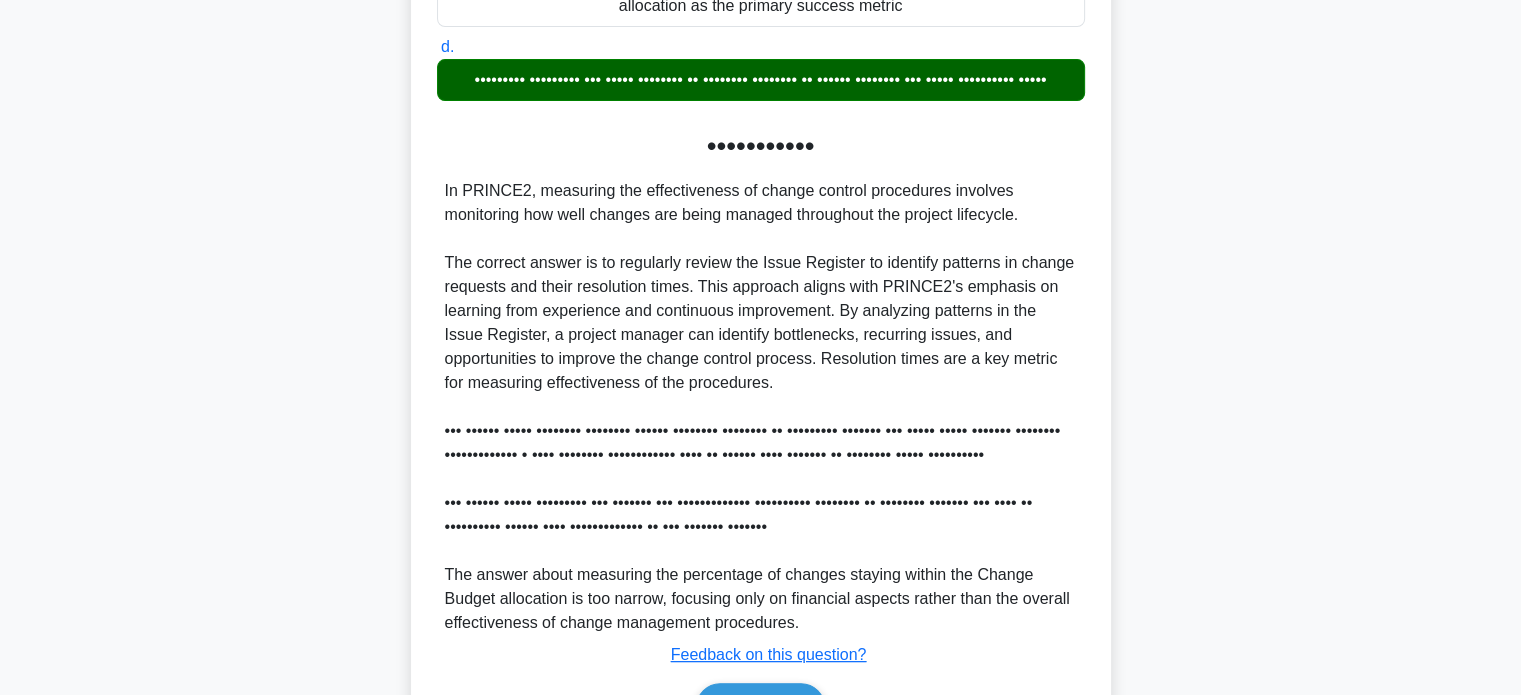 scroll, scrollTop: 632, scrollLeft: 0, axis: vertical 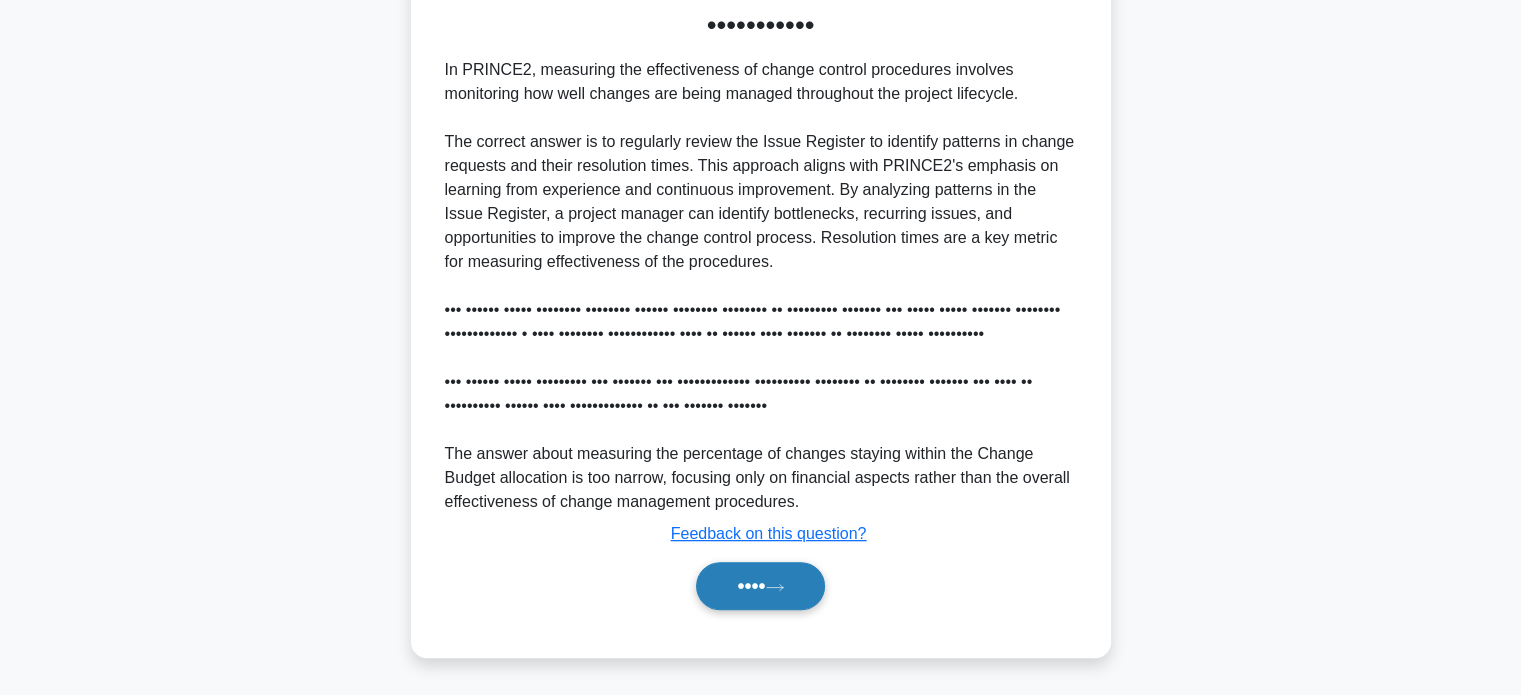 click on "••••" at bounding box center [760, 586] 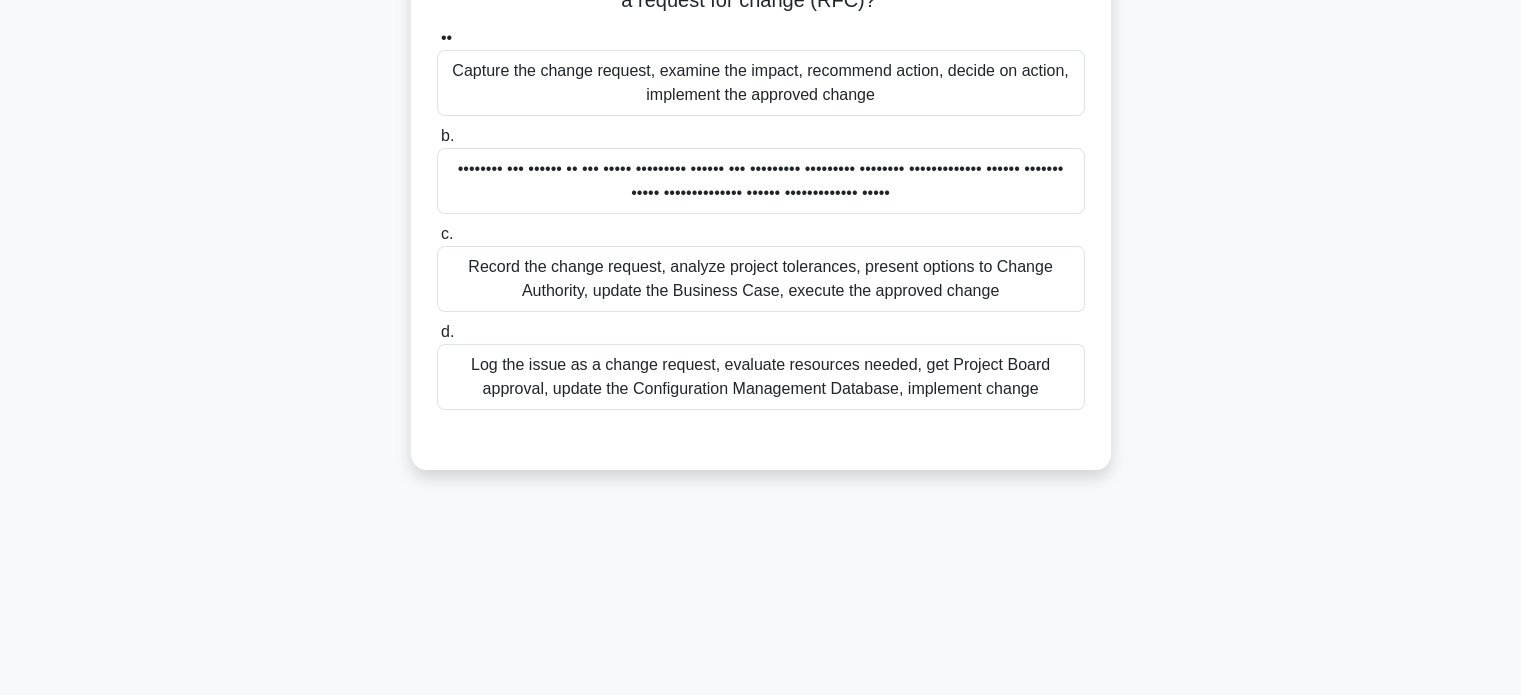 scroll, scrollTop: 85, scrollLeft: 0, axis: vertical 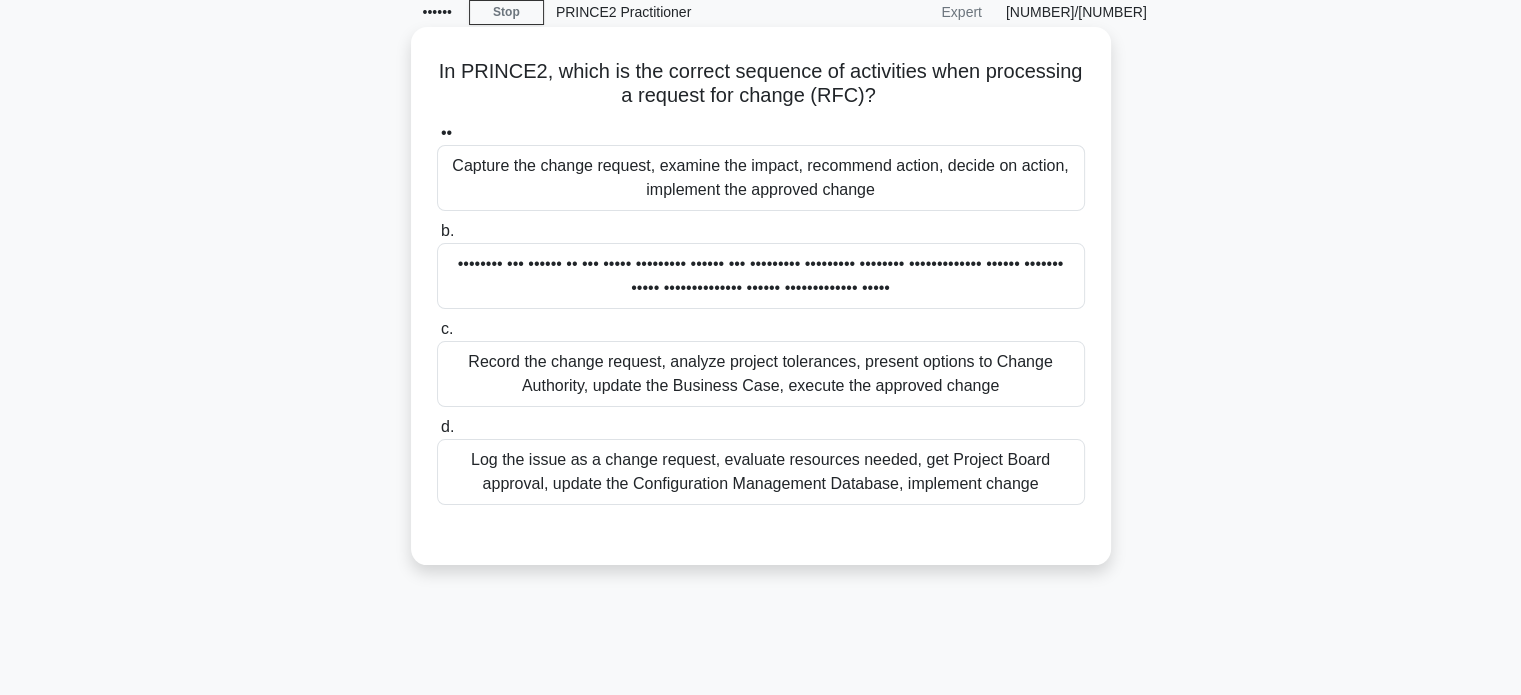 click on "Capture the change request, examine the impact, recommend action, decide on action, implement the approved change" at bounding box center [761, 178] 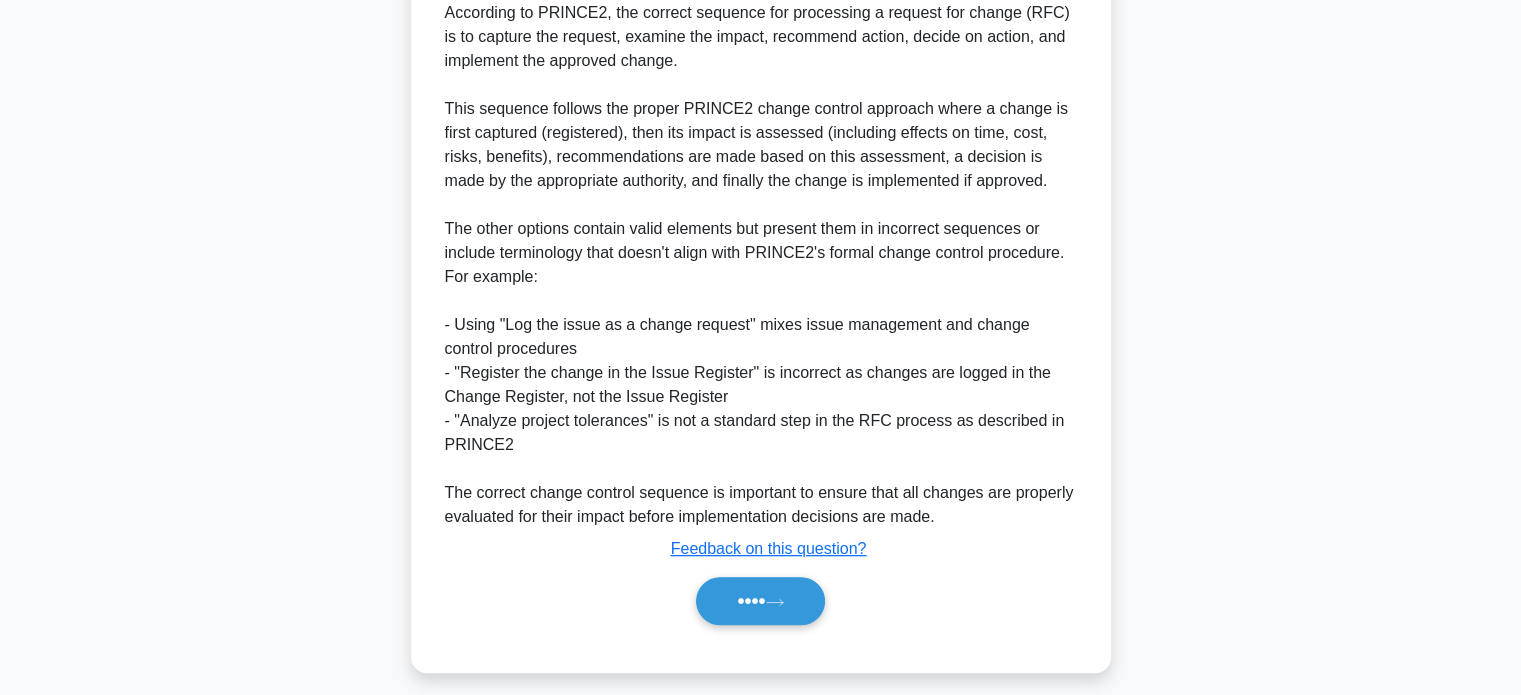 scroll, scrollTop: 680, scrollLeft: 0, axis: vertical 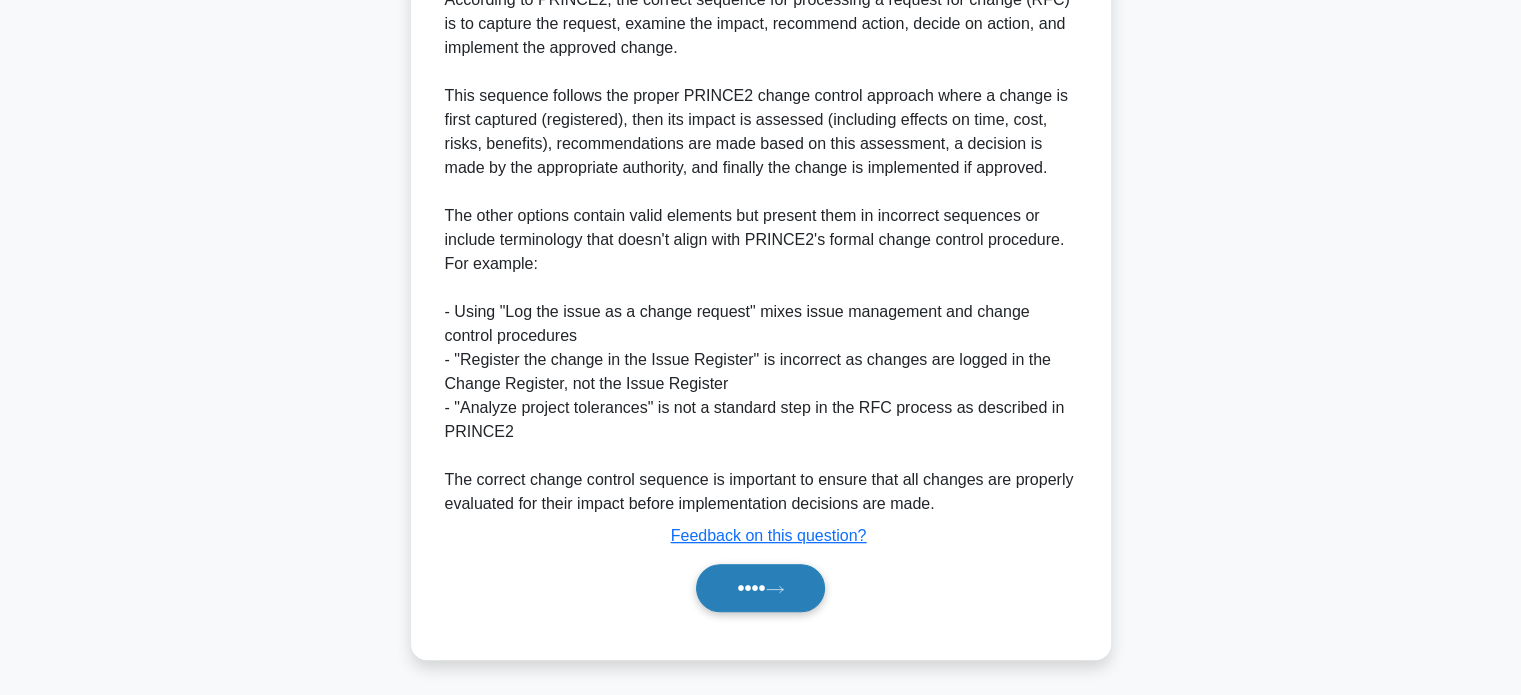 click on "••••" at bounding box center [760, 588] 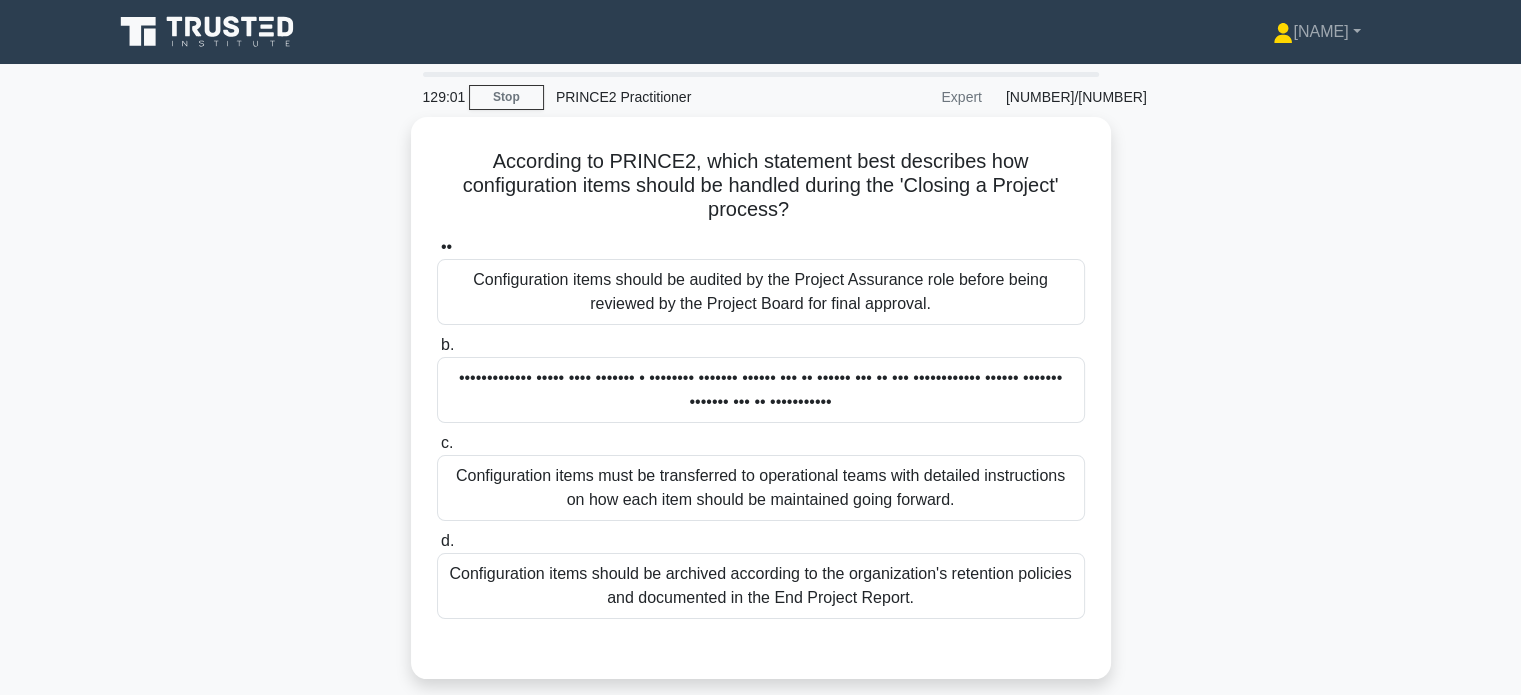 scroll, scrollTop: 0, scrollLeft: 0, axis: both 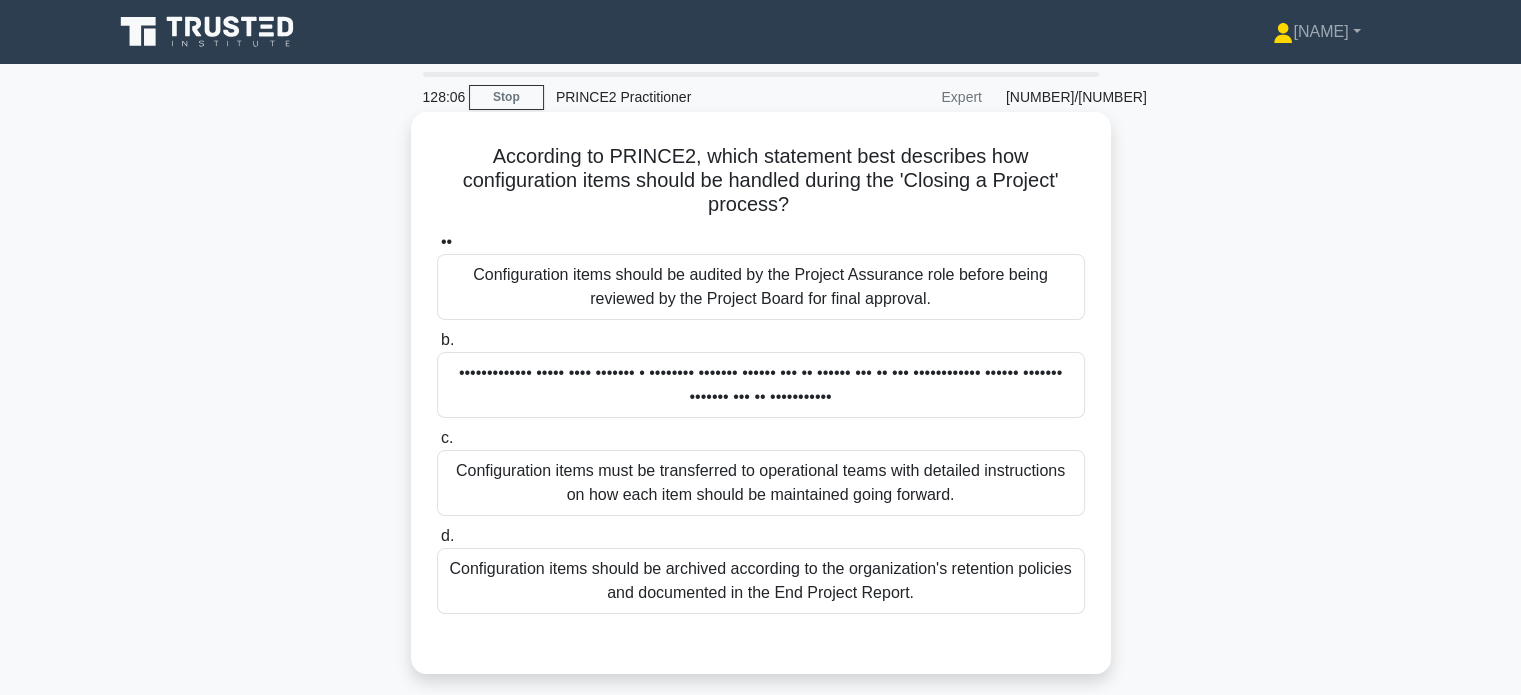 click on "Configuration items must be transferred to operational teams with detailed instructions on how each item should be maintained going forward." at bounding box center (761, 483) 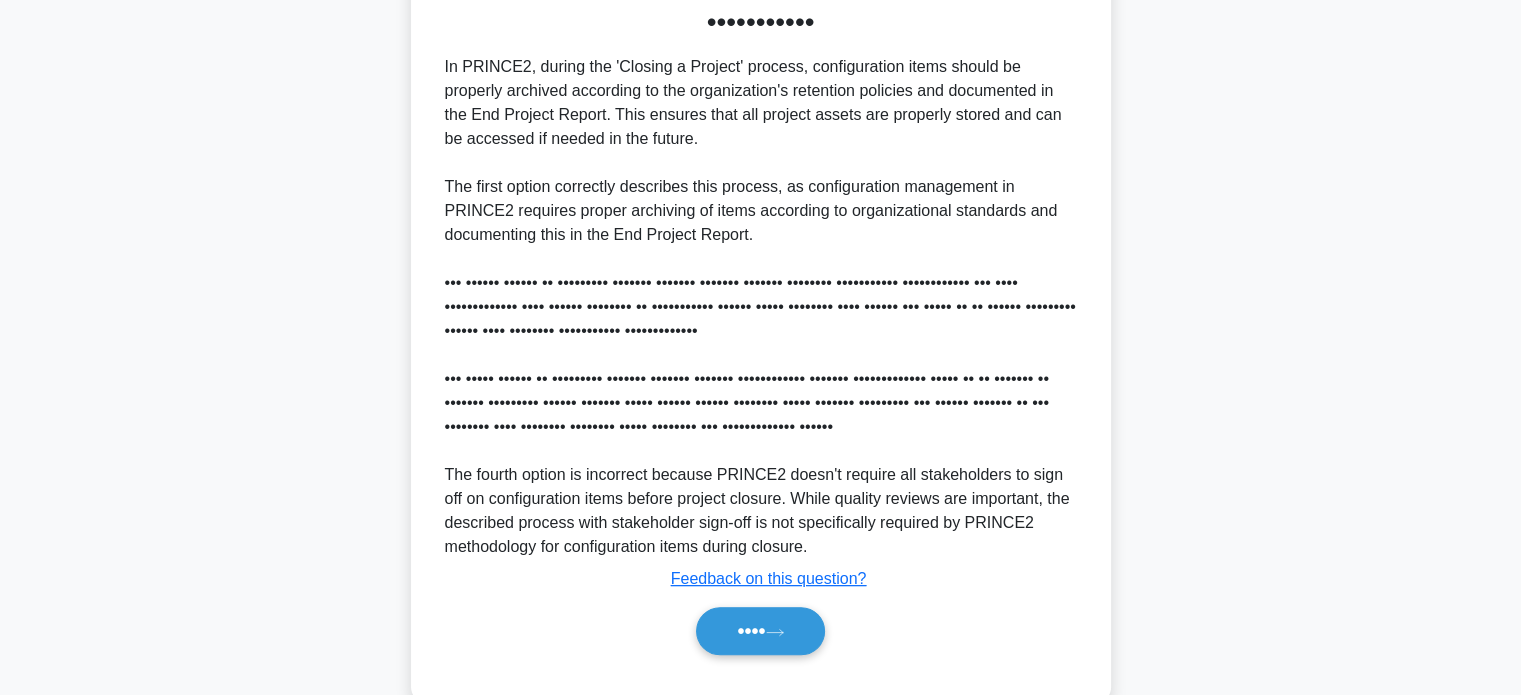 scroll, scrollTop: 700, scrollLeft: 0, axis: vertical 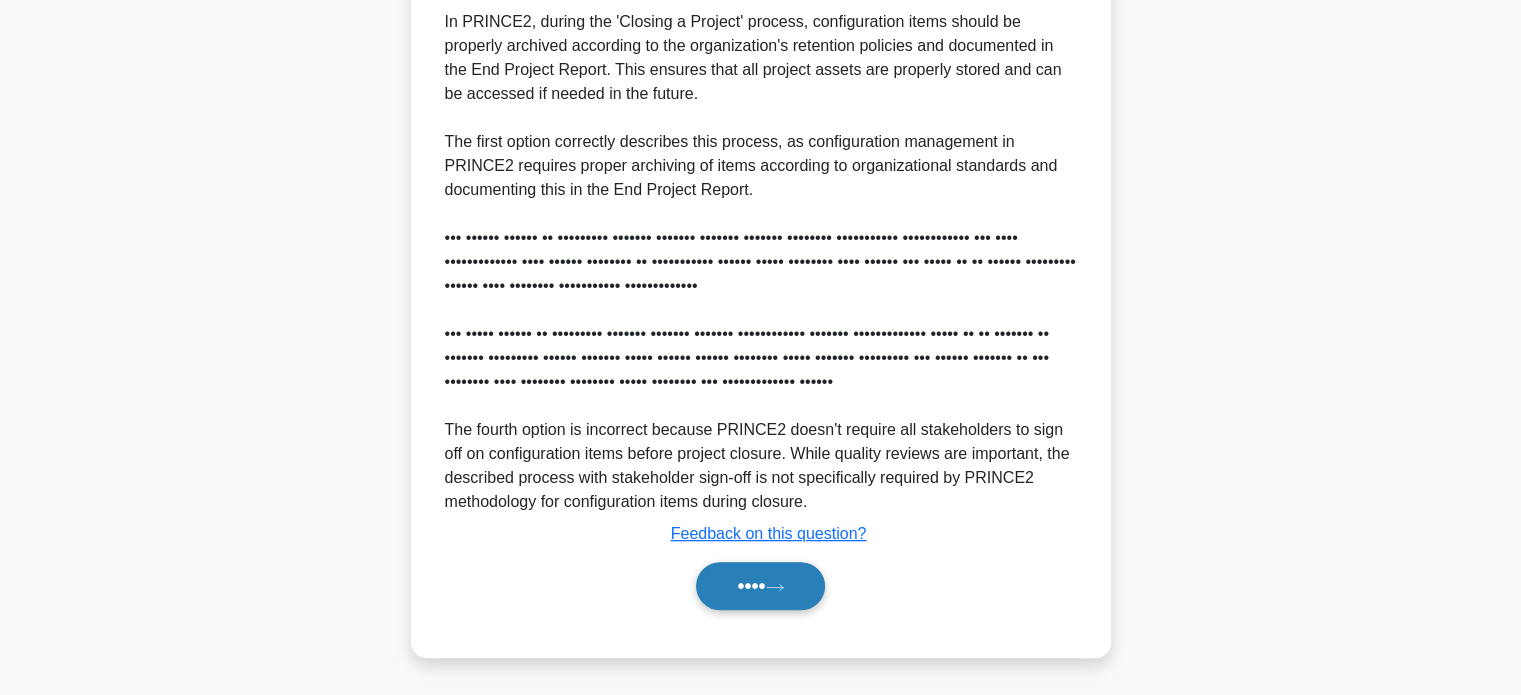 click on "••••" at bounding box center (760, 586) 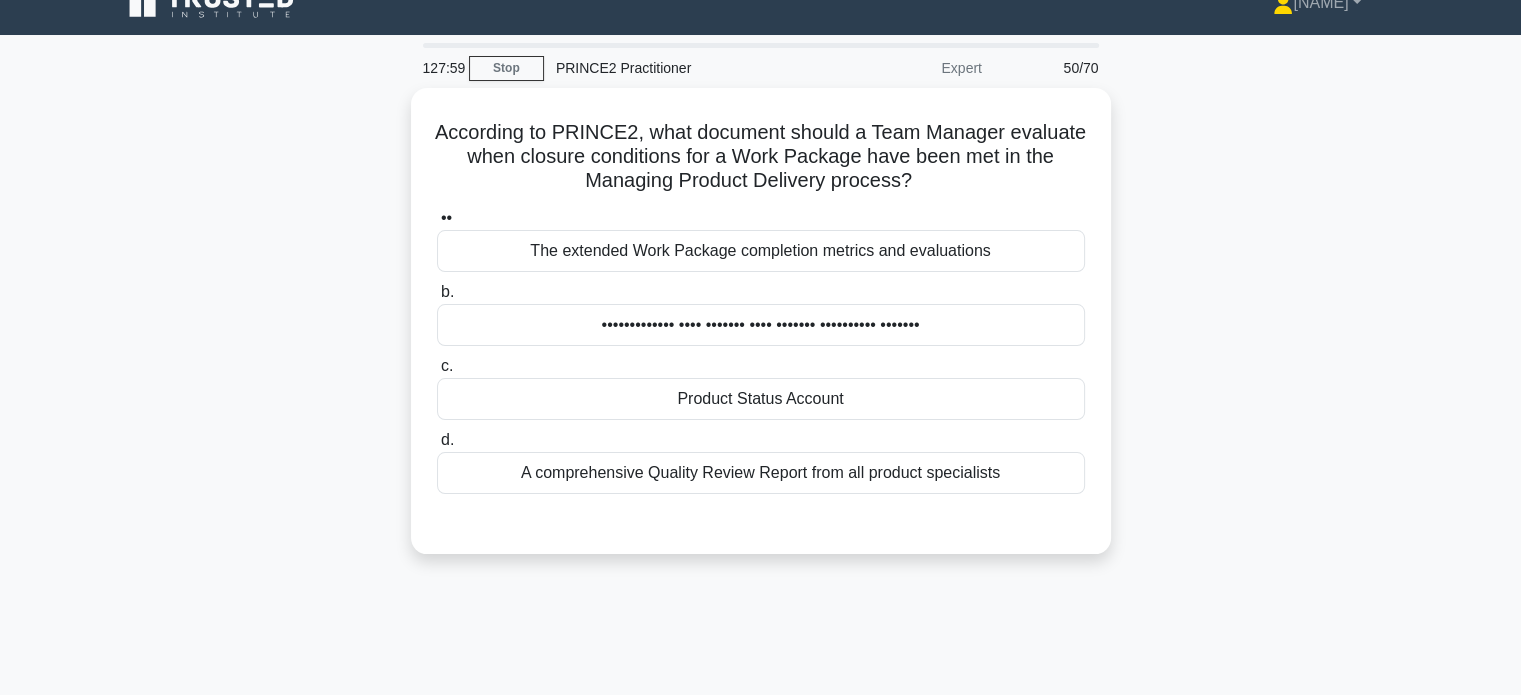 scroll, scrollTop: 0, scrollLeft: 0, axis: both 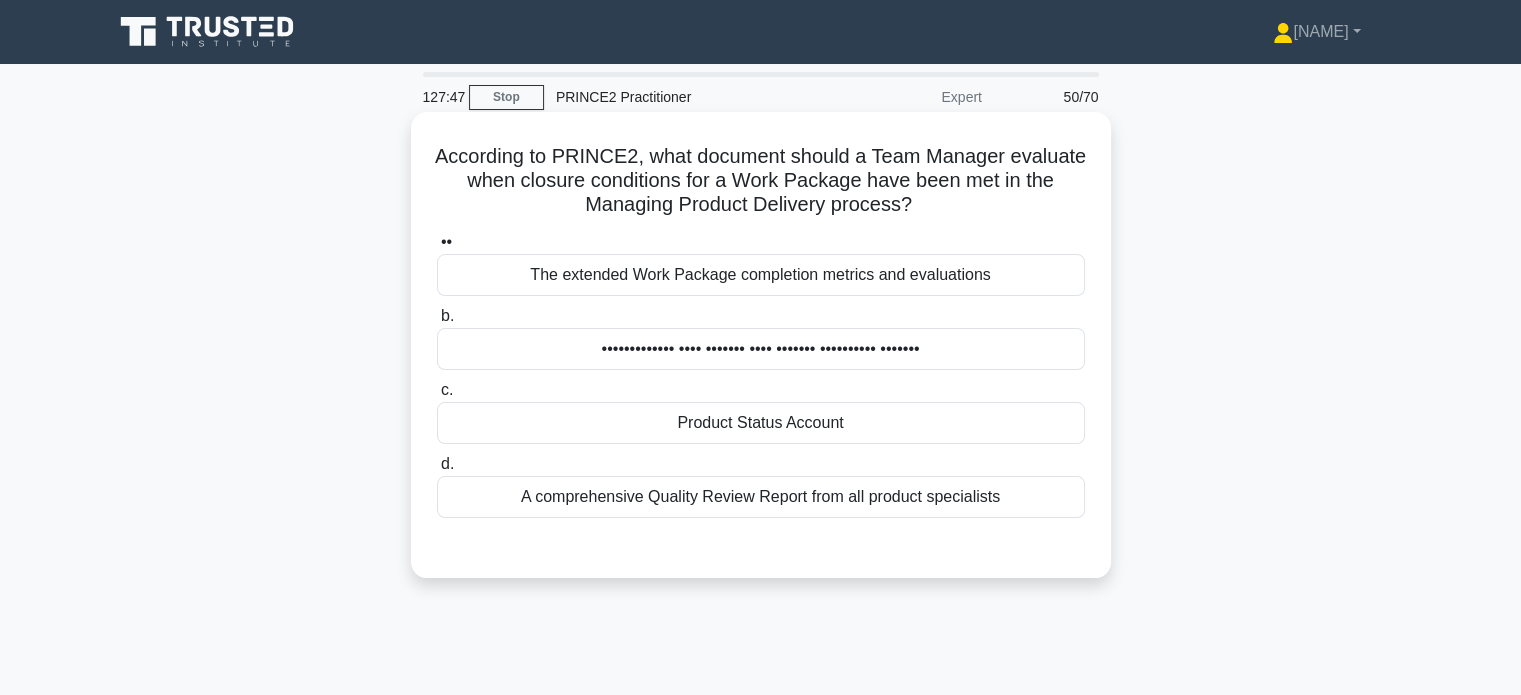 click on "Product Status Account" at bounding box center (761, 423) 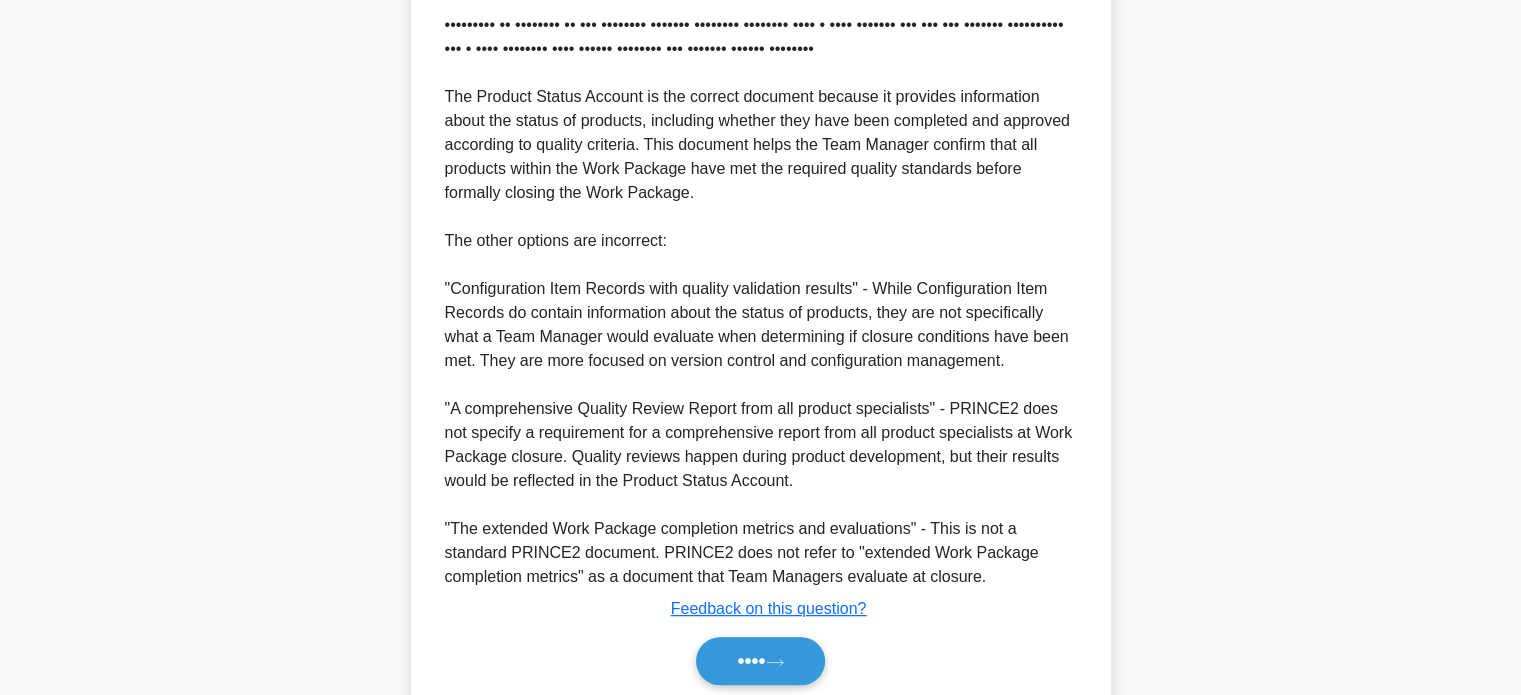 scroll, scrollTop: 680, scrollLeft: 0, axis: vertical 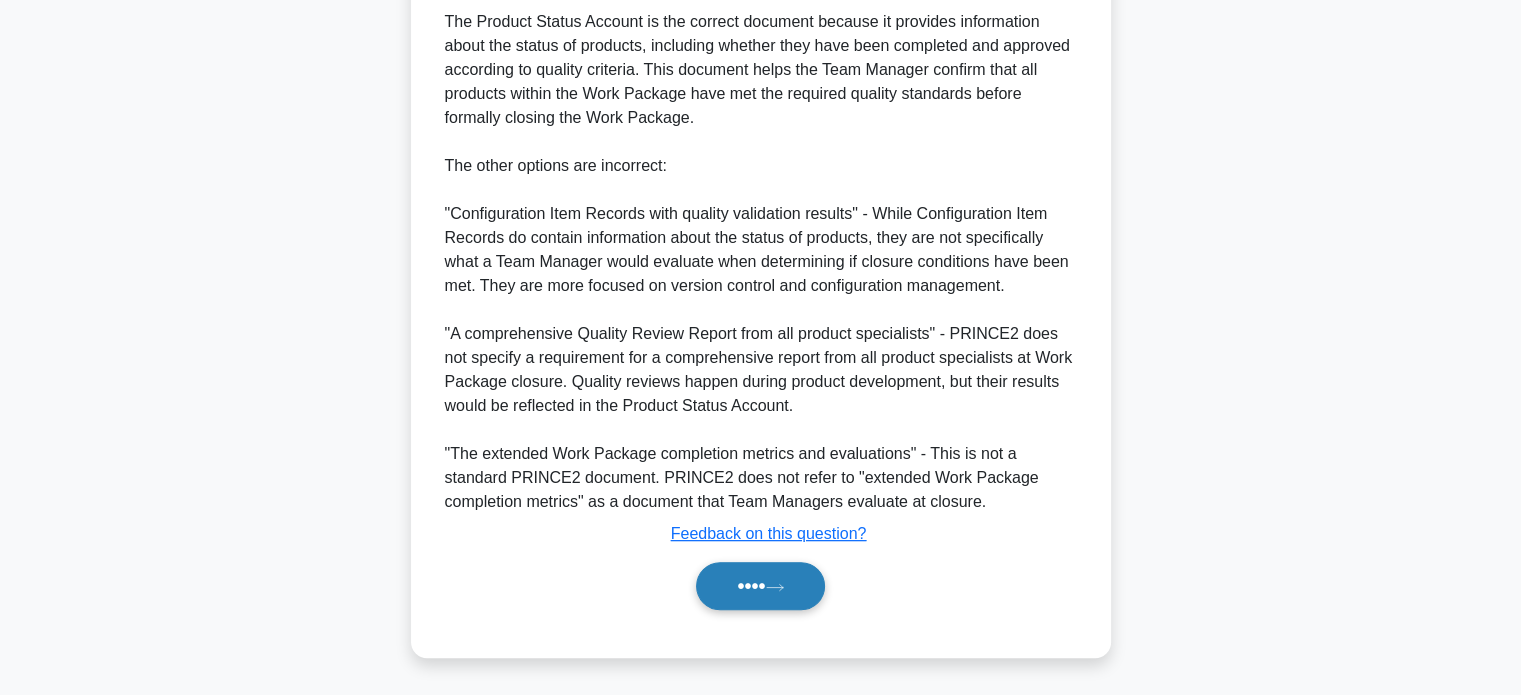 click on "••••" at bounding box center (760, 586) 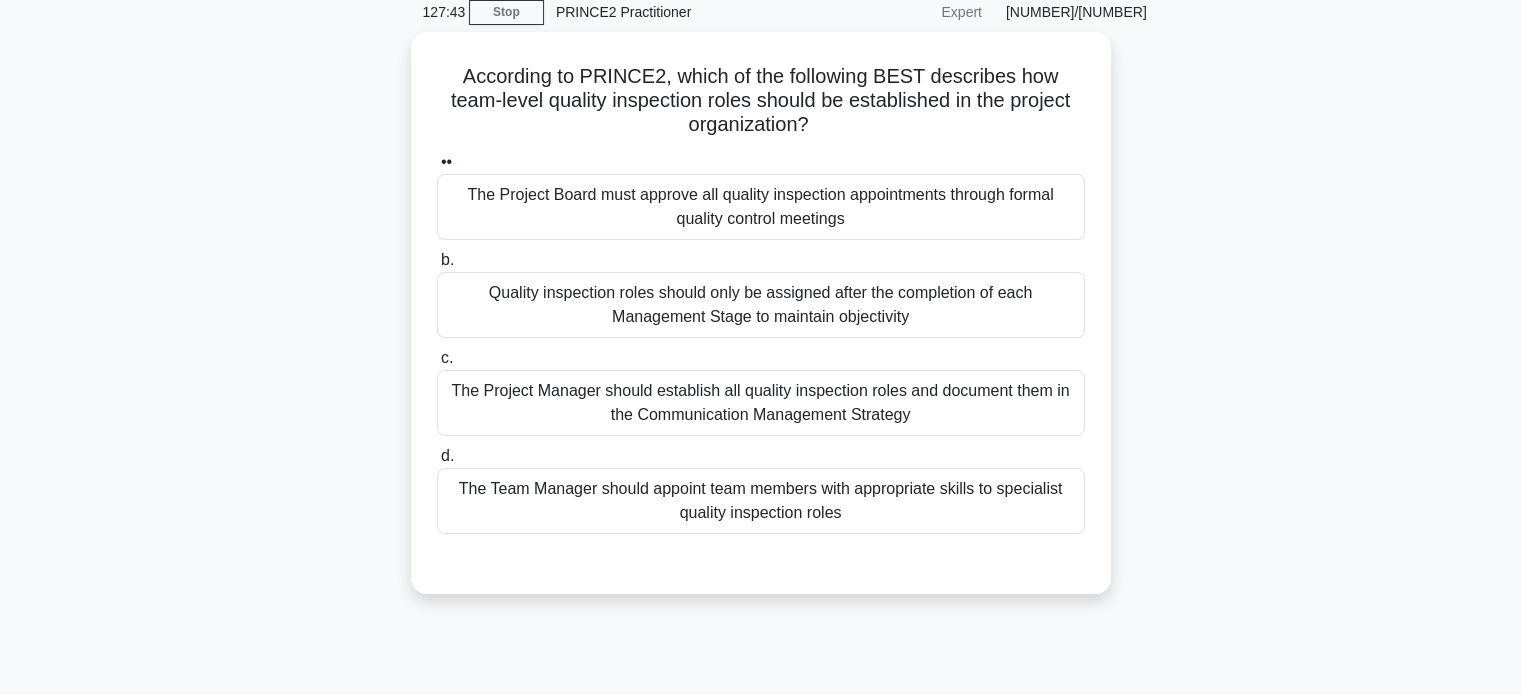 scroll, scrollTop: 0, scrollLeft: 0, axis: both 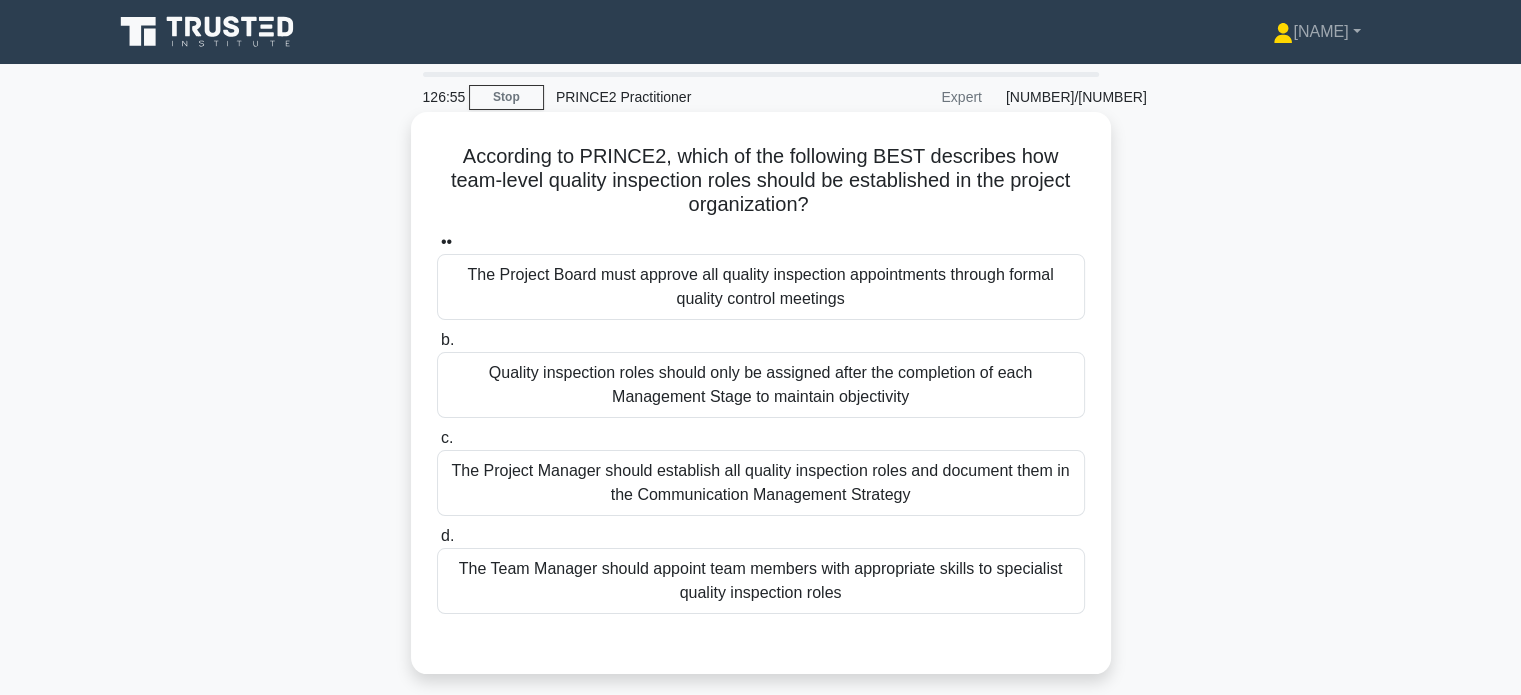 click on "The Project Manager should establish all quality inspection roles and document them in the Communication Management Strategy" at bounding box center [761, 483] 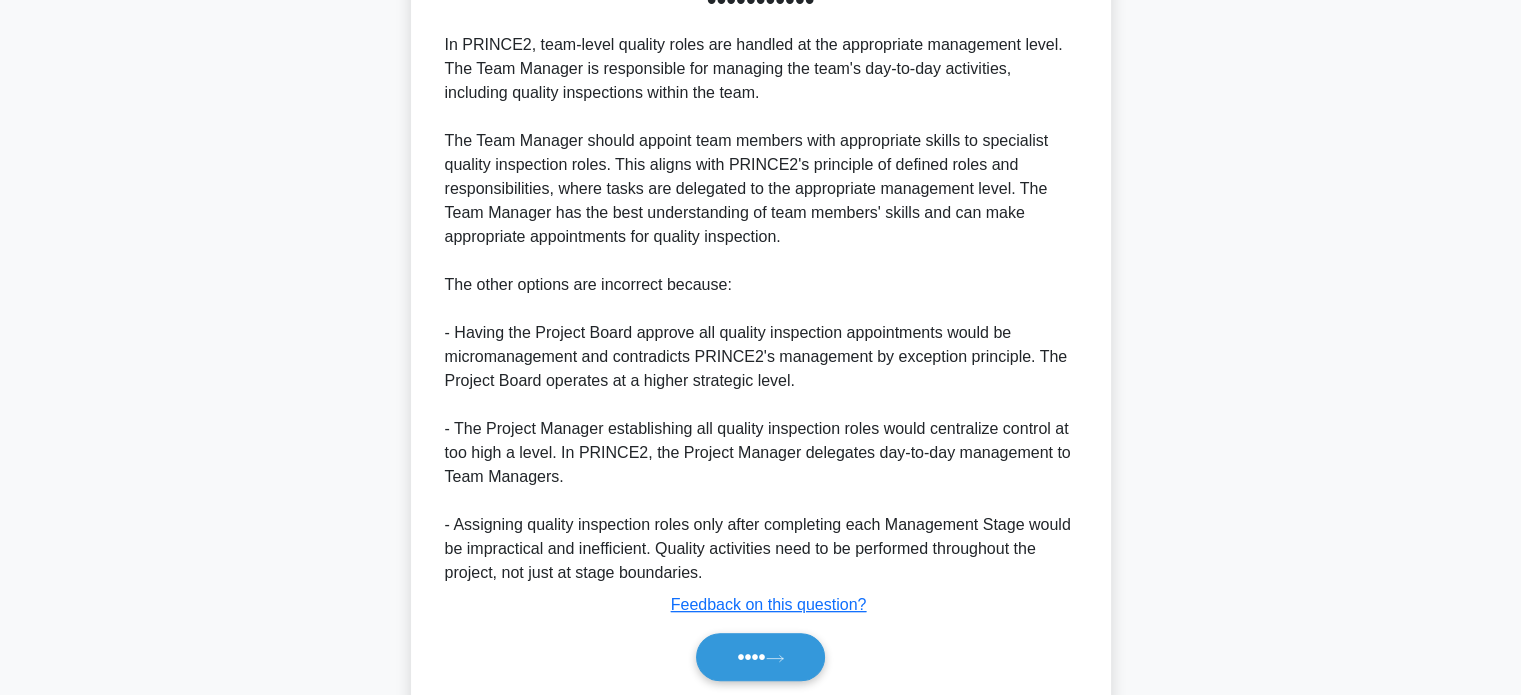scroll, scrollTop: 730, scrollLeft: 0, axis: vertical 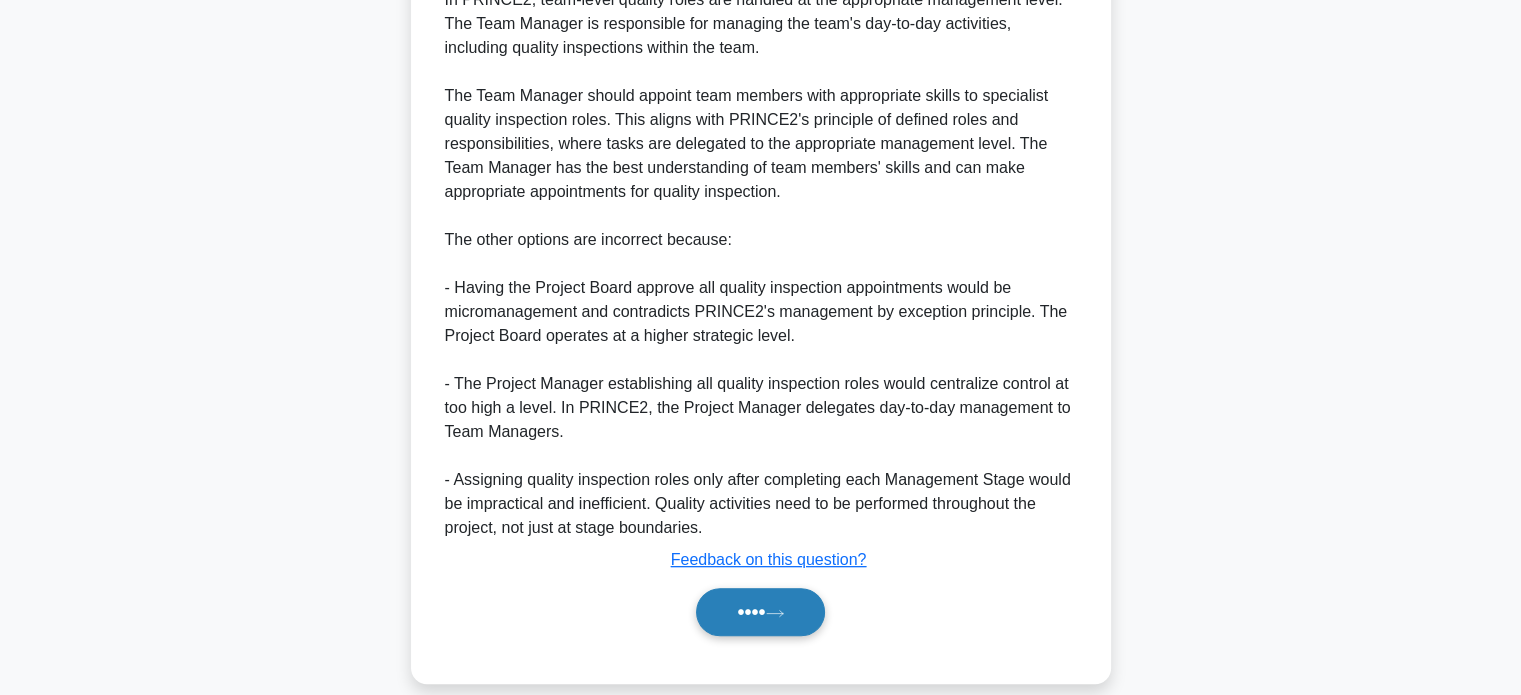 click on "••••" at bounding box center [760, 612] 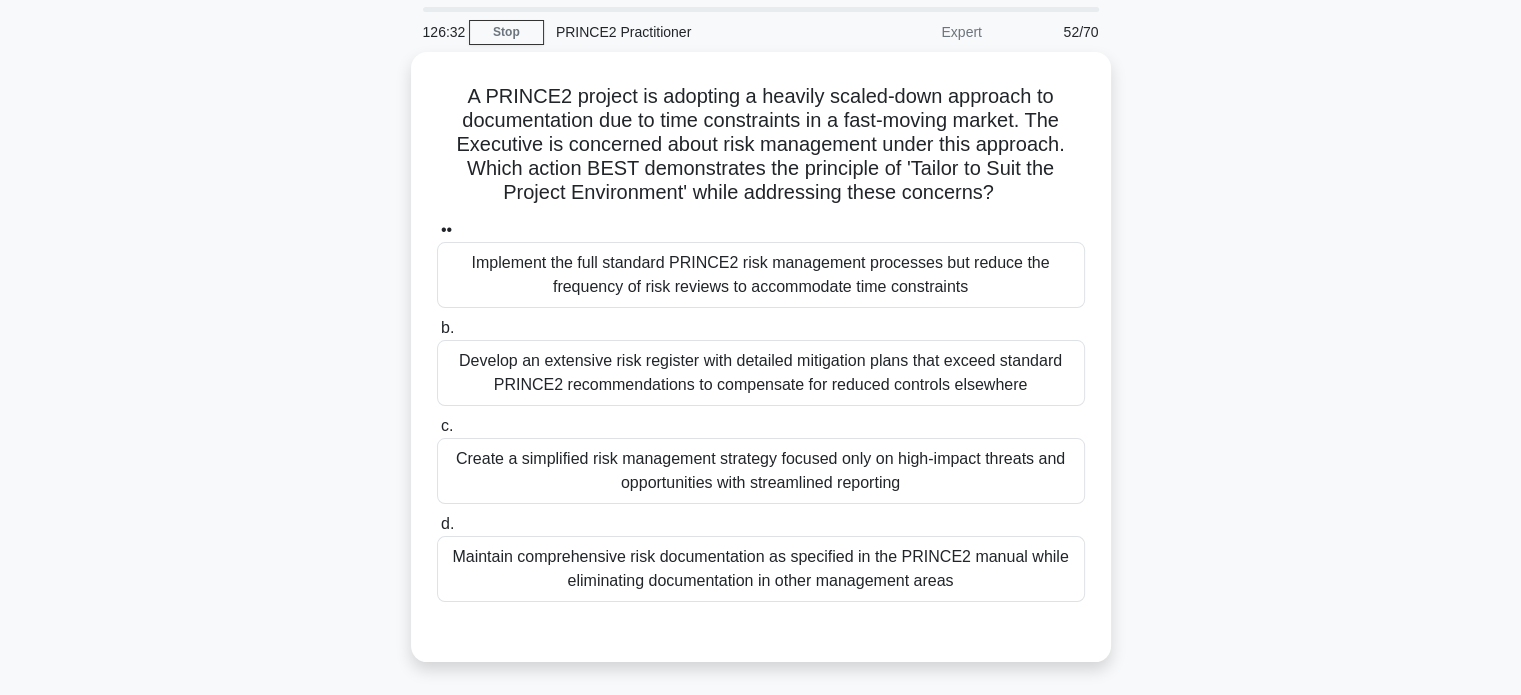 scroll, scrollTop: 100, scrollLeft: 0, axis: vertical 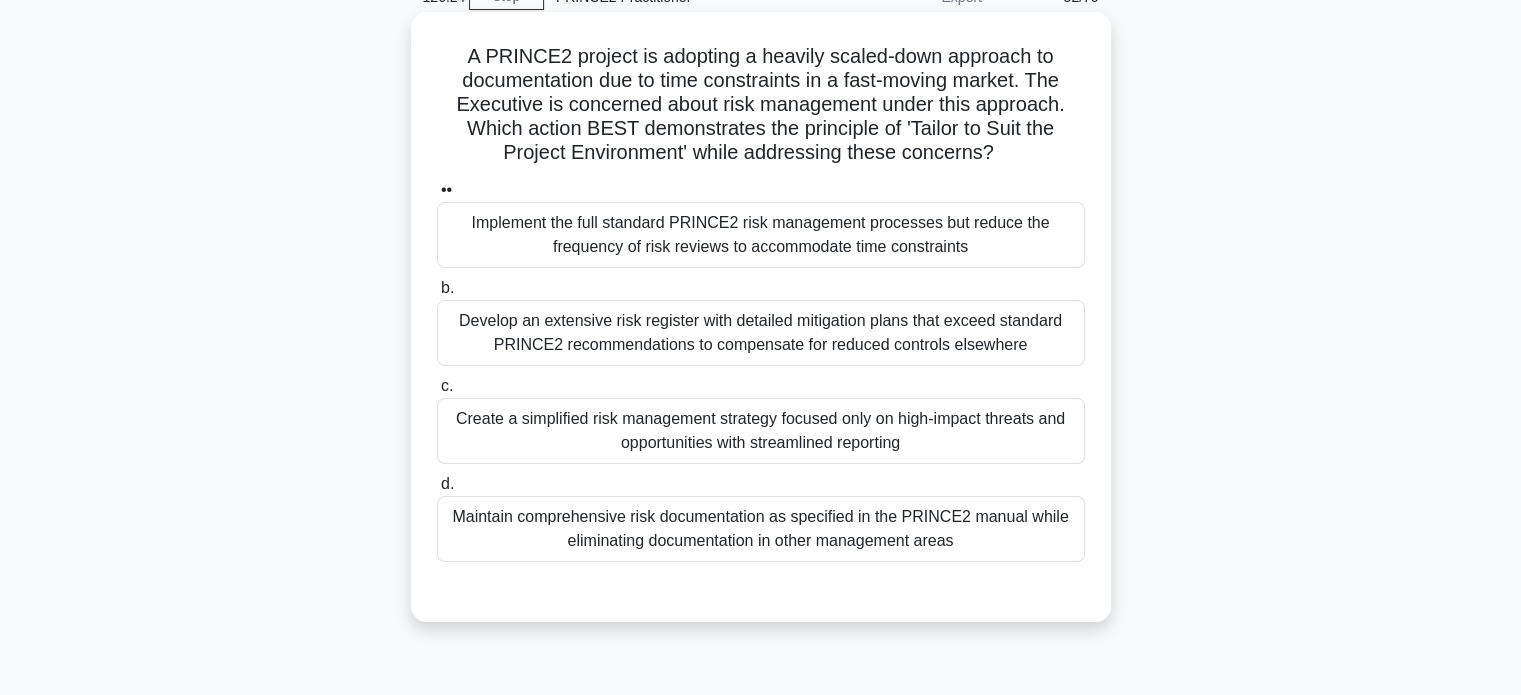 click on "Create a simplified risk management strategy focused only on high-impact threats and opportunities with streamlined reporting" at bounding box center [761, 431] 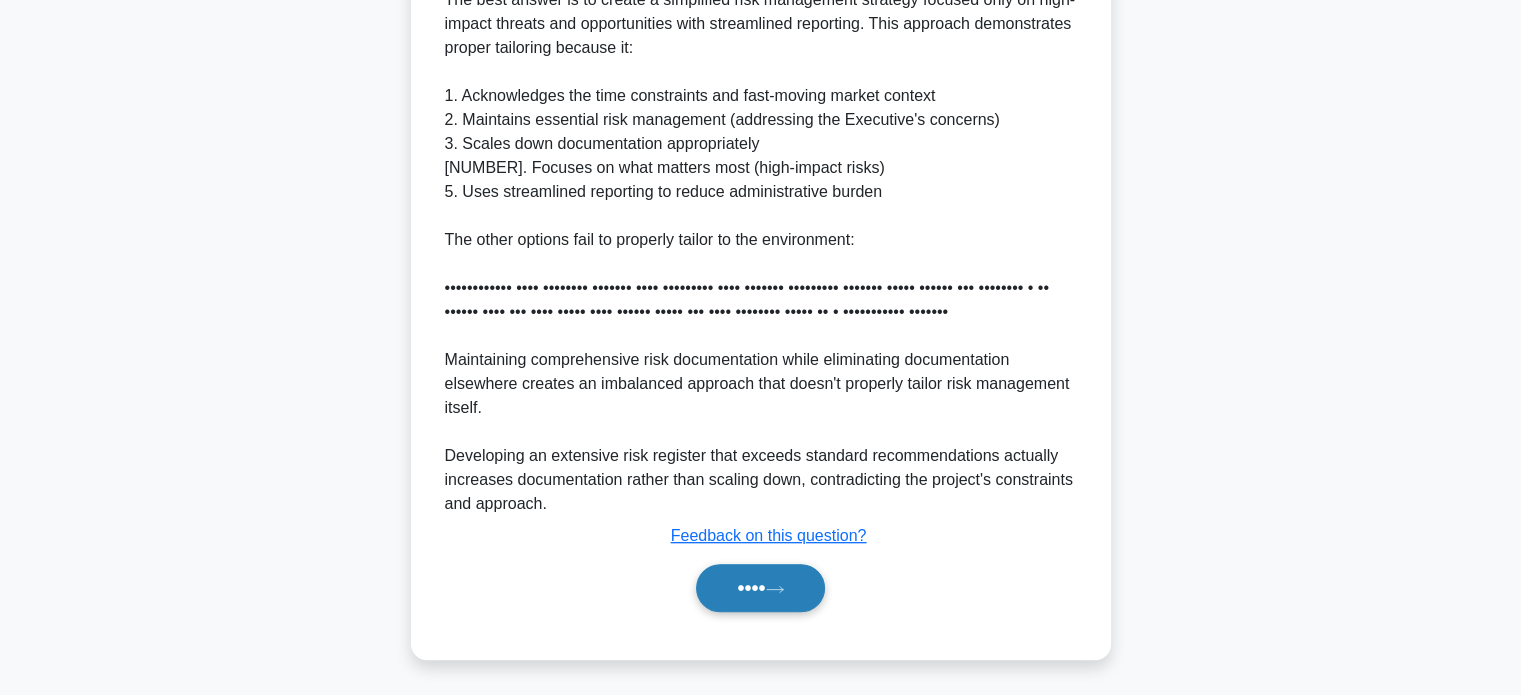 click on "••••" at bounding box center (760, 588) 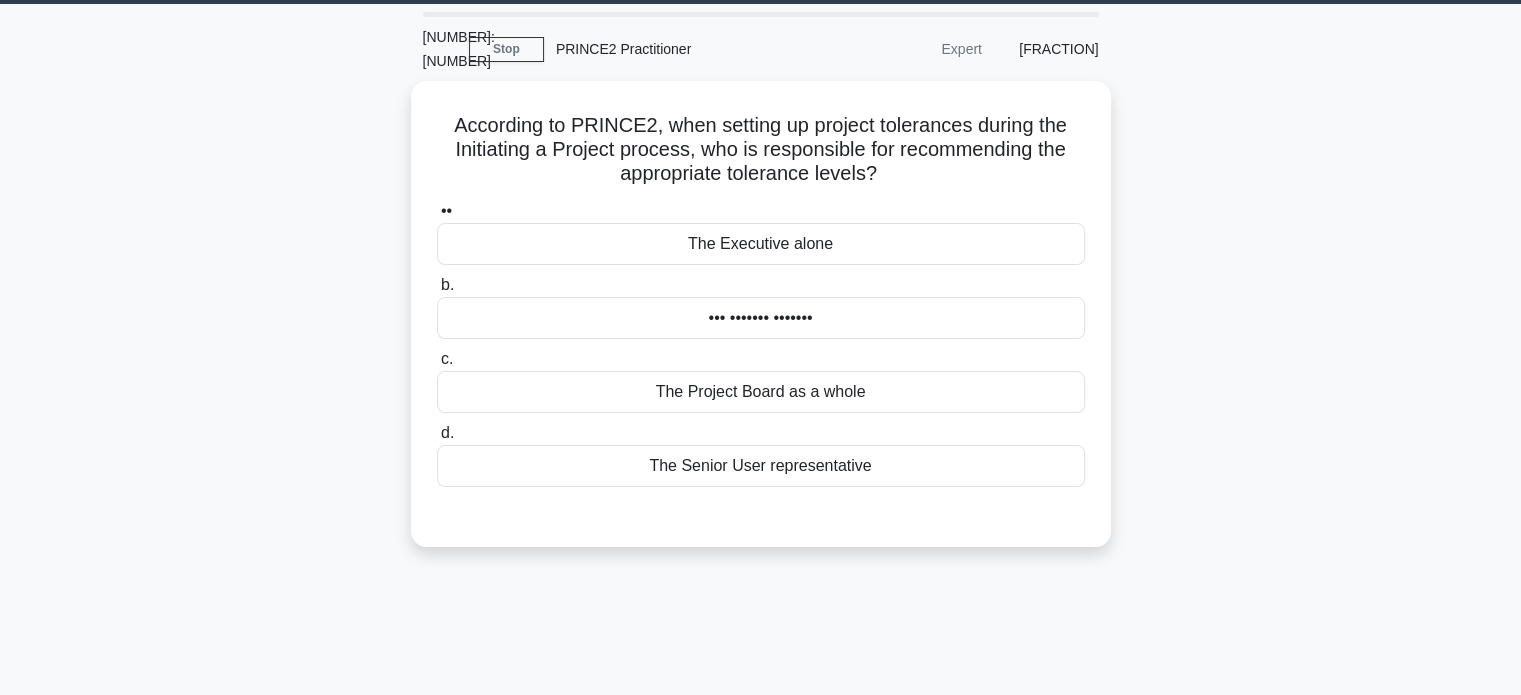 scroll, scrollTop: 0, scrollLeft: 0, axis: both 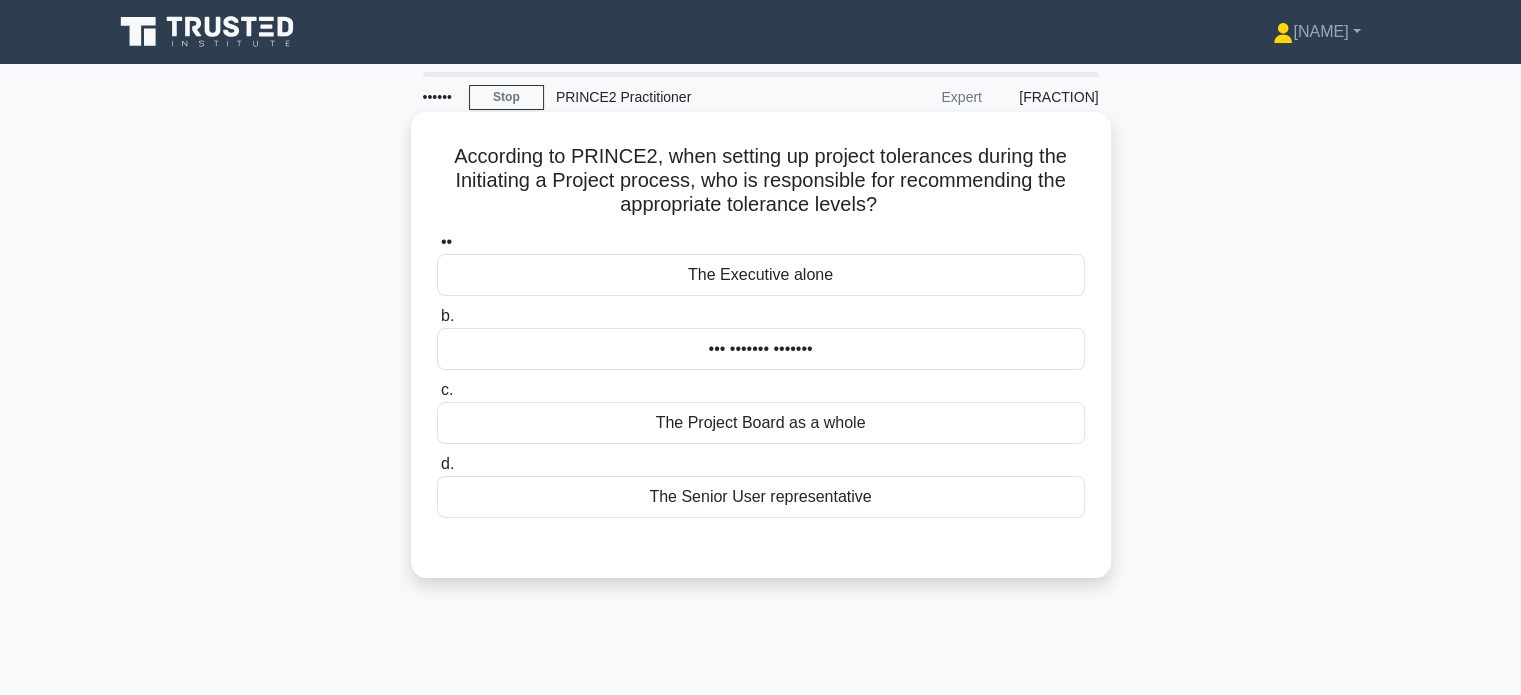 click on "The Project Board as a whole" at bounding box center [761, 423] 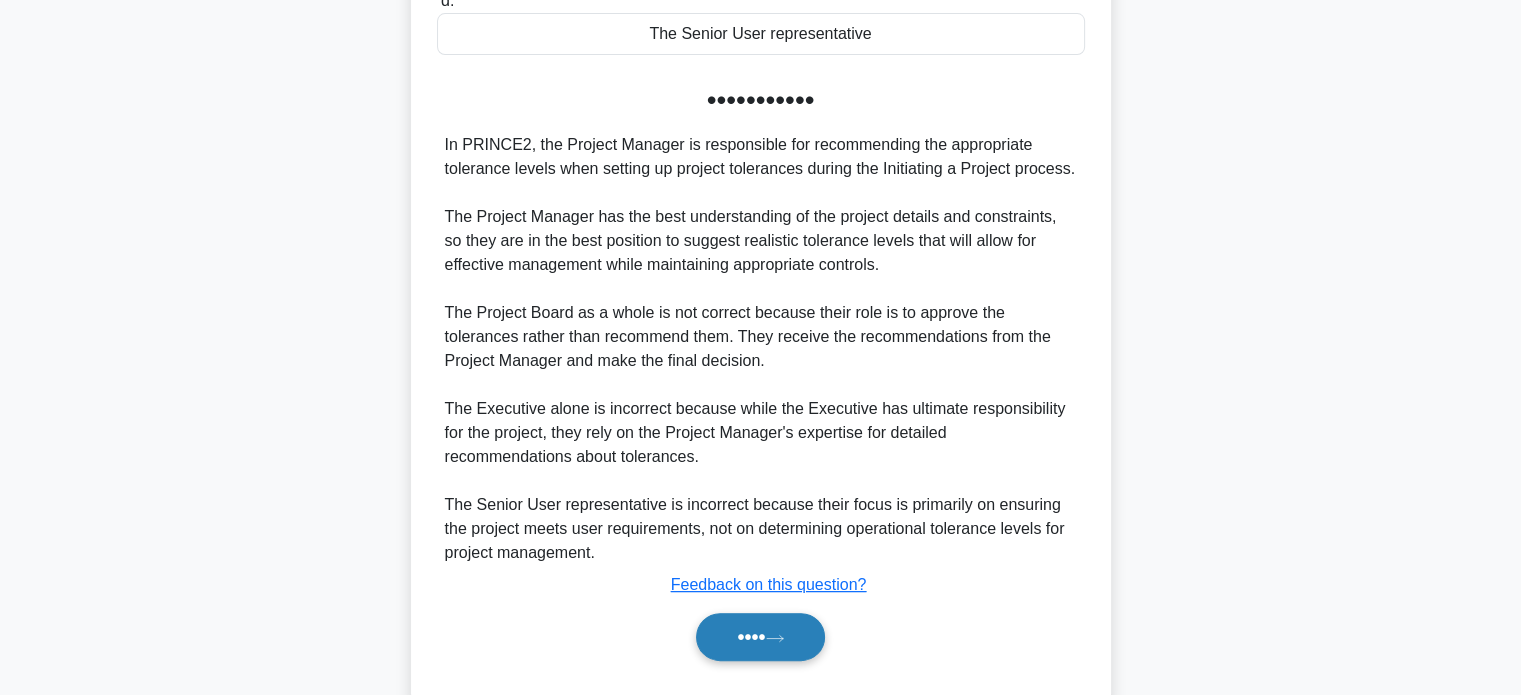 scroll, scrollTop: 500, scrollLeft: 0, axis: vertical 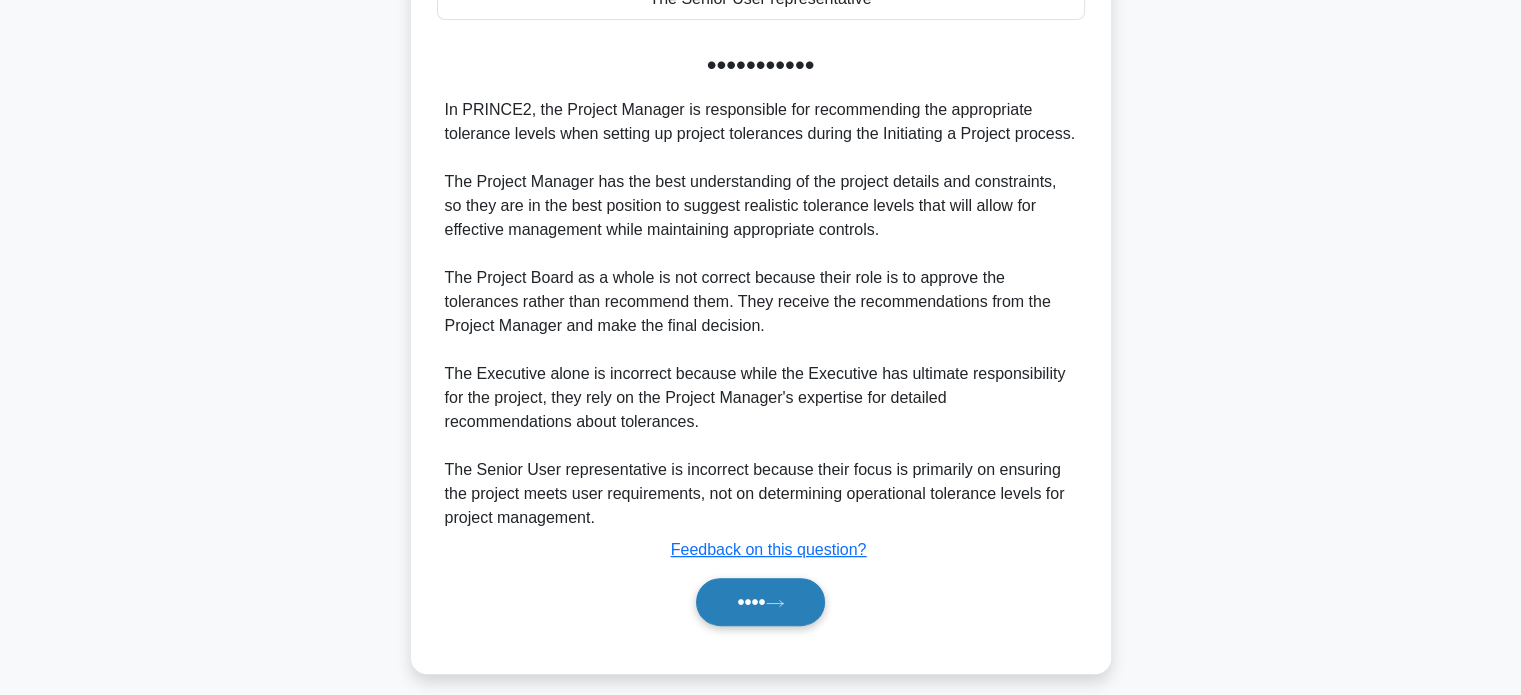 click on "••••" at bounding box center [760, 602] 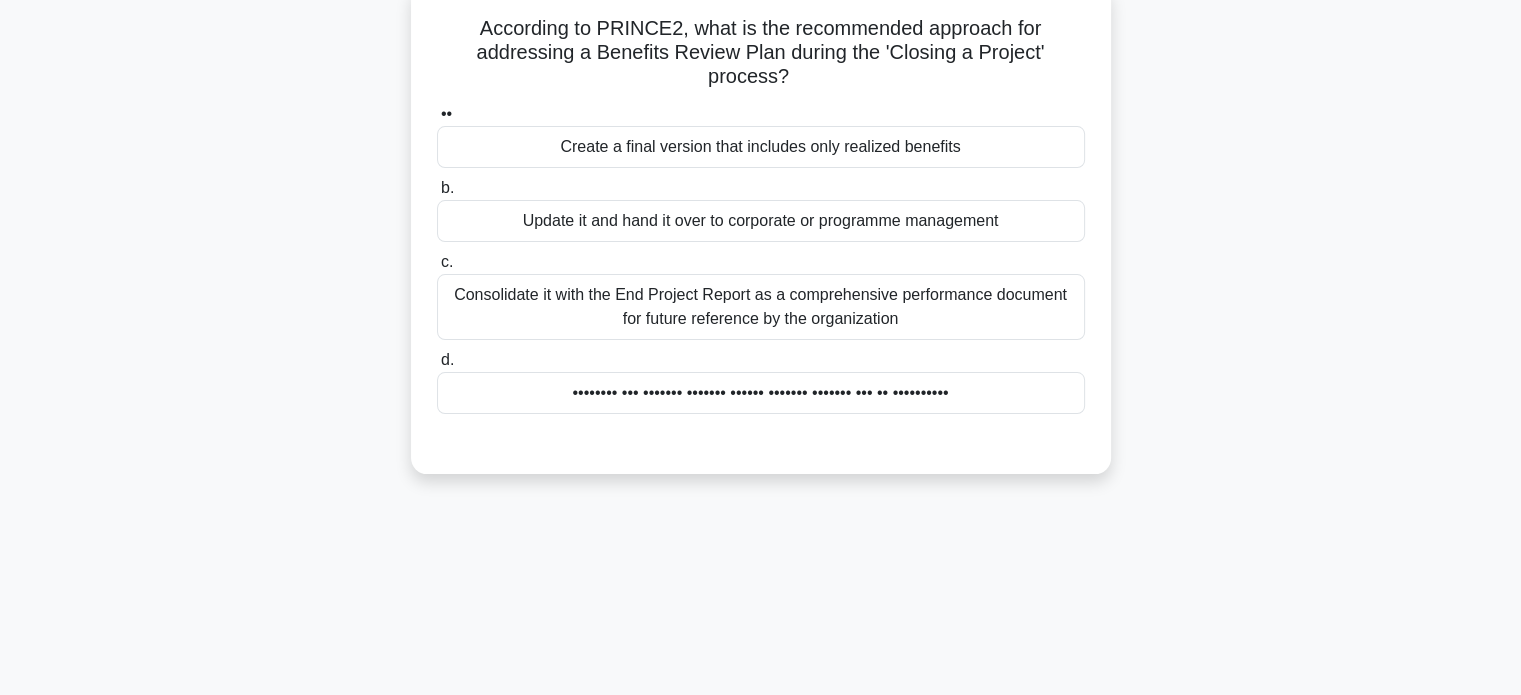 scroll, scrollTop: 0, scrollLeft: 0, axis: both 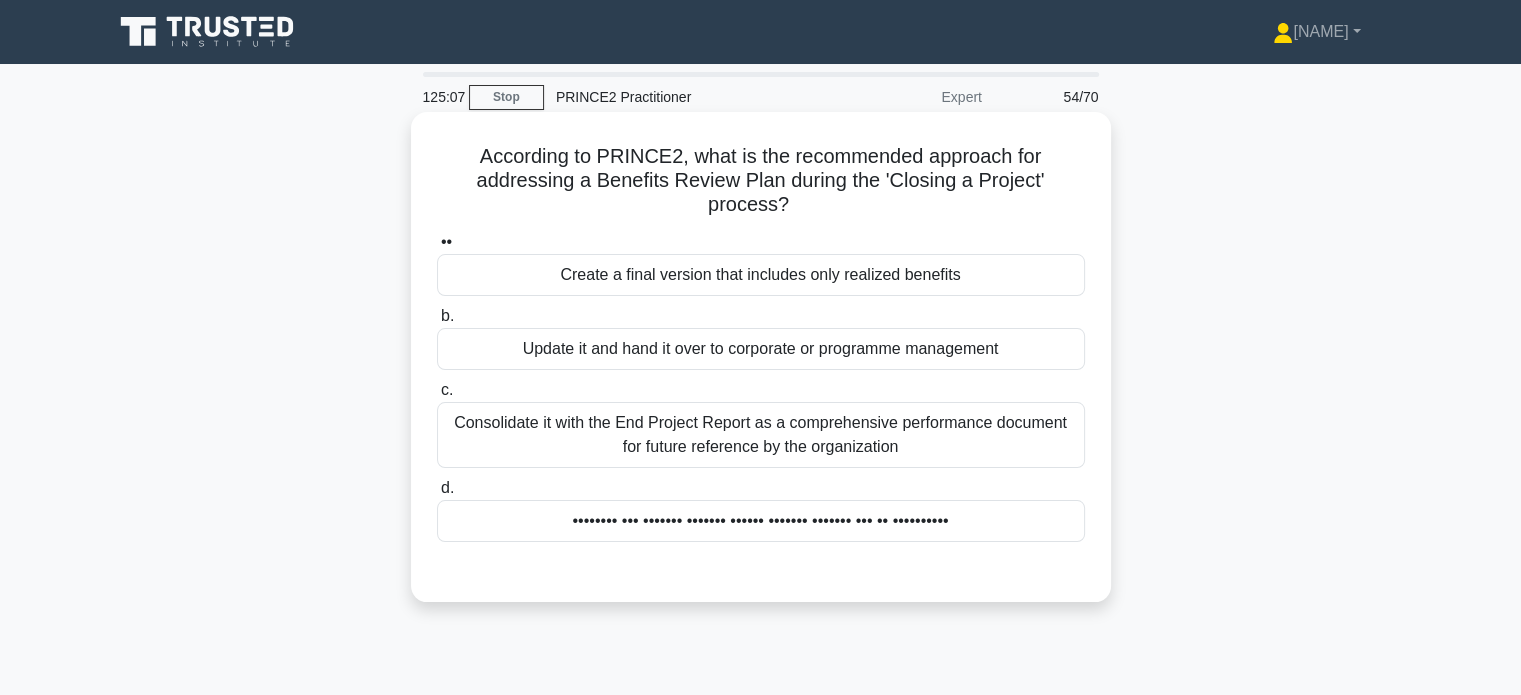 click on "Update it and hand it over to corporate or programme management" at bounding box center [761, 349] 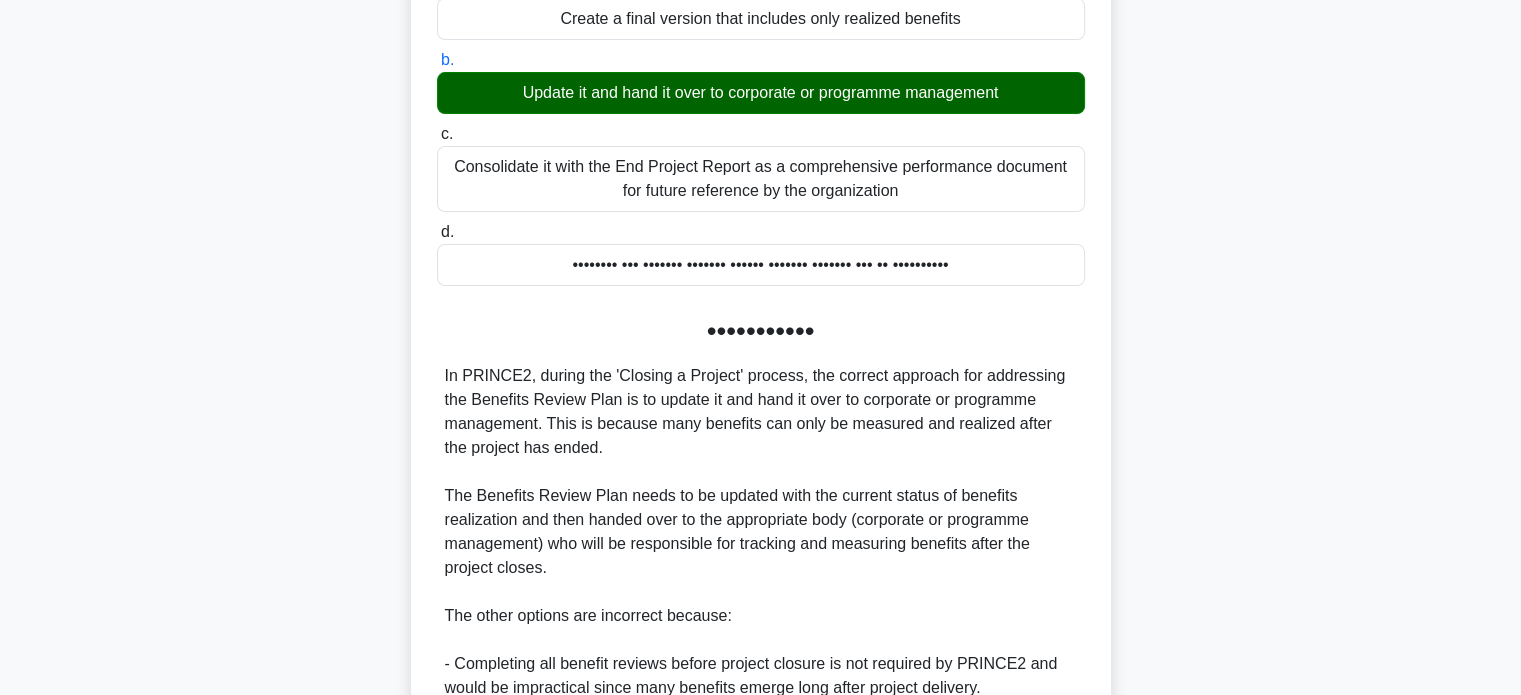scroll, scrollTop: 600, scrollLeft: 0, axis: vertical 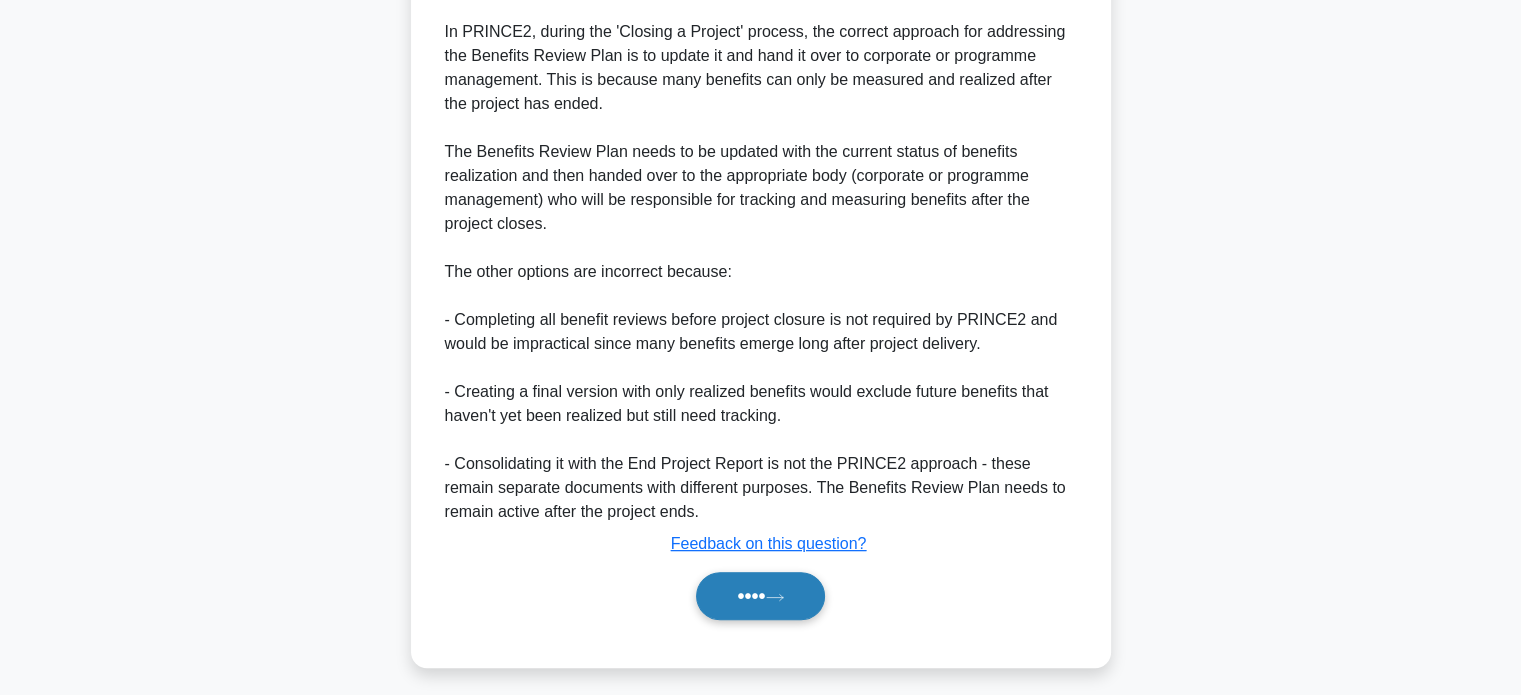 click on "••••" at bounding box center (760, 596) 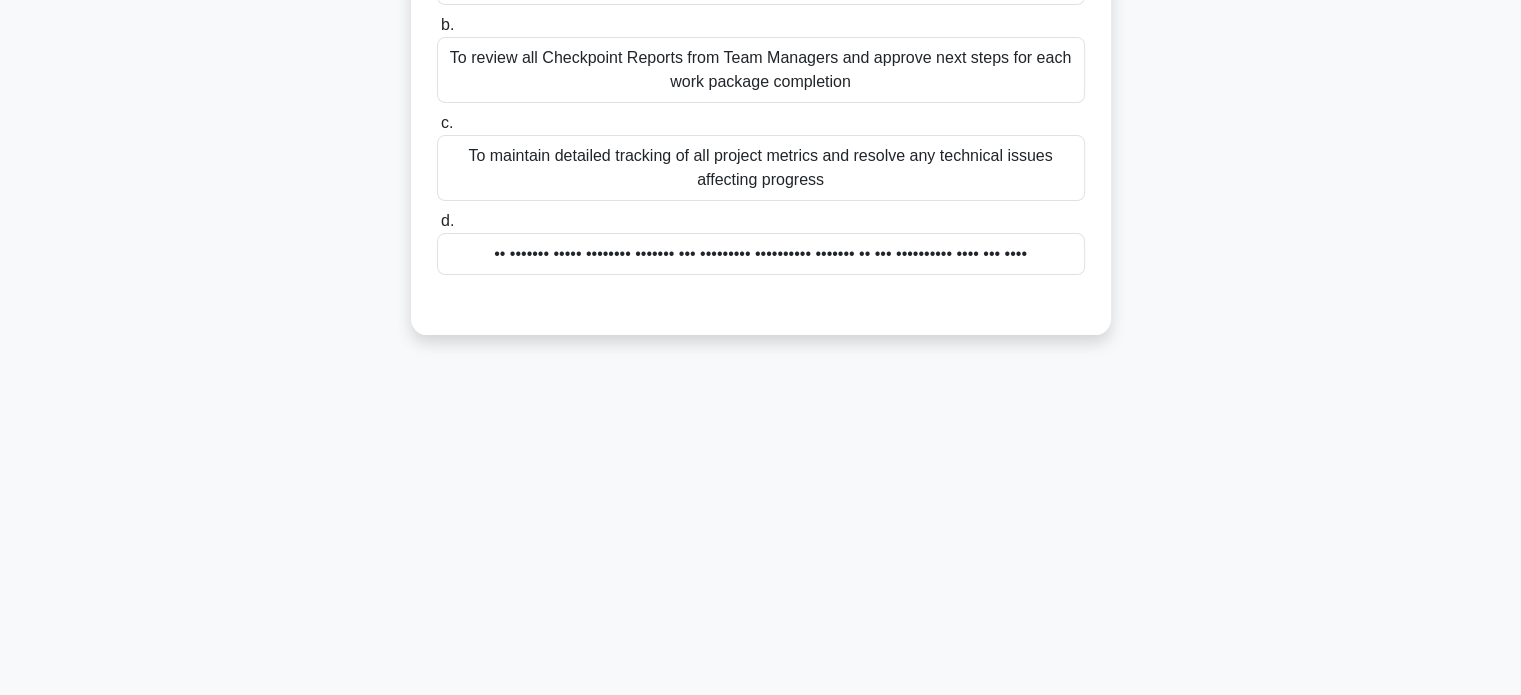 scroll, scrollTop: 85, scrollLeft: 0, axis: vertical 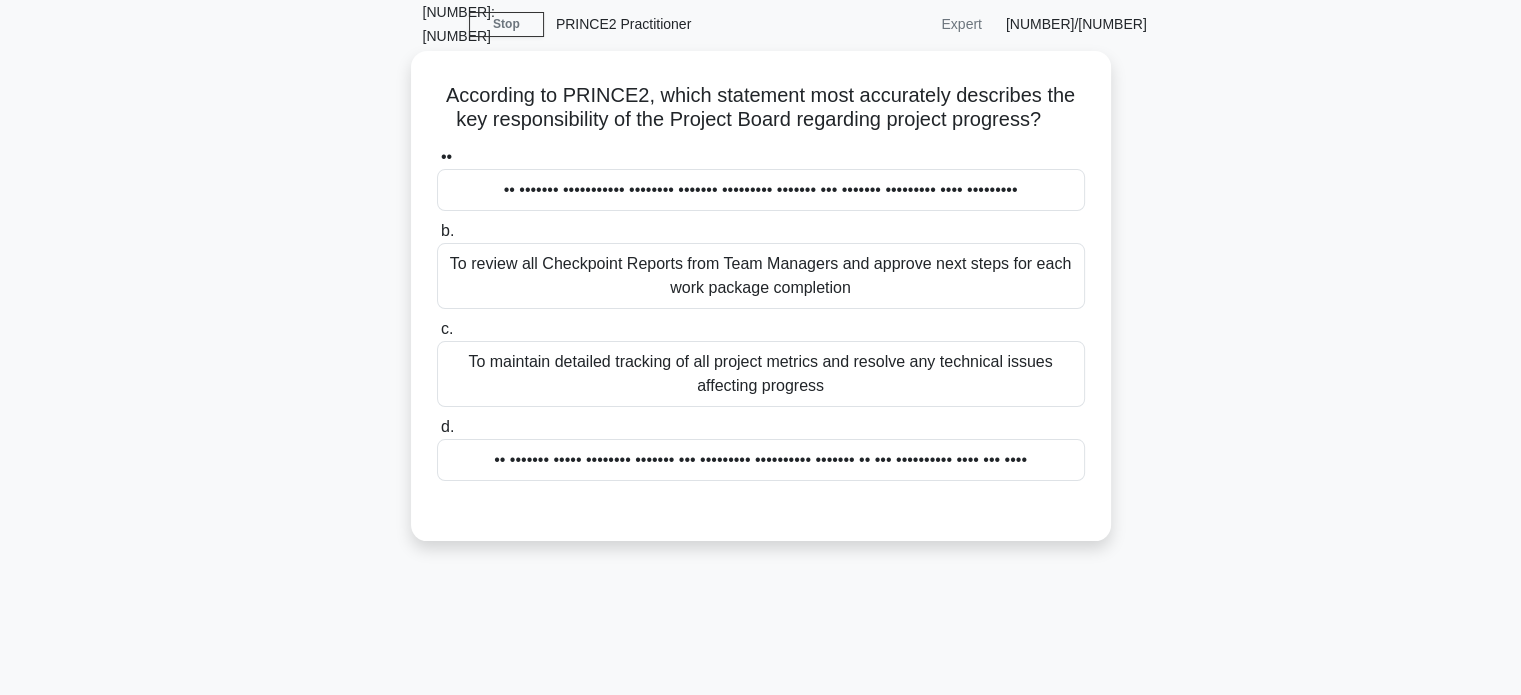 click on "•• ••••••• ••••••••••• •••••••• ••••••• ••••••••• ••••••• ••• ••••••• ••••••••• •••• •••••••••" at bounding box center (761, 190) 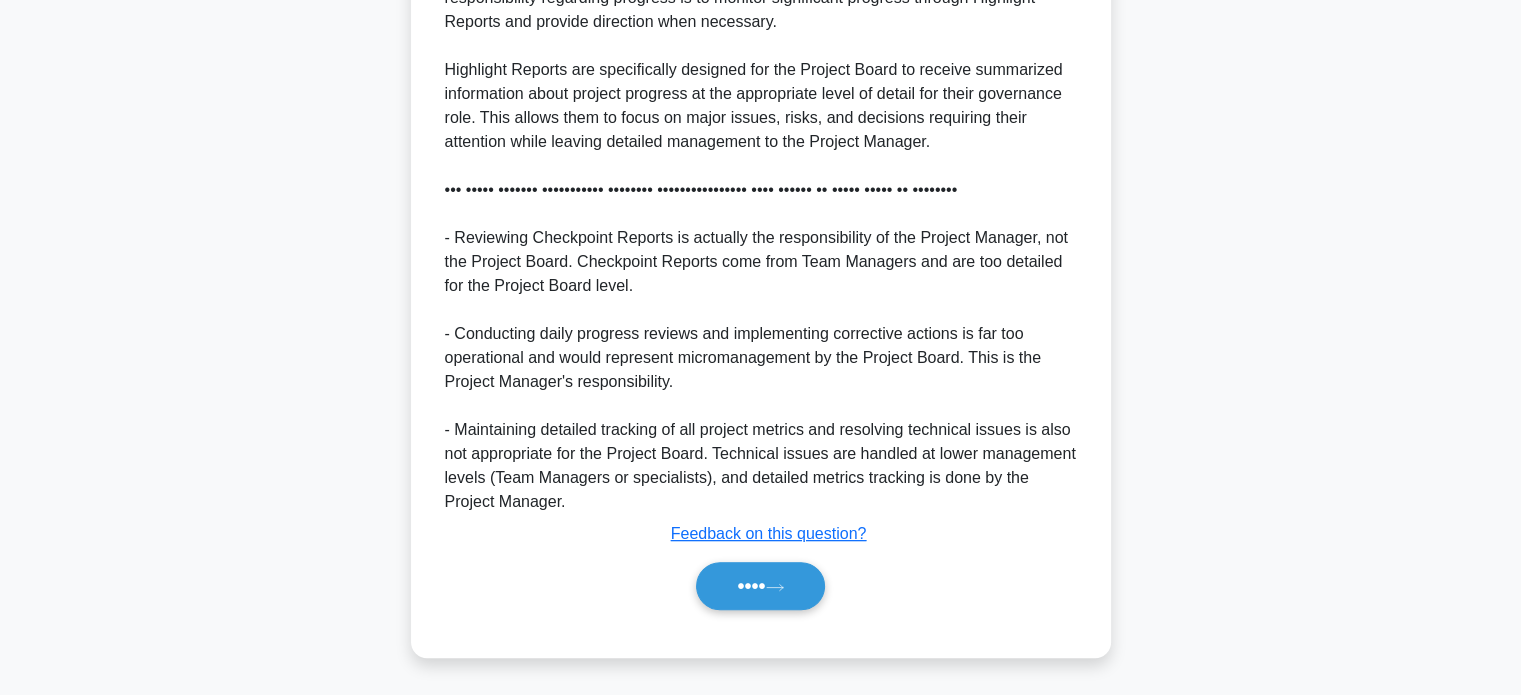 scroll, scrollTop: 752, scrollLeft: 0, axis: vertical 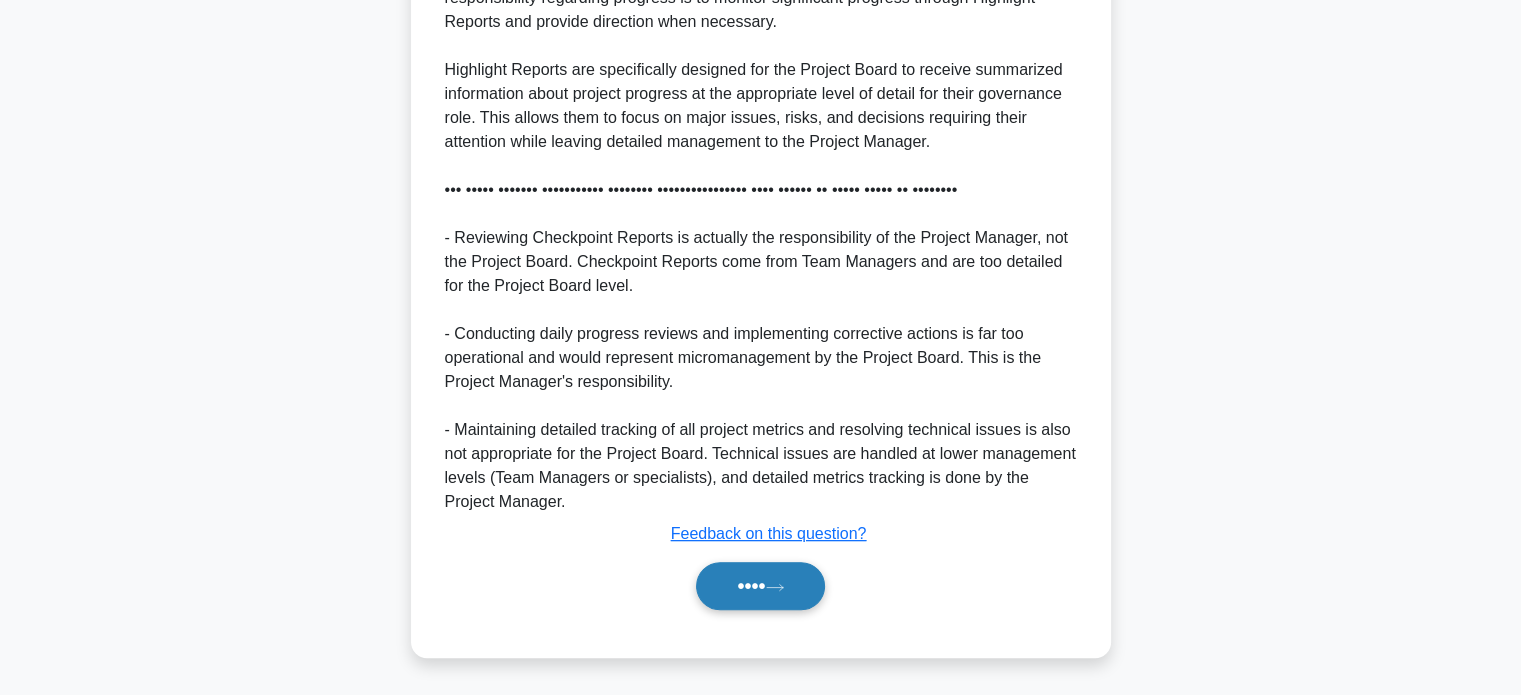 click on "••••" at bounding box center (760, 586) 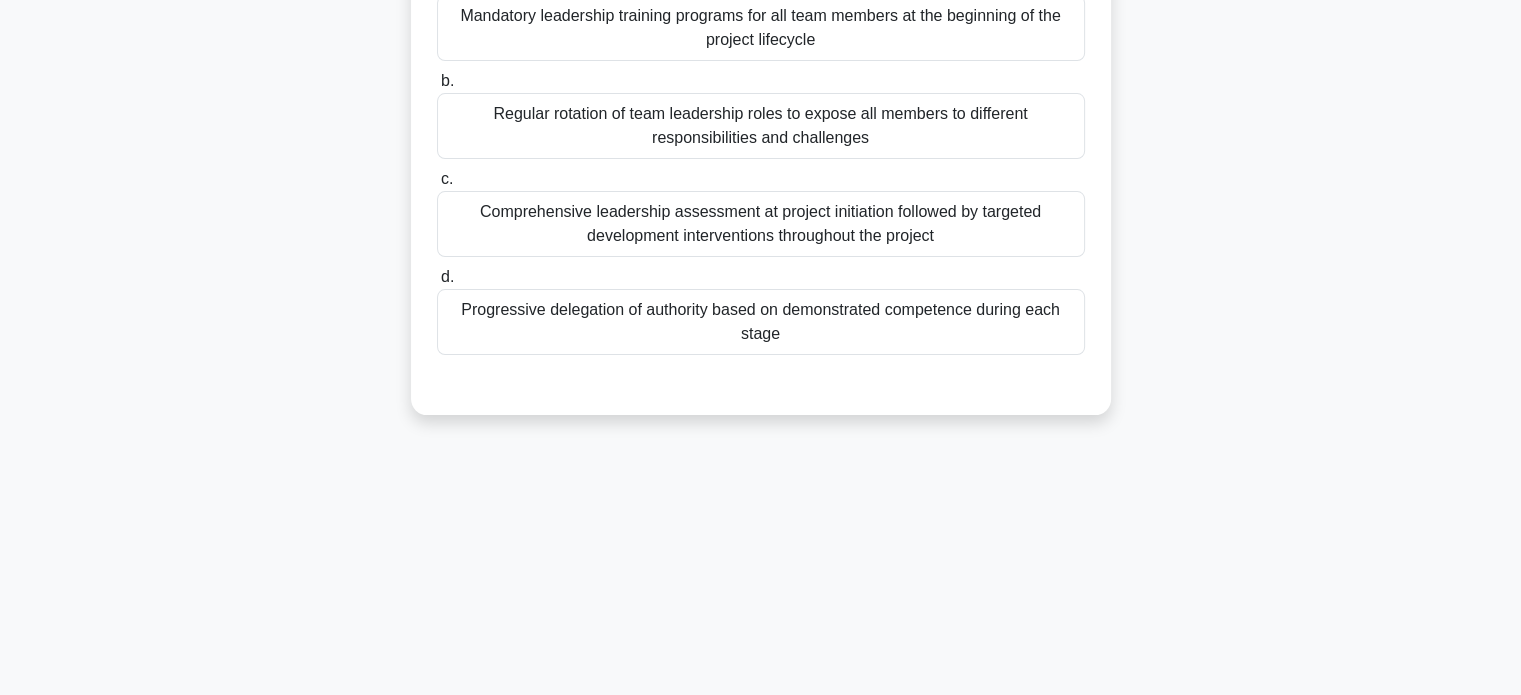 scroll, scrollTop: 0, scrollLeft: 0, axis: both 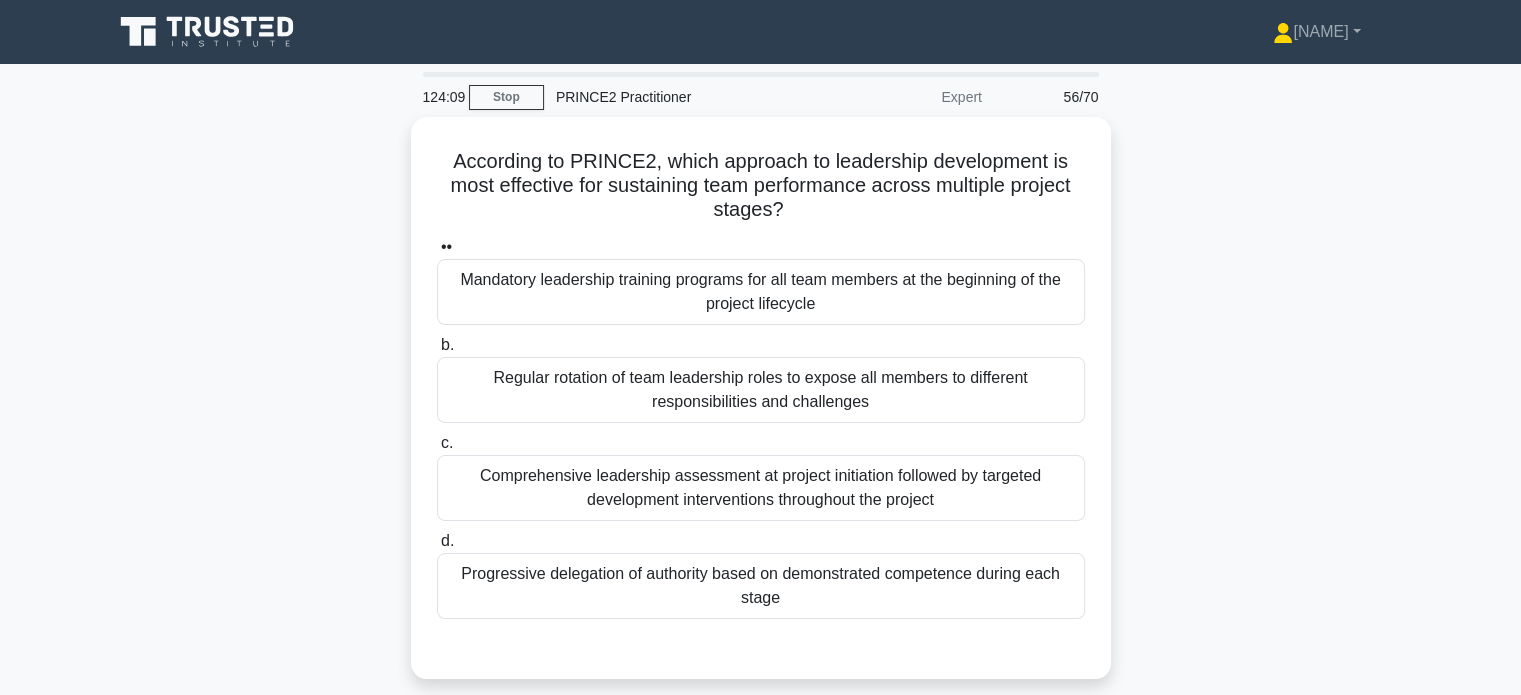 drag, startPoint x: 928, startPoint y: 498, endPoint x: 1413, endPoint y: 416, distance: 491.88312 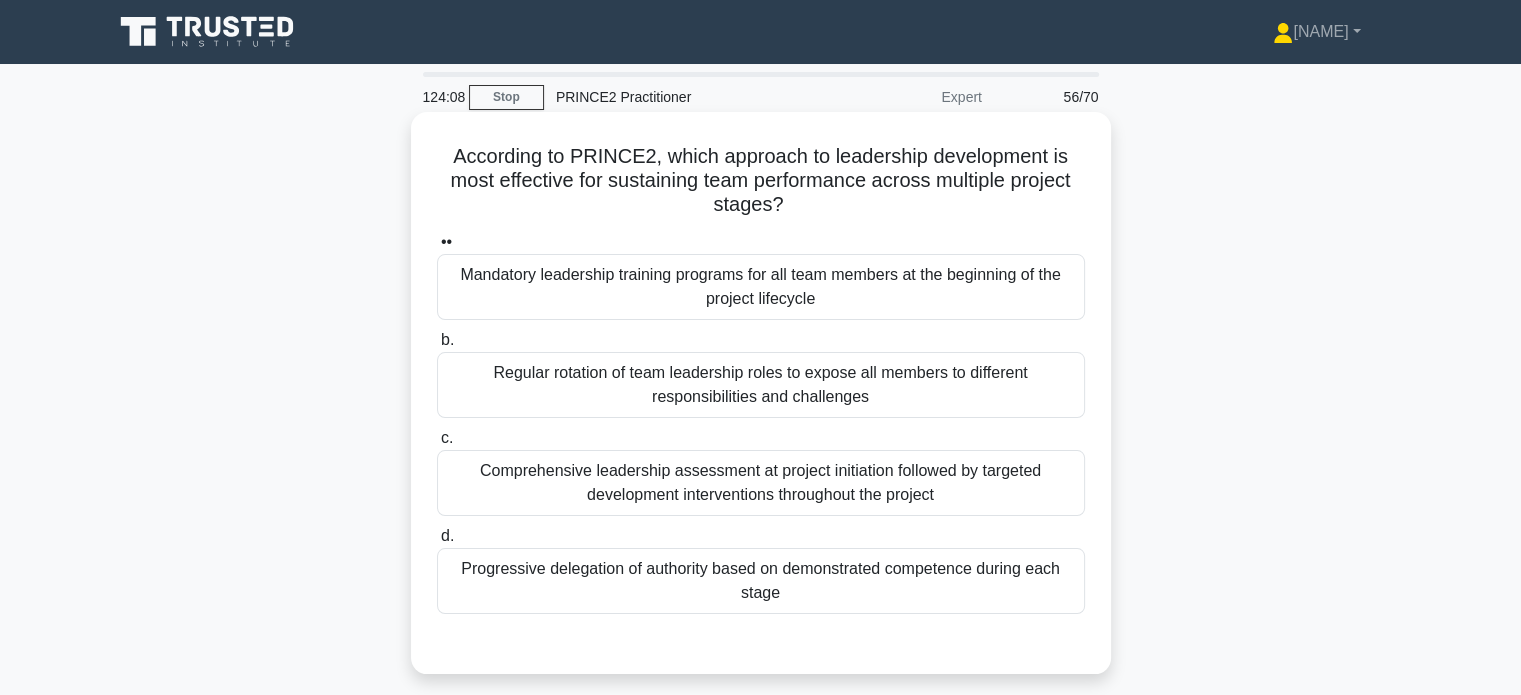 click on "Progressive delegation of authority based on demonstrated competence during each stage" at bounding box center [761, 581] 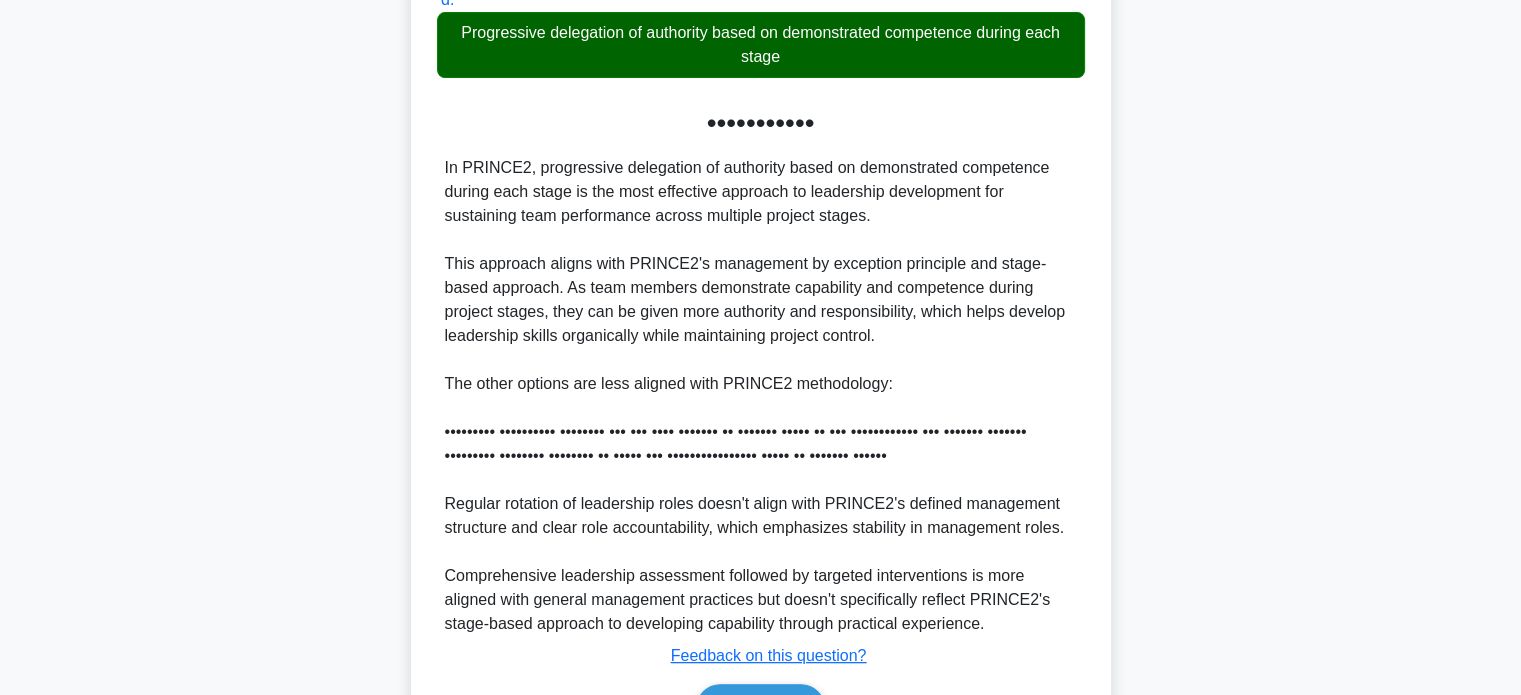 scroll, scrollTop: 680, scrollLeft: 0, axis: vertical 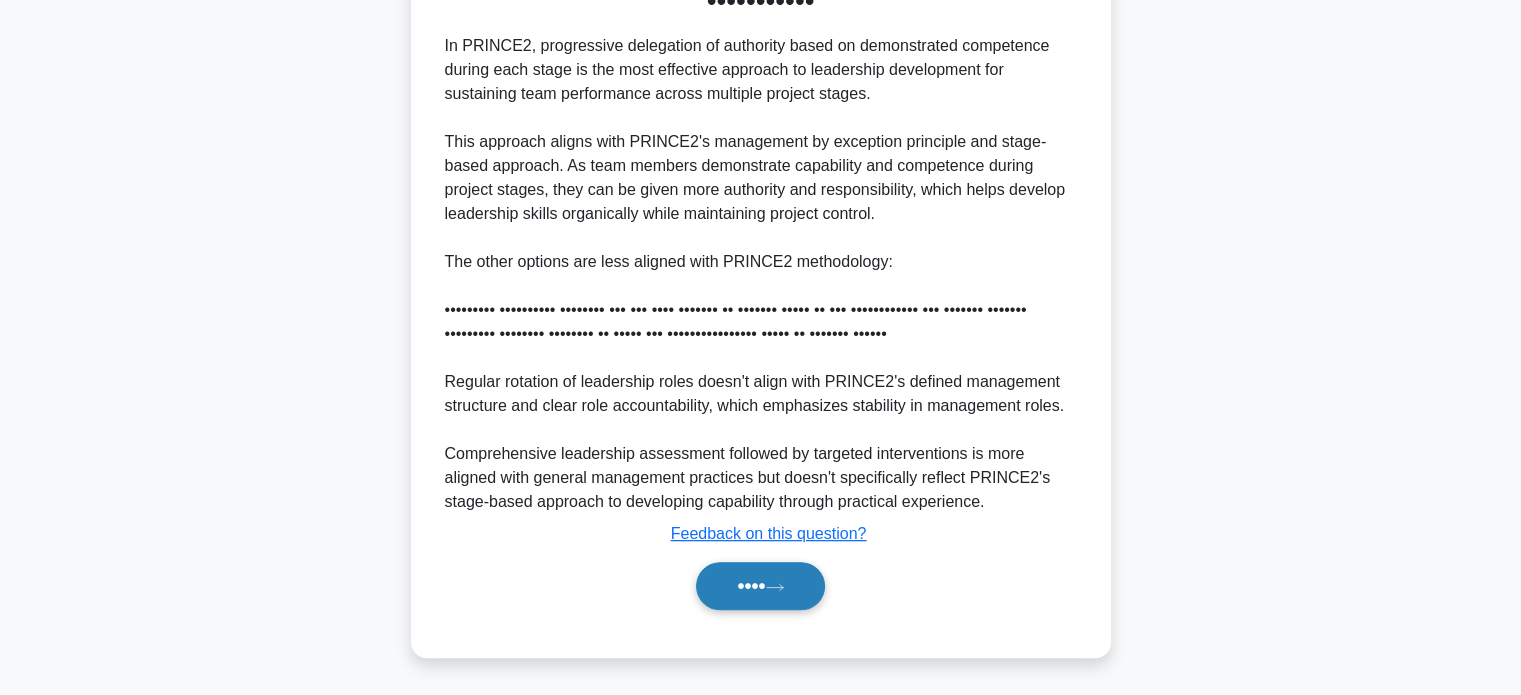 click on "••••" at bounding box center (760, 586) 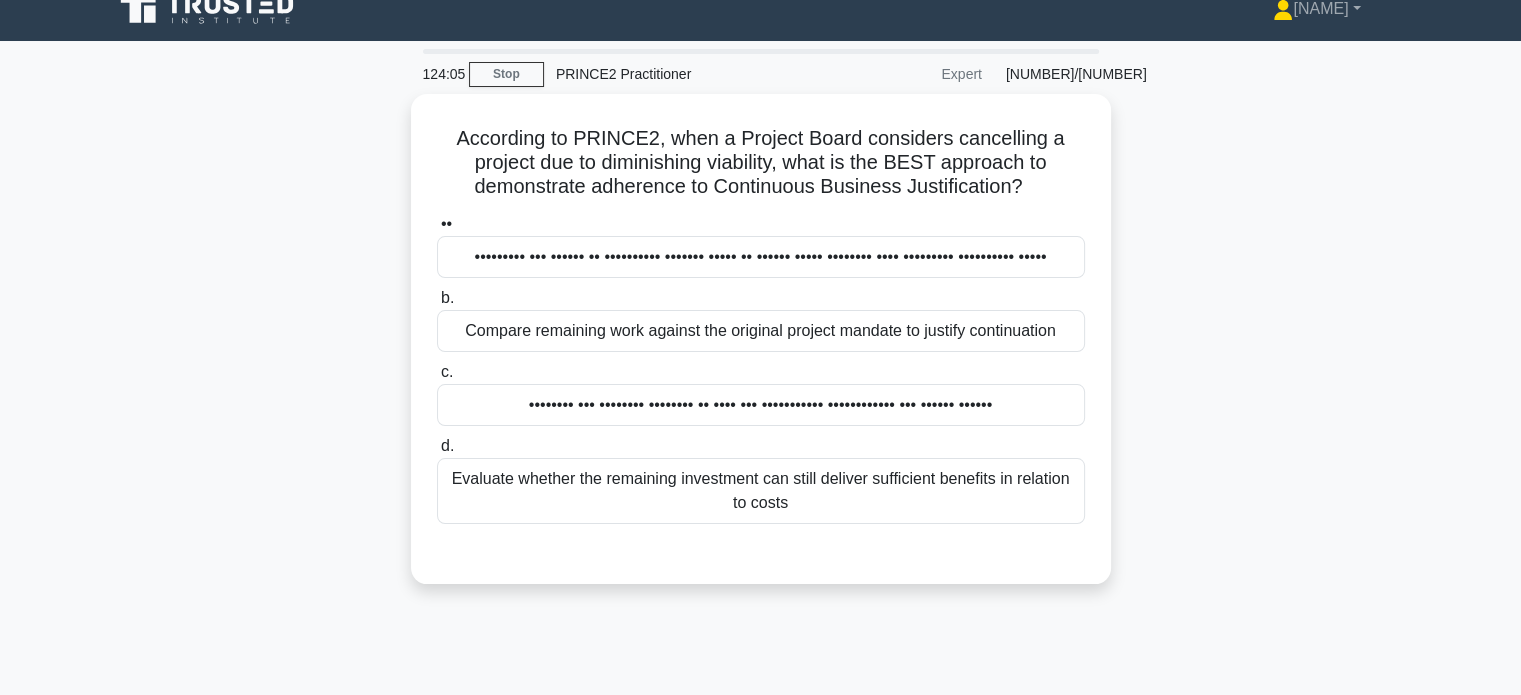 scroll, scrollTop: 0, scrollLeft: 0, axis: both 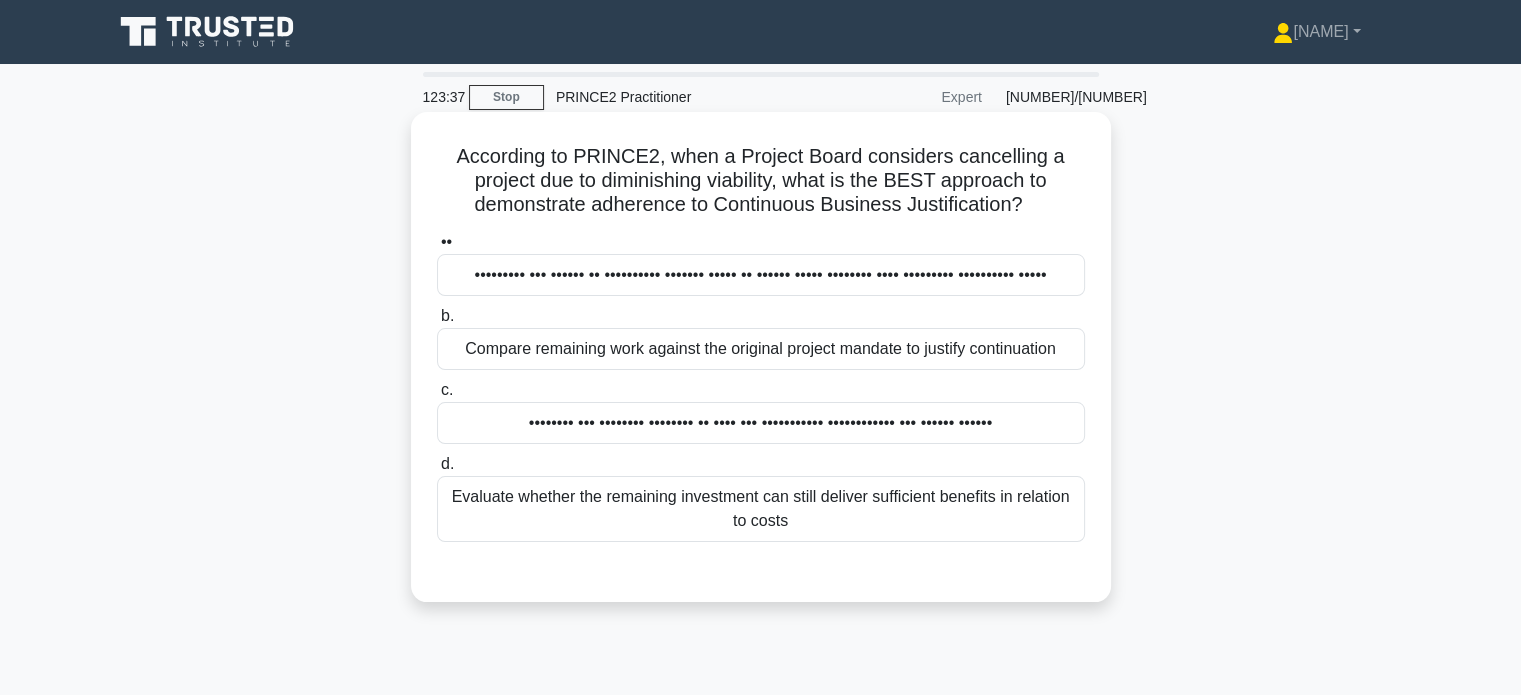 click on "•••••••• ••• •••••••• •••••••• •• •••• ••• ••••••••••• •••••••••••• ••• •••••• ••••••" at bounding box center [761, 423] 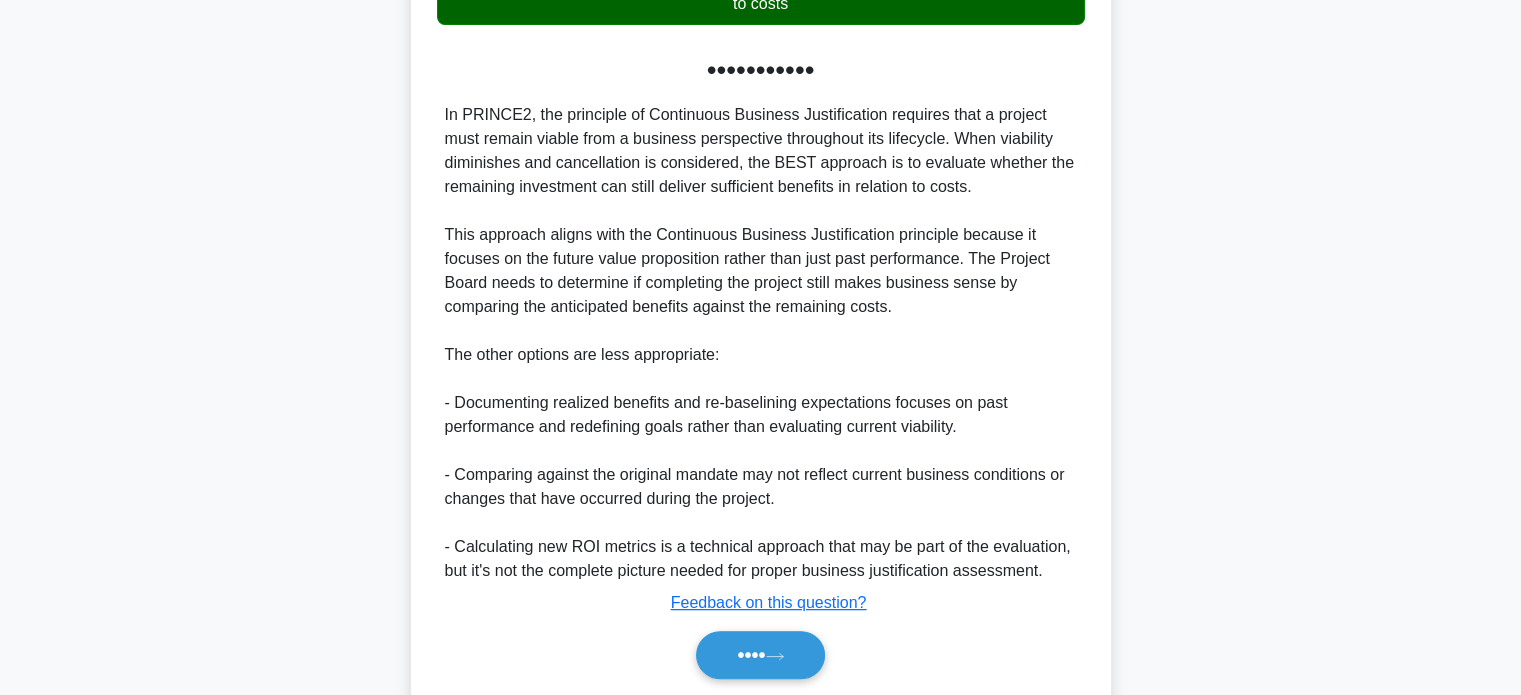 scroll, scrollTop: 610, scrollLeft: 0, axis: vertical 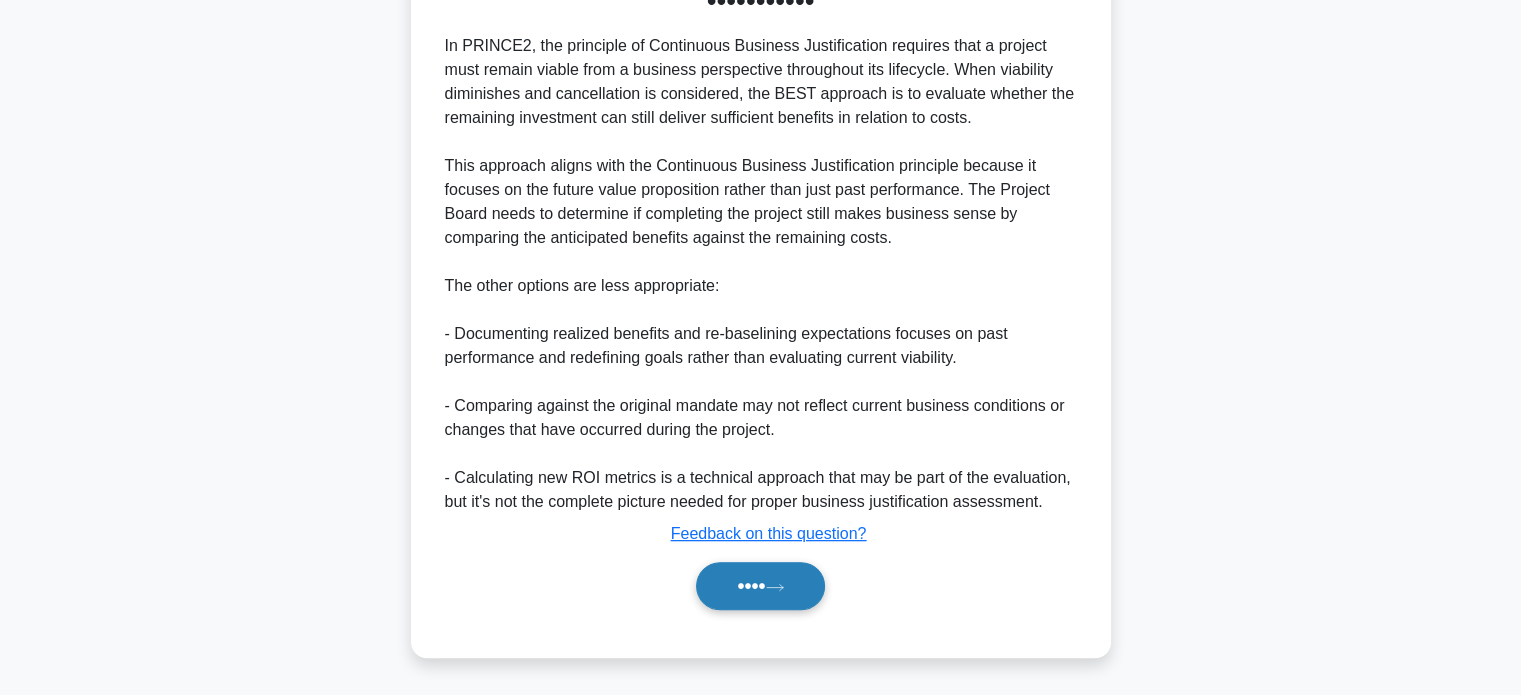 click on "••••" at bounding box center (760, 586) 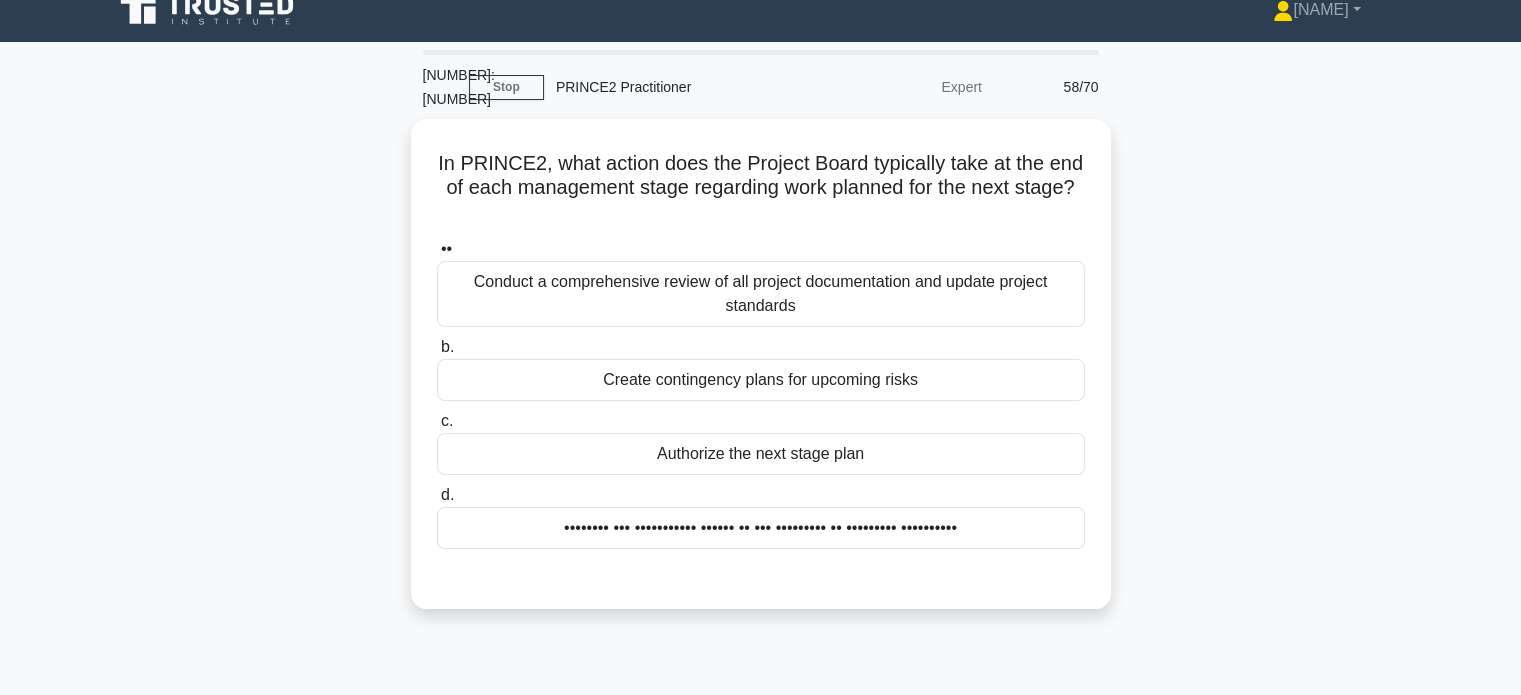 scroll, scrollTop: 0, scrollLeft: 0, axis: both 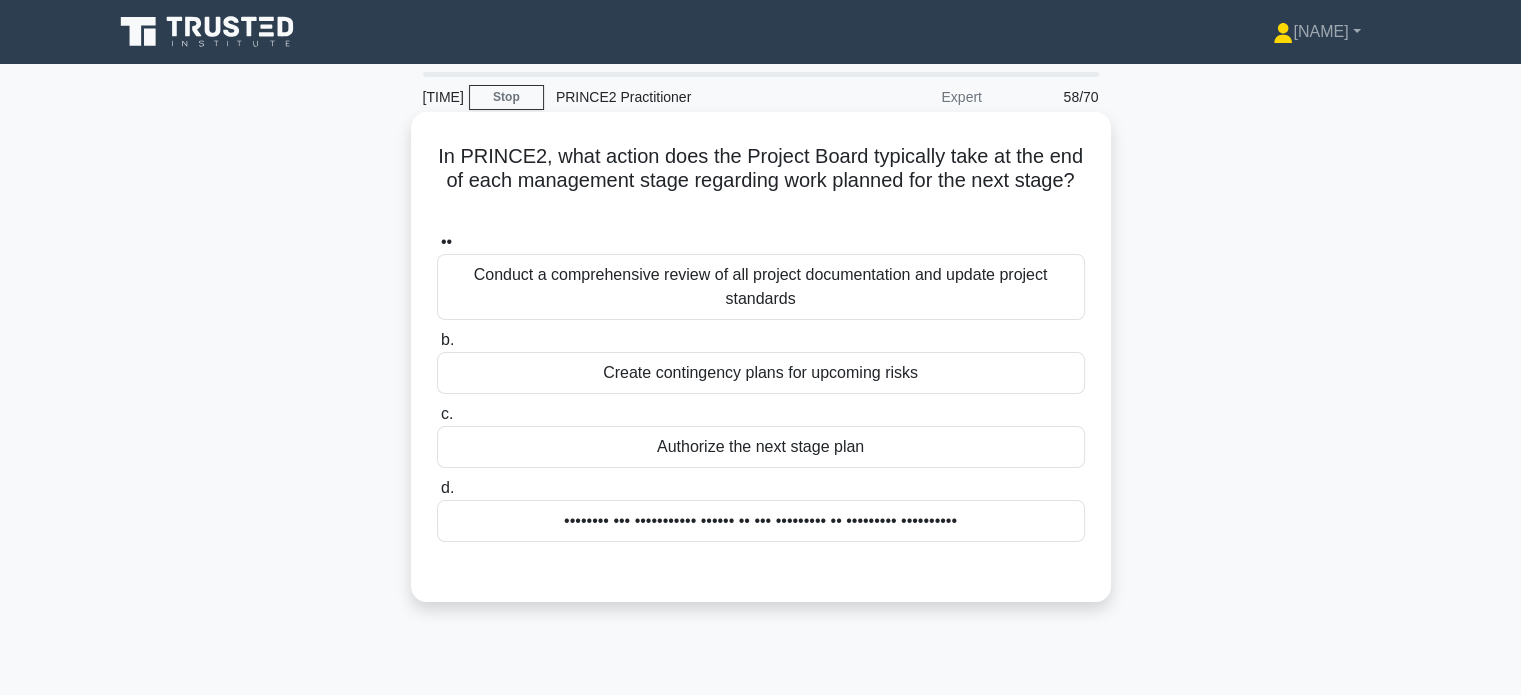 click on "Authorize the next stage plan" at bounding box center [761, 447] 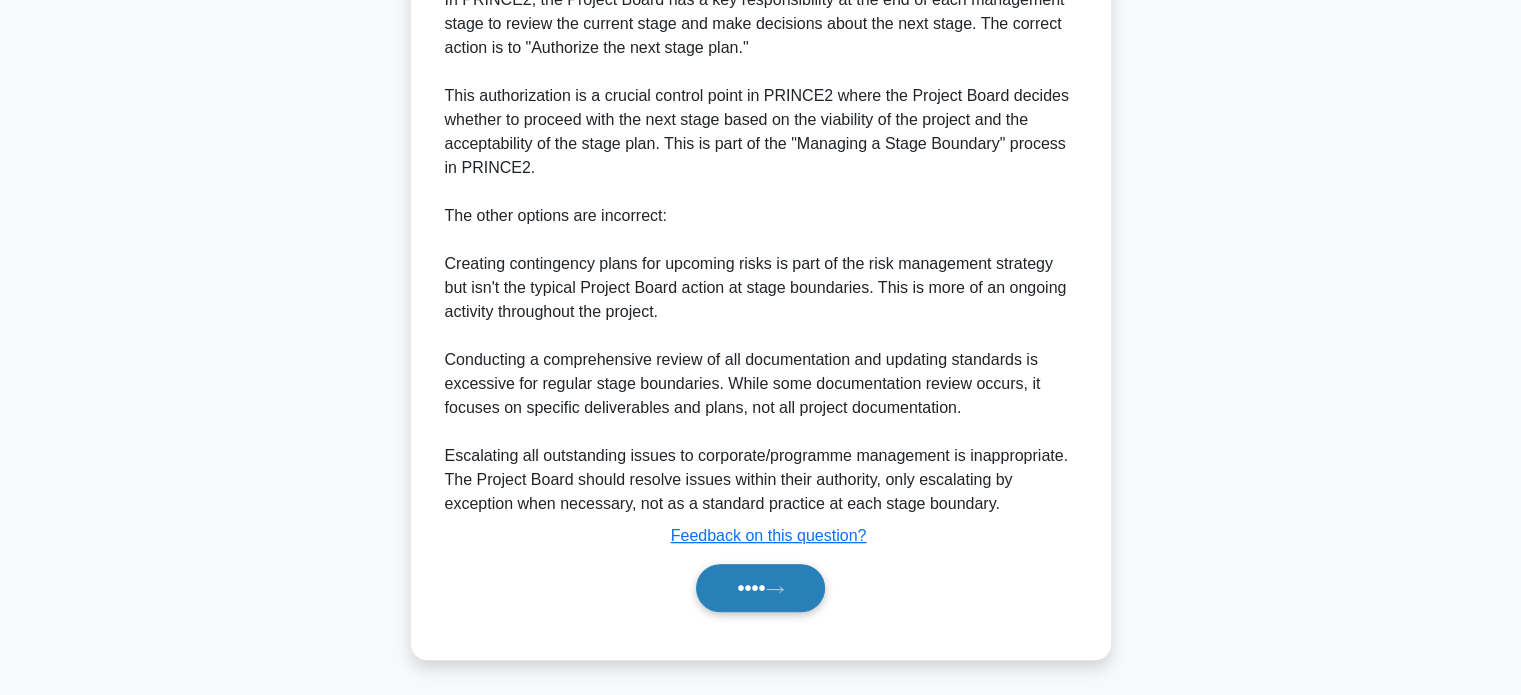 click on "••••" at bounding box center [760, 588] 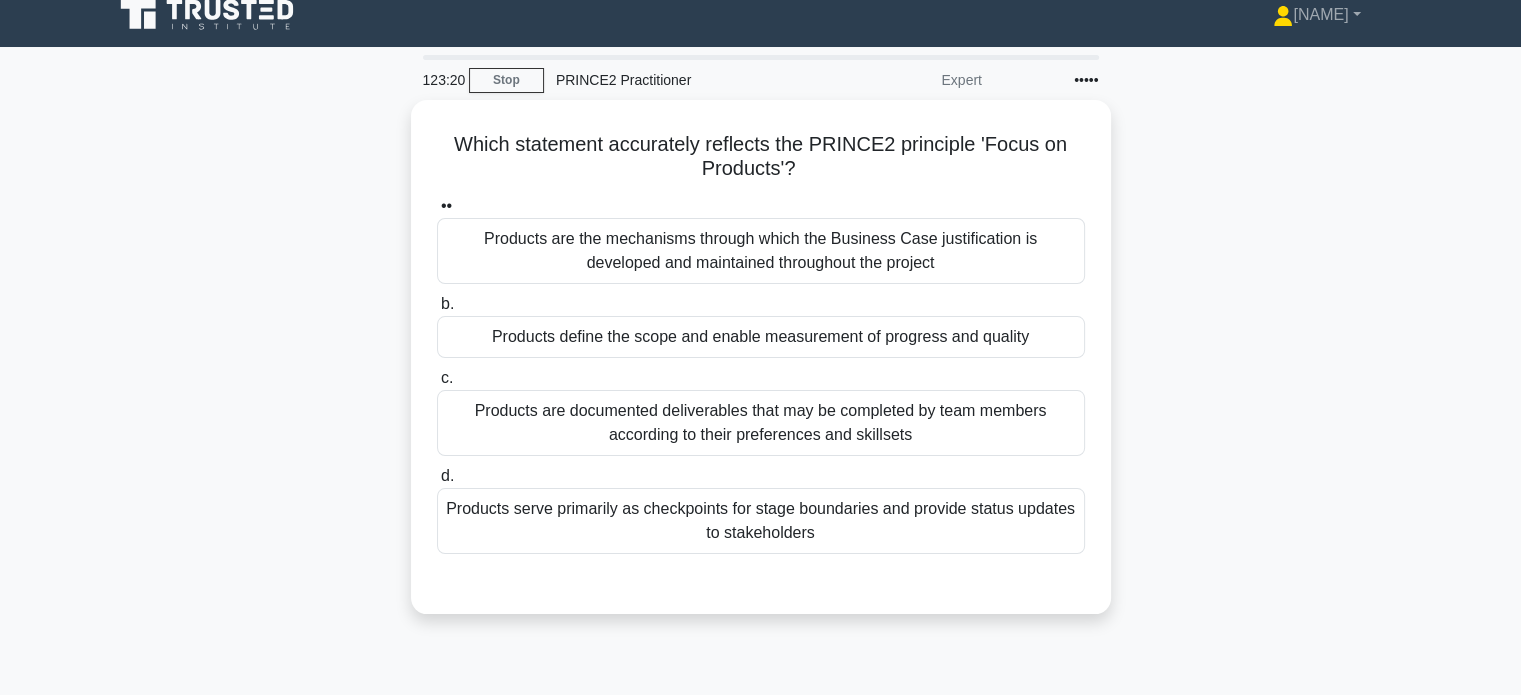 scroll, scrollTop: 0, scrollLeft: 0, axis: both 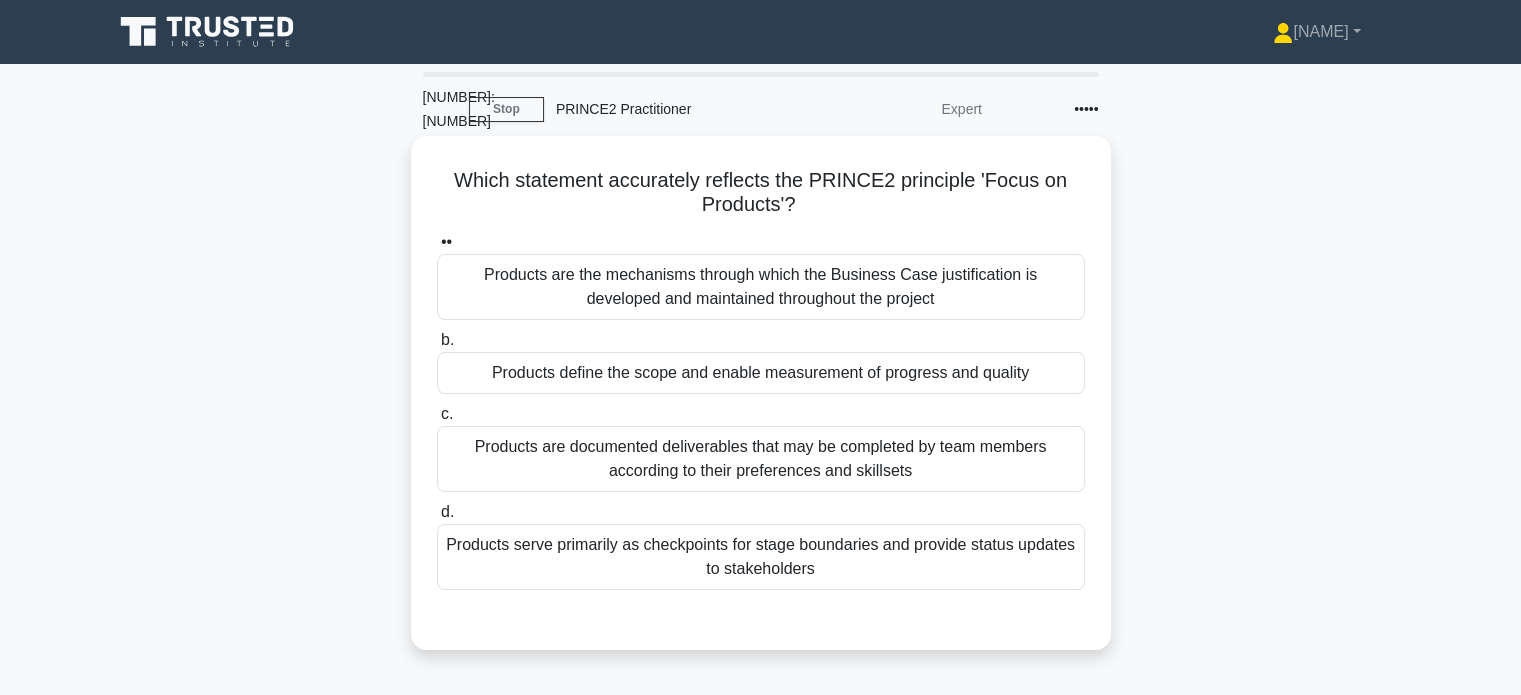 click on "Products are the mechanisms through which the Business Case justification is developed and maintained throughout the project" at bounding box center [761, 287] 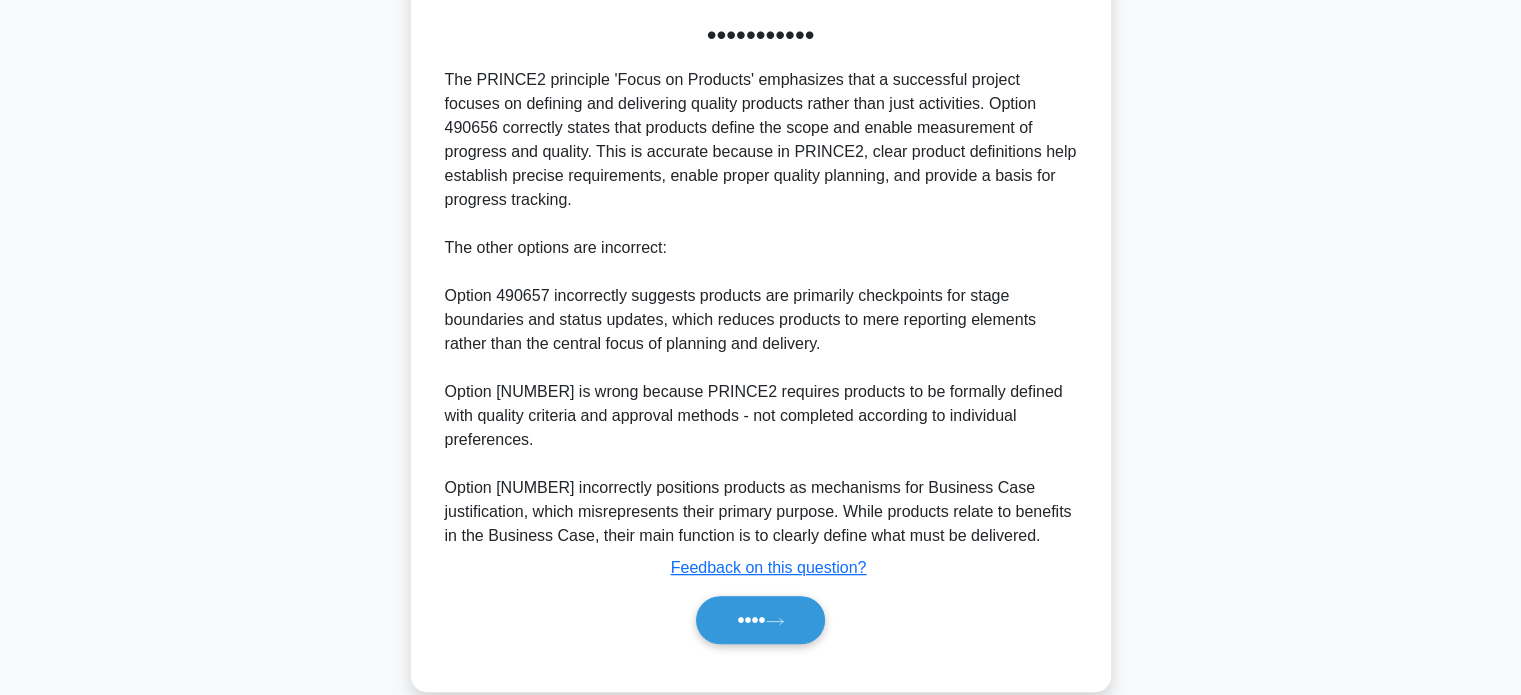 scroll, scrollTop: 610, scrollLeft: 0, axis: vertical 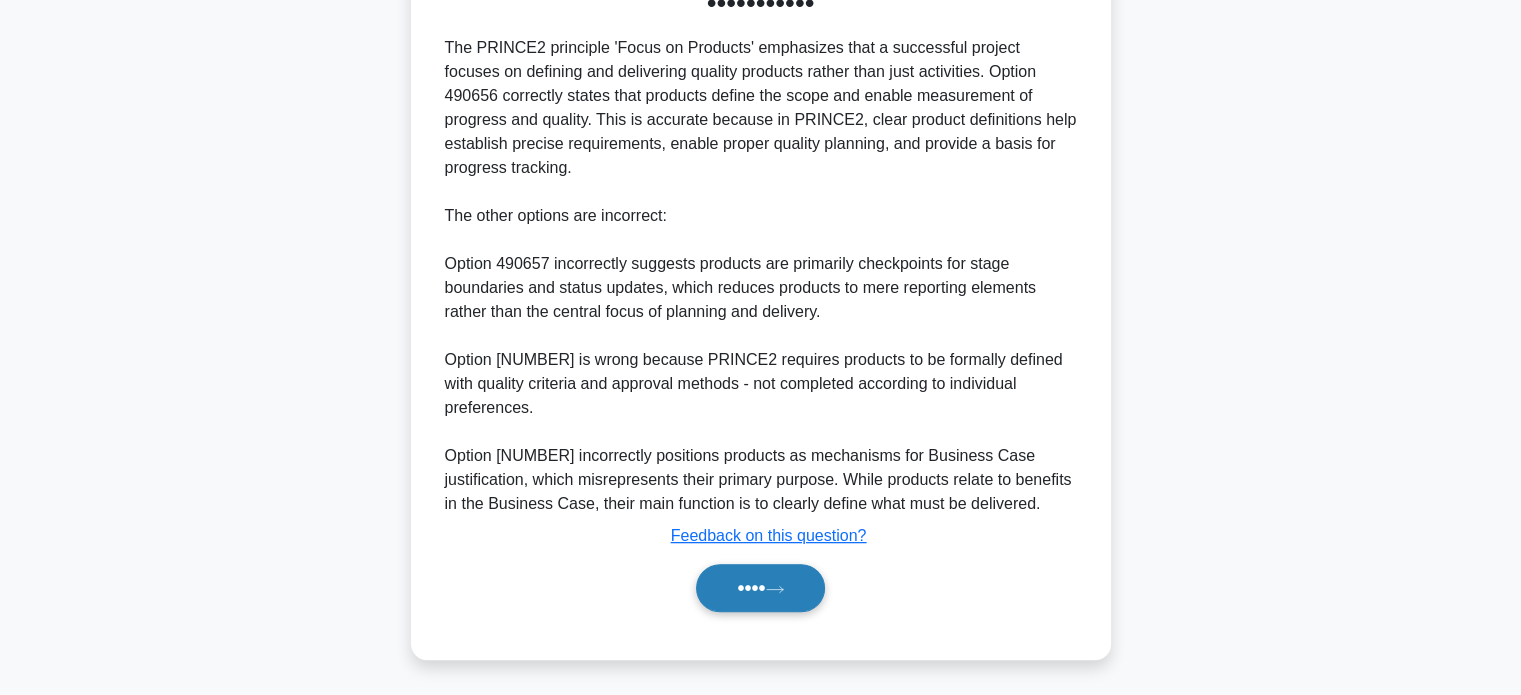 click on "••••" at bounding box center (760, 588) 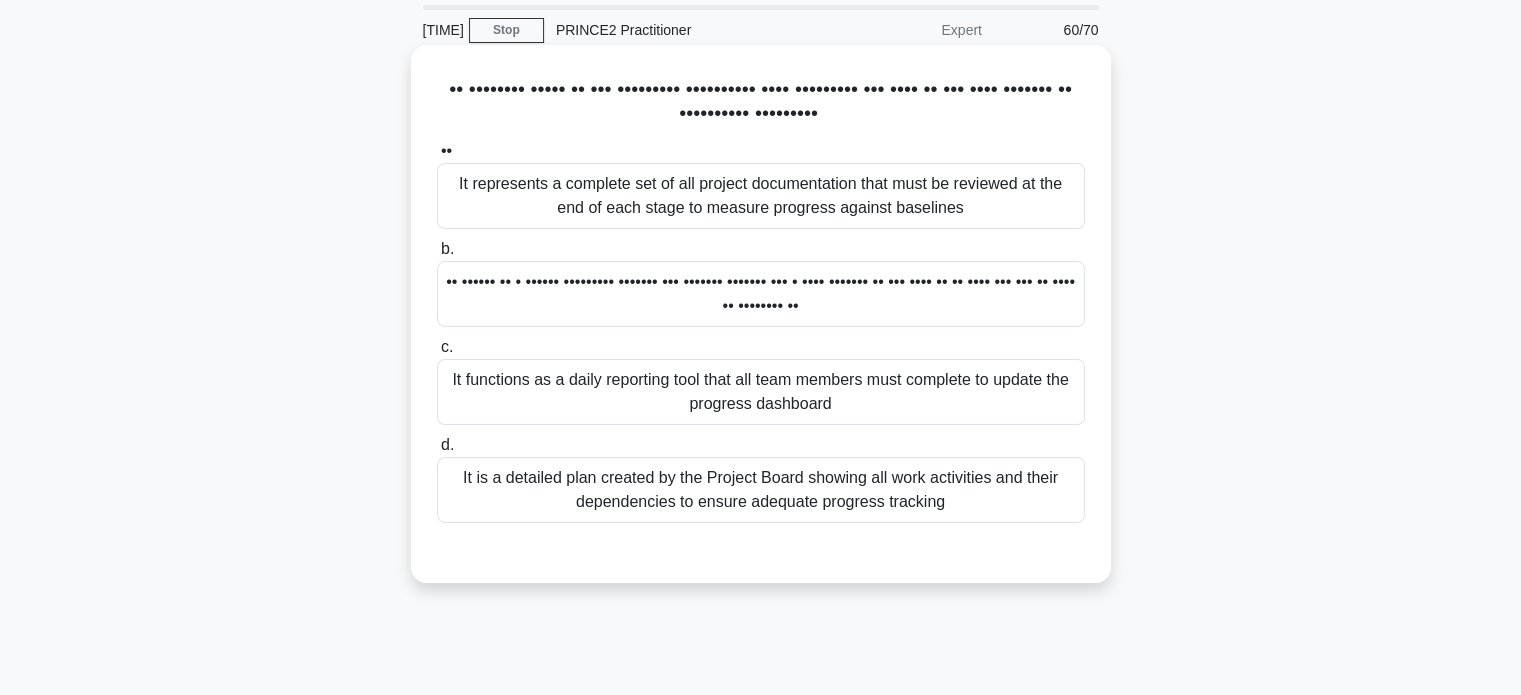 scroll, scrollTop: 0, scrollLeft: 0, axis: both 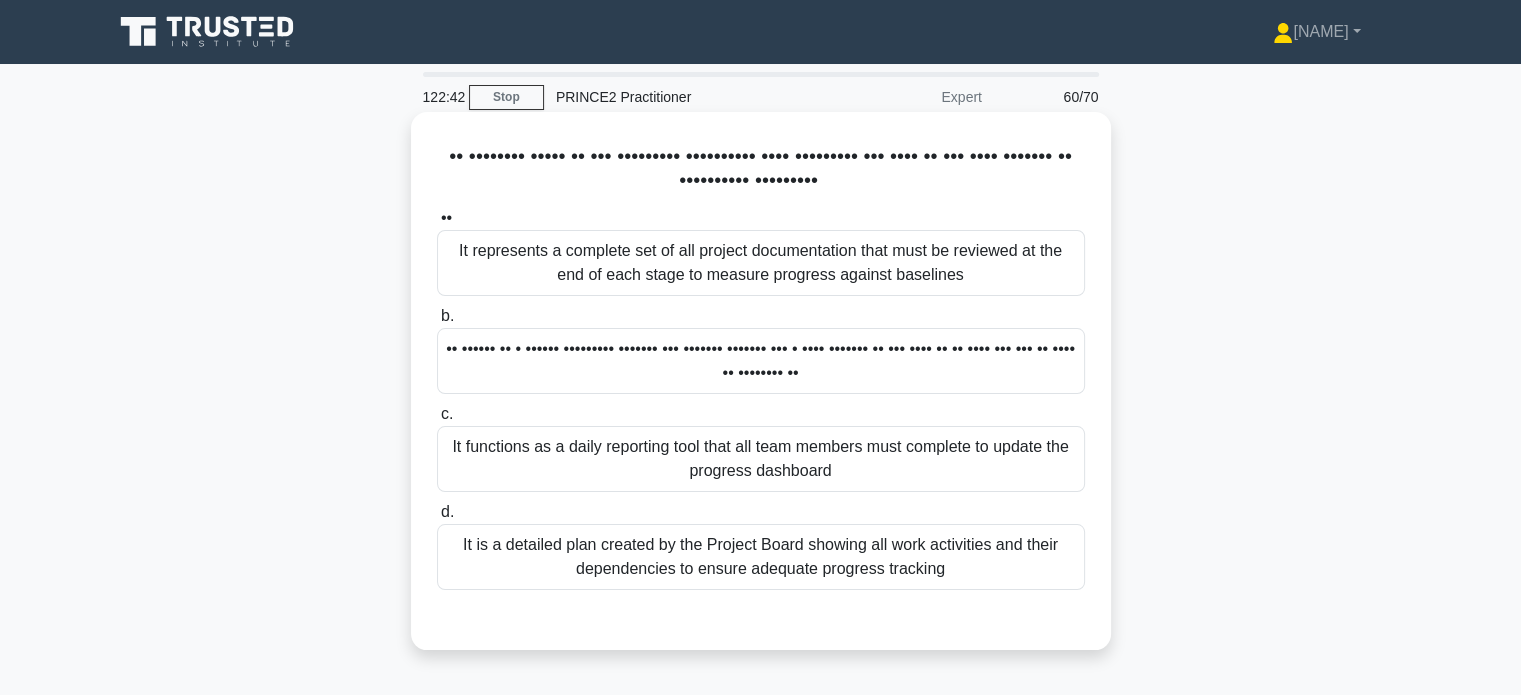 click on "•• •••••• •• • •••••• ••••••••• ••••••• ••• ••••••• ••••••• ••• • •••• ••••••• •• ••• •••• •• •• •••• ••• ••• •• •••• •• •••••••• ••" at bounding box center (761, 361) 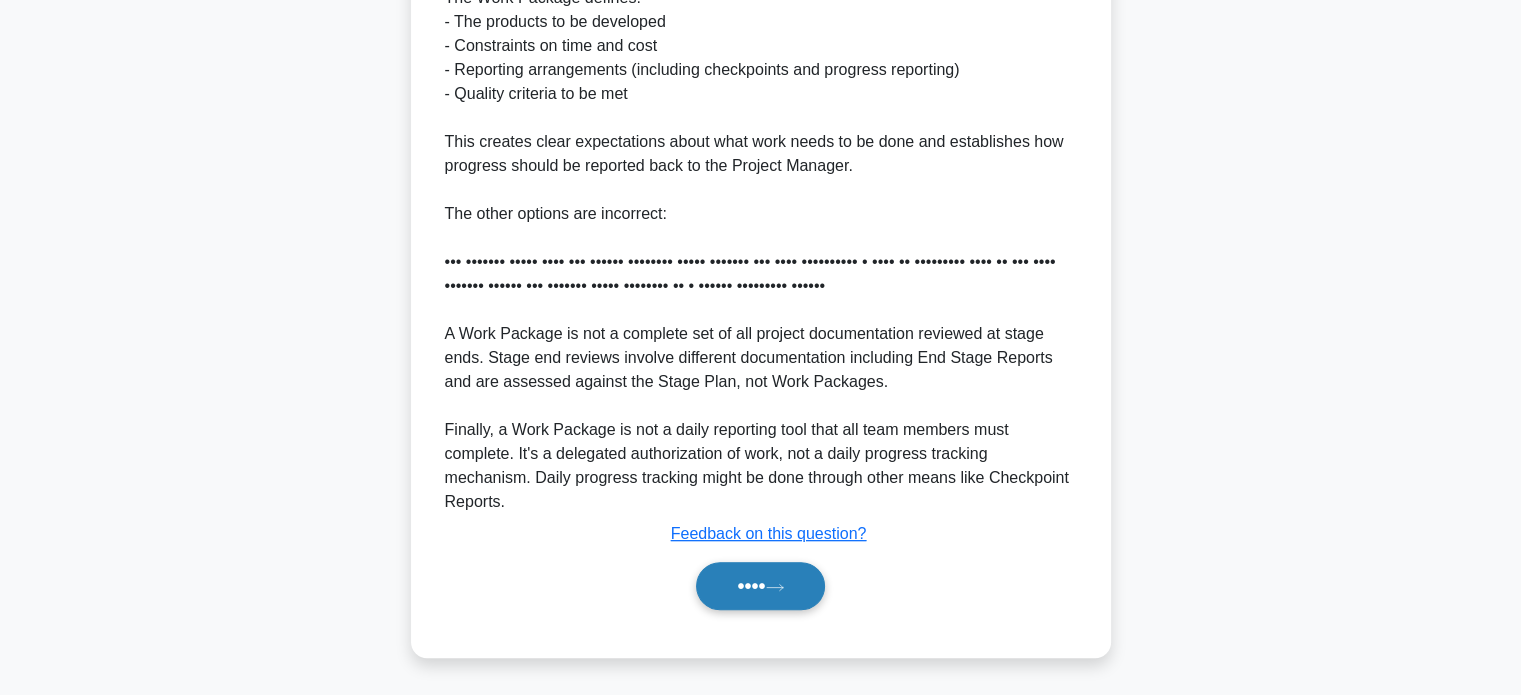 click on "••••" at bounding box center [760, 586] 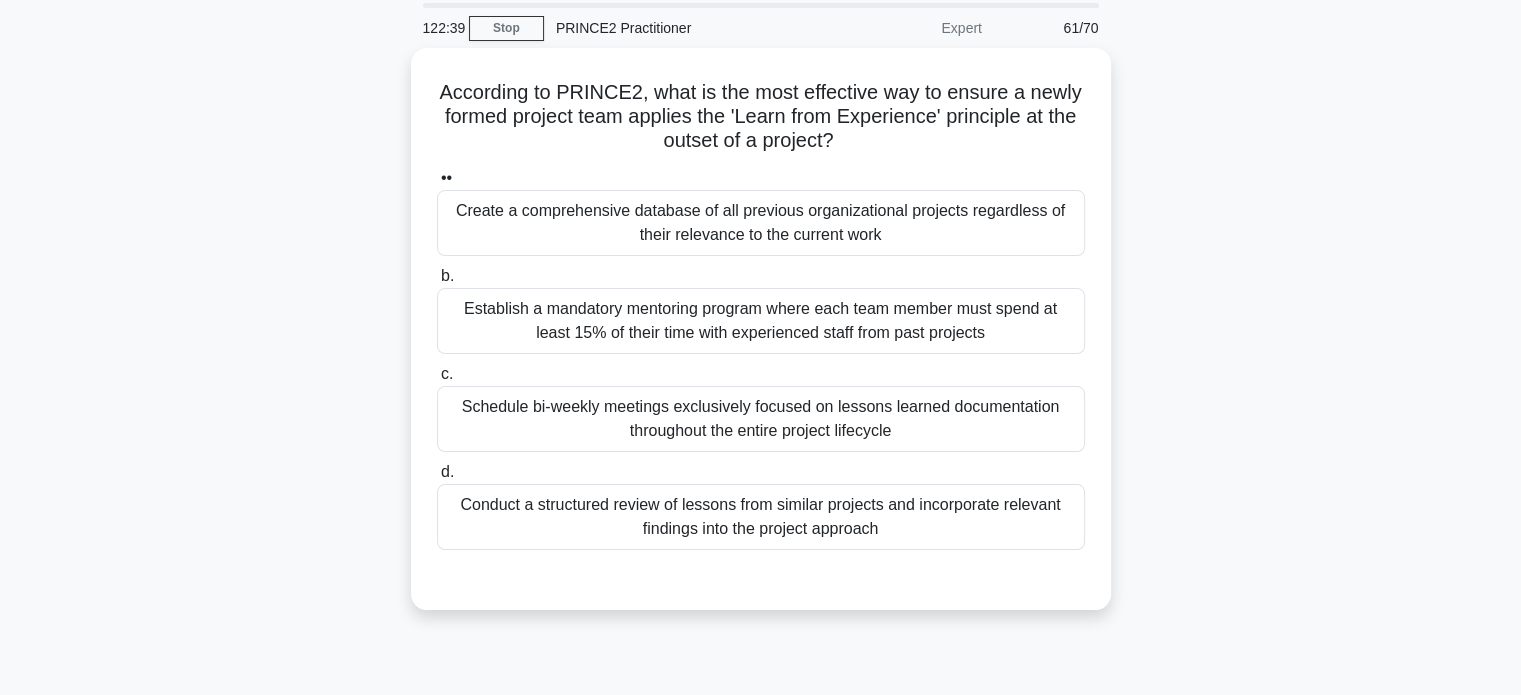 scroll, scrollTop: 0, scrollLeft: 0, axis: both 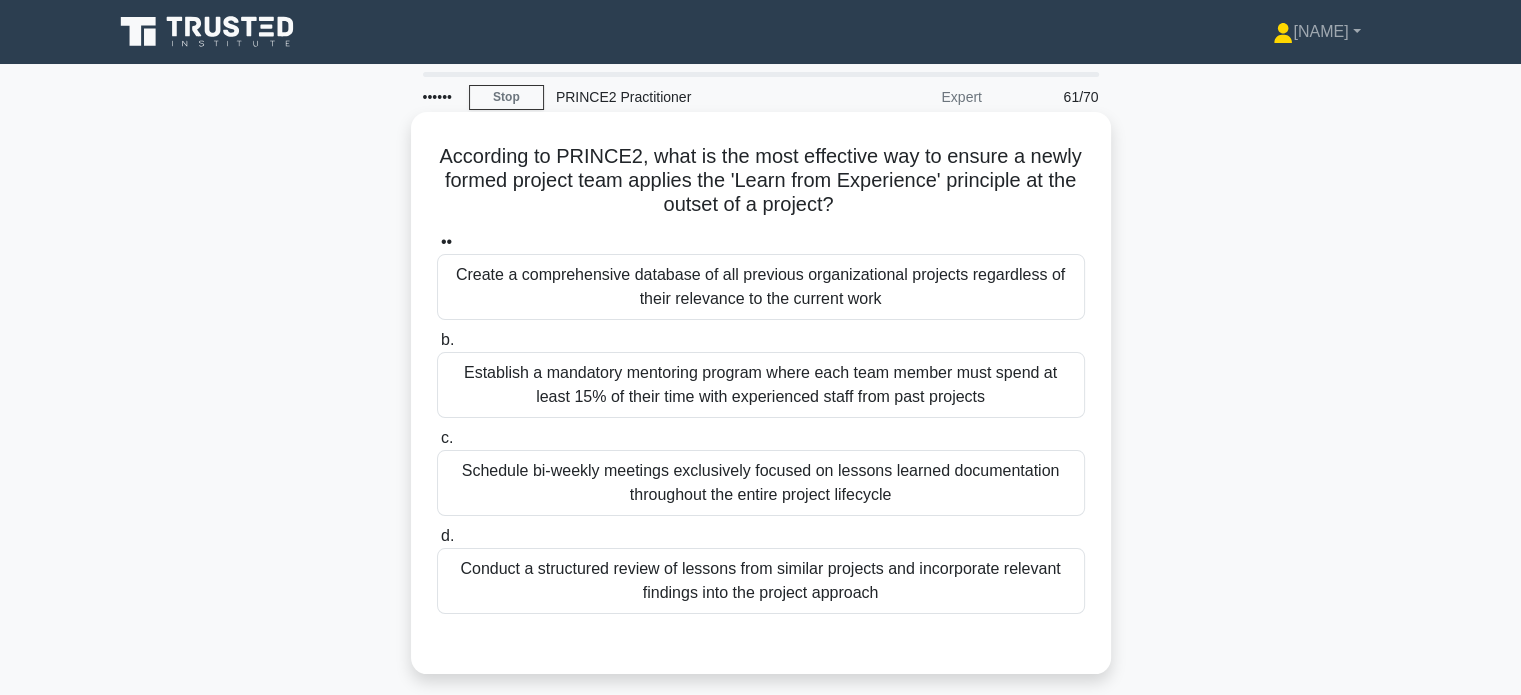 click on "Conduct a structured review of lessons from similar projects and incorporate relevant findings into the project approach" at bounding box center [761, 581] 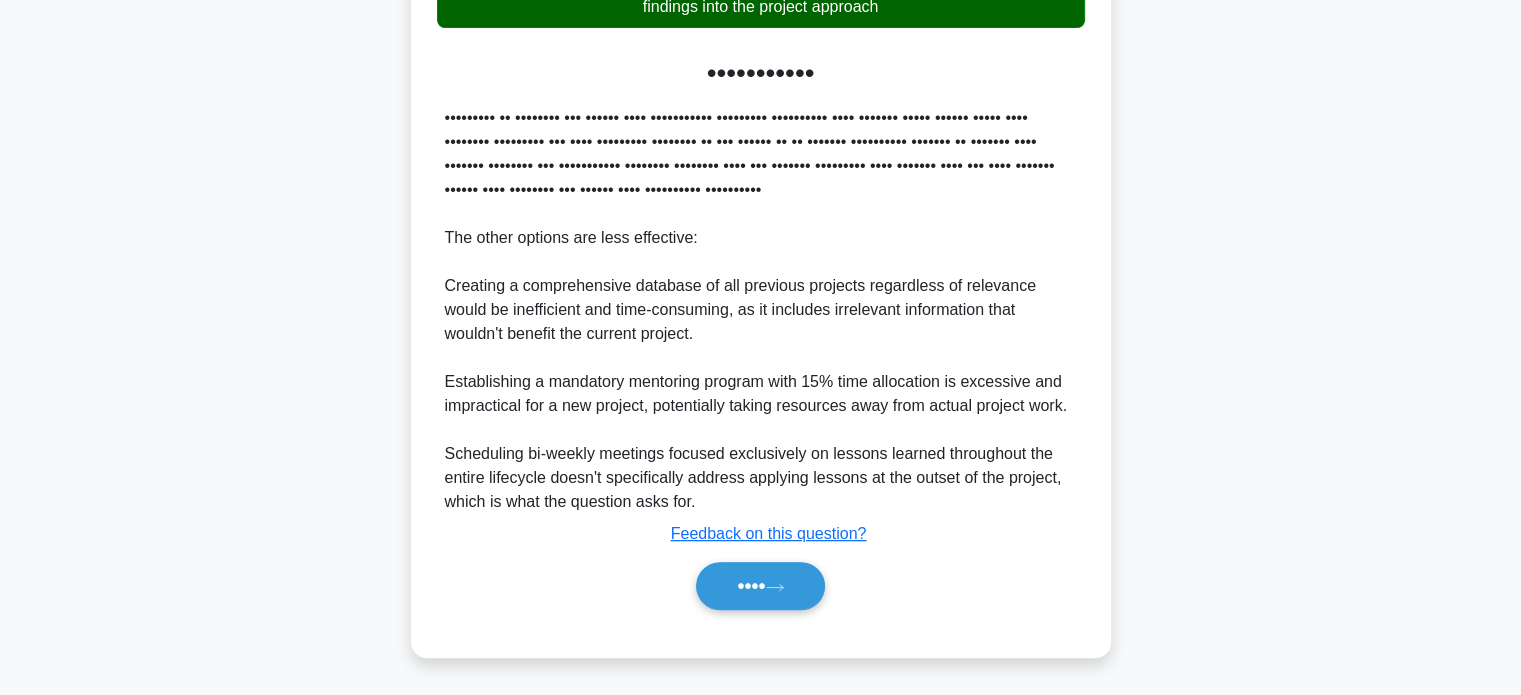 scroll, scrollTop: 608, scrollLeft: 0, axis: vertical 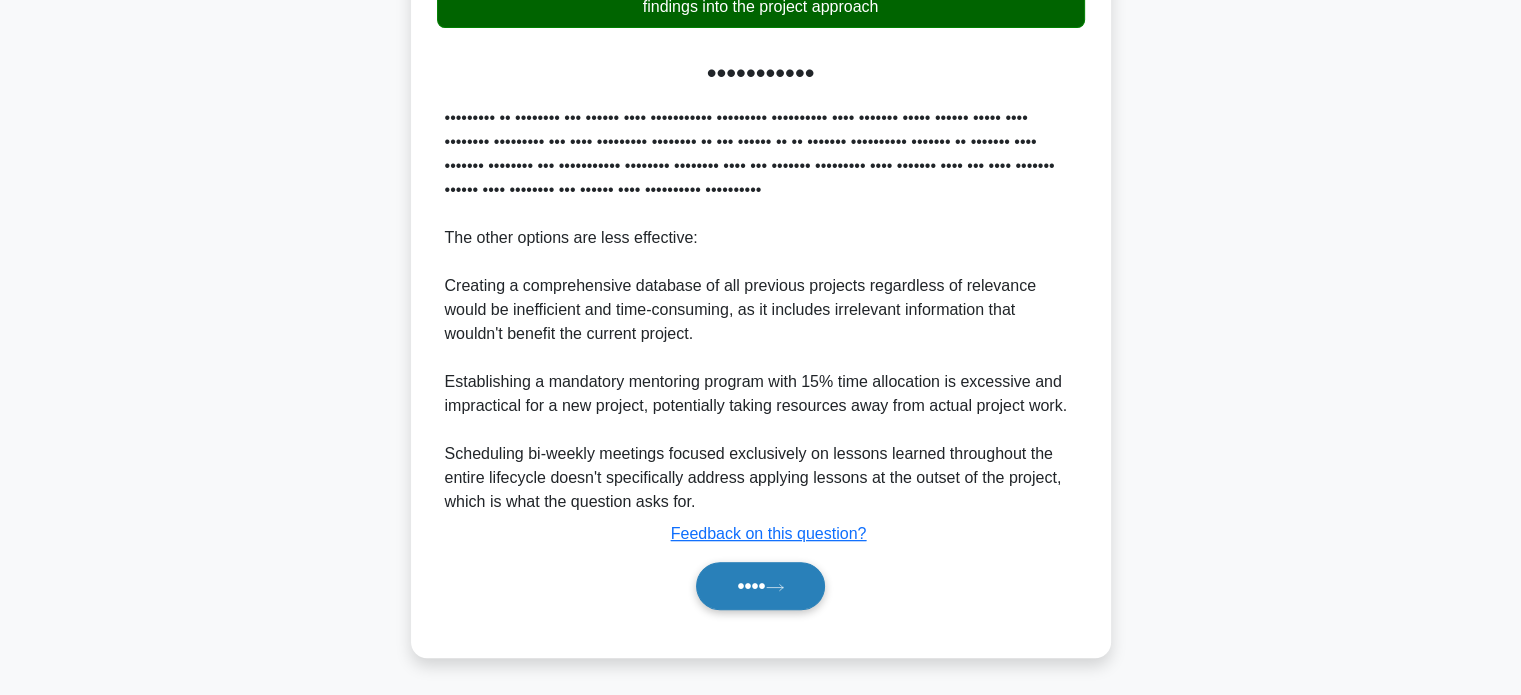 click on "••••" at bounding box center [760, 586] 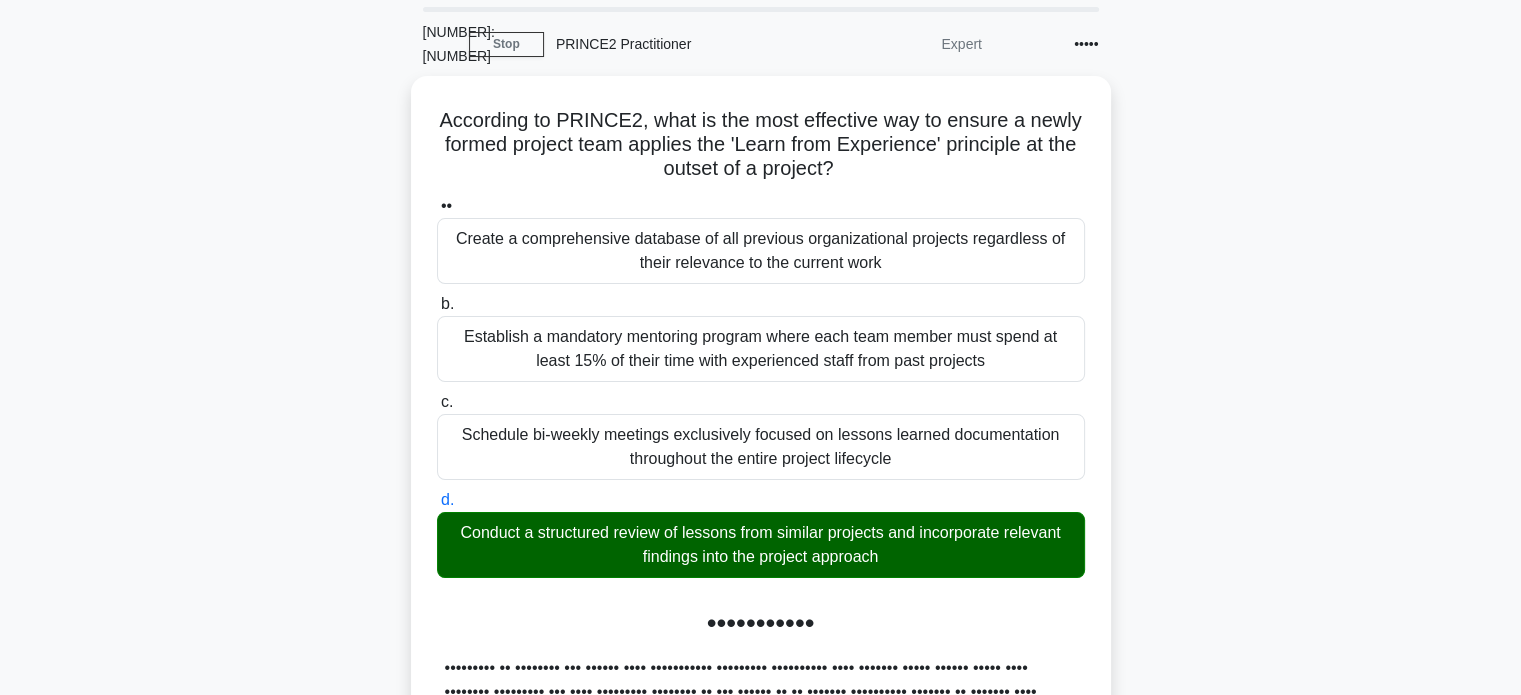 scroll, scrollTop: 8, scrollLeft: 0, axis: vertical 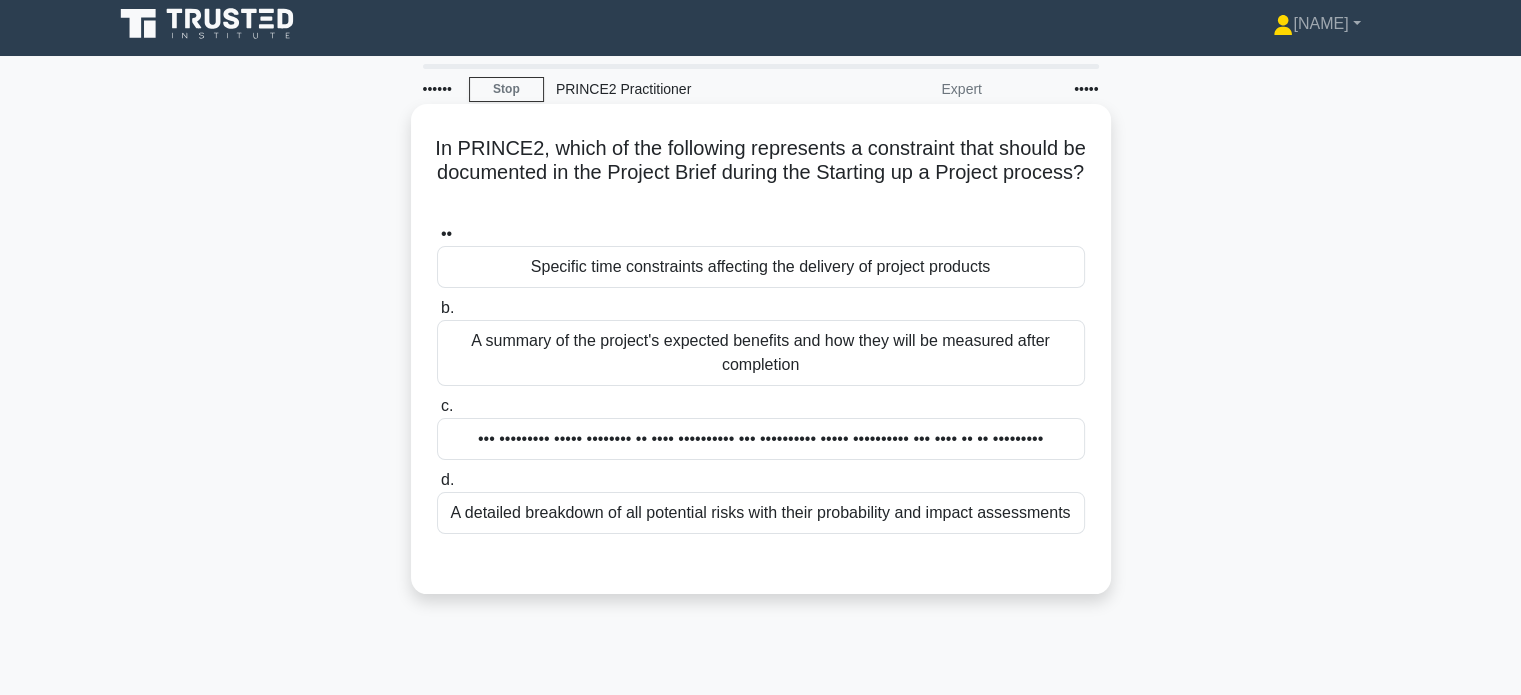 click on "Specific time constraints affecting the delivery of project products" at bounding box center [761, 267] 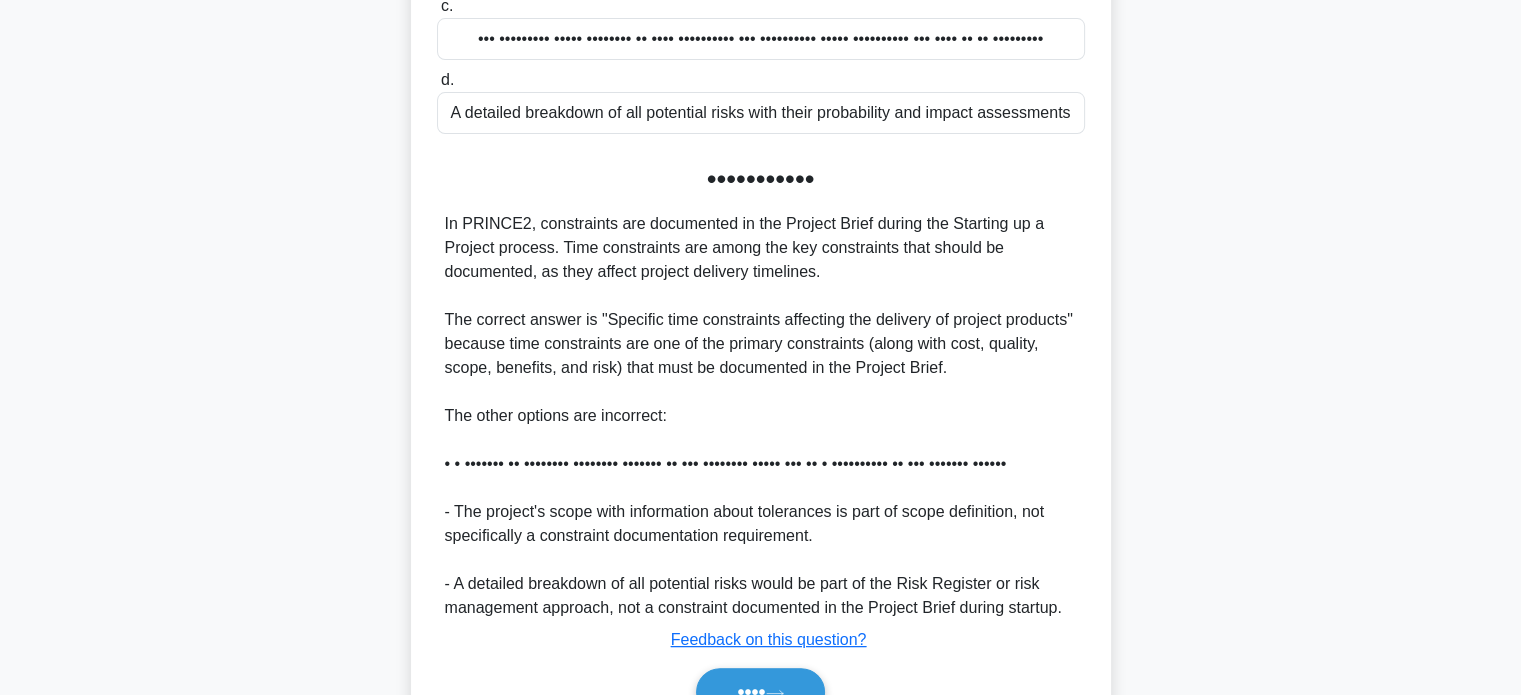 scroll, scrollTop: 460, scrollLeft: 0, axis: vertical 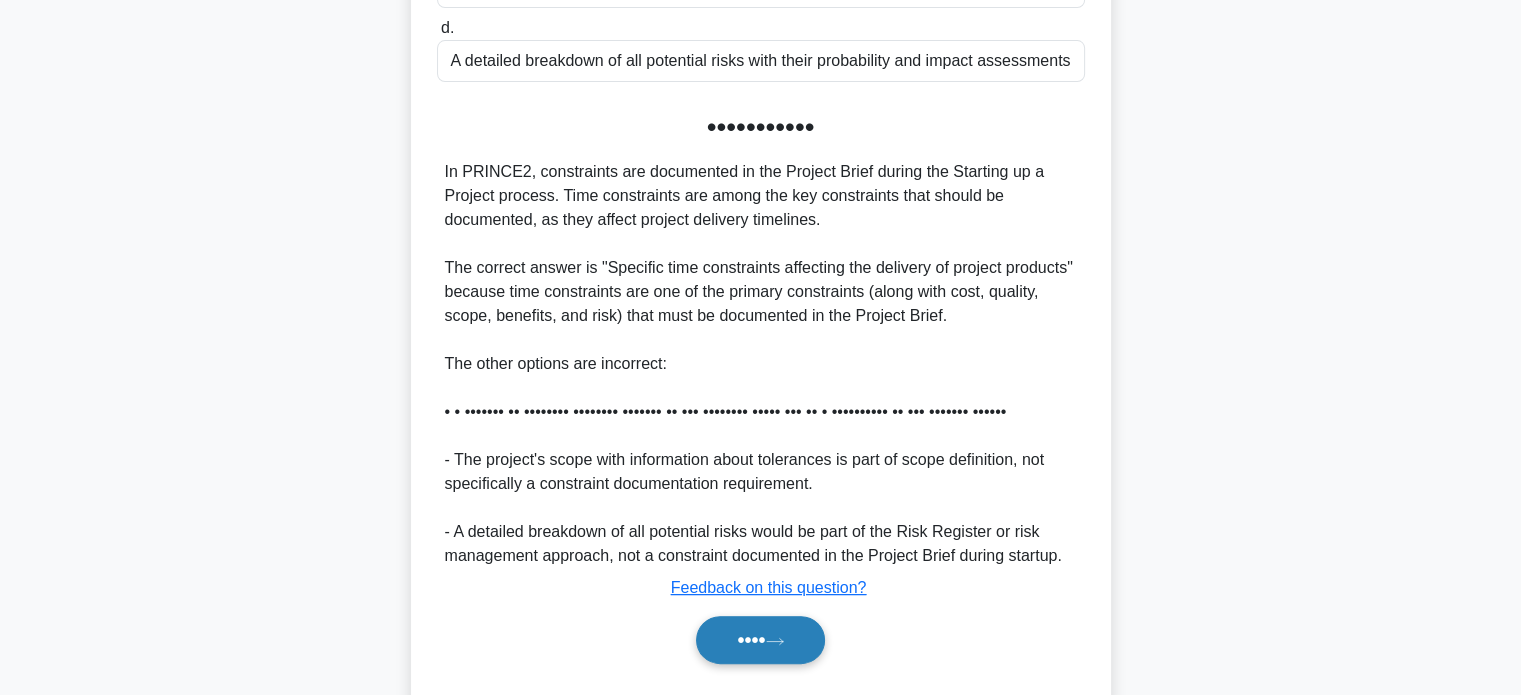 click on "••••" at bounding box center (760, 640) 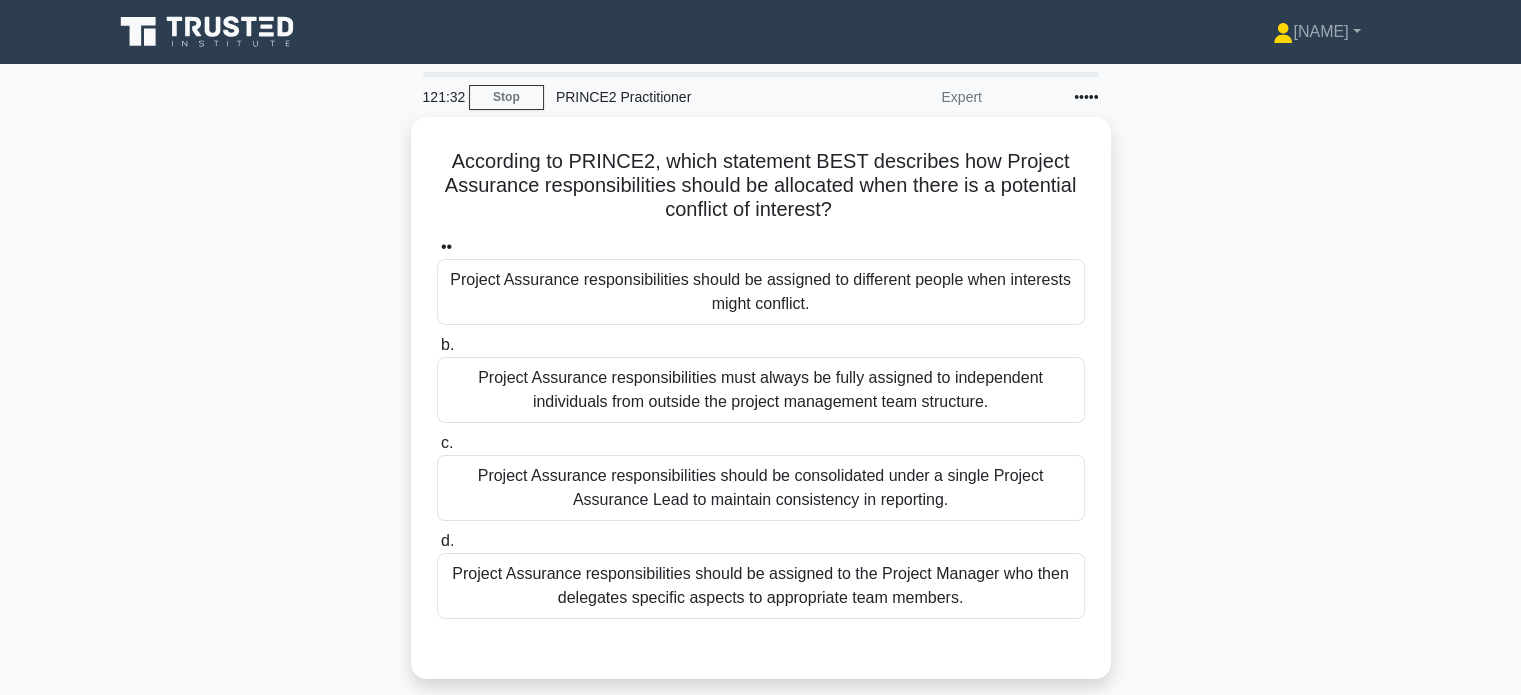 scroll, scrollTop: 0, scrollLeft: 0, axis: both 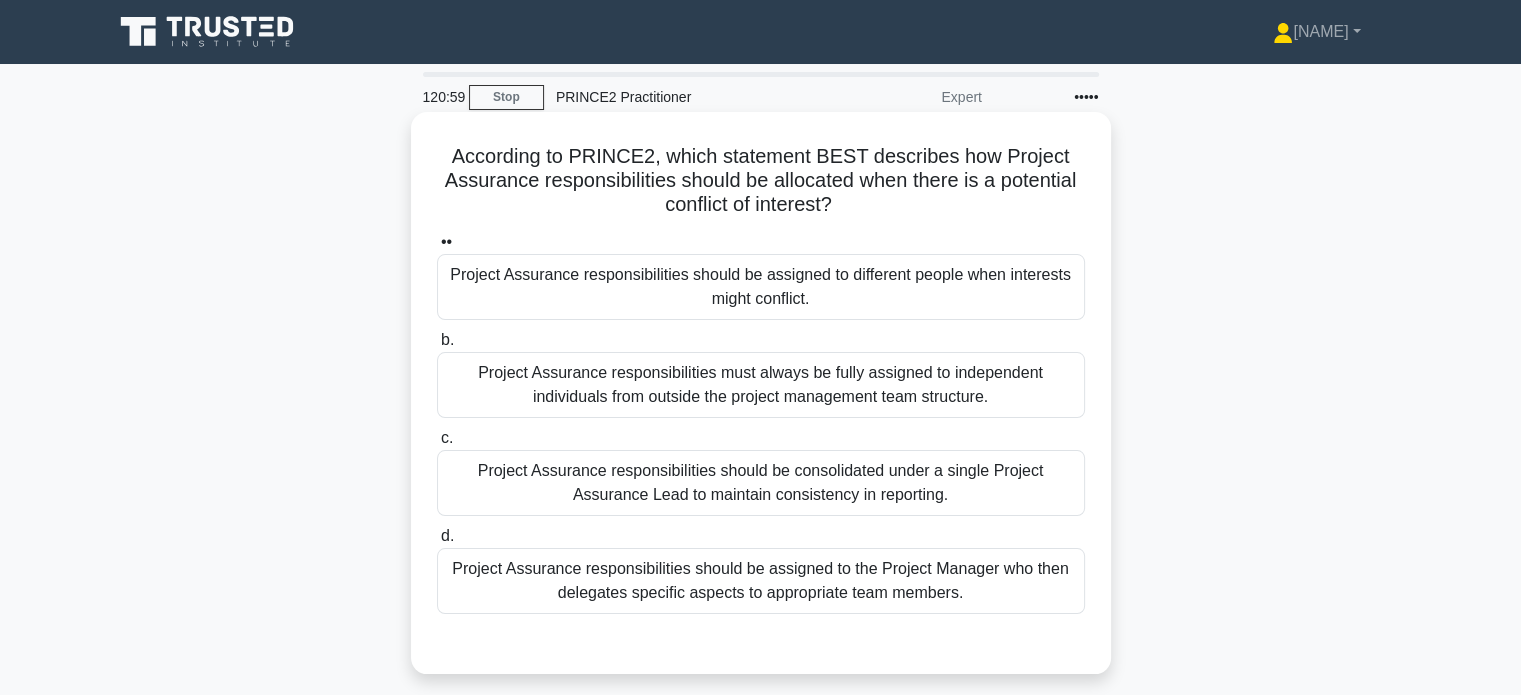 click on "Project Assurance responsibilities should be assigned to different people when interests might conflict." at bounding box center [761, 287] 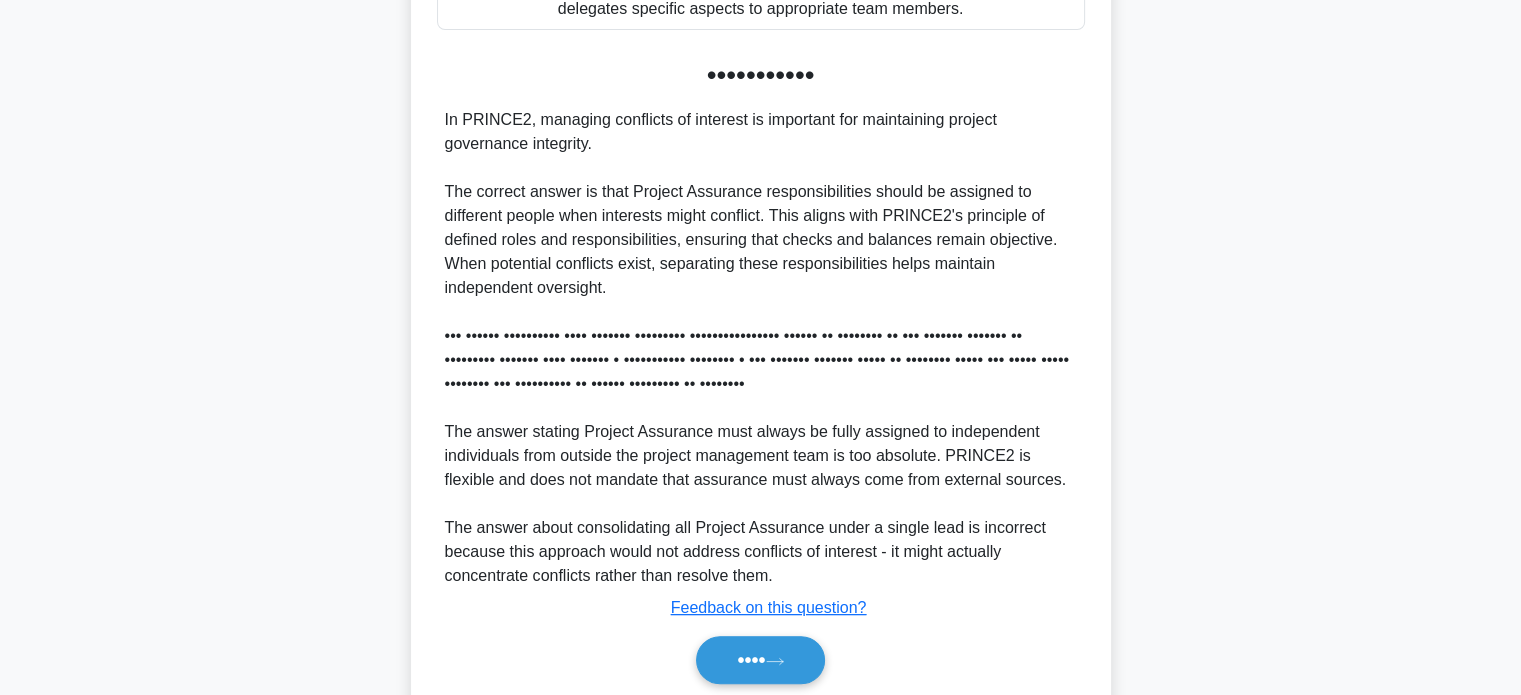 scroll, scrollTop: 680, scrollLeft: 0, axis: vertical 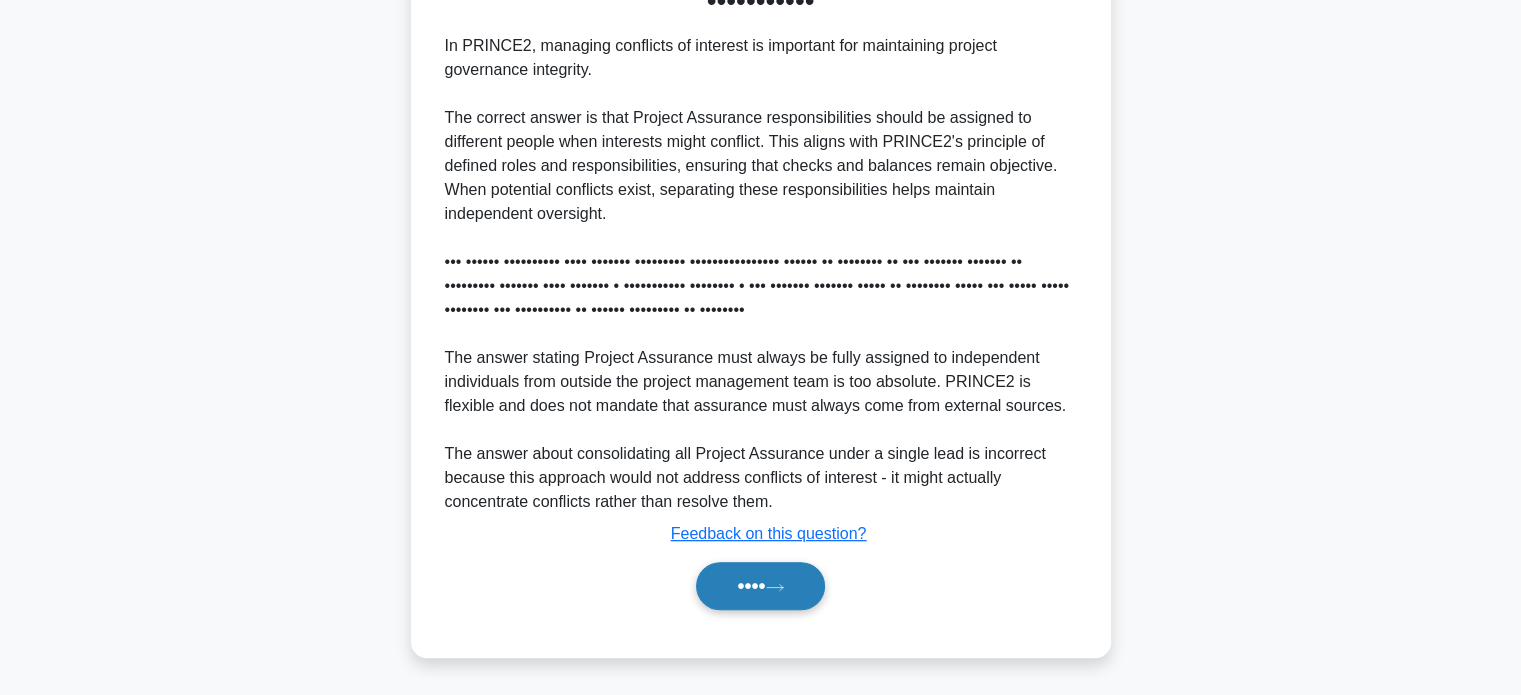 click on "••••" at bounding box center [760, 586] 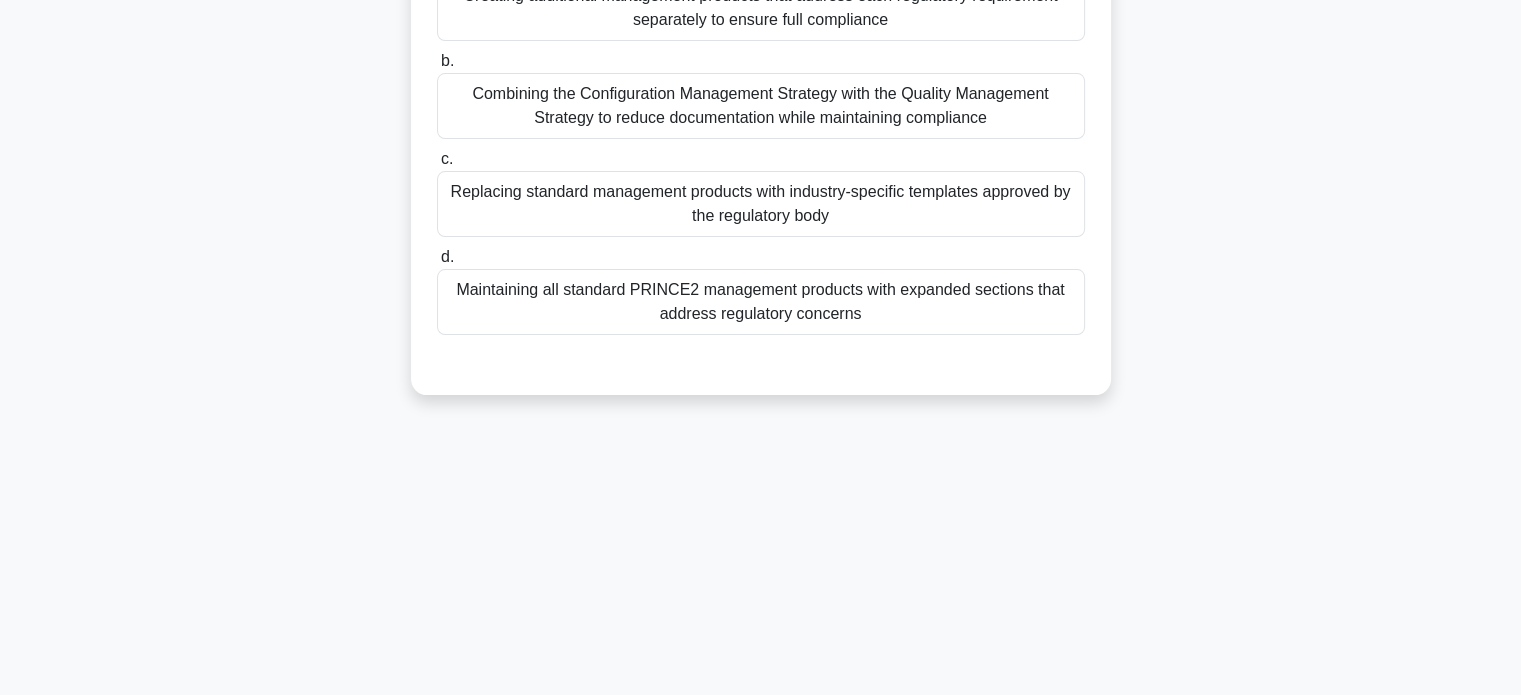 scroll, scrollTop: 0, scrollLeft: 0, axis: both 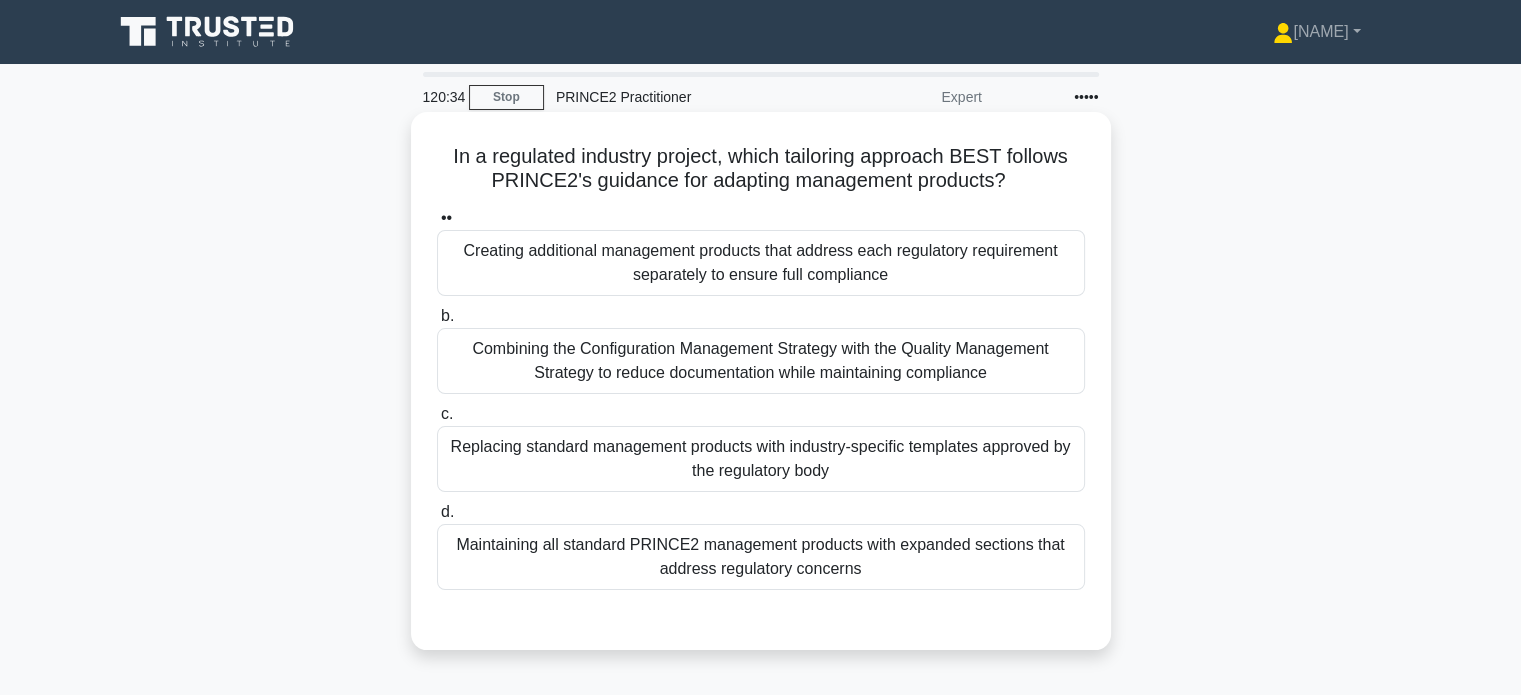 click on "Maintaining all standard PRINCE2 management products with expanded sections that address regulatory concerns" at bounding box center (761, 557) 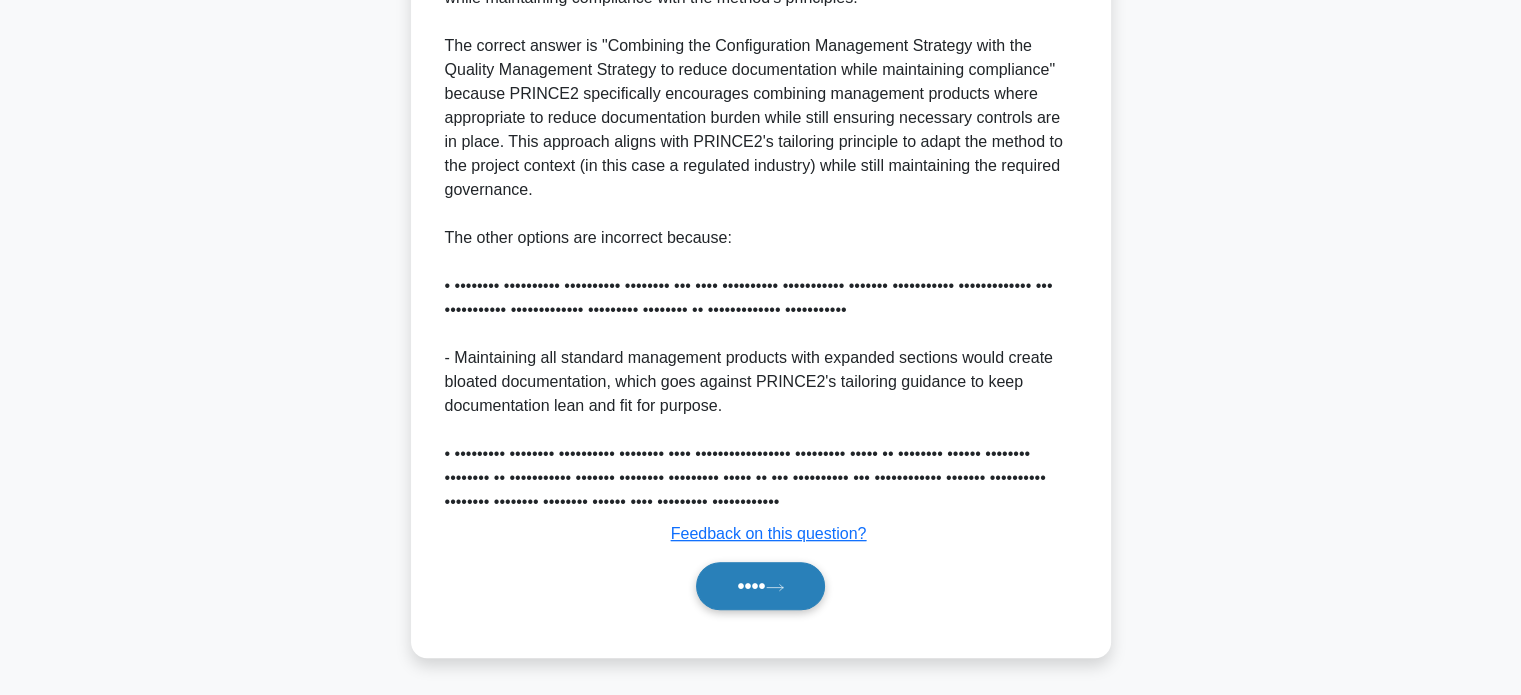 click on "••••" at bounding box center (760, 586) 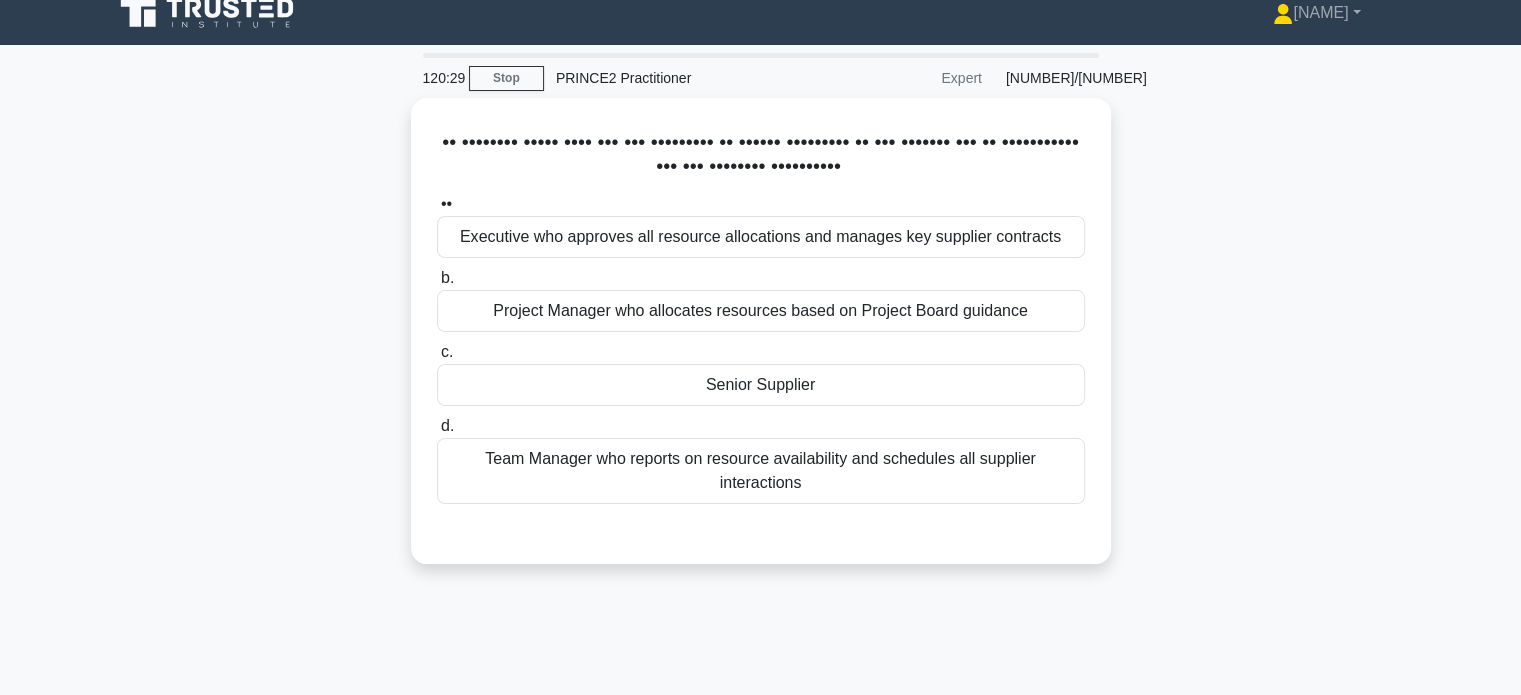 scroll, scrollTop: 0, scrollLeft: 0, axis: both 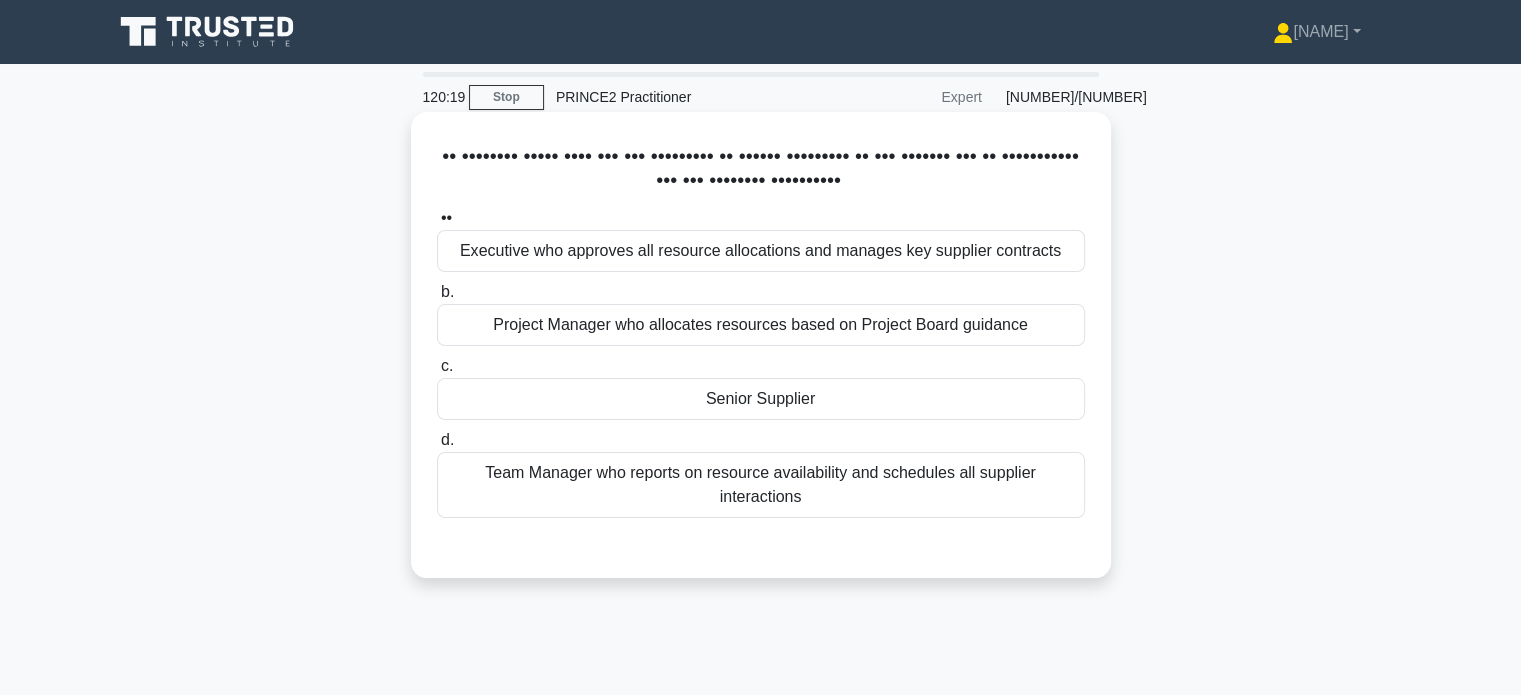 click on "Senior Supplier" at bounding box center [761, 399] 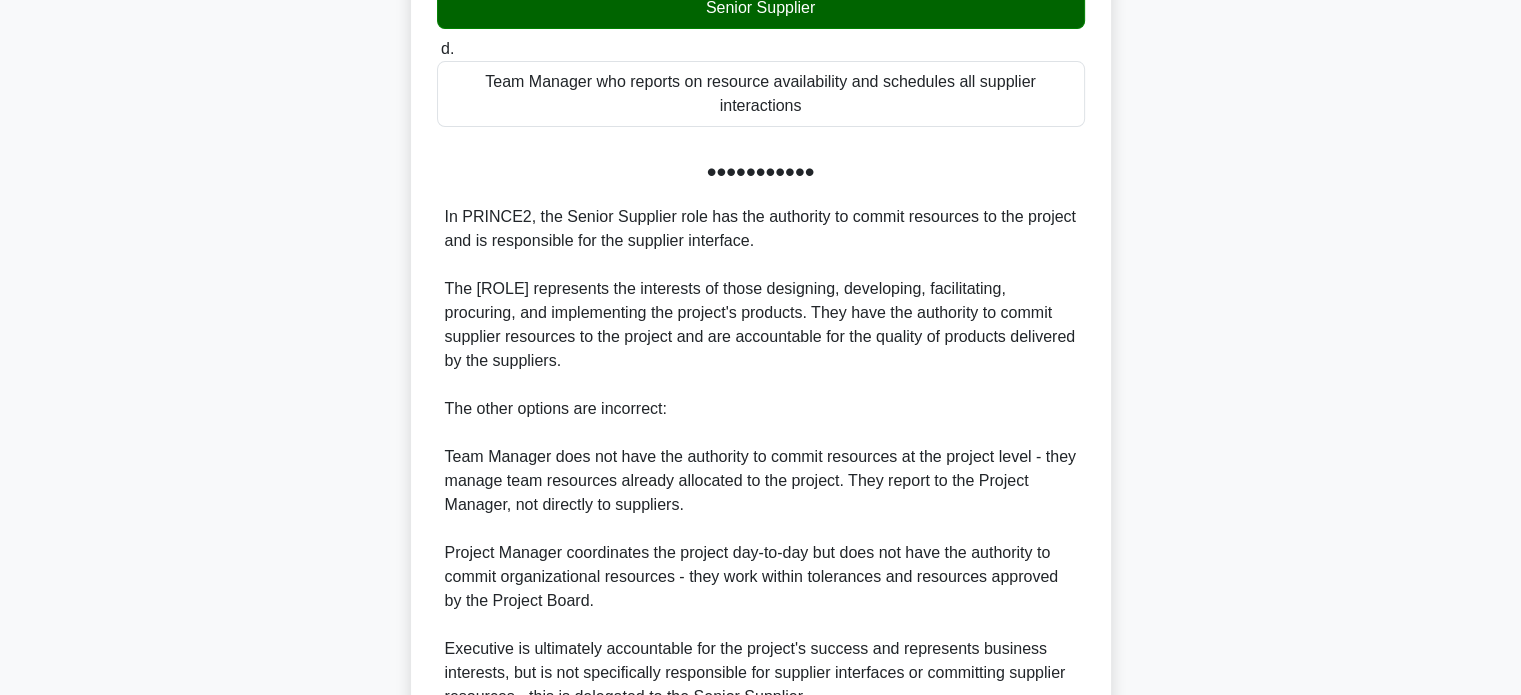 scroll, scrollTop: 584, scrollLeft: 0, axis: vertical 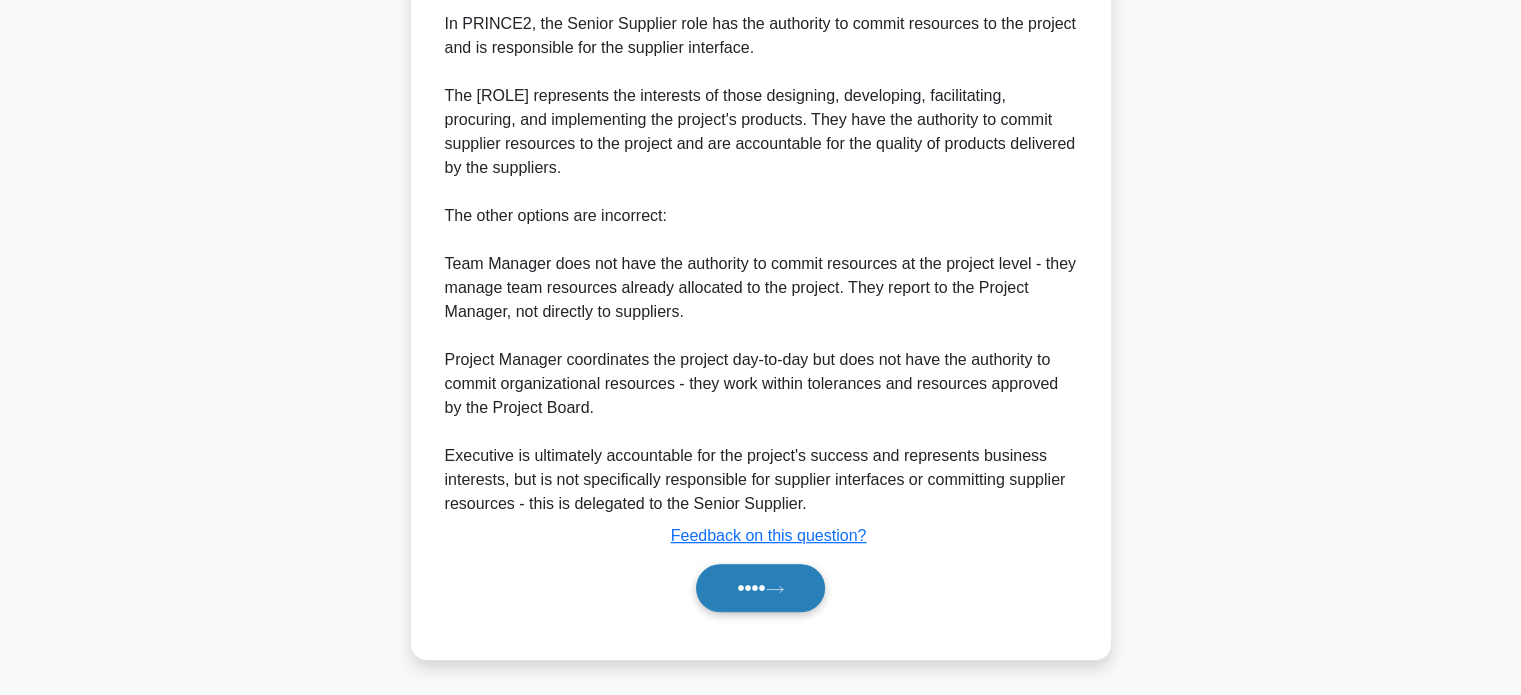 click on "••••" at bounding box center [760, 588] 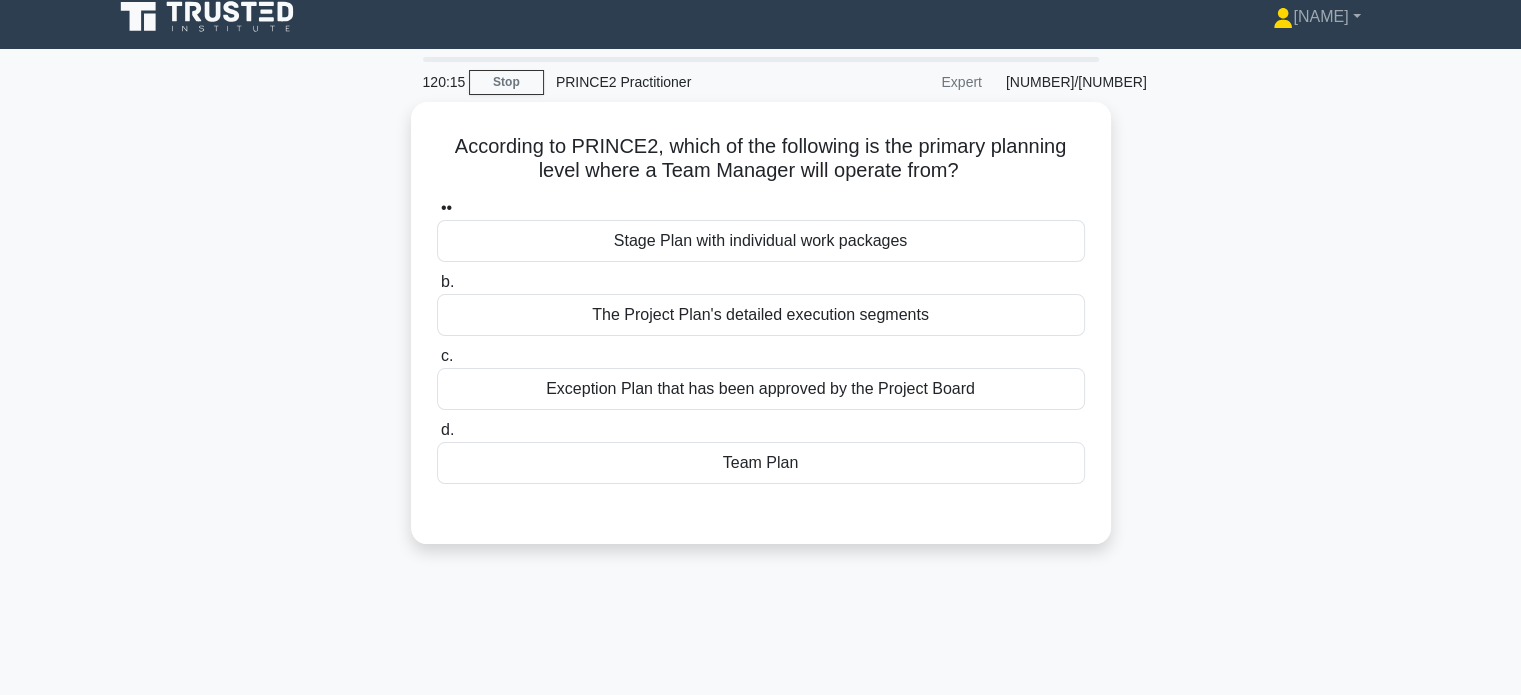 scroll, scrollTop: 0, scrollLeft: 0, axis: both 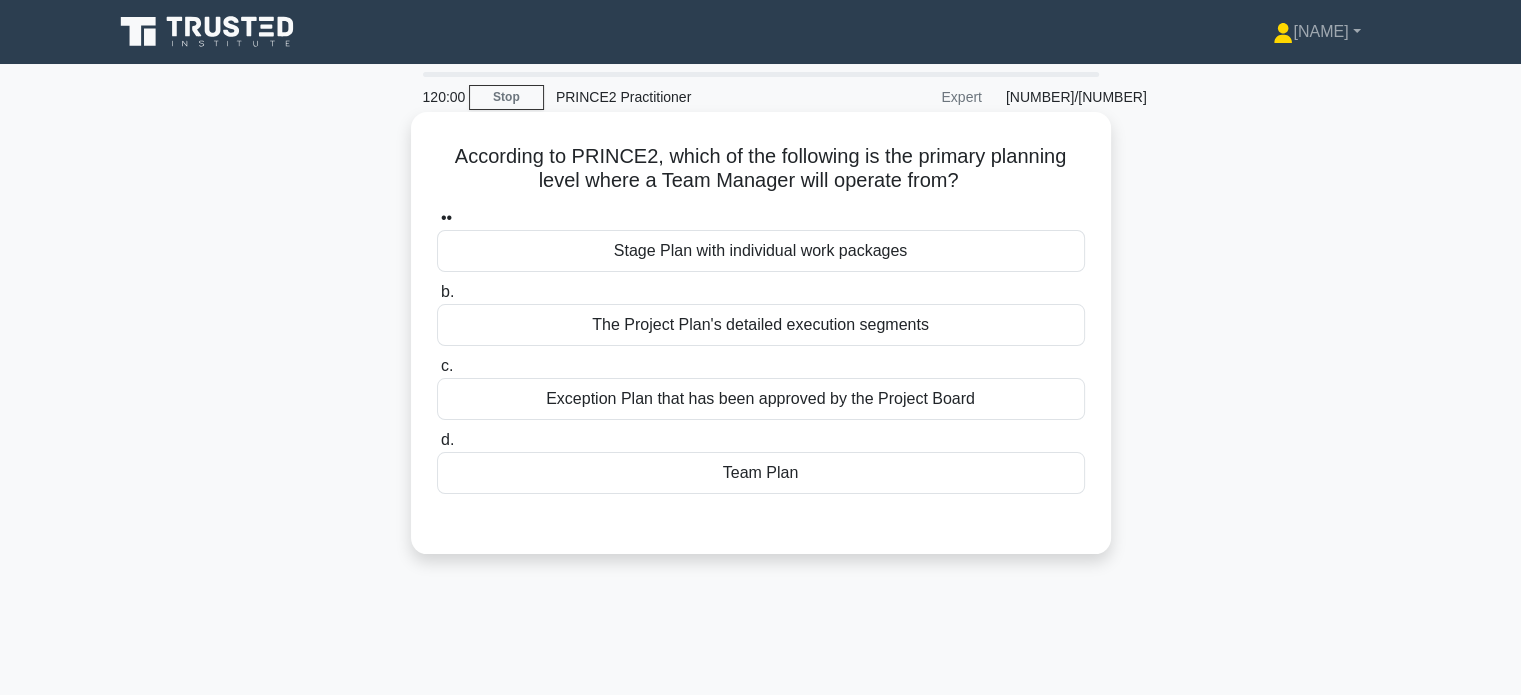 click on "Team Plan" at bounding box center (761, 473) 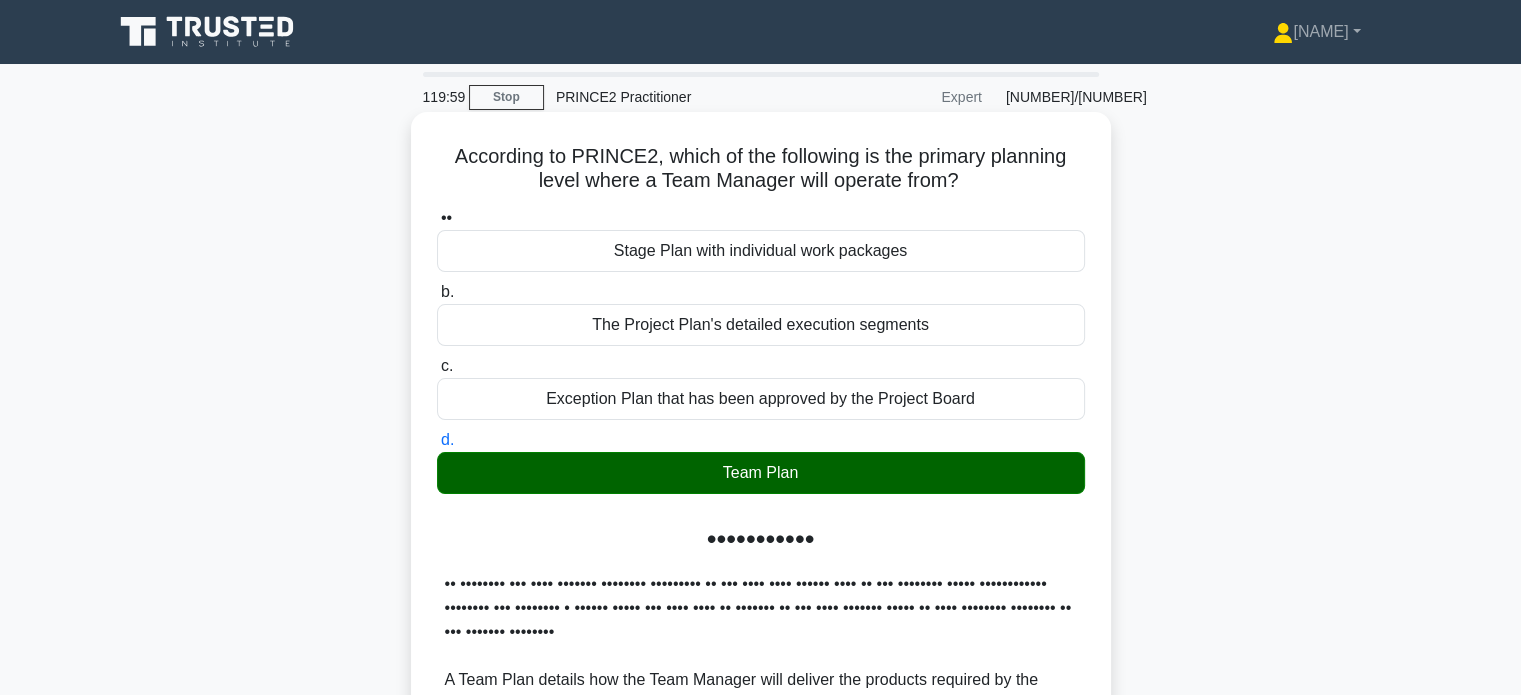 scroll, scrollTop: 488, scrollLeft: 0, axis: vertical 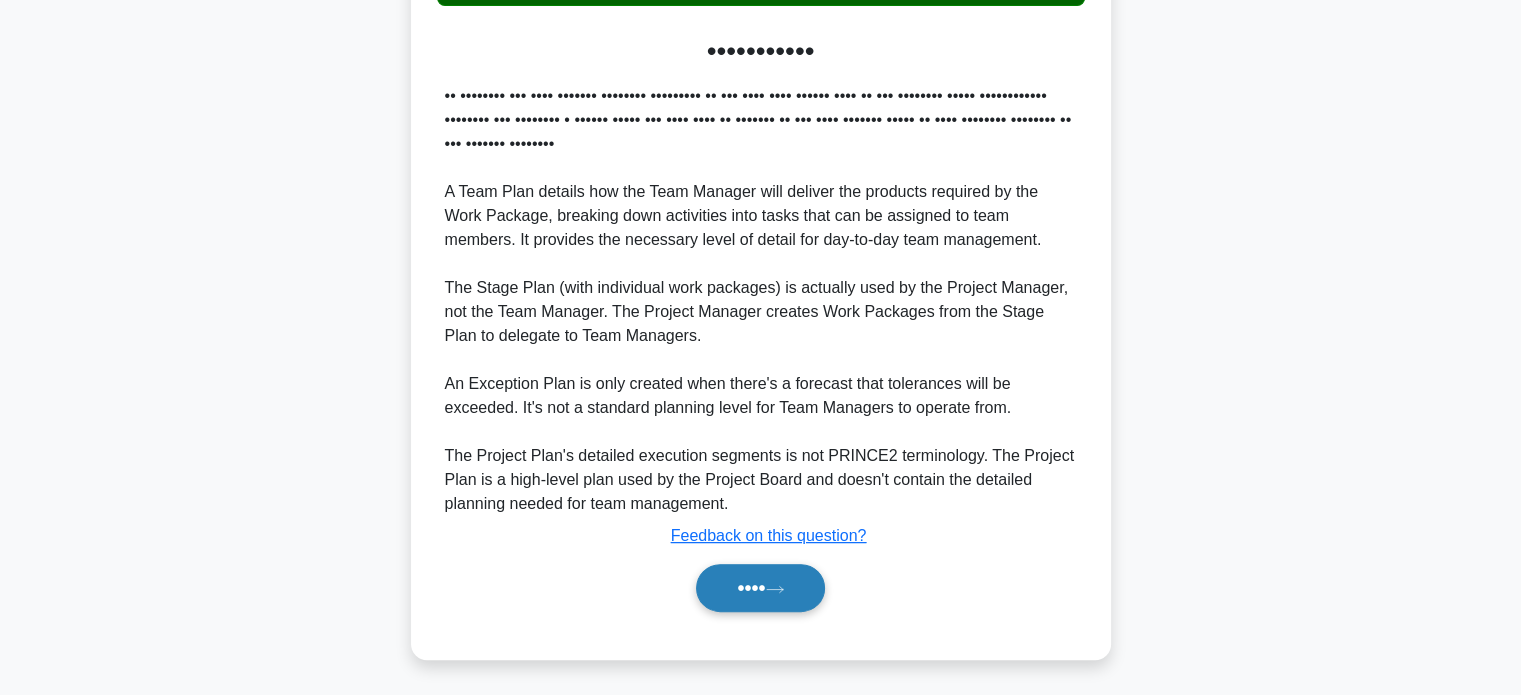 click on "••••" at bounding box center (760, 588) 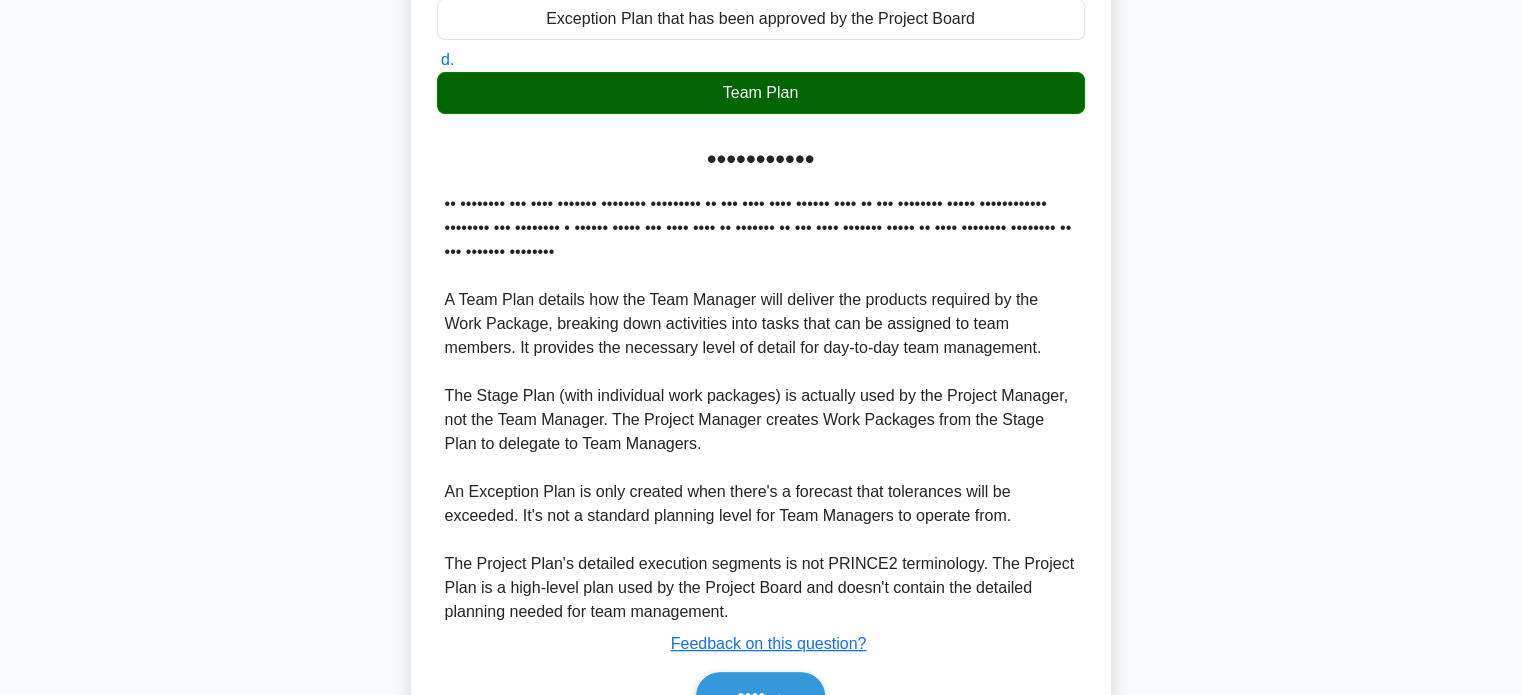 click on "••••••
••••
••••••• ••••••••••••
••••••
•••••
••••••••• •• •••••••• ••••• •• ••• ••••••••• •• ••• ••••••• •••••••• ••••• ••••• • •••• ••••••• •••• ••••••• •••••
•••••••••••••••••••••••••••••••••••••••••••••••••••••••••••• •••• •••••• ••••••••••••••••••• ••••••••••••••••••••••••••••••••••••••••••••
•• •• •• ••" at bounding box center [761, 239] 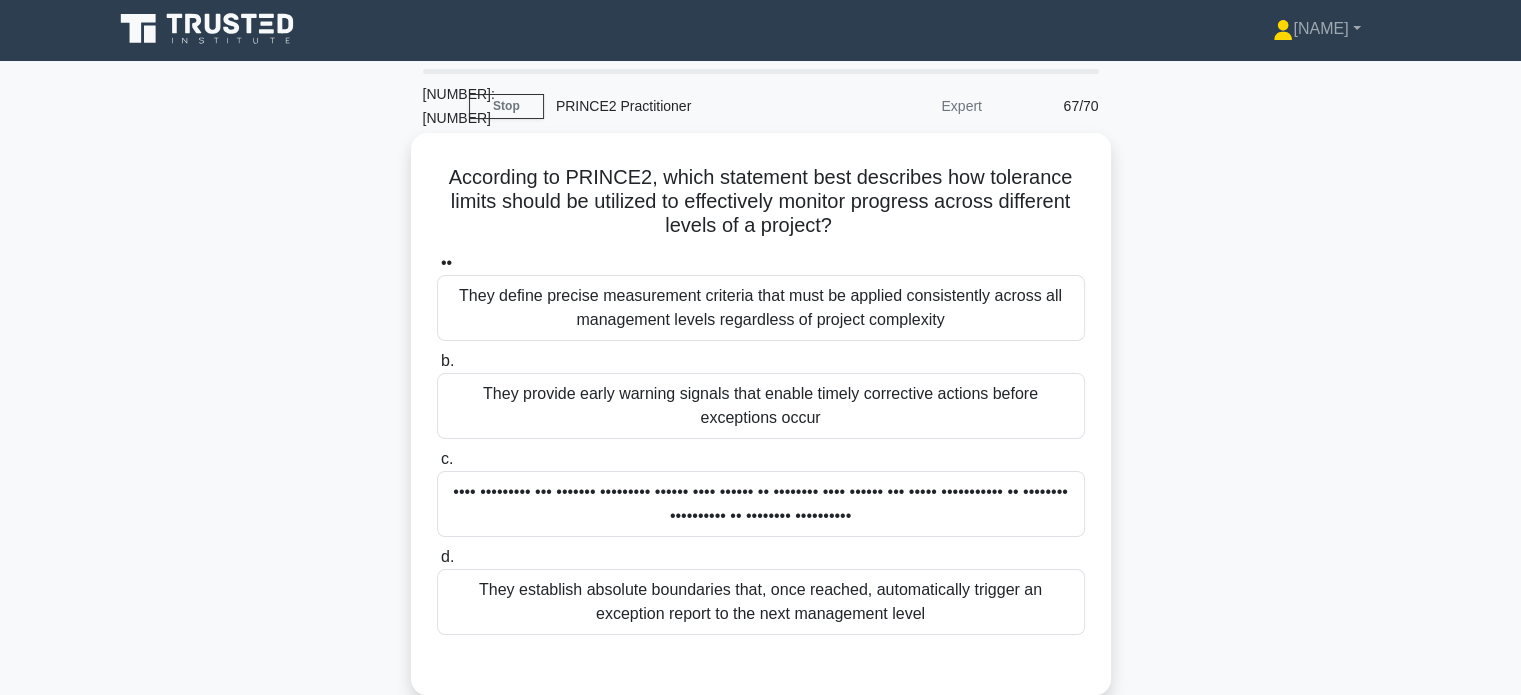 scroll, scrollTop: 0, scrollLeft: 0, axis: both 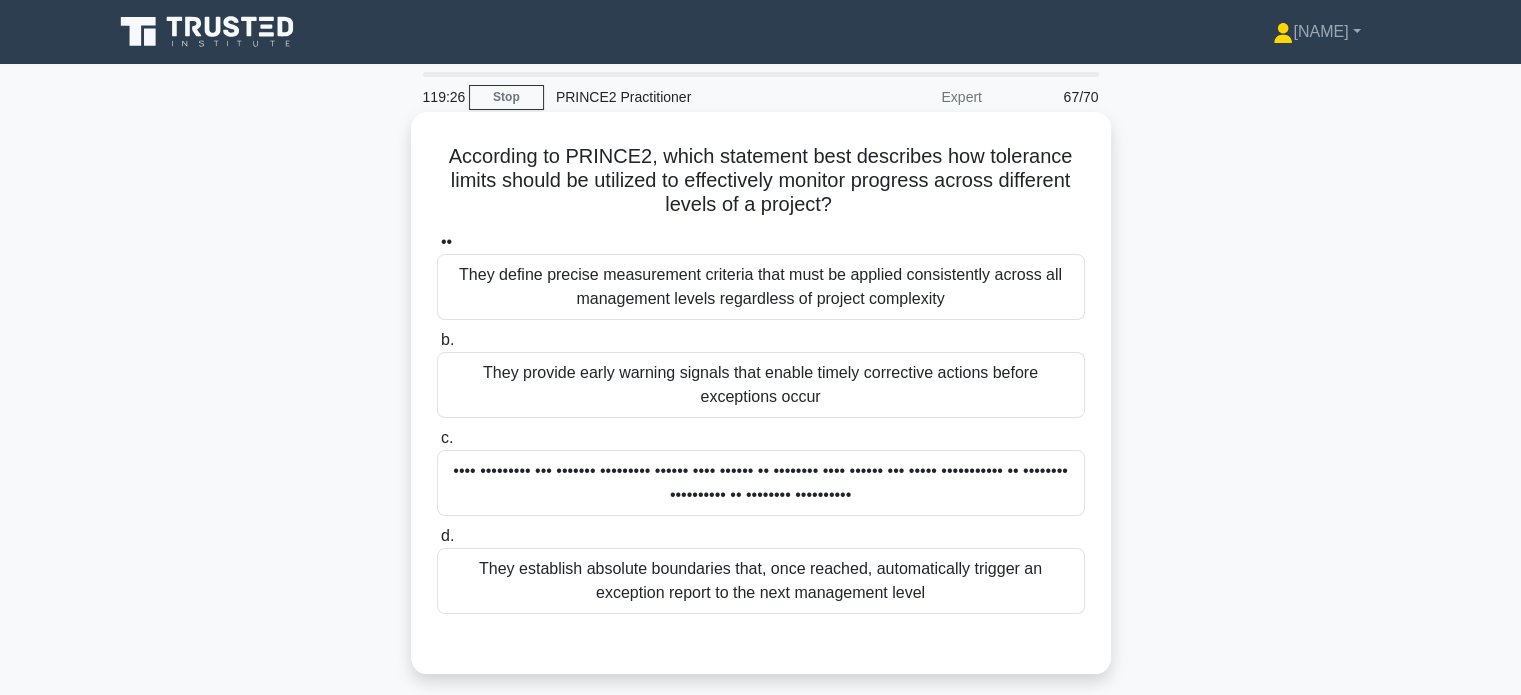 click on "They establish absolute boundaries that, once reached, automatically trigger an exception report to the next management level" at bounding box center (761, 581) 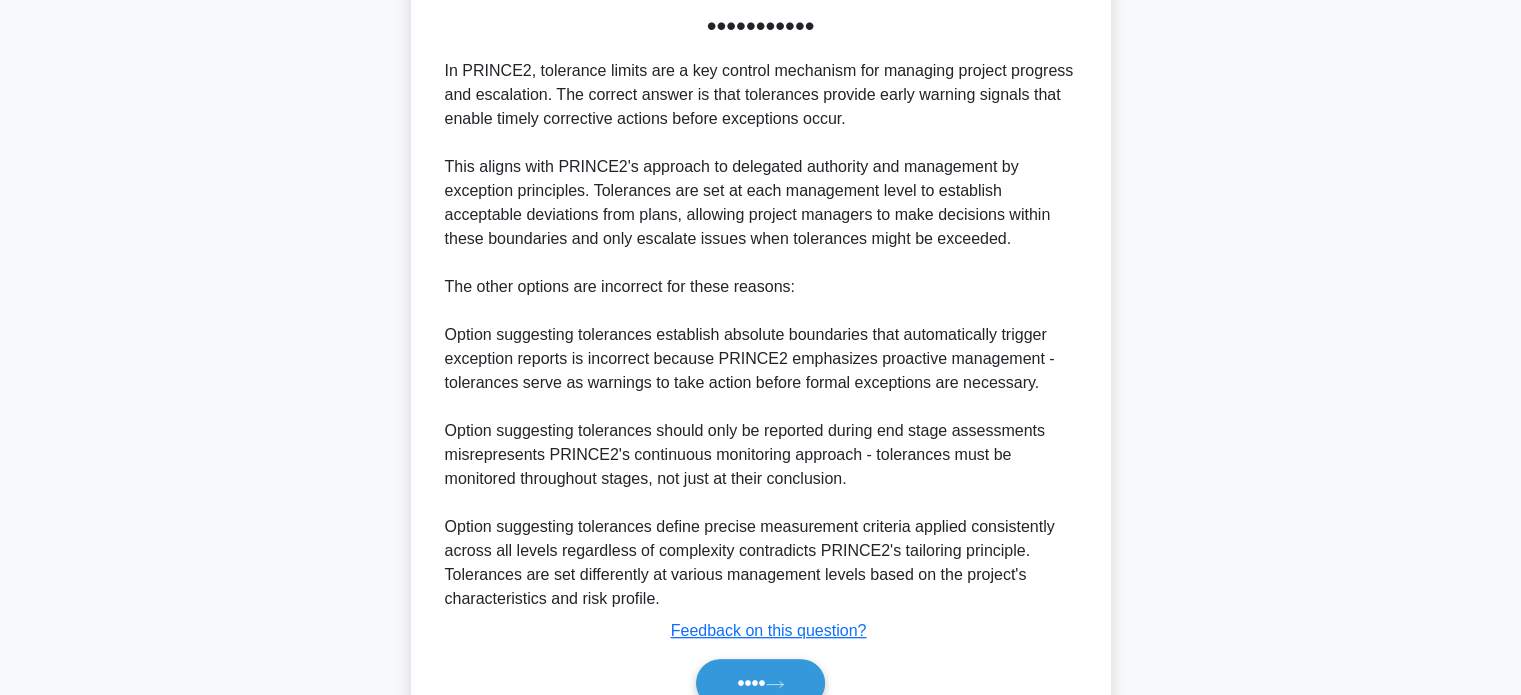 scroll, scrollTop: 730, scrollLeft: 0, axis: vertical 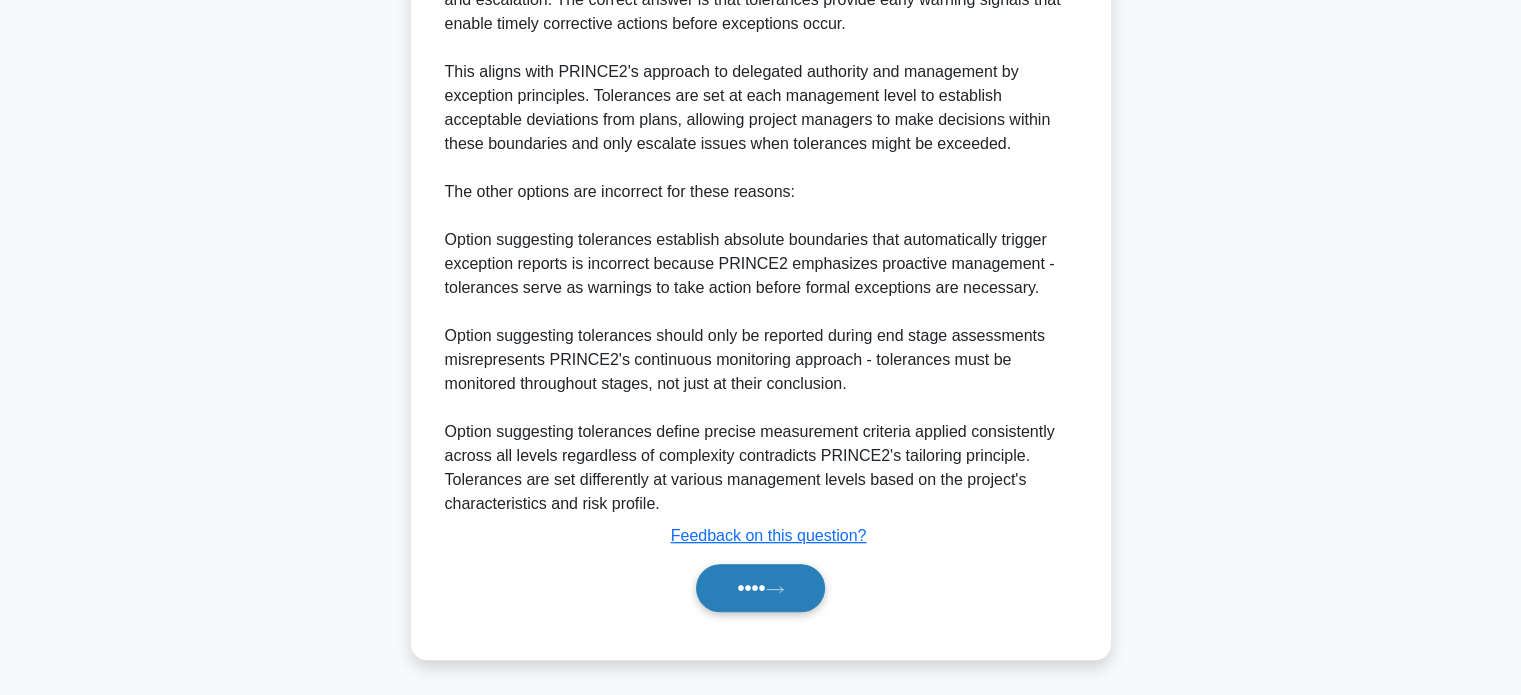 click on "••••" at bounding box center (760, 588) 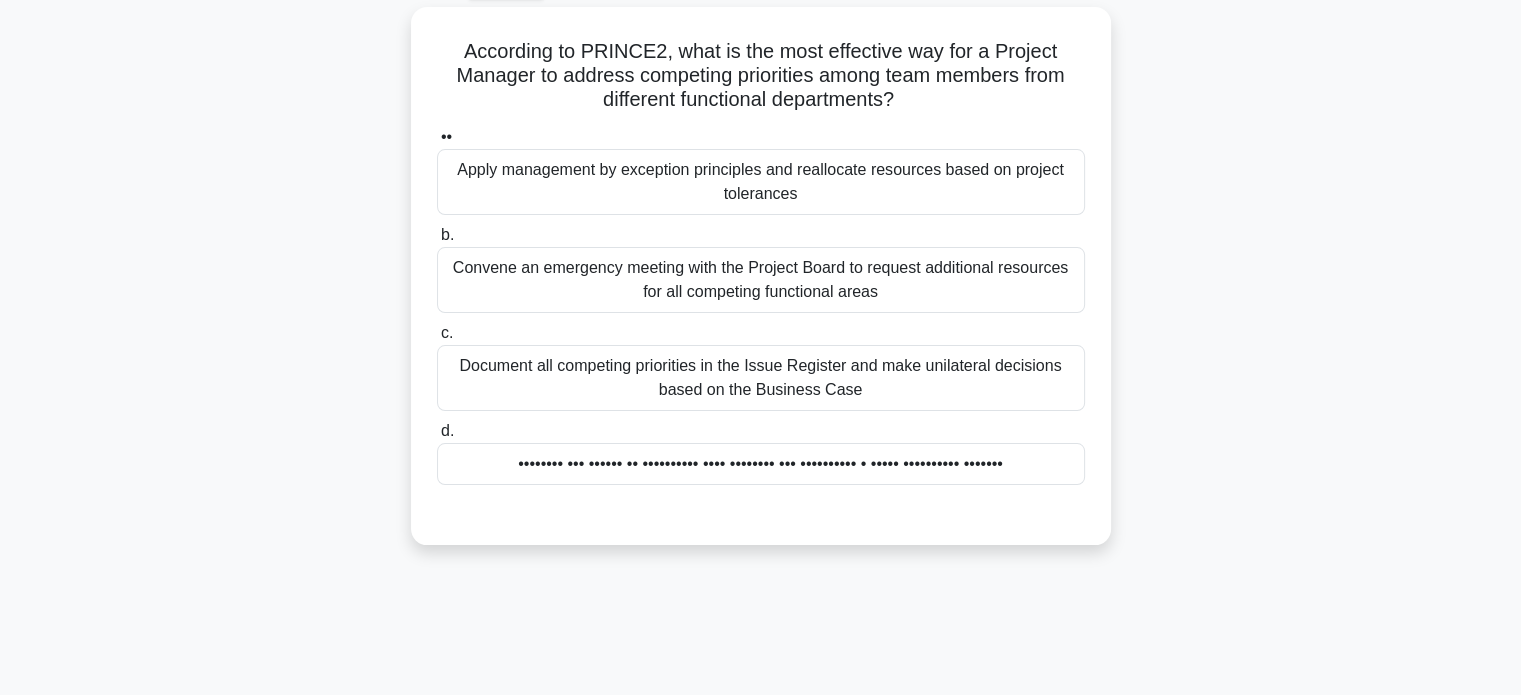 scroll, scrollTop: 0, scrollLeft: 0, axis: both 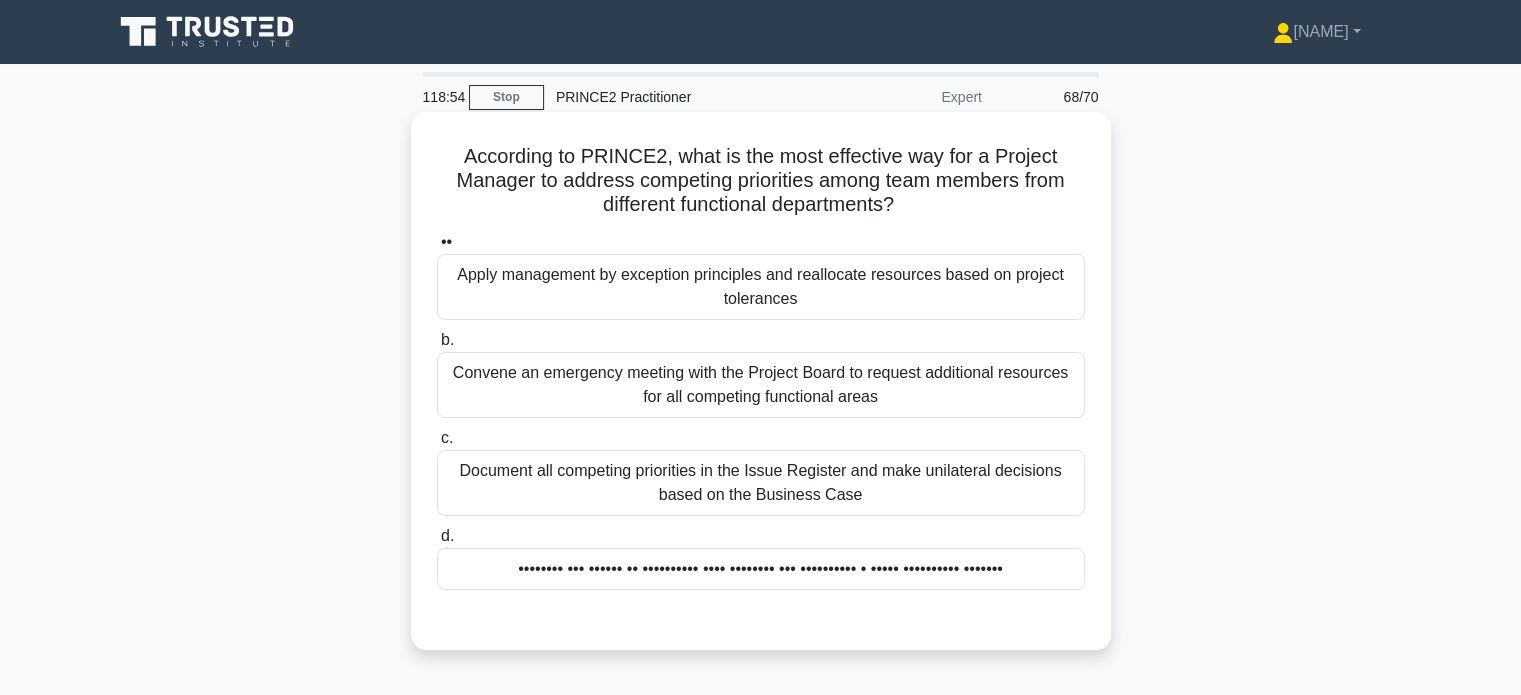 click on "Apply management by exception principles and reallocate resources based on project tolerances" at bounding box center (761, 287) 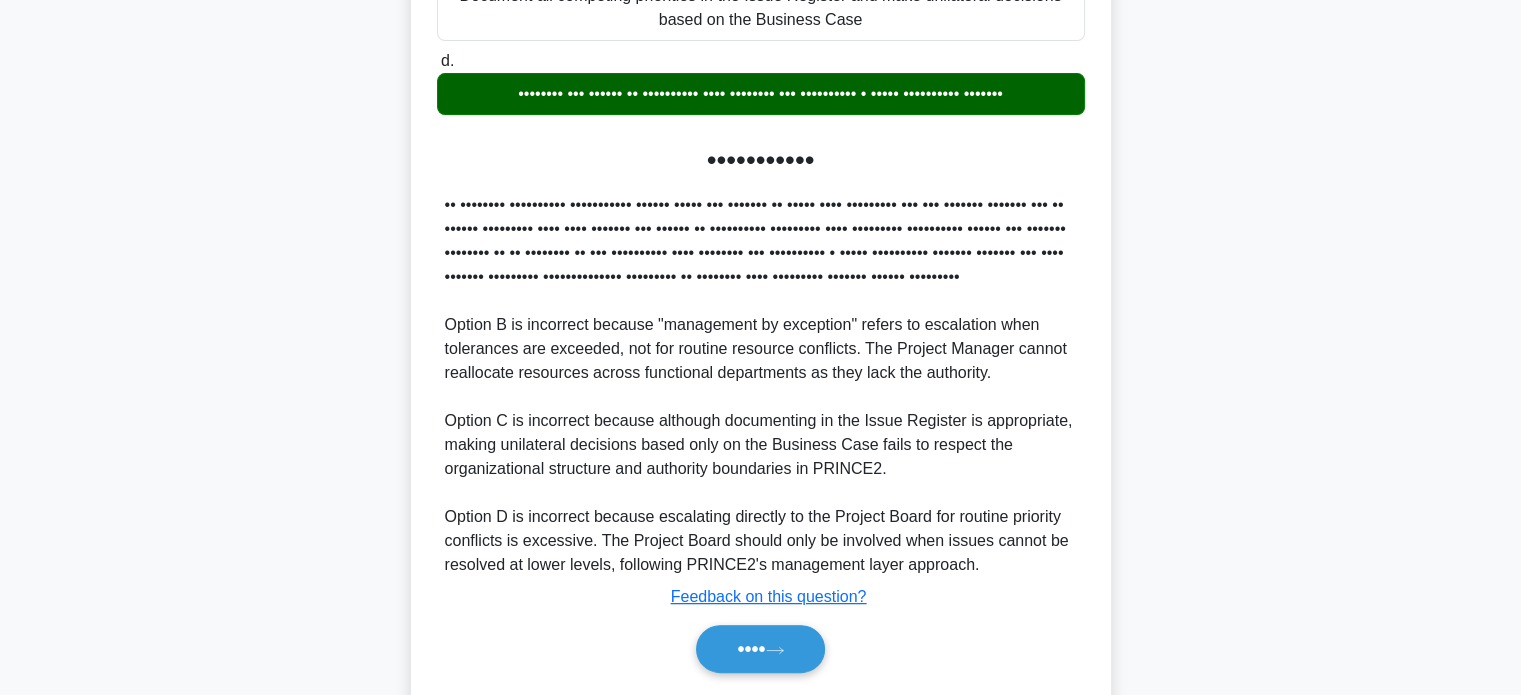 scroll, scrollTop: 586, scrollLeft: 0, axis: vertical 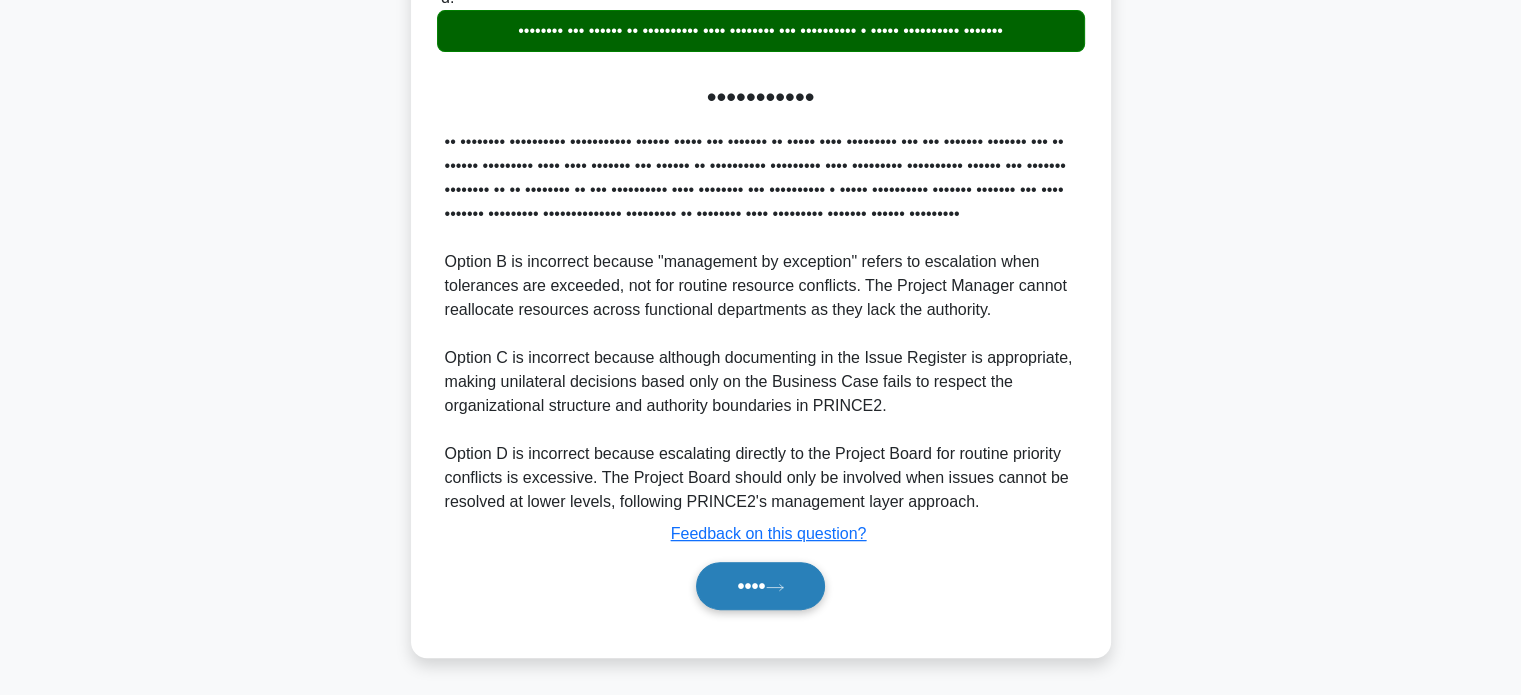 click on "••••" at bounding box center (760, 586) 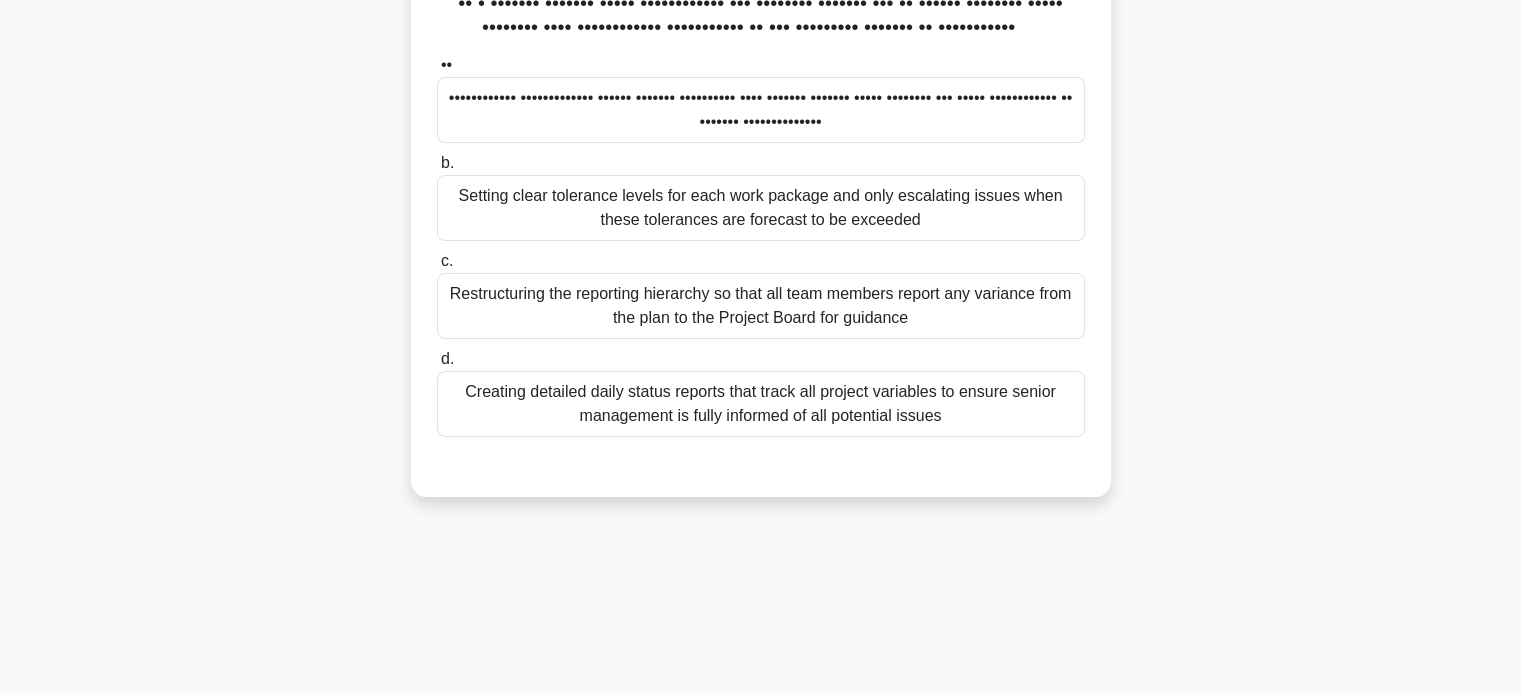 scroll, scrollTop: 0, scrollLeft: 0, axis: both 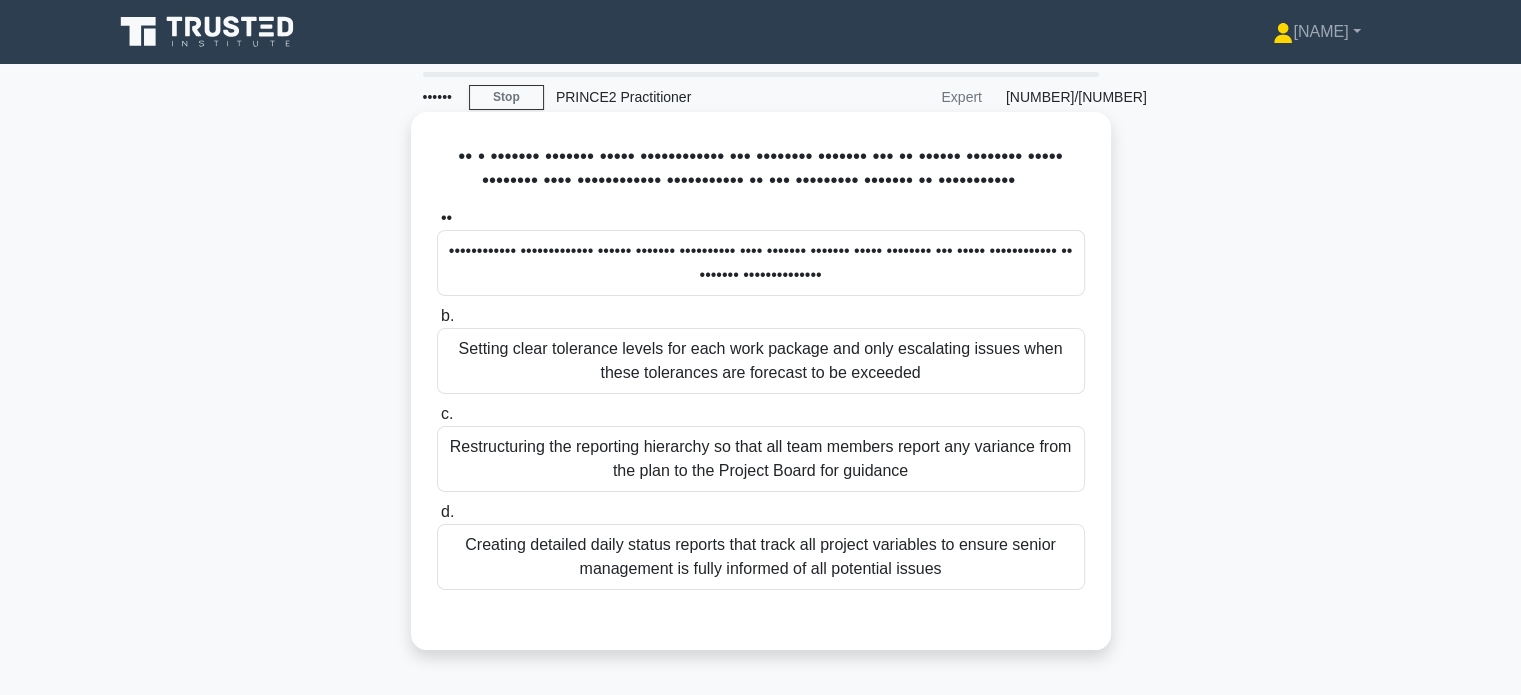 click on "Setting clear tolerance levels for each work package and only escalating issues when these tolerances are forecast to be exceeded" at bounding box center (761, 361) 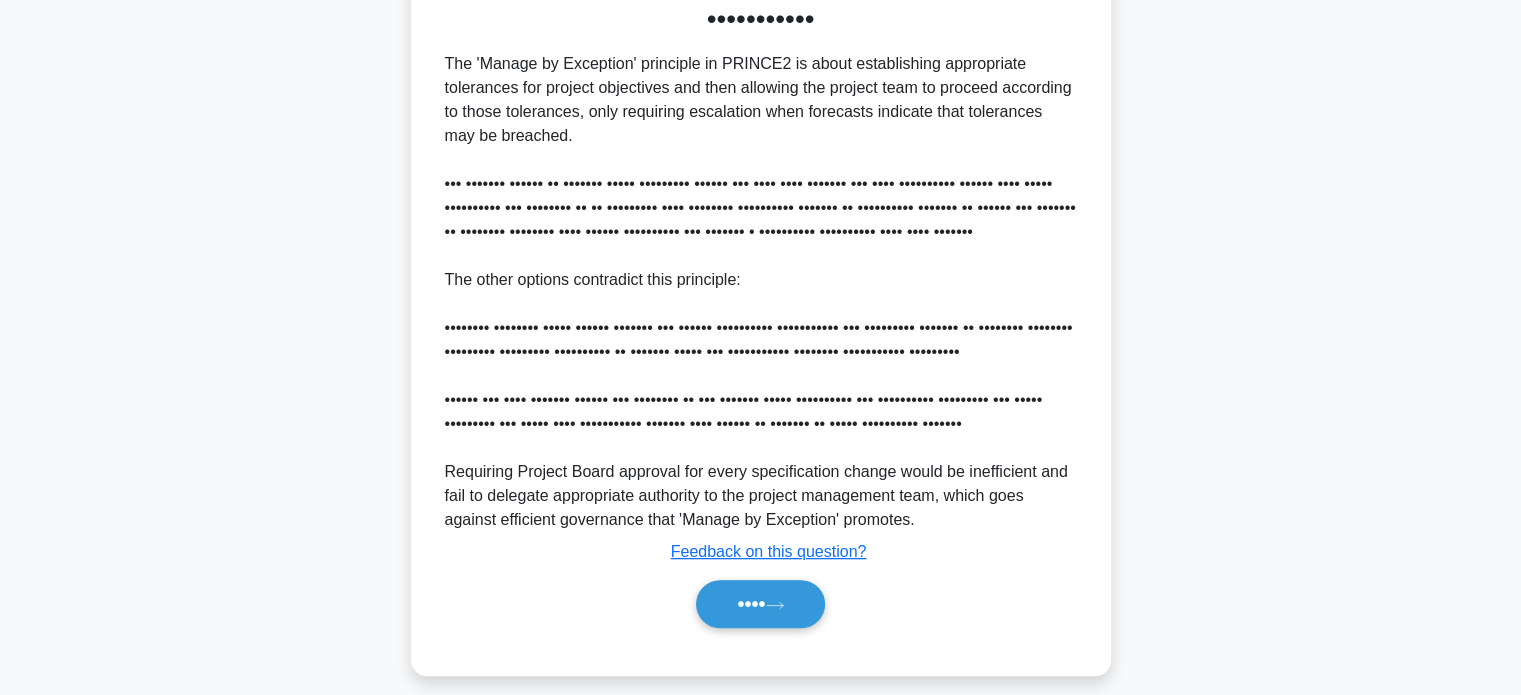 scroll, scrollTop: 628, scrollLeft: 0, axis: vertical 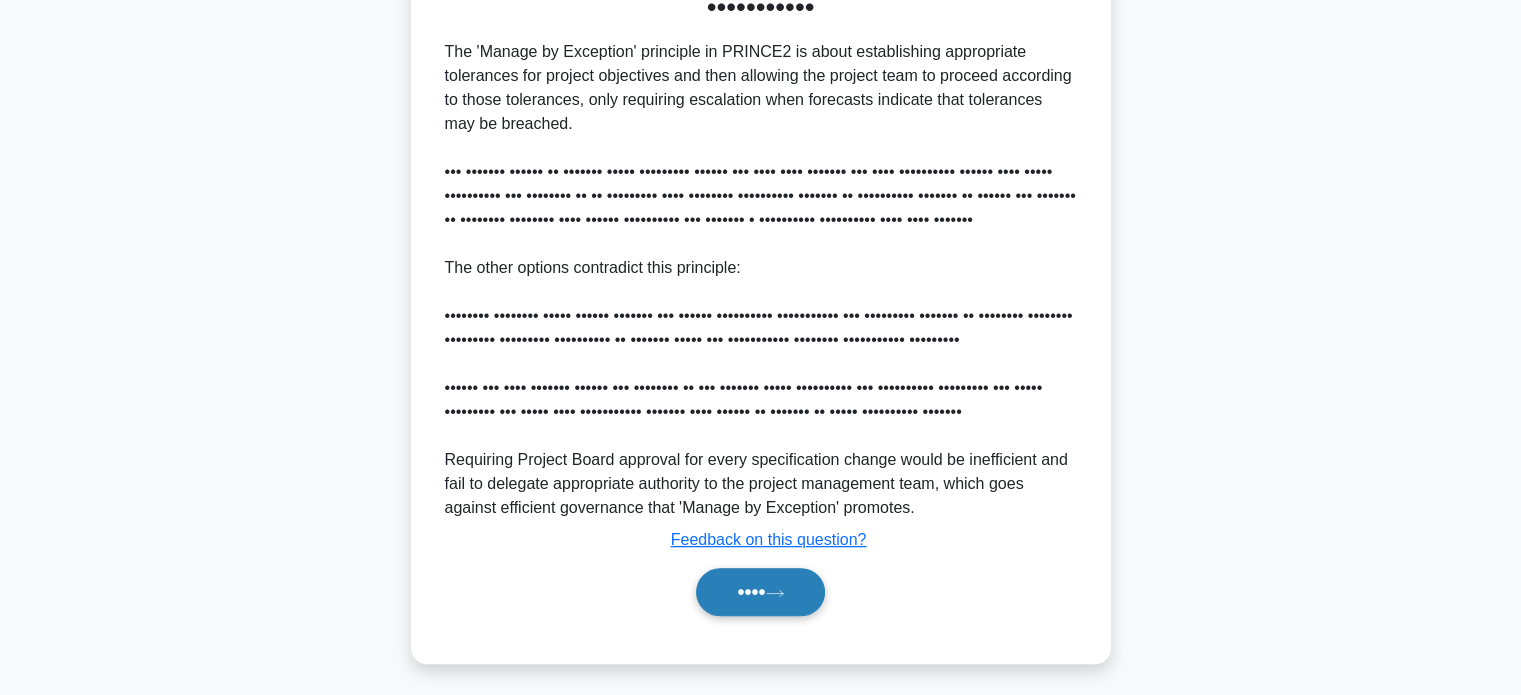 click on "••••" at bounding box center [760, 592] 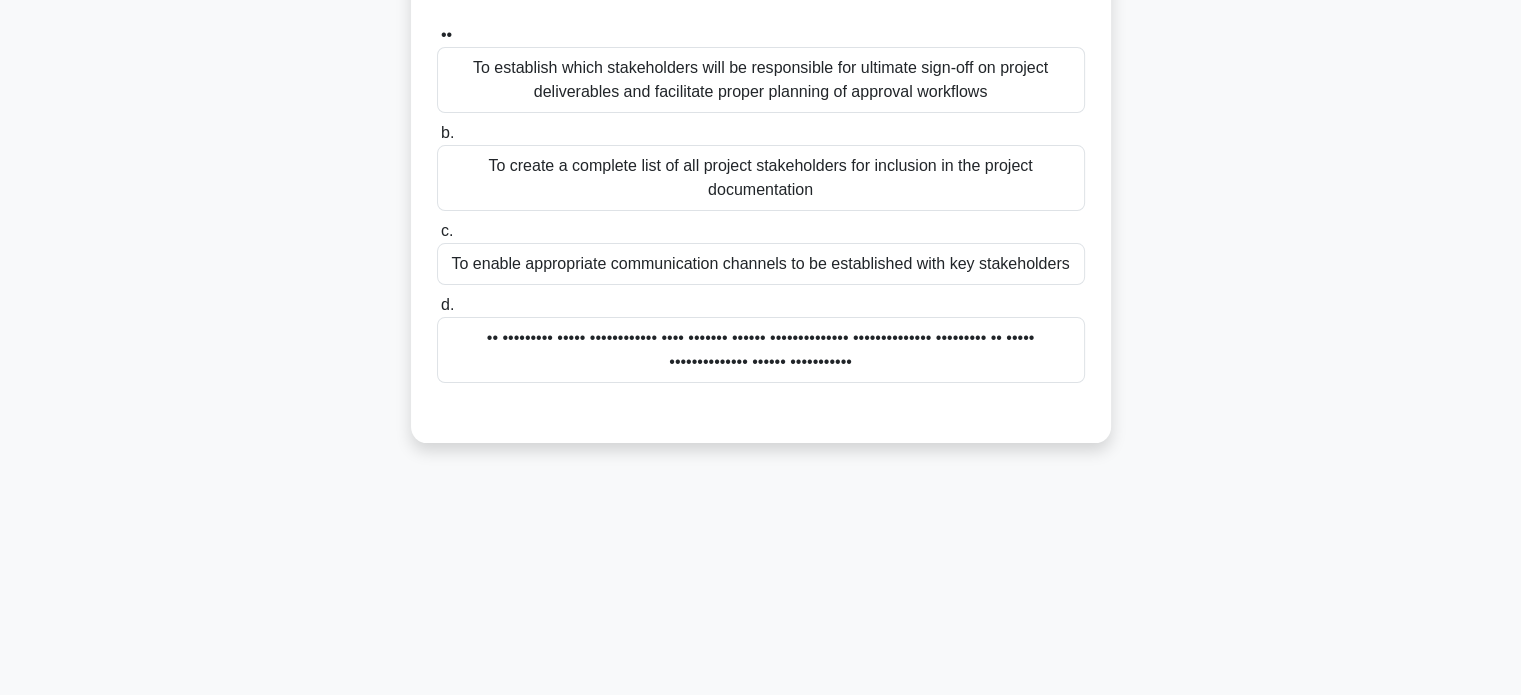 scroll, scrollTop: 0, scrollLeft: 0, axis: both 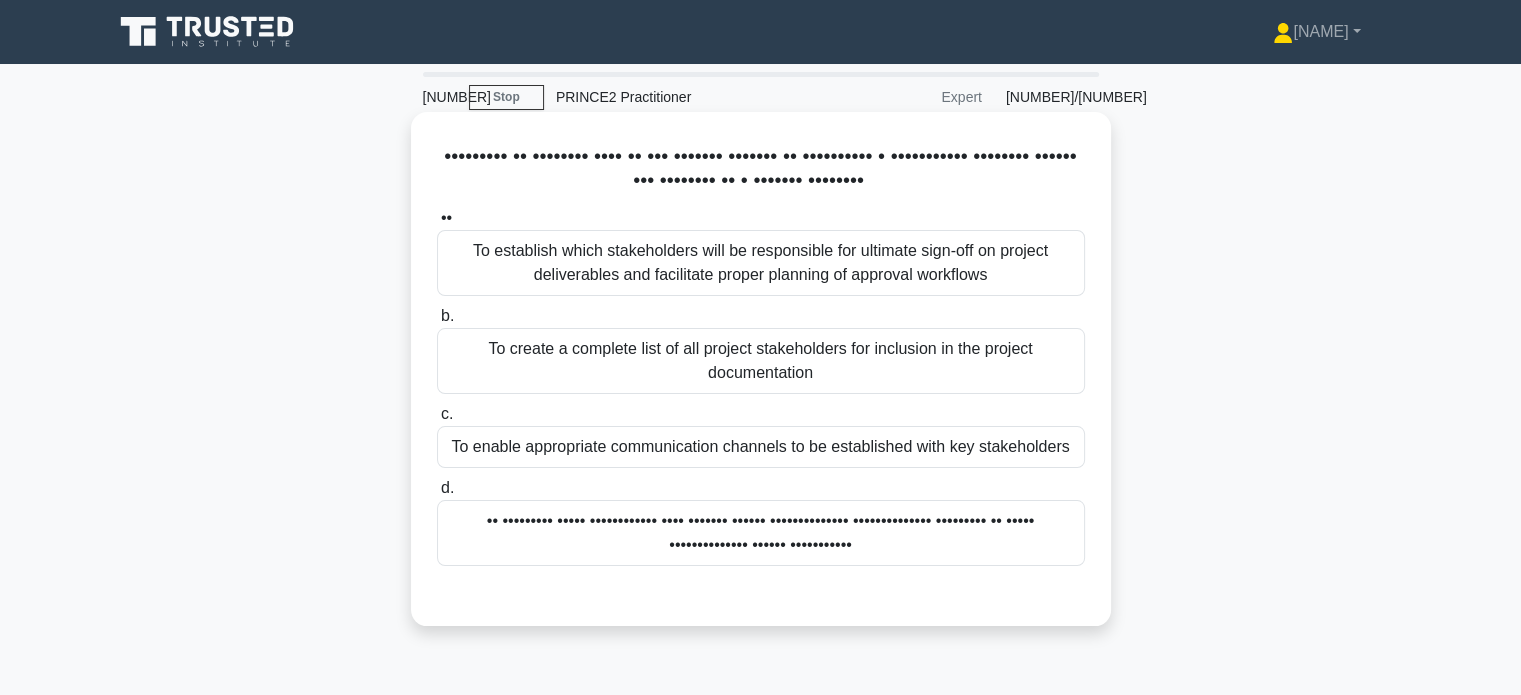 click on "To establish which stakeholders will be responsible for ultimate sign-off on project deliverables and facilitate proper planning of approval workflows" at bounding box center (761, 263) 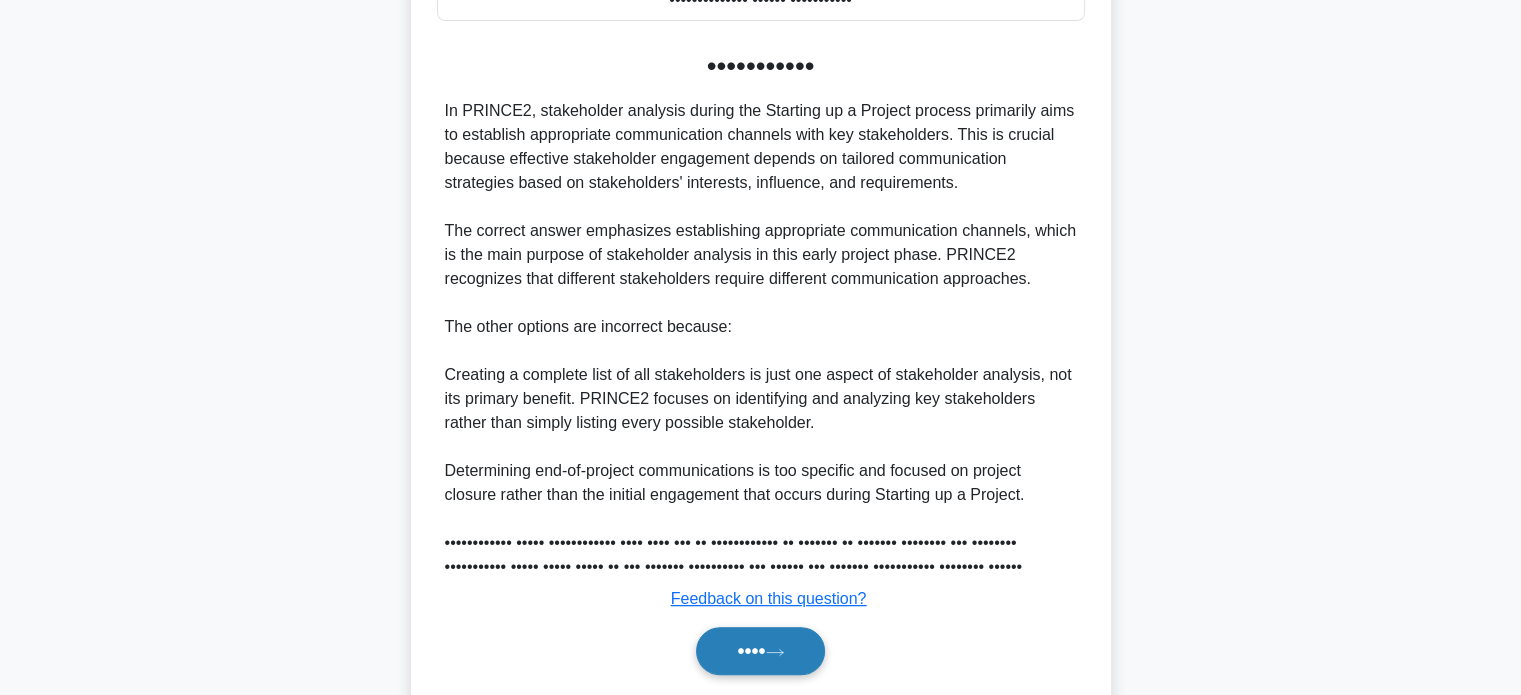 scroll, scrollTop: 658, scrollLeft: 0, axis: vertical 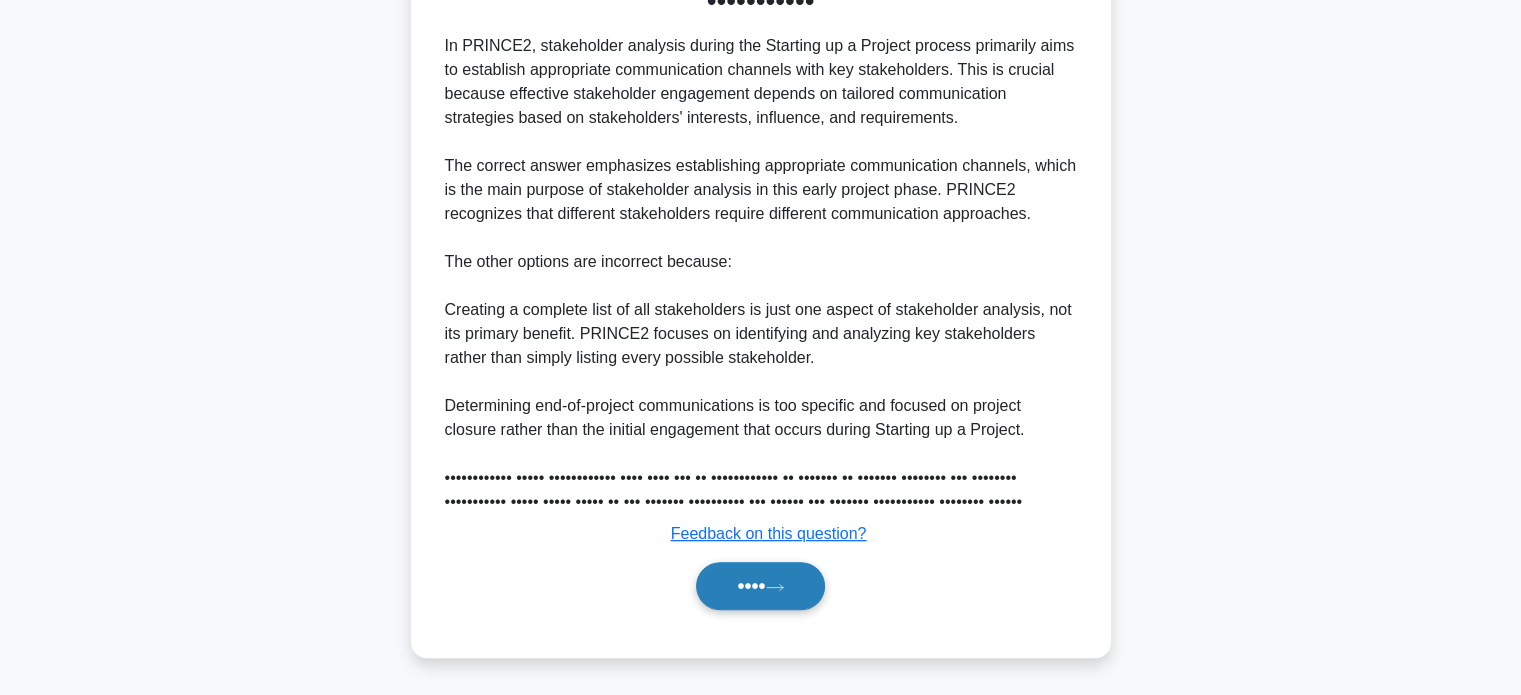 click on "••••" at bounding box center [760, 586] 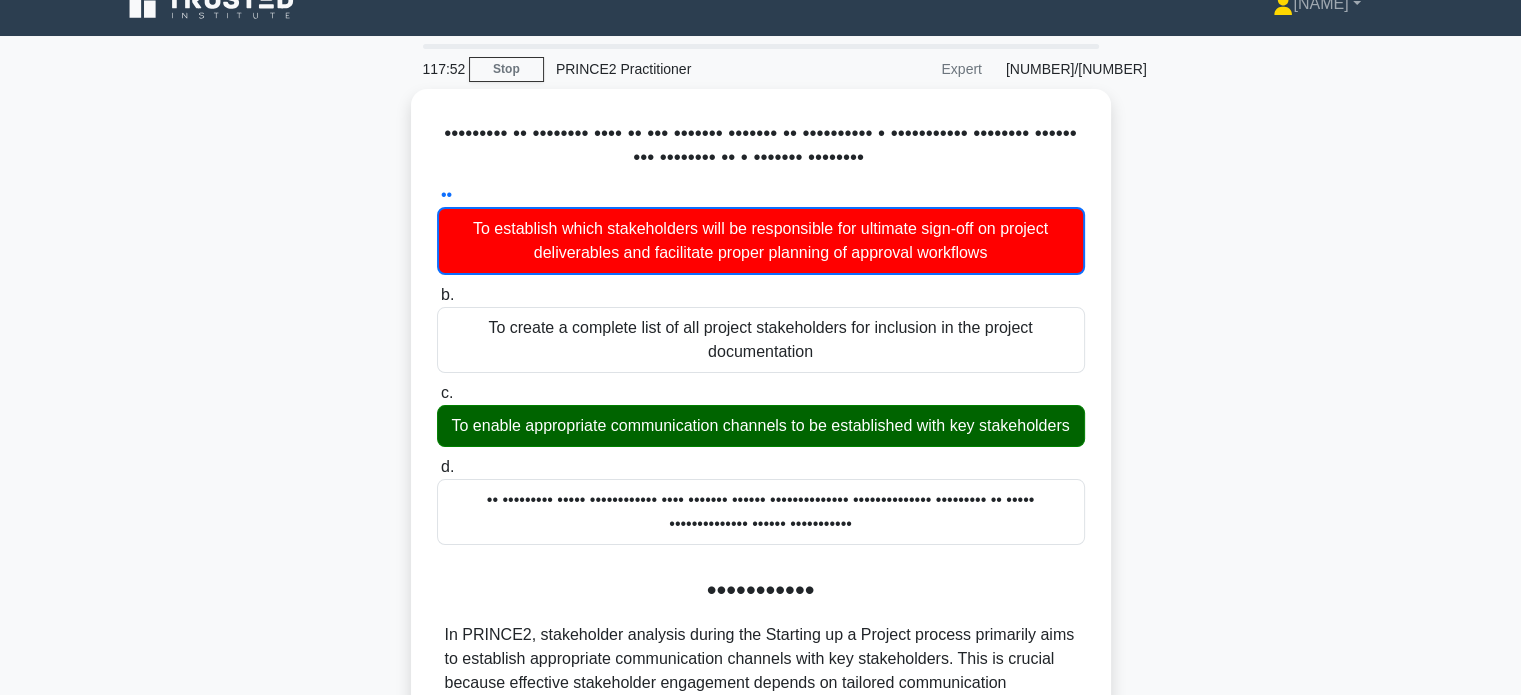 scroll, scrollTop: 0, scrollLeft: 0, axis: both 